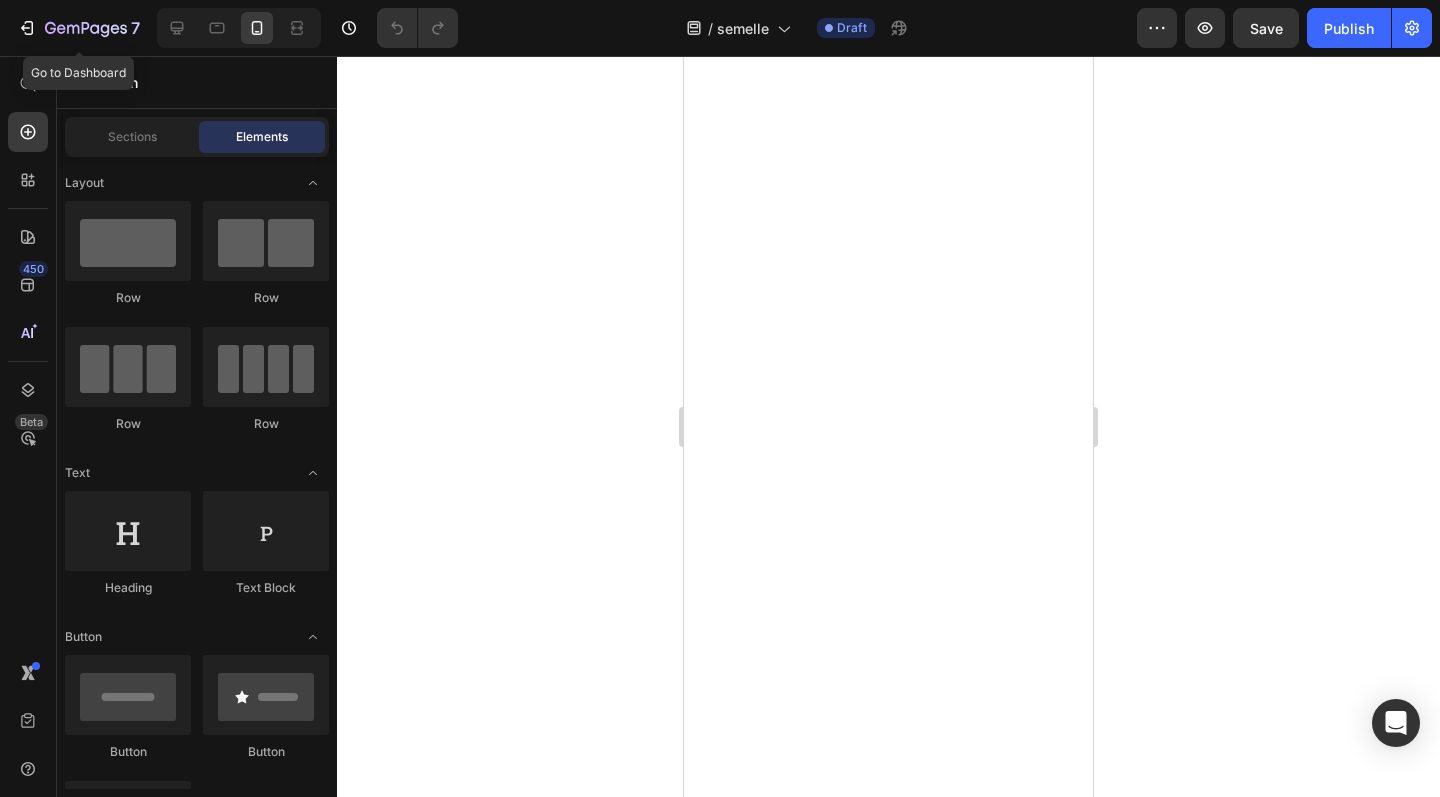 scroll, scrollTop: 0, scrollLeft: 0, axis: both 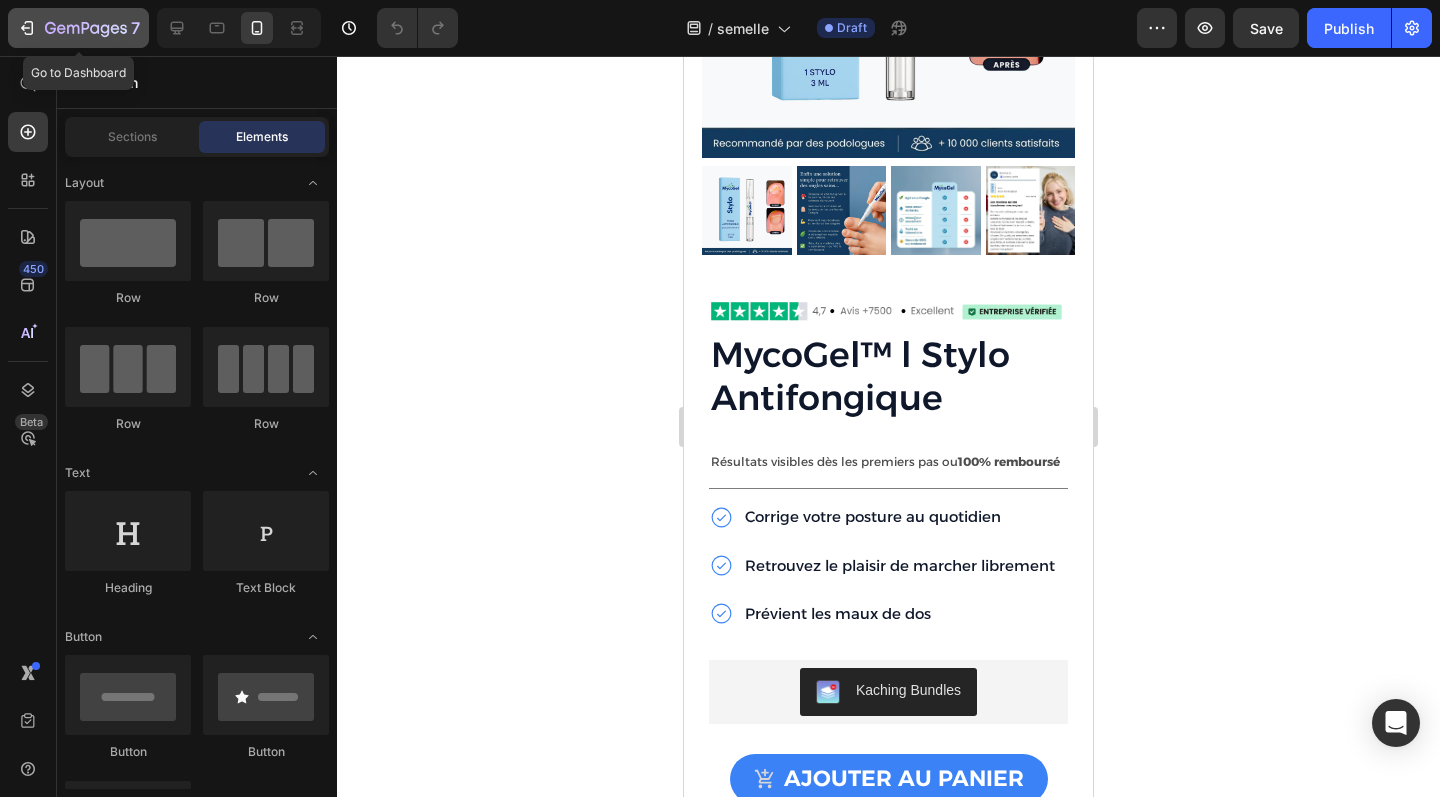 click 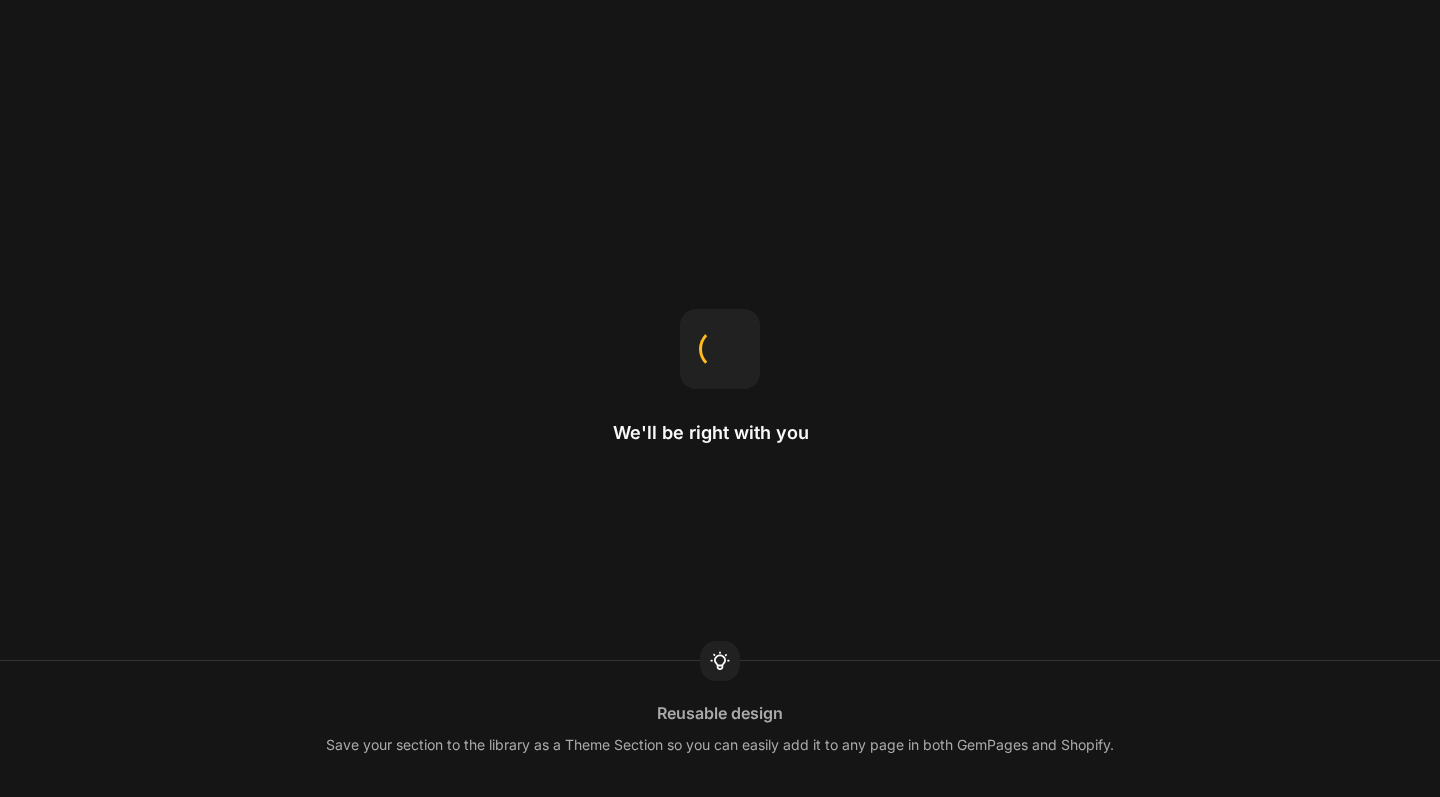 scroll, scrollTop: 0, scrollLeft: 0, axis: both 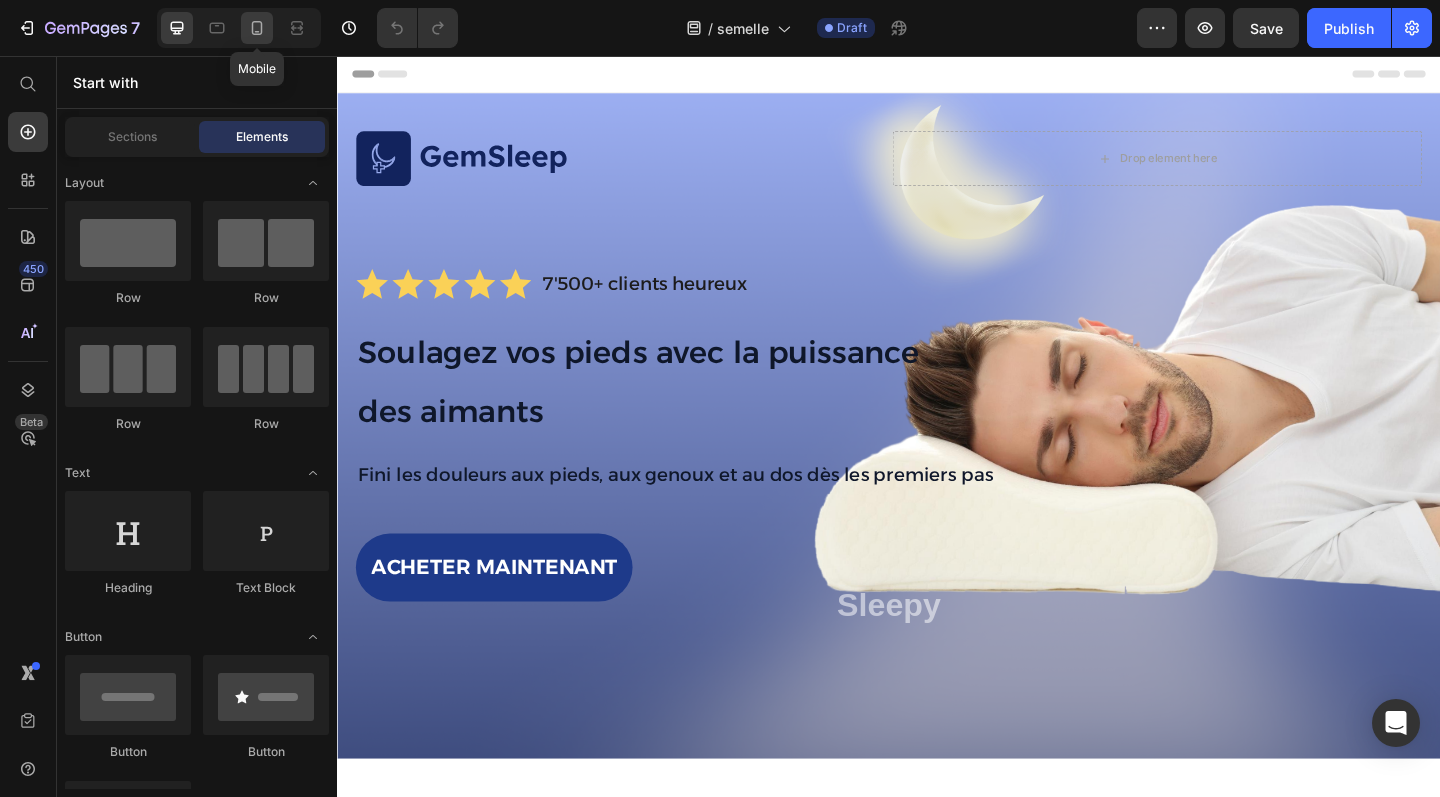 click 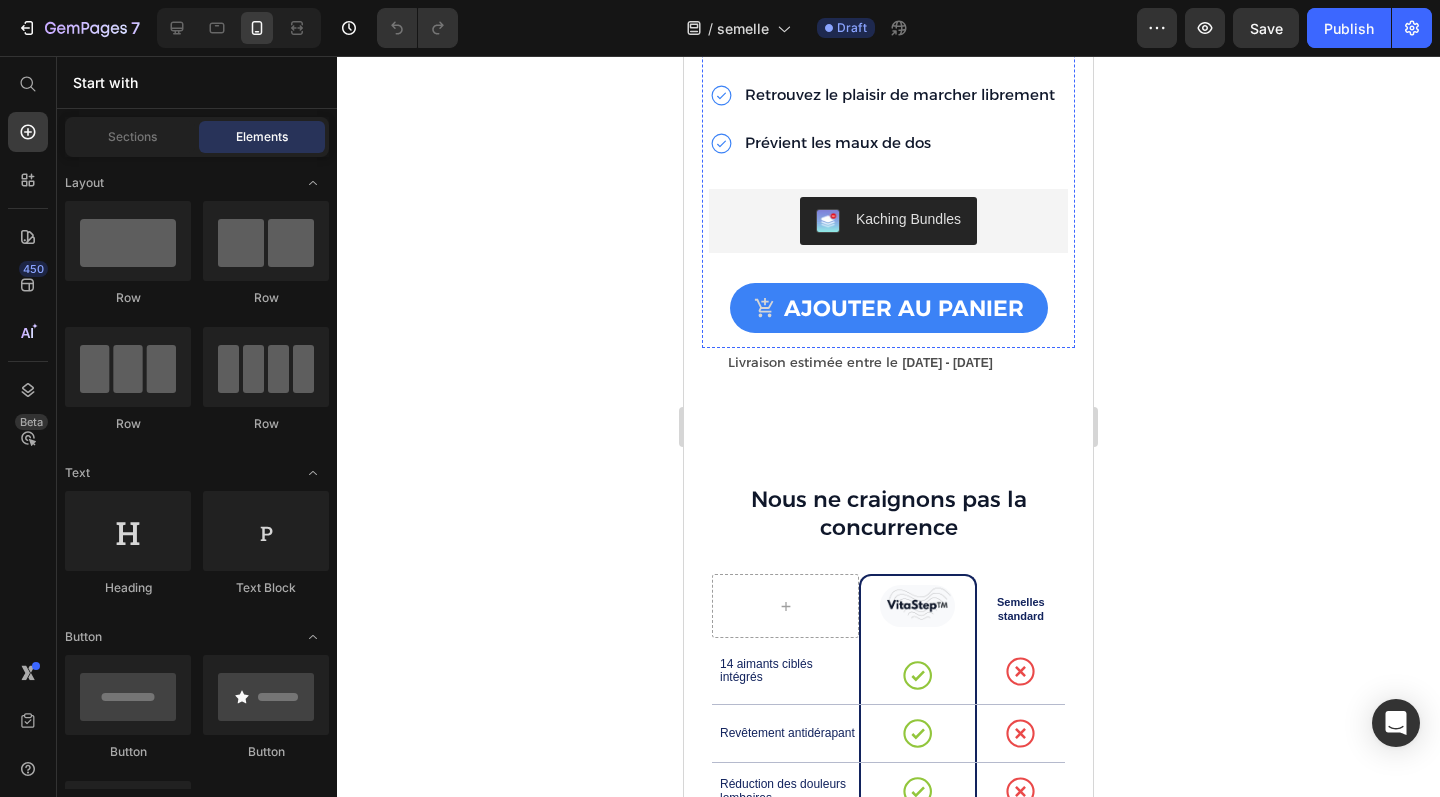 scroll, scrollTop: 4158, scrollLeft: 0, axis: vertical 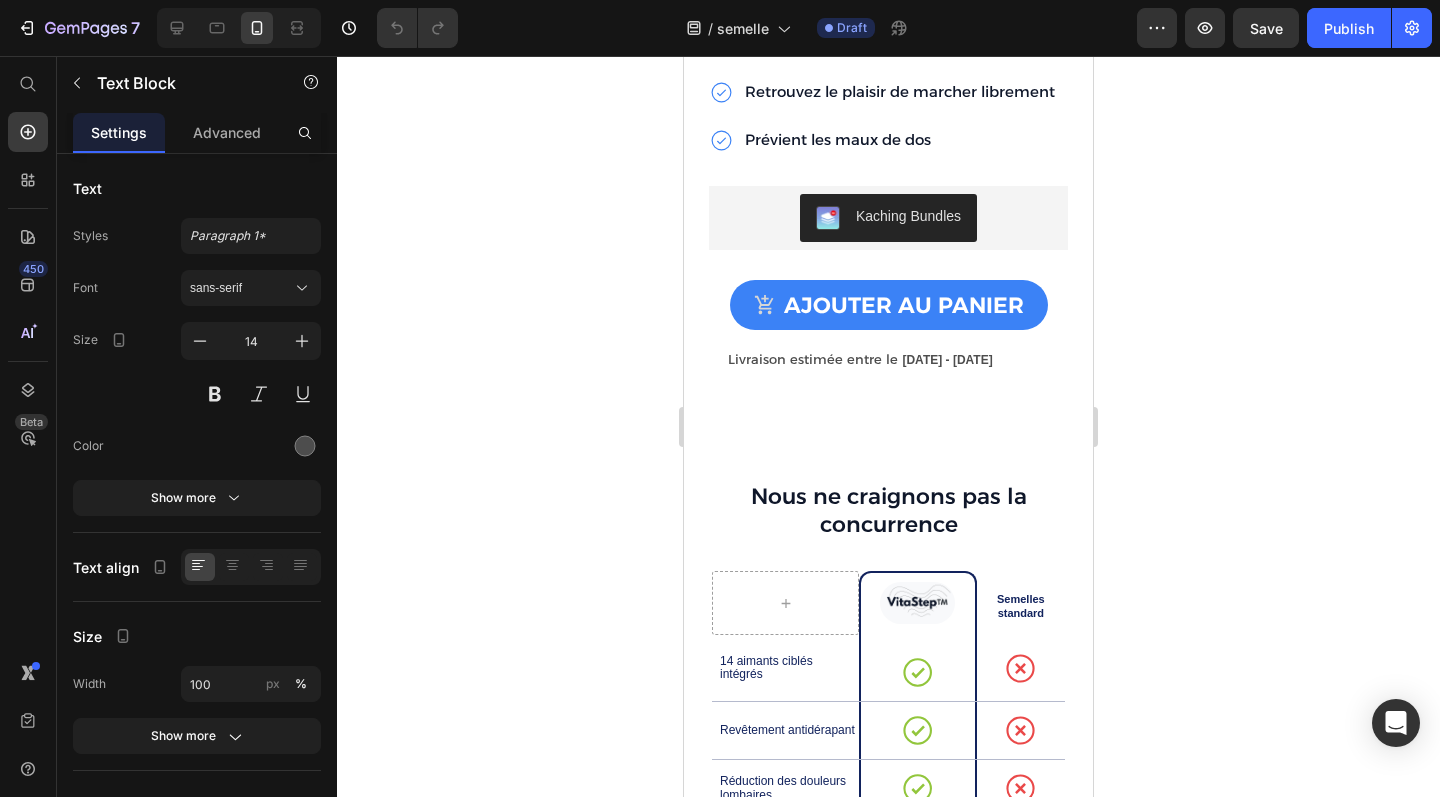 click on "Résultats visibles dès les premiers pas ou  100% remboursé" at bounding box center (888, -12) 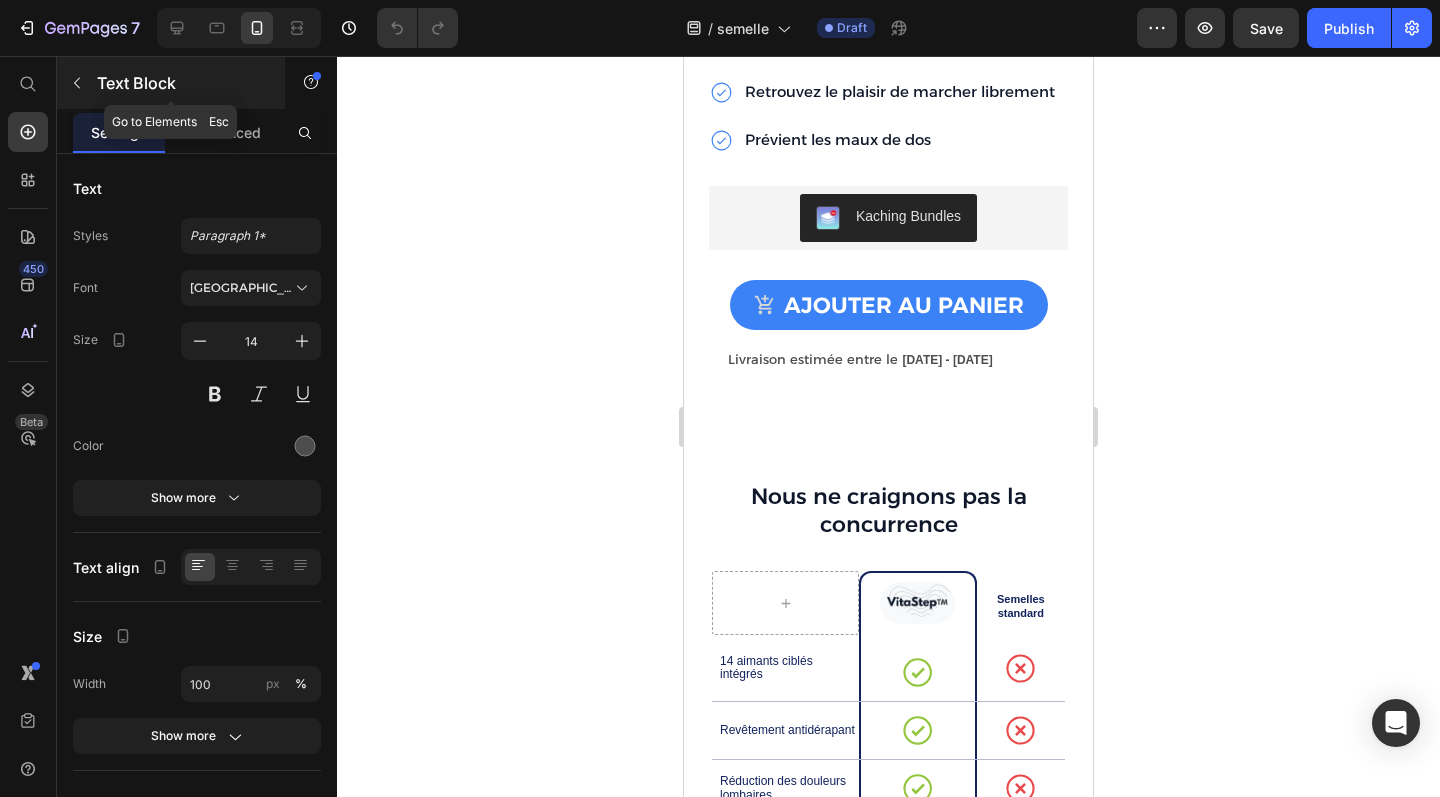 click 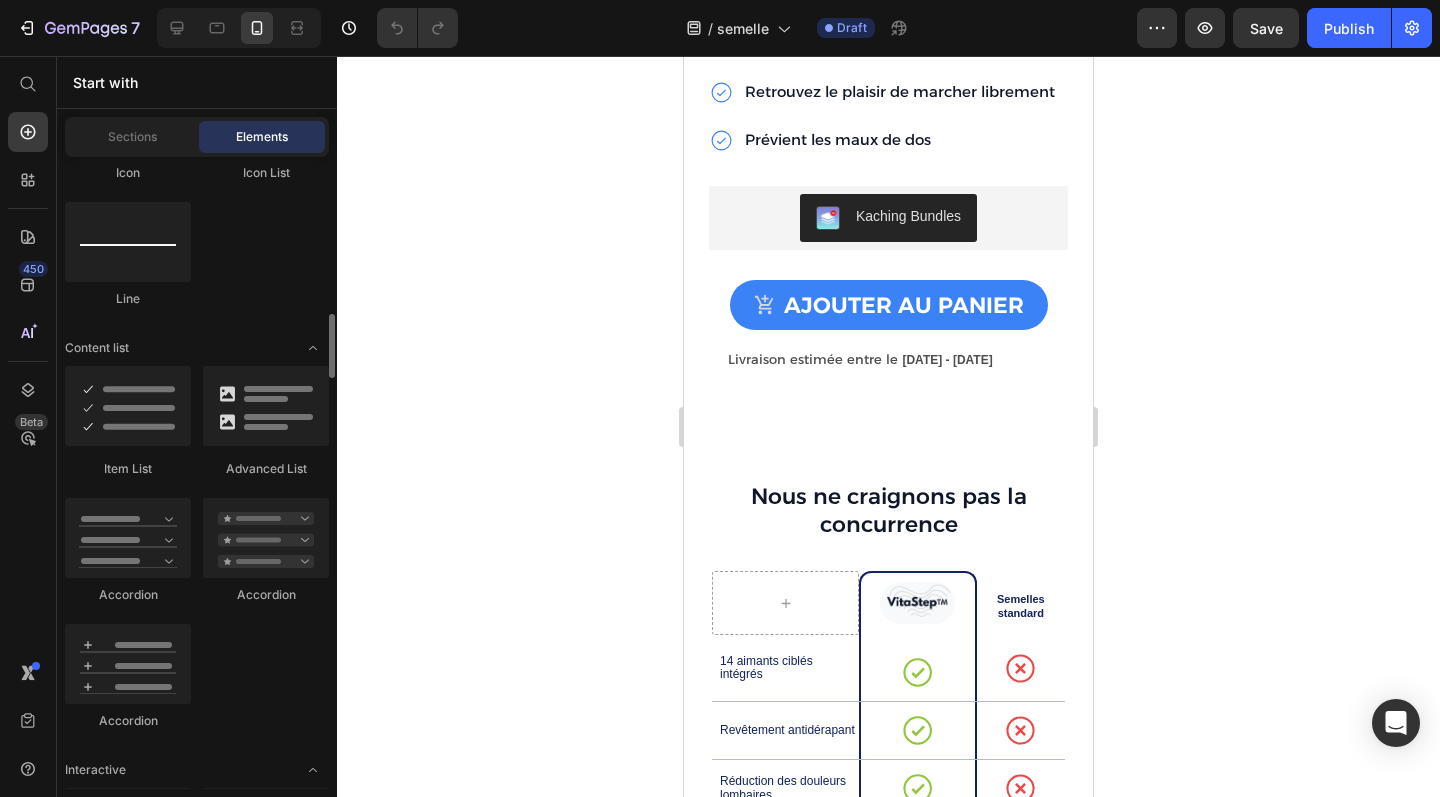 scroll, scrollTop: 1541, scrollLeft: 0, axis: vertical 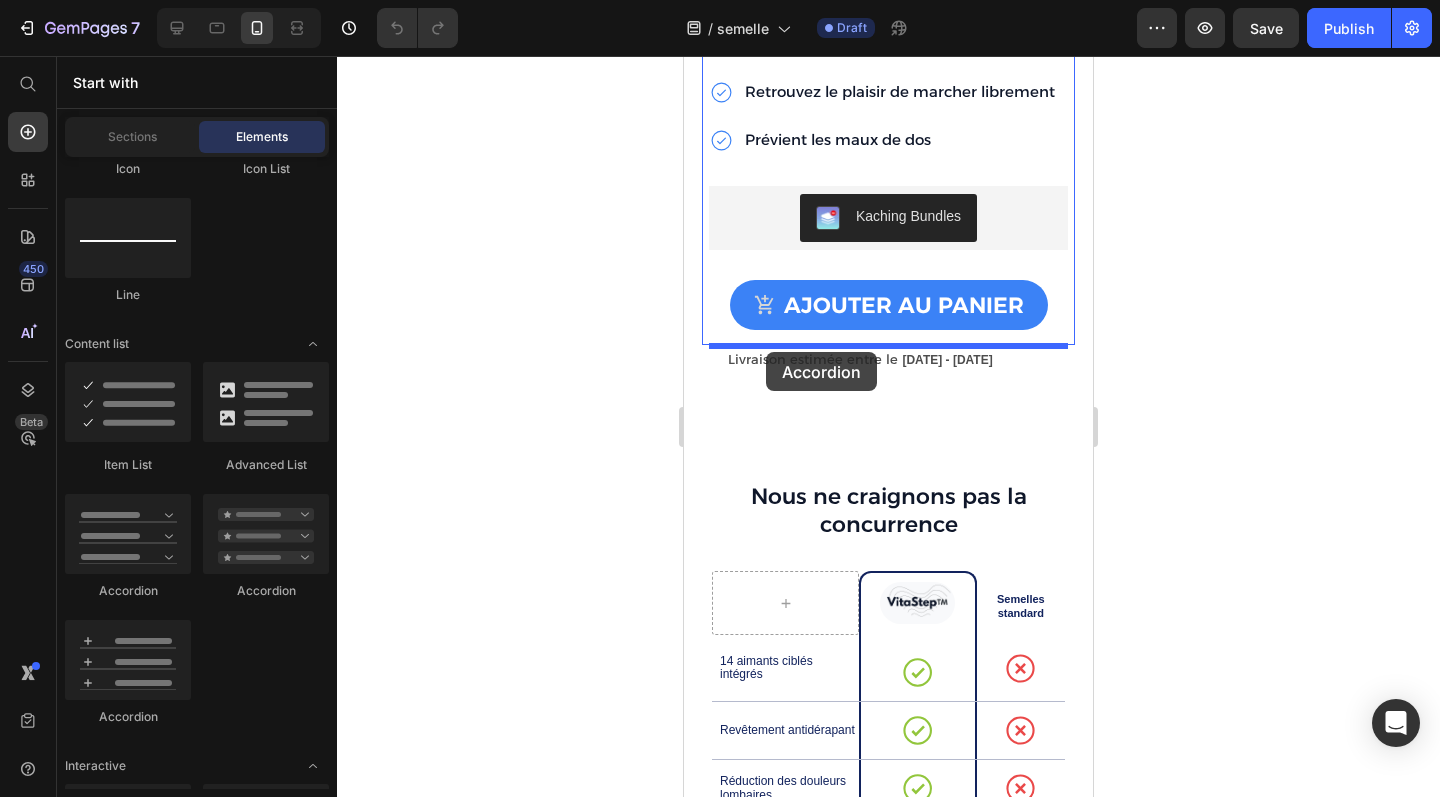 drag, startPoint x: 848, startPoint y: 601, endPoint x: 766, endPoint y: 352, distance: 262.15454 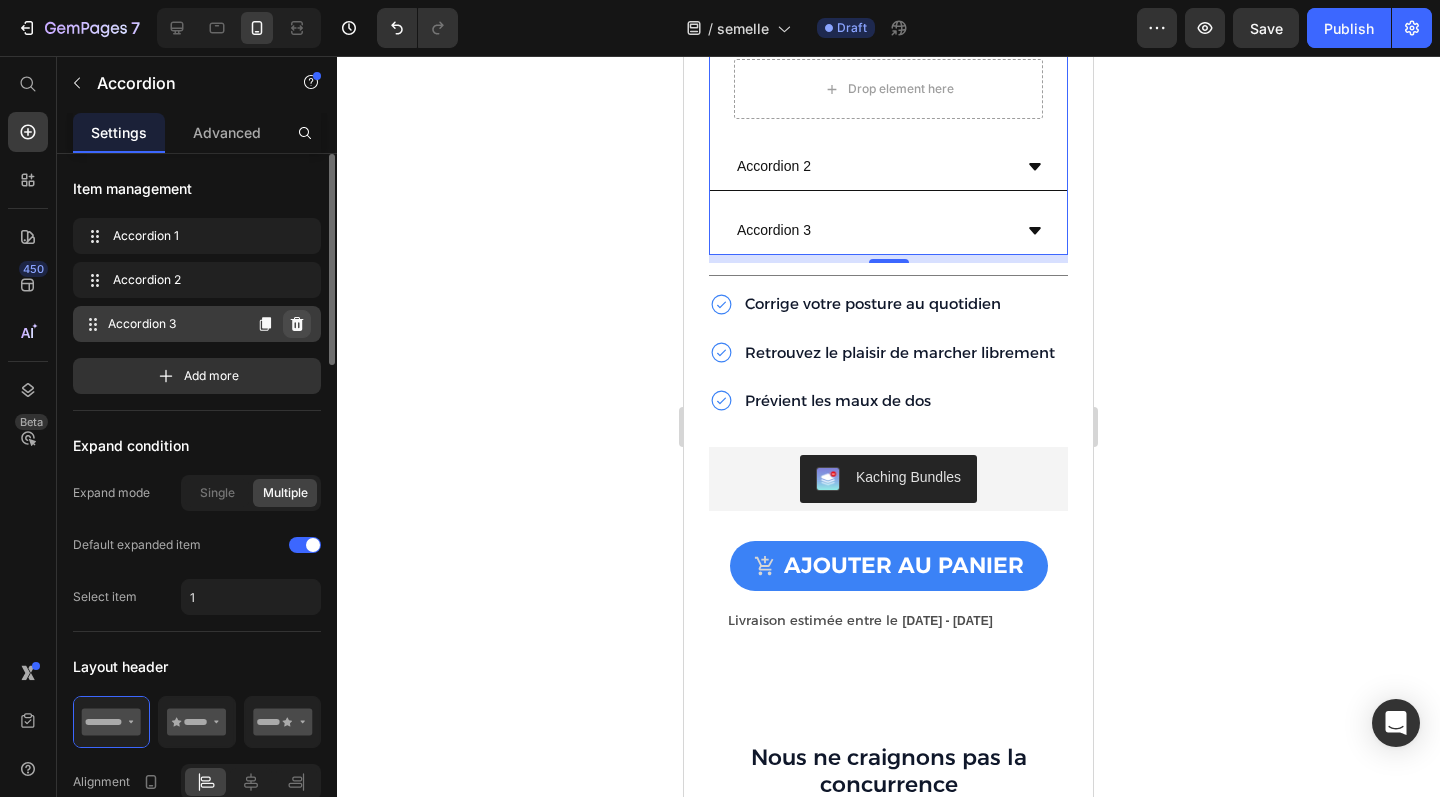 click 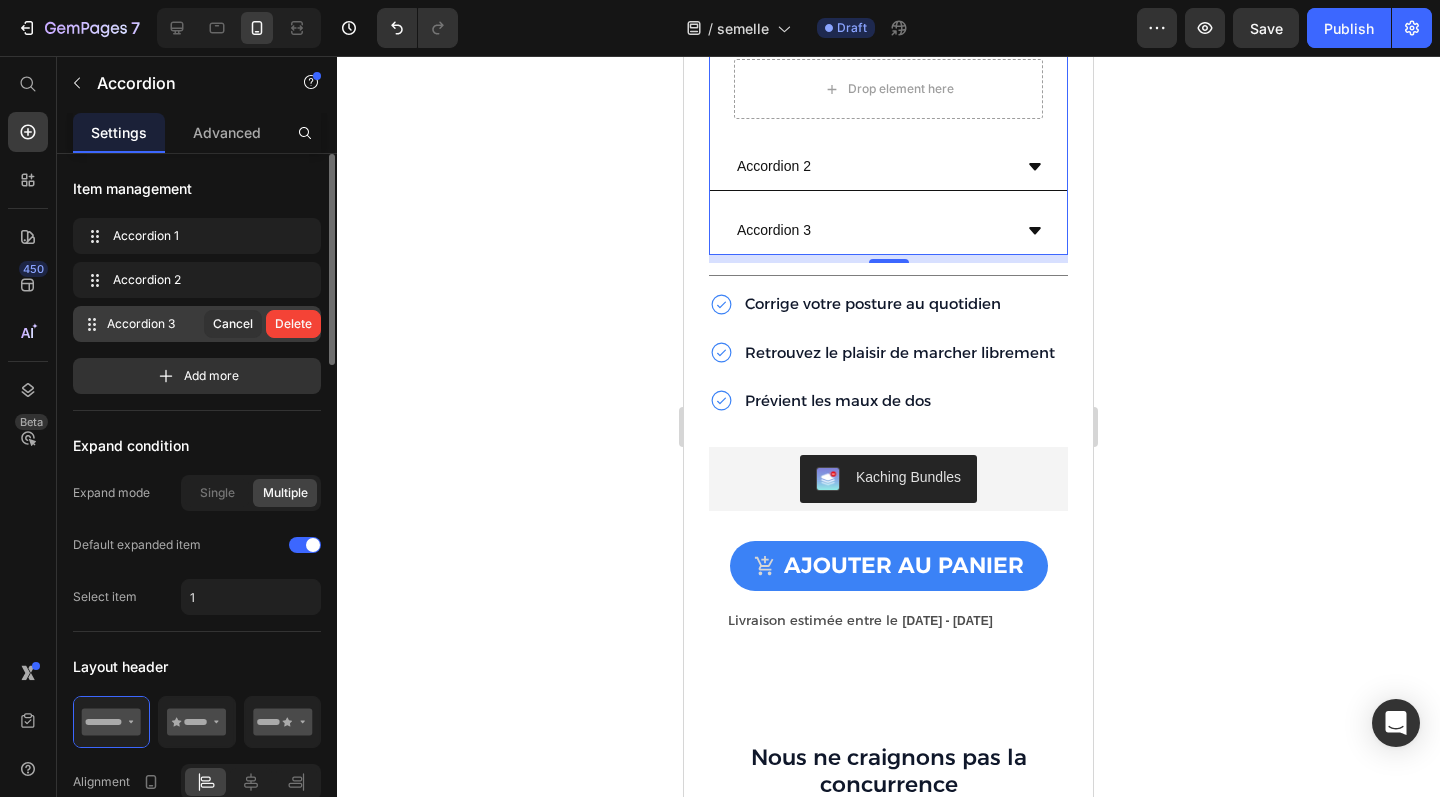 click on "Delete" at bounding box center [293, 324] 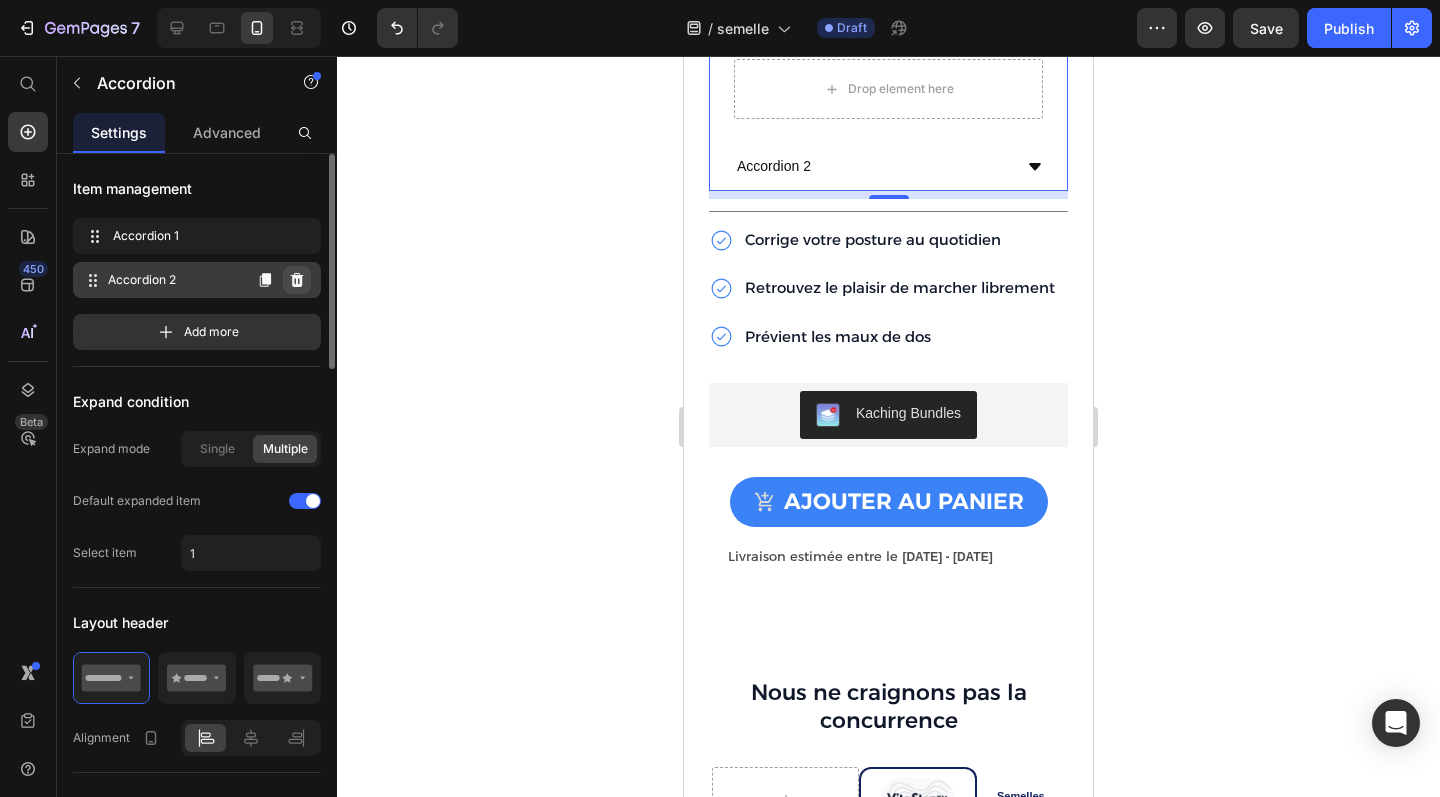 click 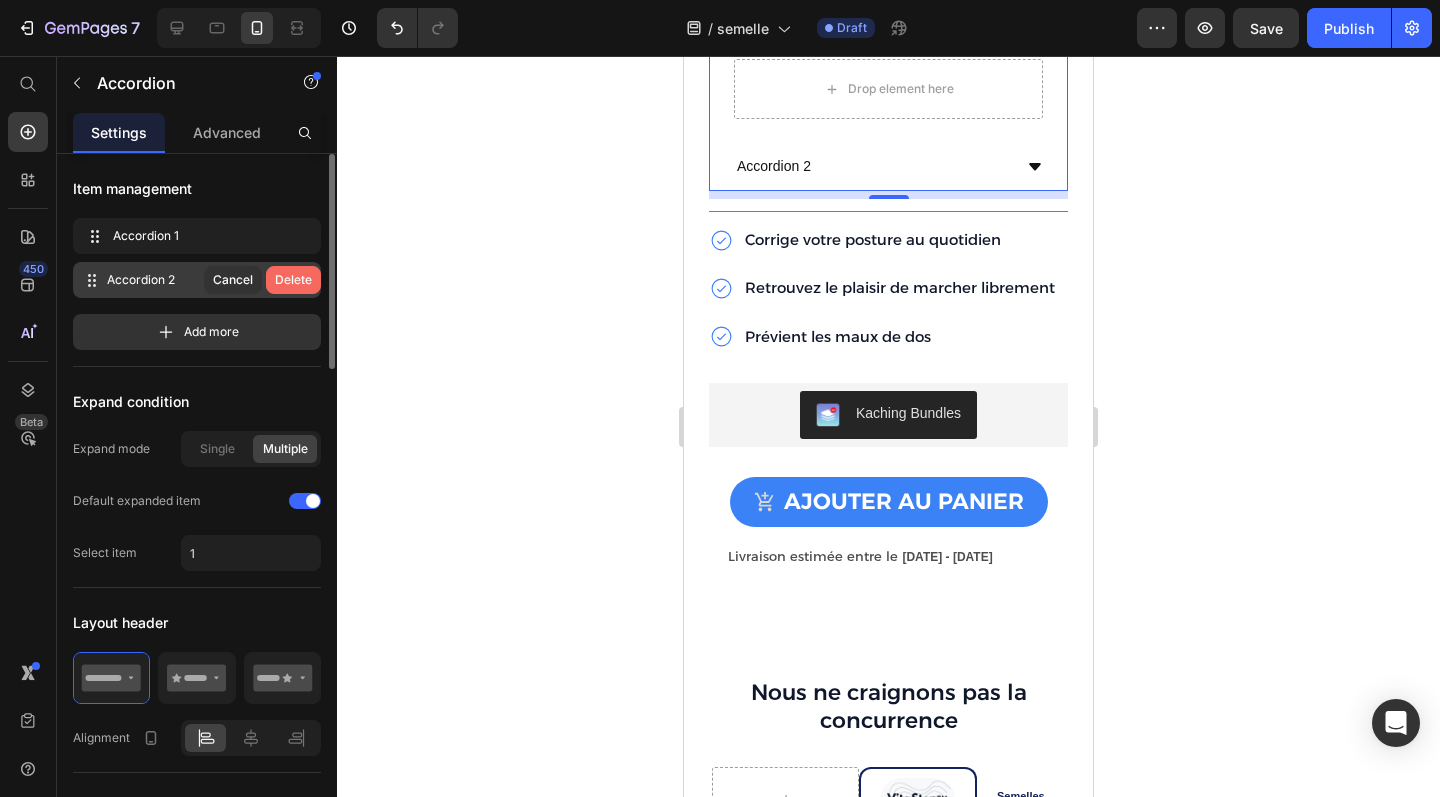 click on "Delete" at bounding box center (293, 280) 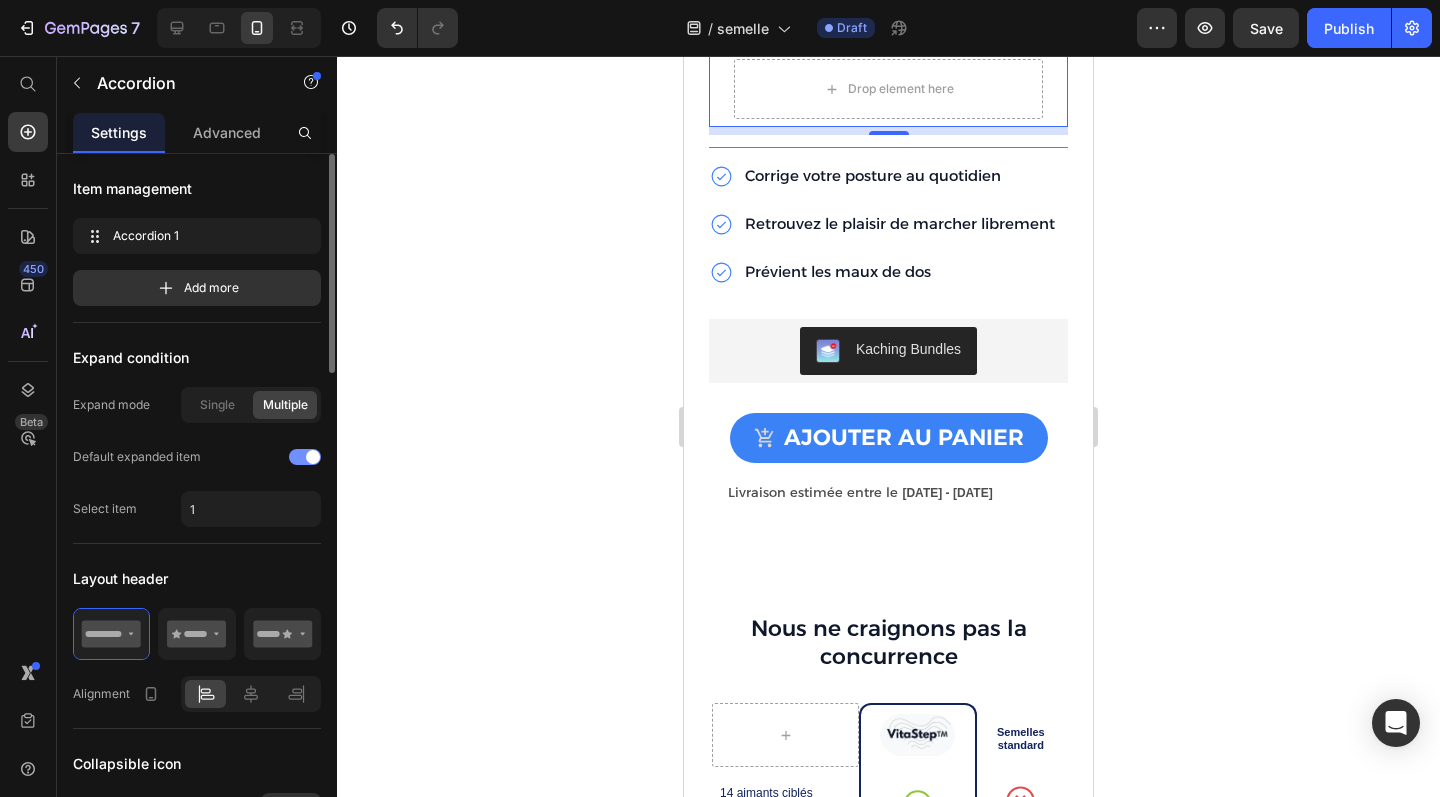 click at bounding box center (305, 457) 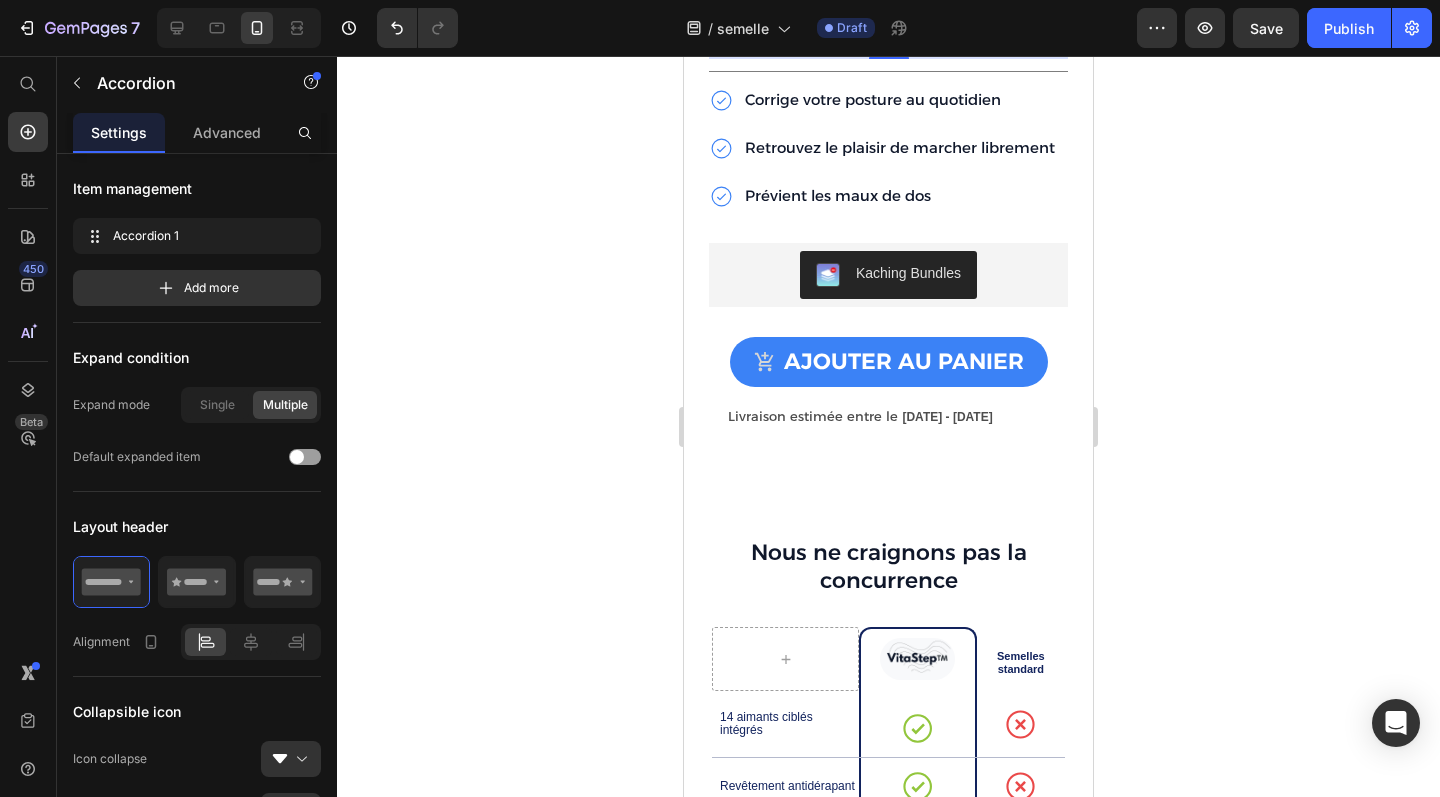 click 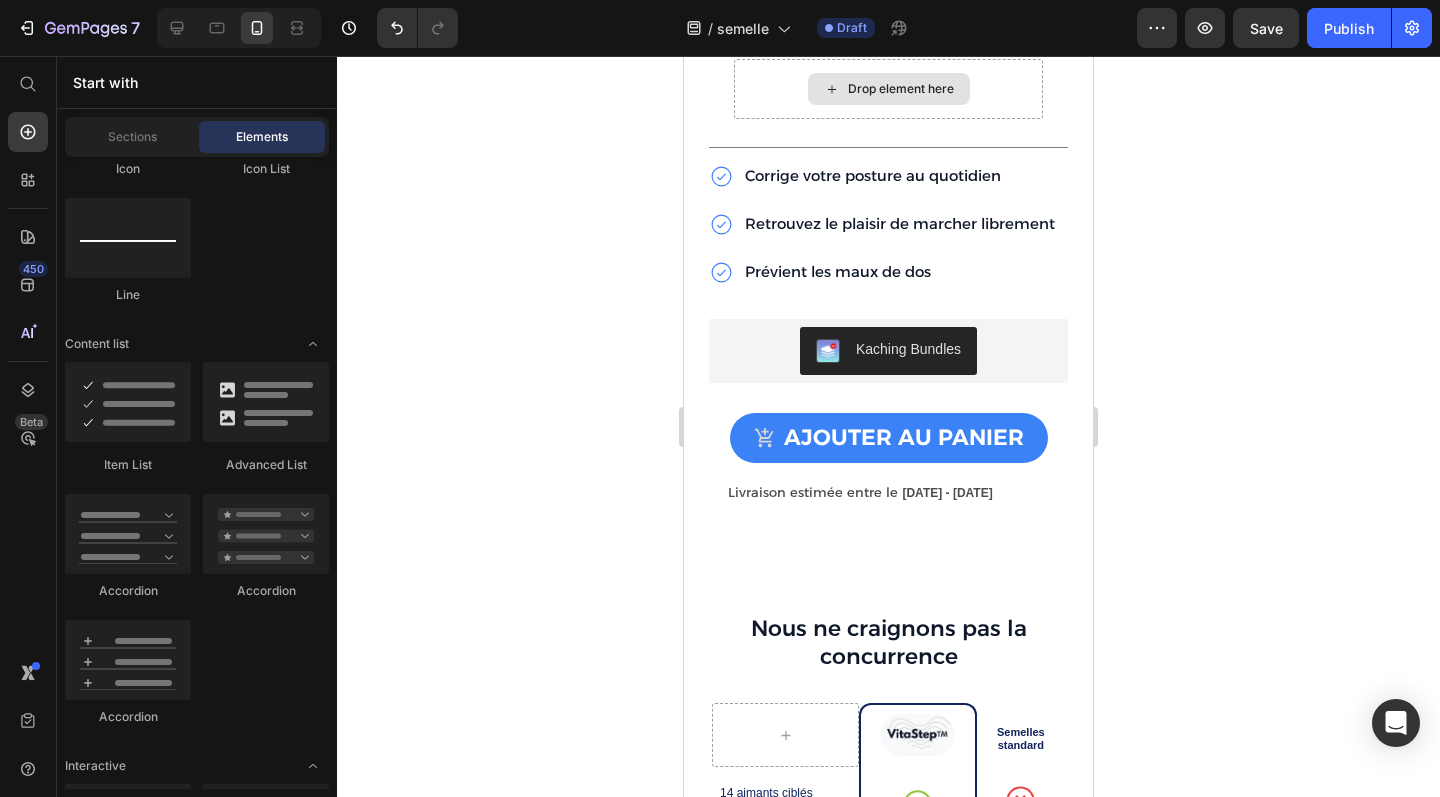 click 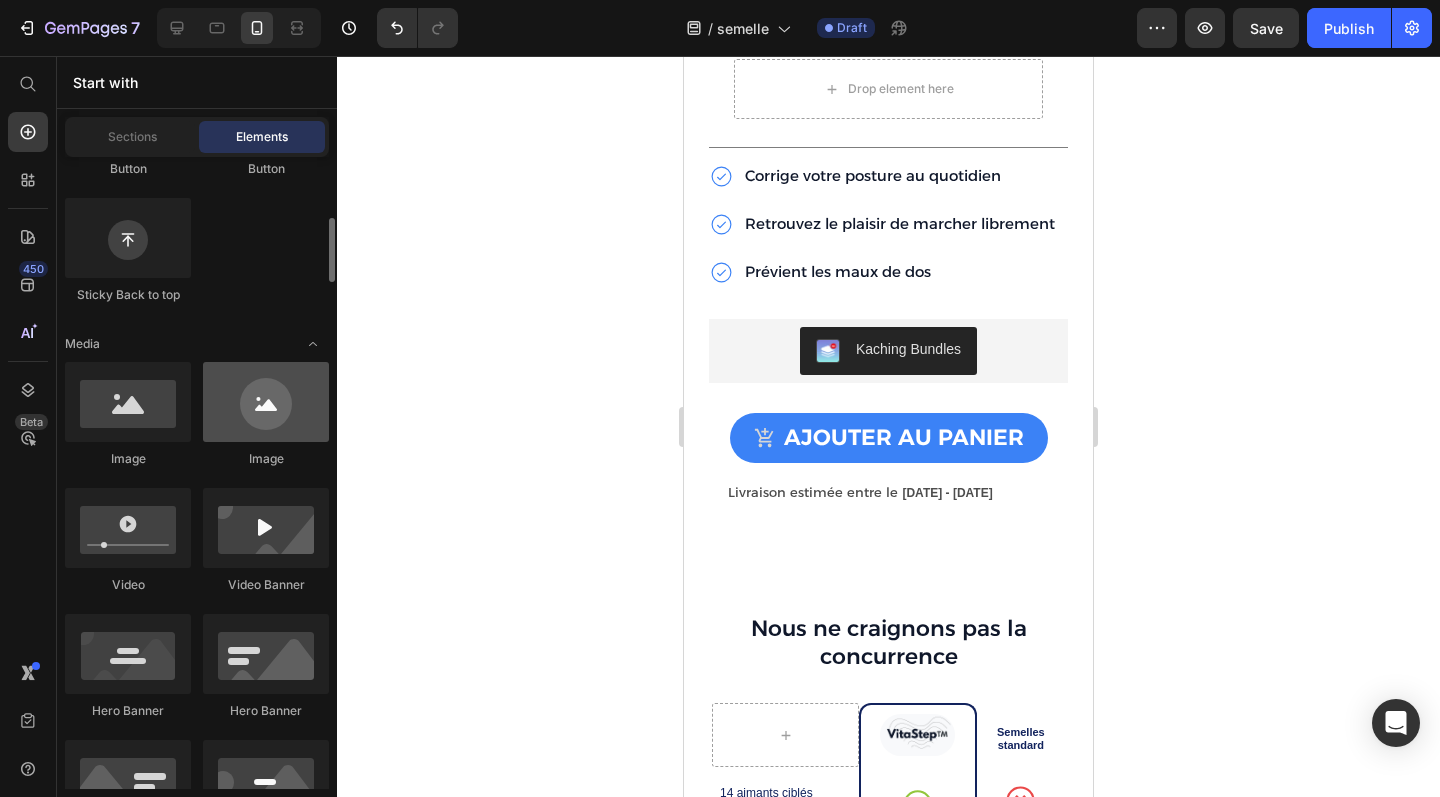 scroll, scrollTop: 585, scrollLeft: 0, axis: vertical 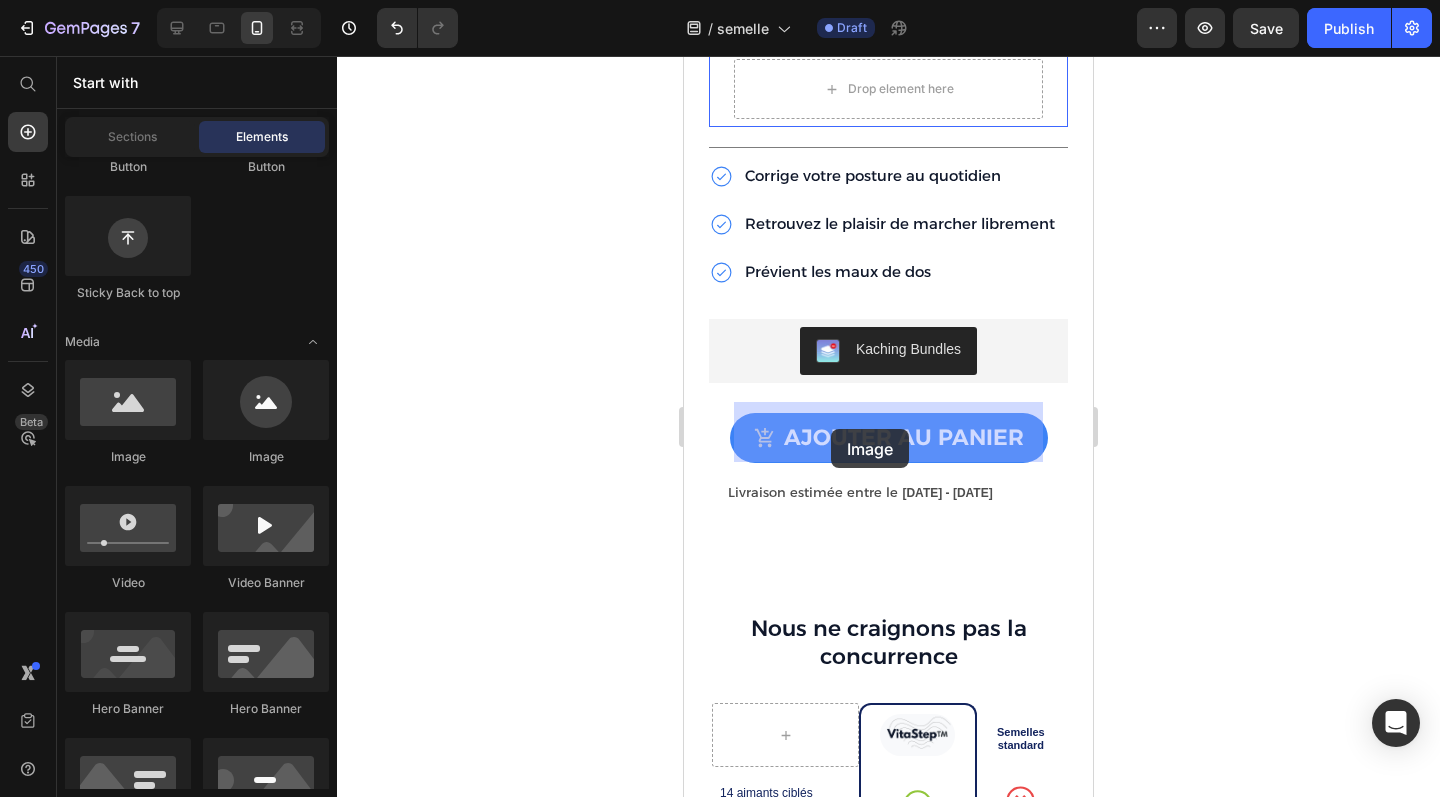 drag, startPoint x: 827, startPoint y: 458, endPoint x: 831, endPoint y: 429, distance: 29.274563 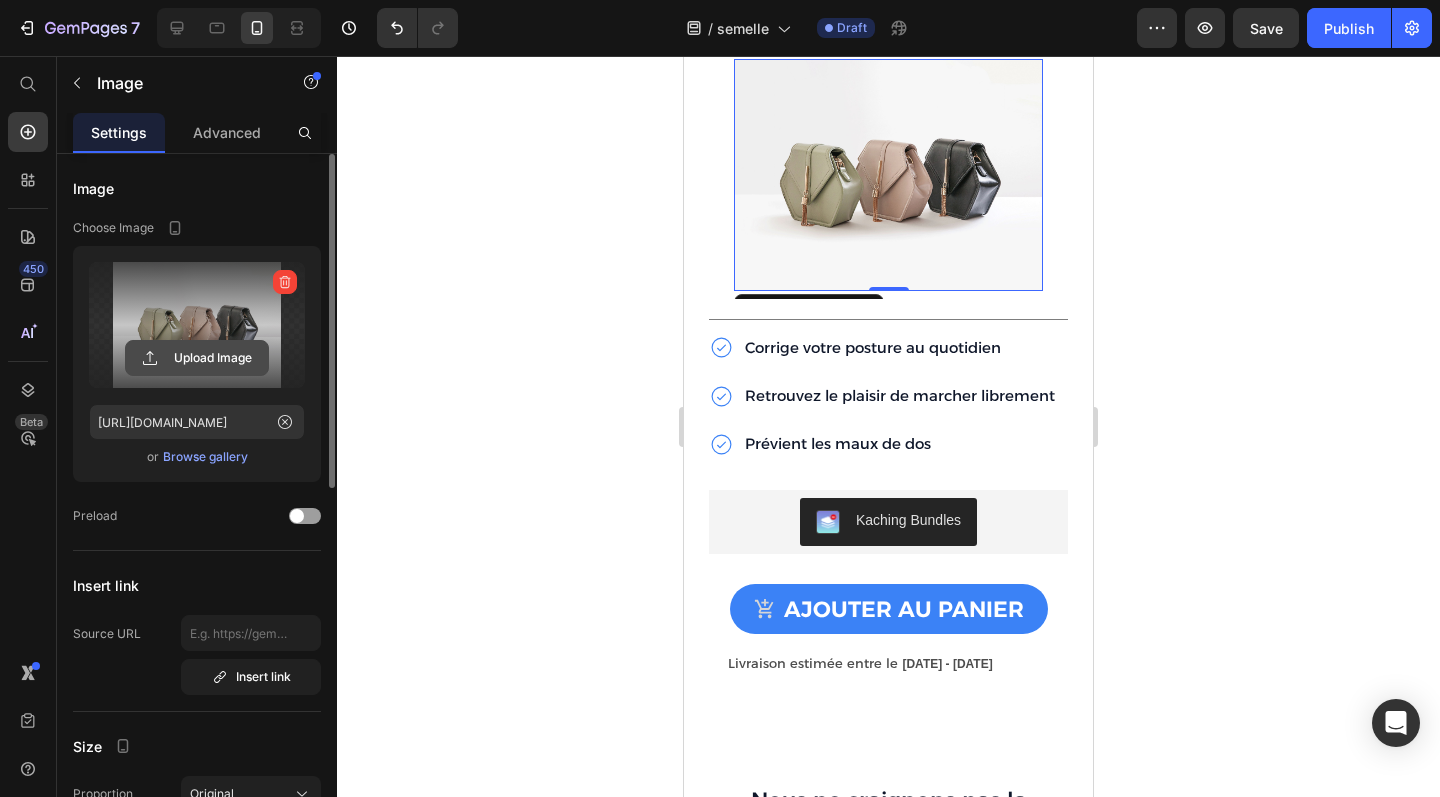 click 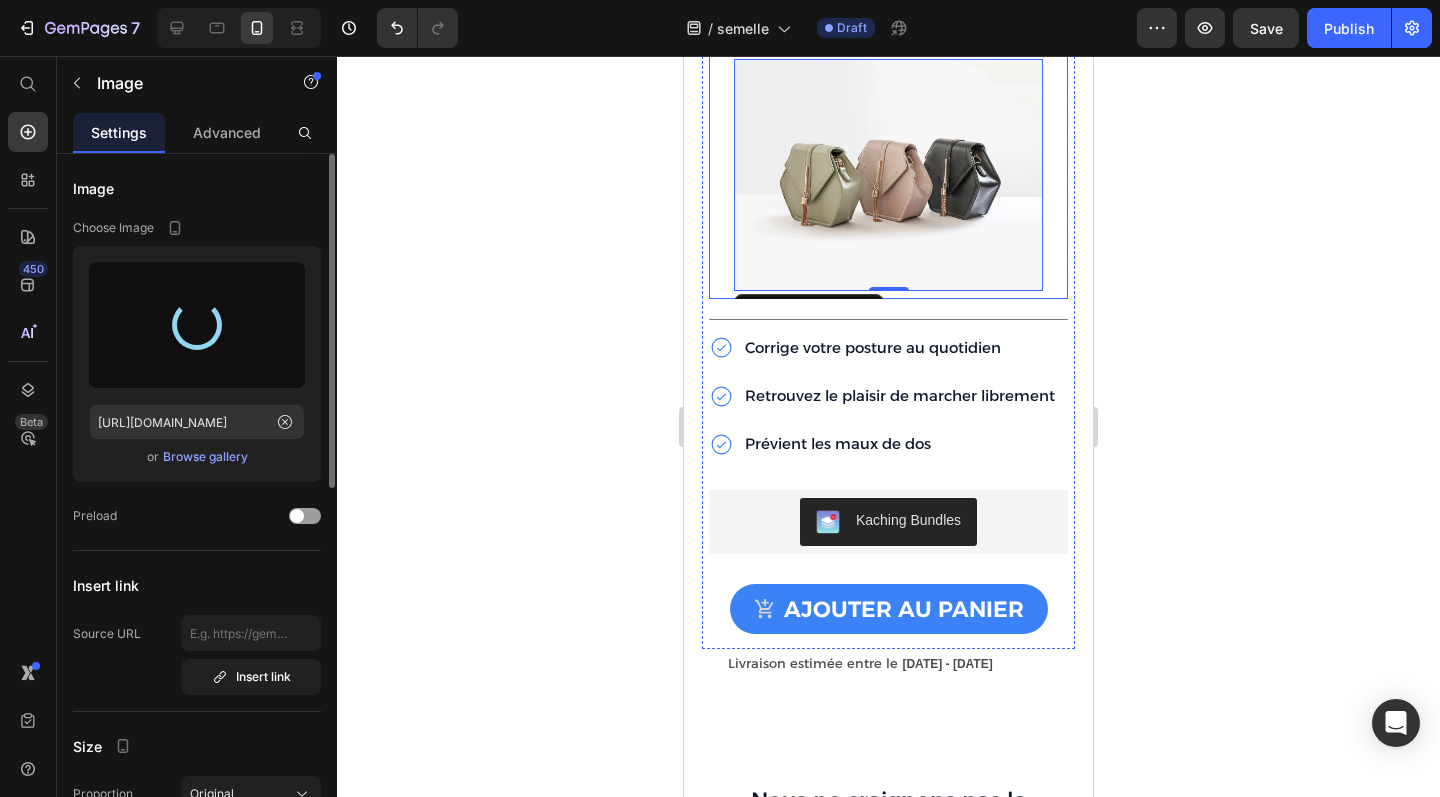 type on "[URL][DOMAIN_NAME]" 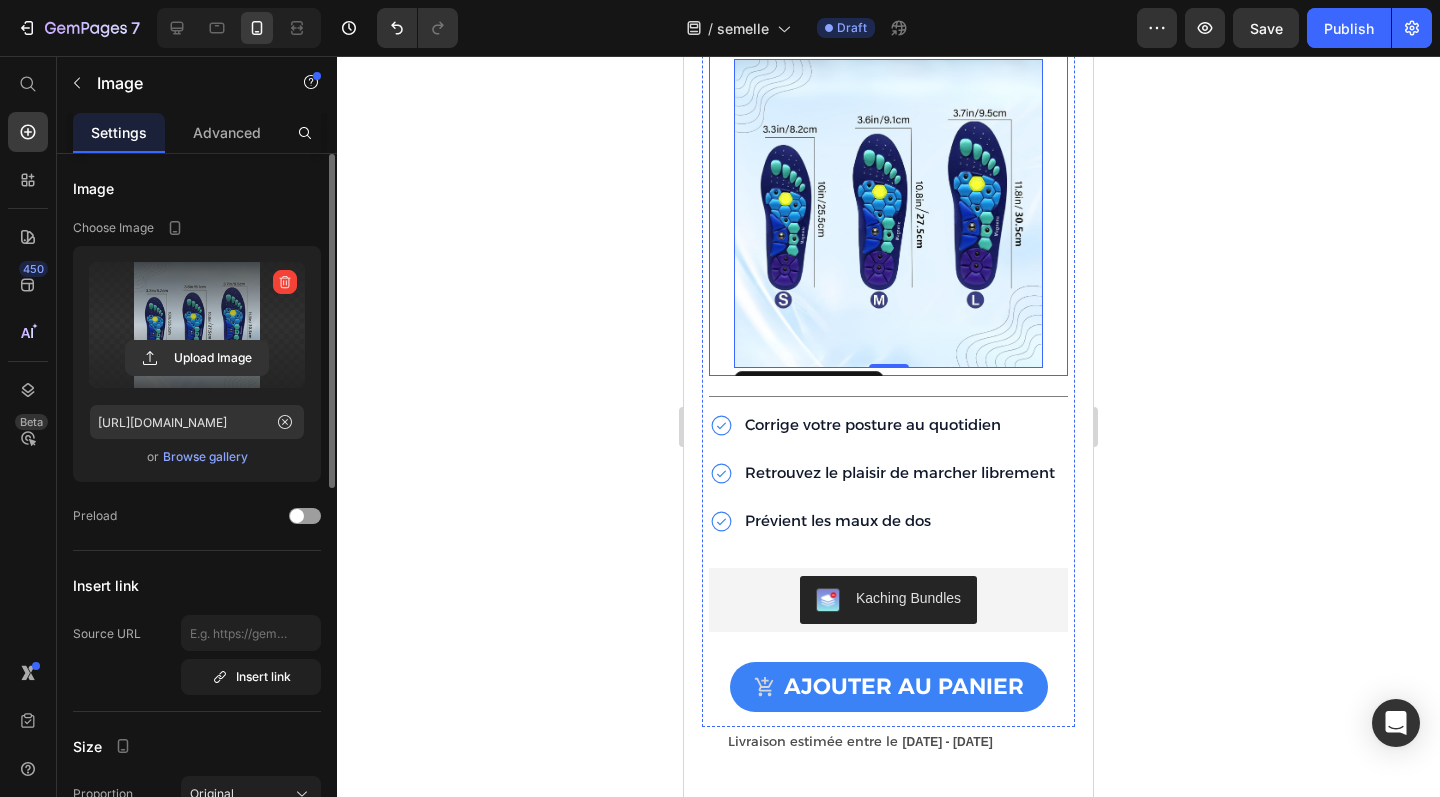 click on "Accordion 1" at bounding box center [774, 26] 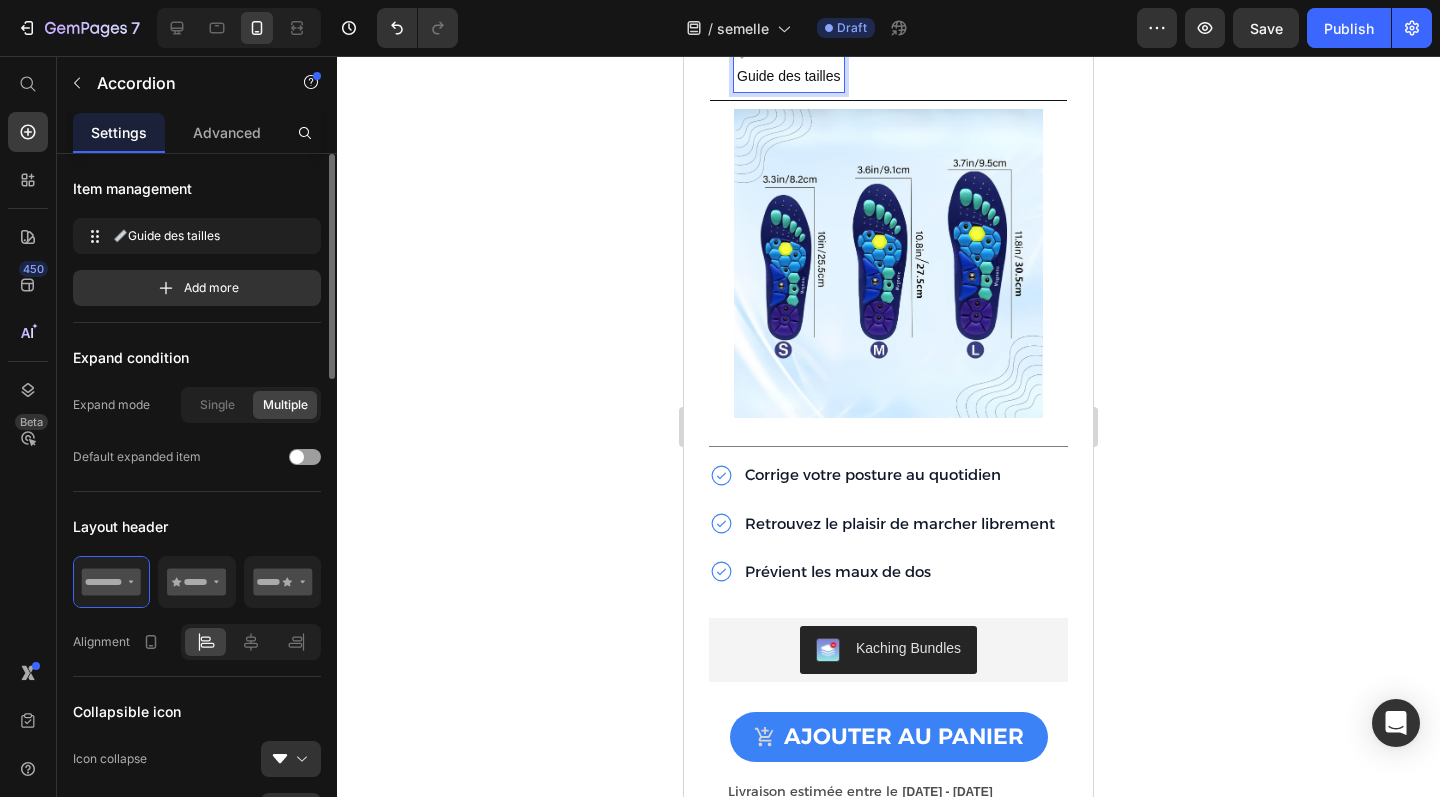 click on "Guide des tailles" at bounding box center [789, 76] 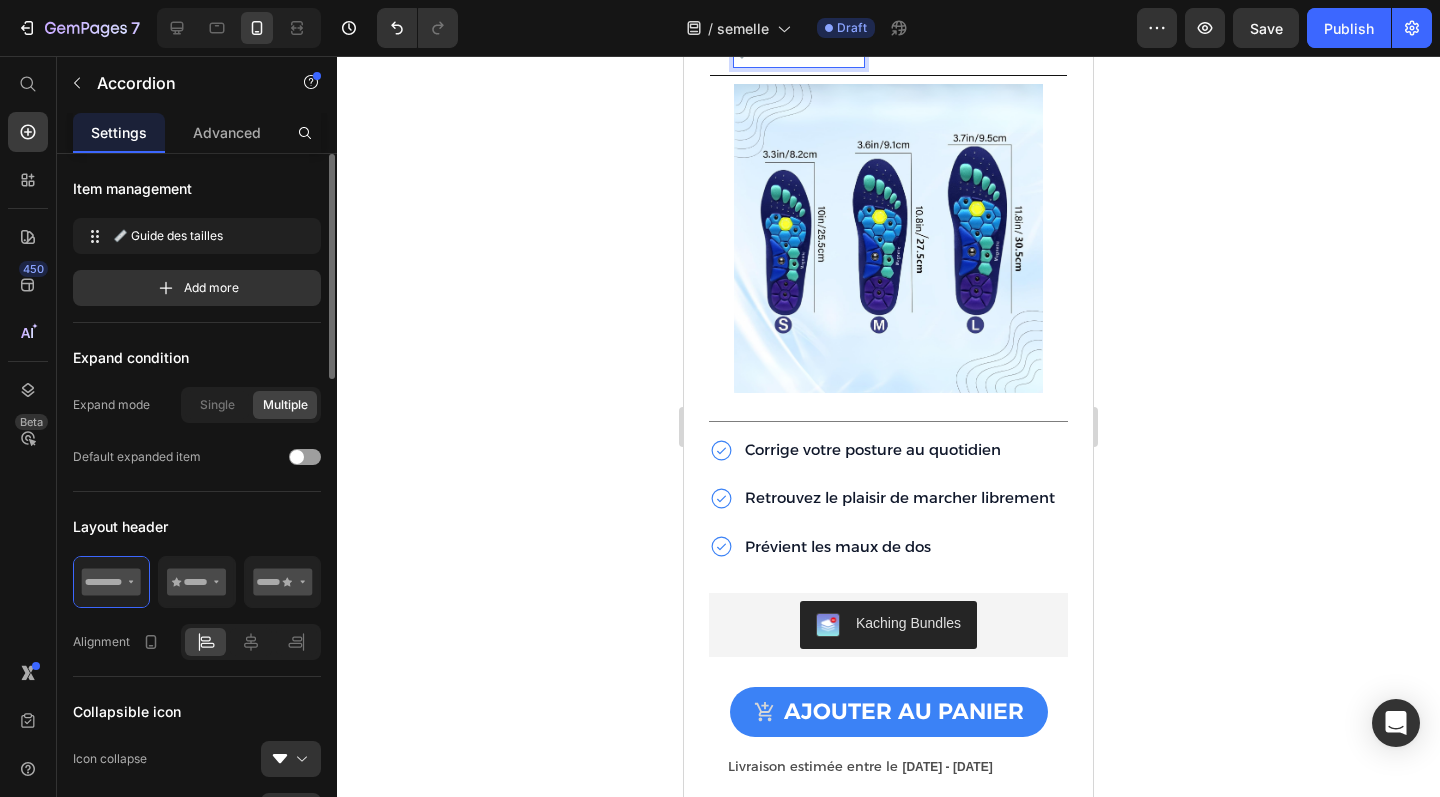 click on "📏 Guide des tailles" at bounding box center (799, 51) 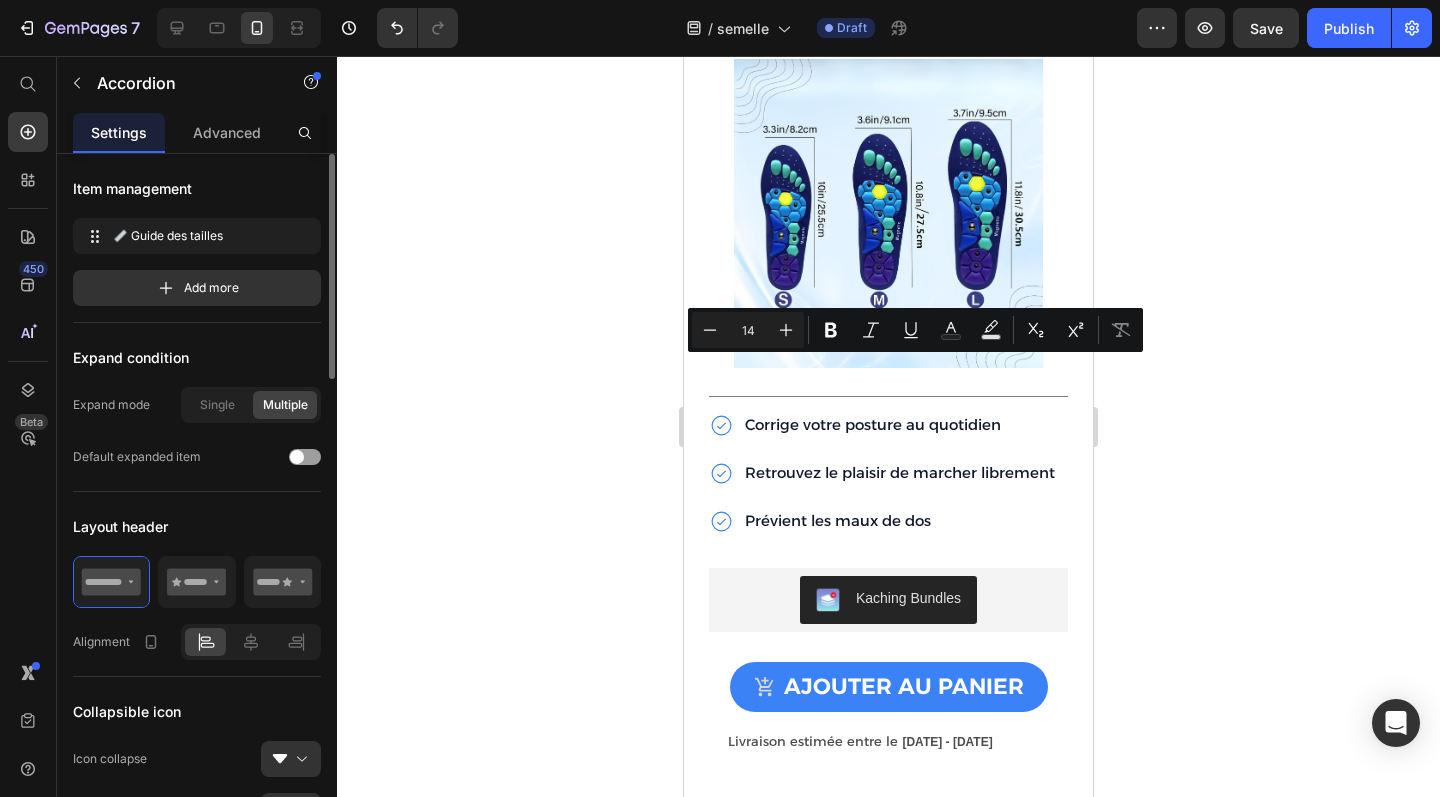 drag, startPoint x: 760, startPoint y: 365, endPoint x: 717, endPoint y: 365, distance: 43 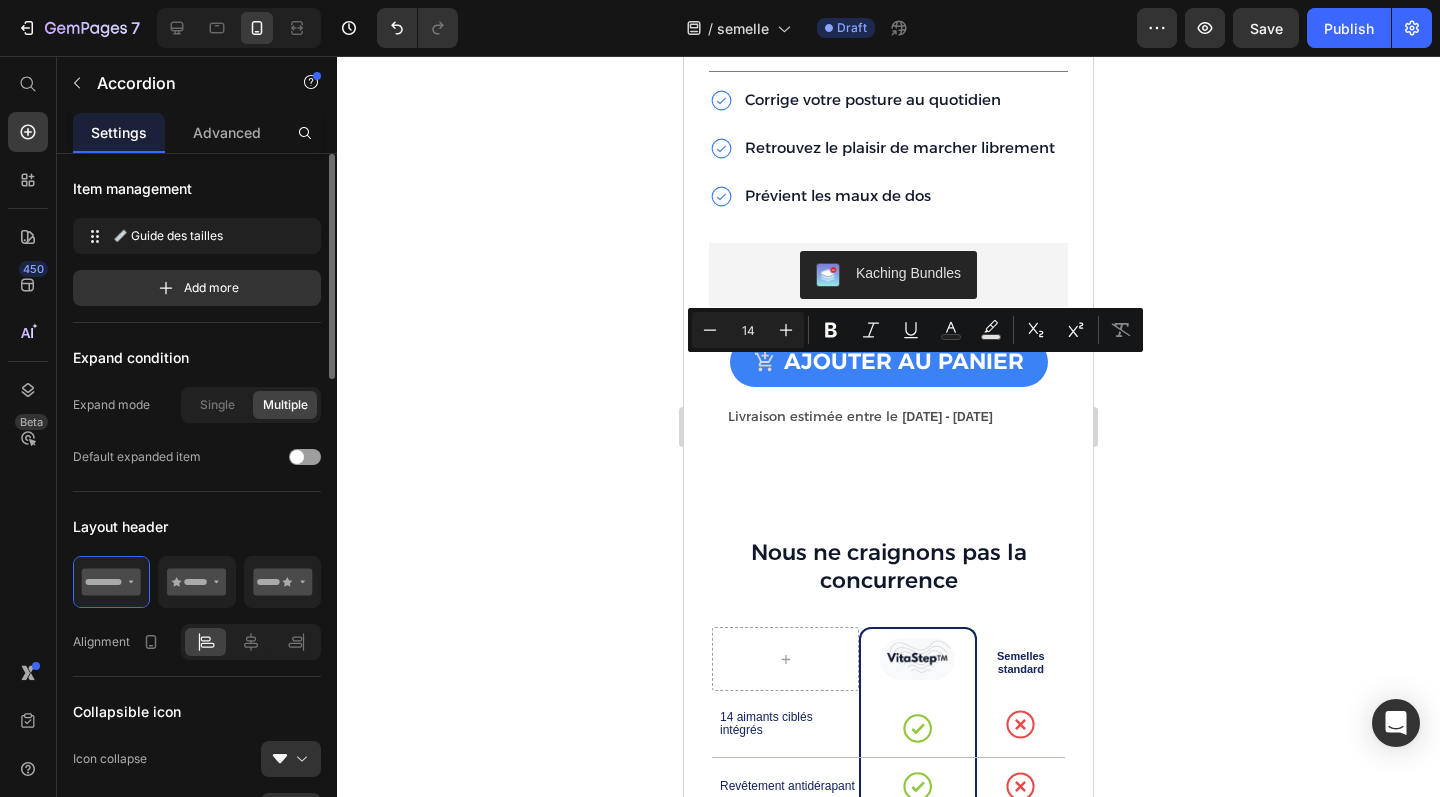 copy on "📏 G" 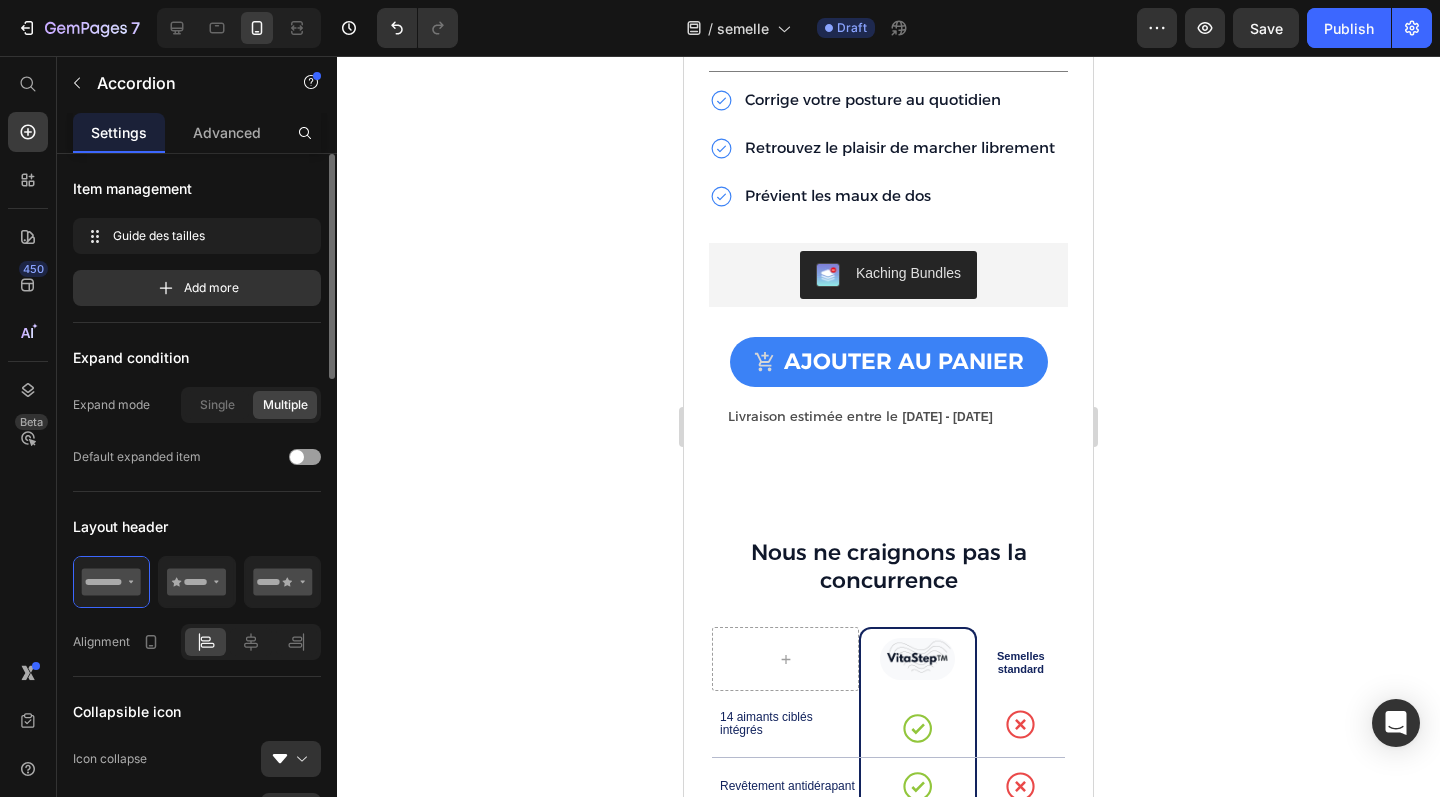 click on "Guide des tailles" at bounding box center (789, 26) 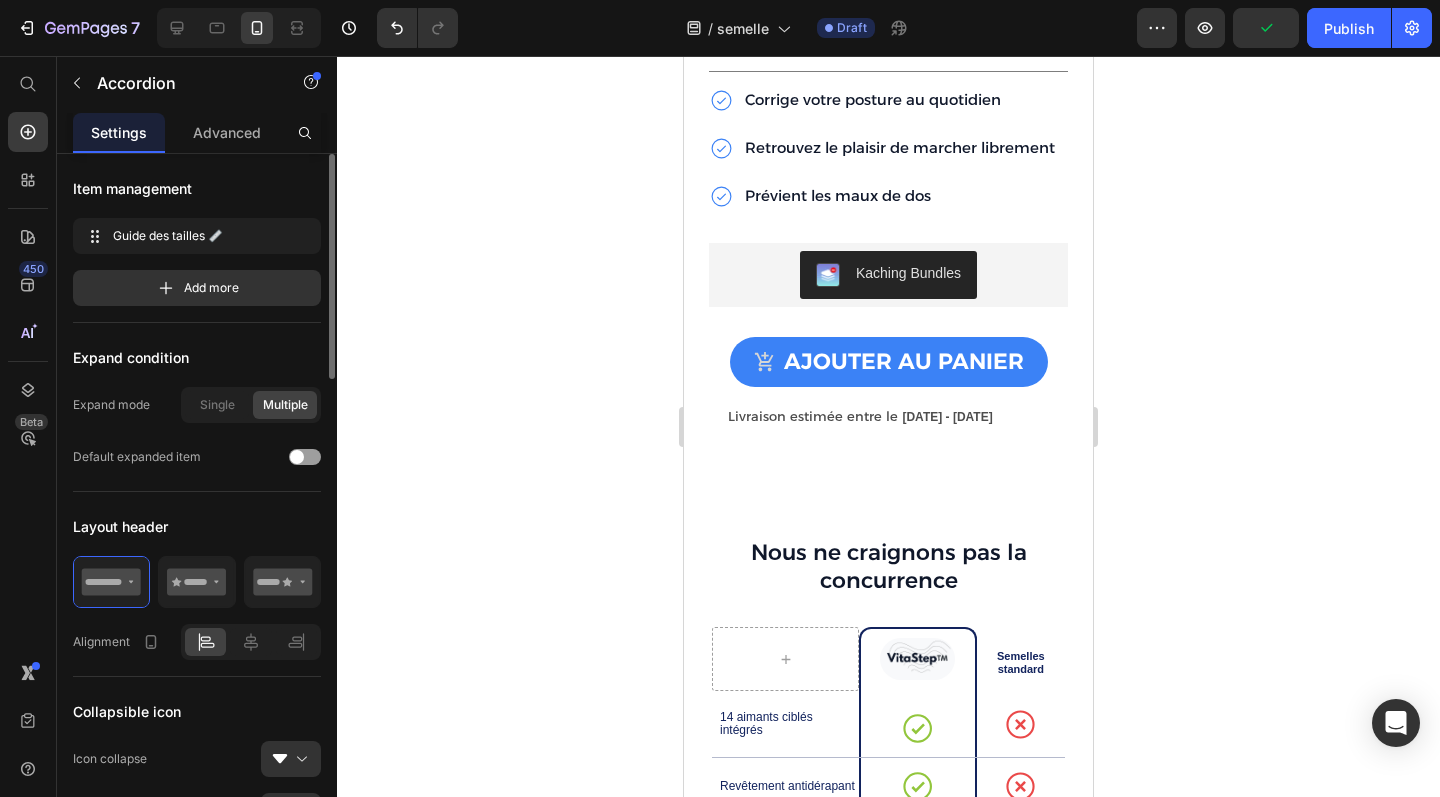 click 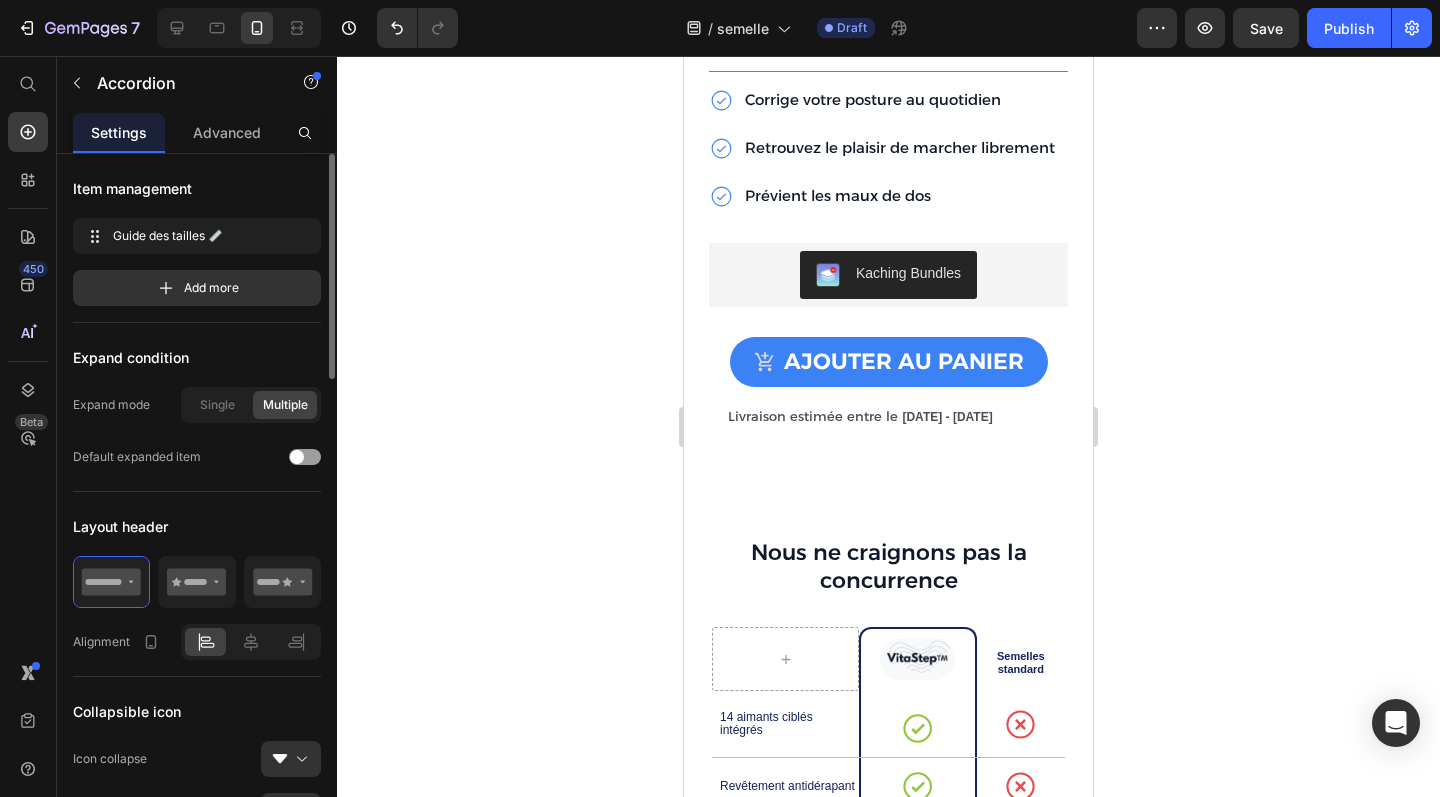 click on "Guide des tailles 📏" at bounding box center (872, 26) 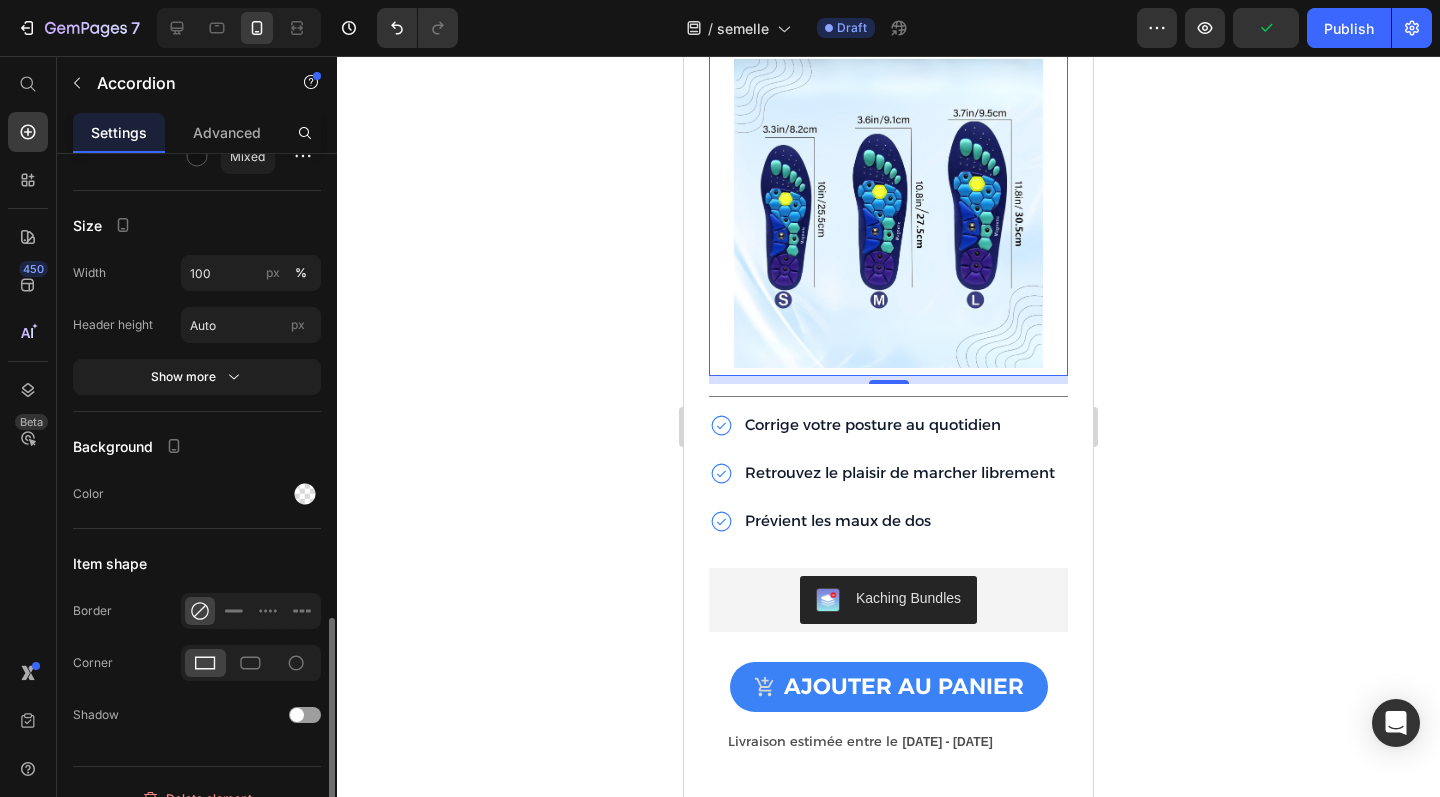 scroll, scrollTop: 1448, scrollLeft: 0, axis: vertical 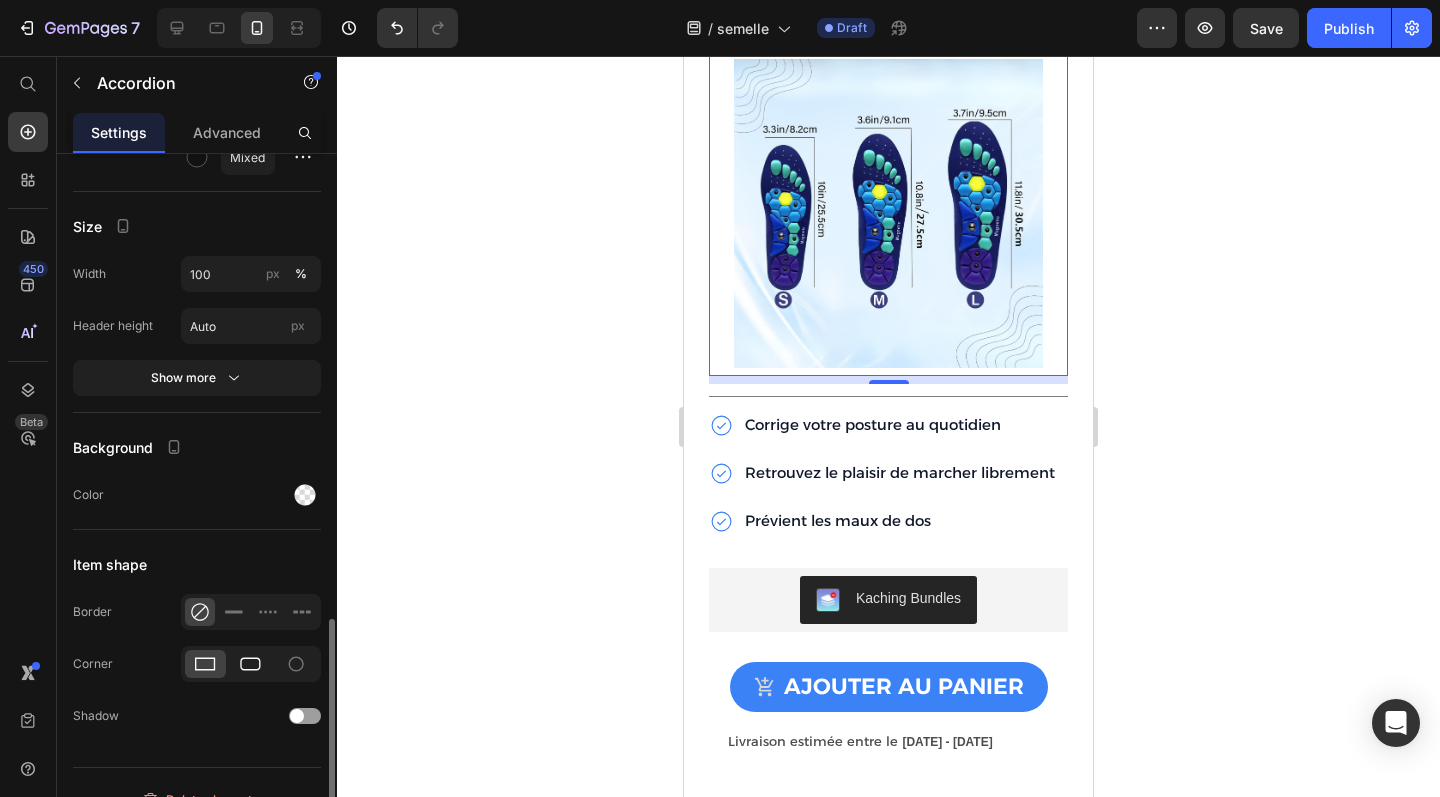 click 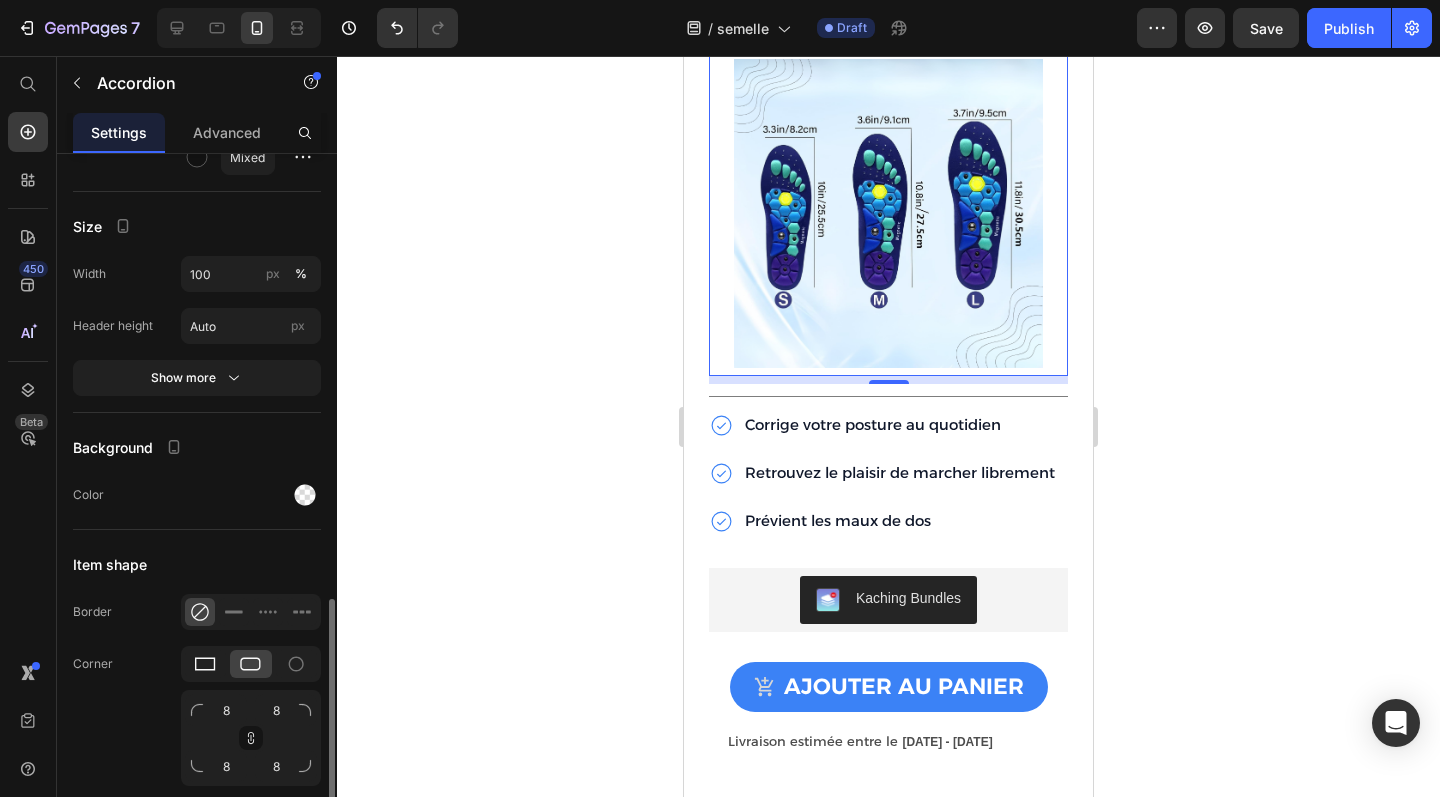 click 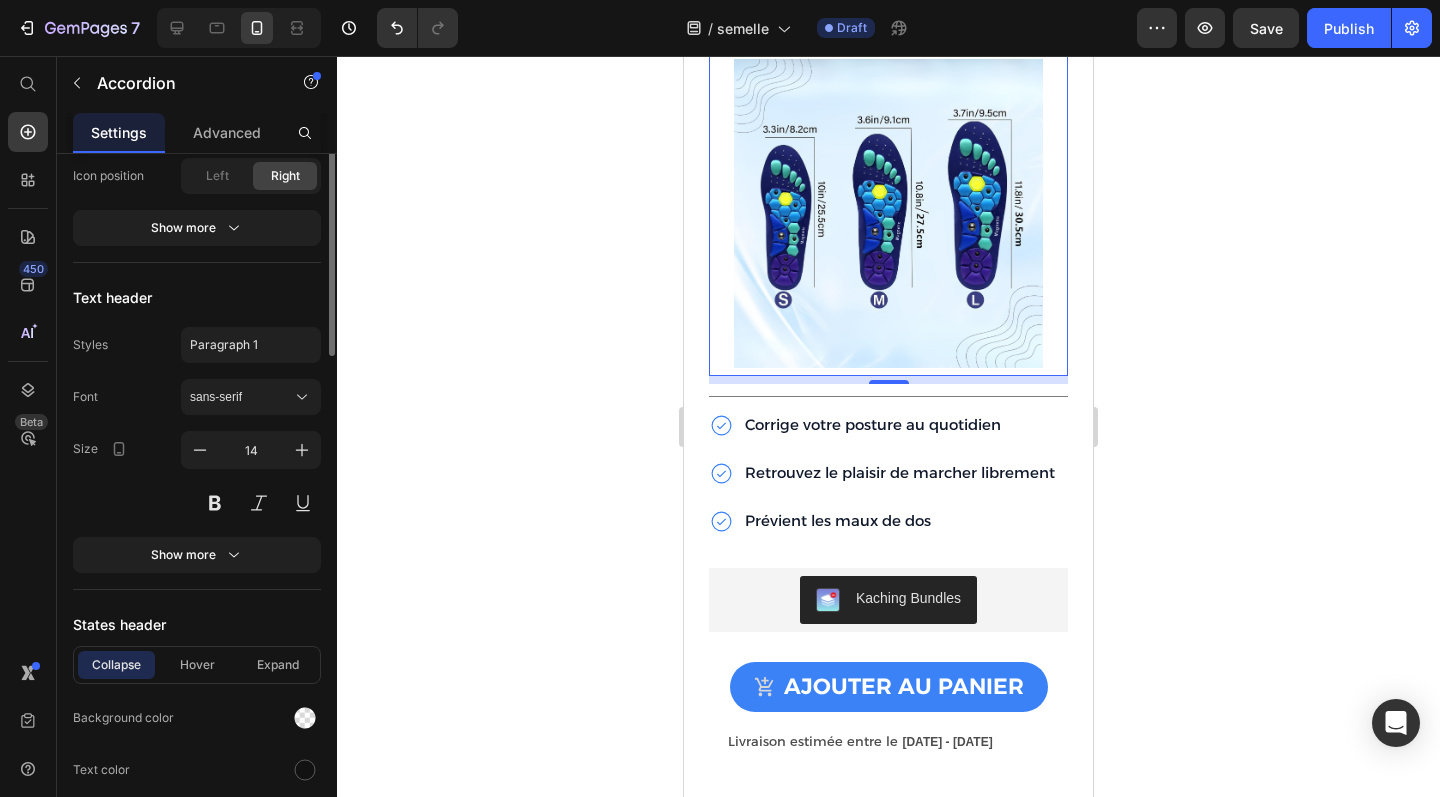 scroll, scrollTop: 403, scrollLeft: 0, axis: vertical 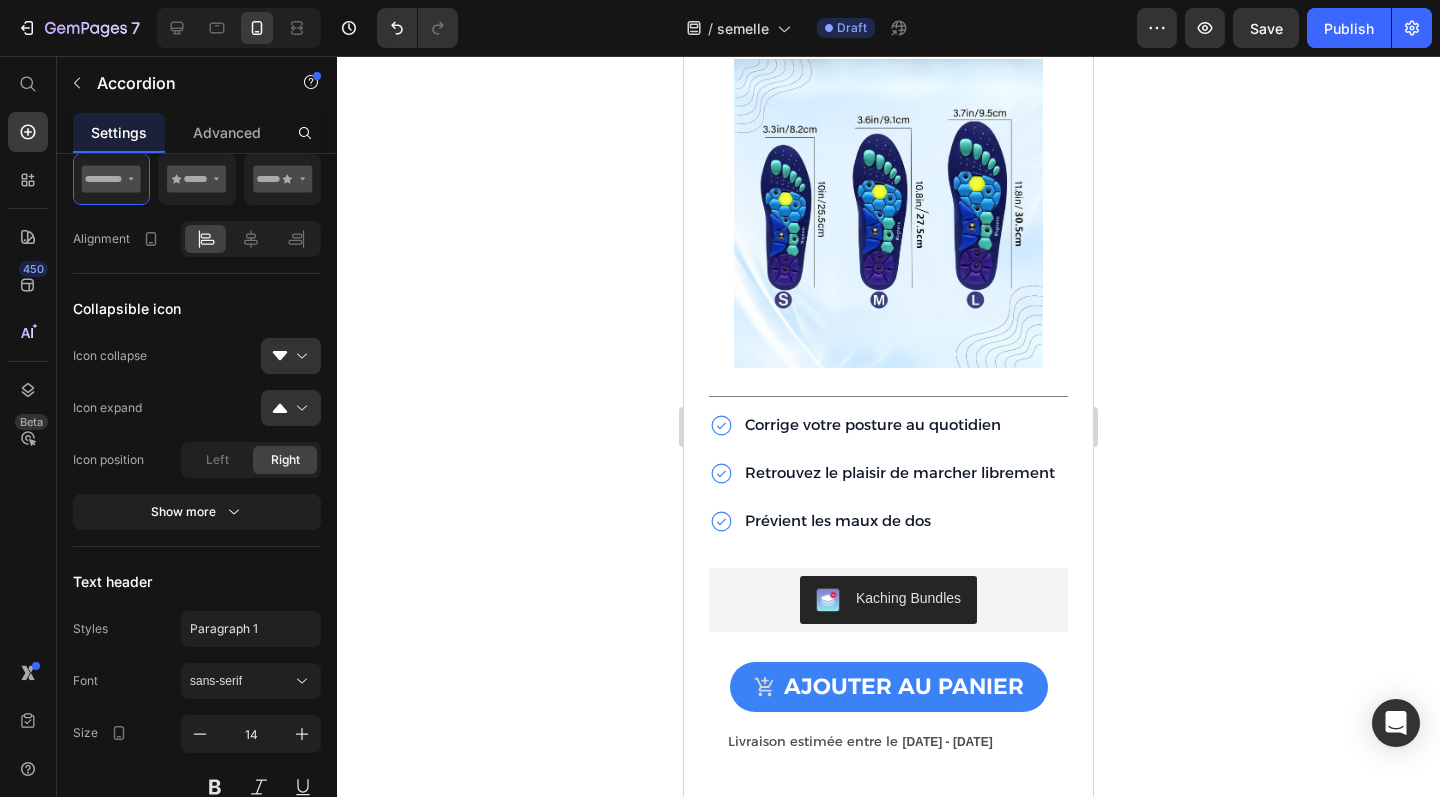click 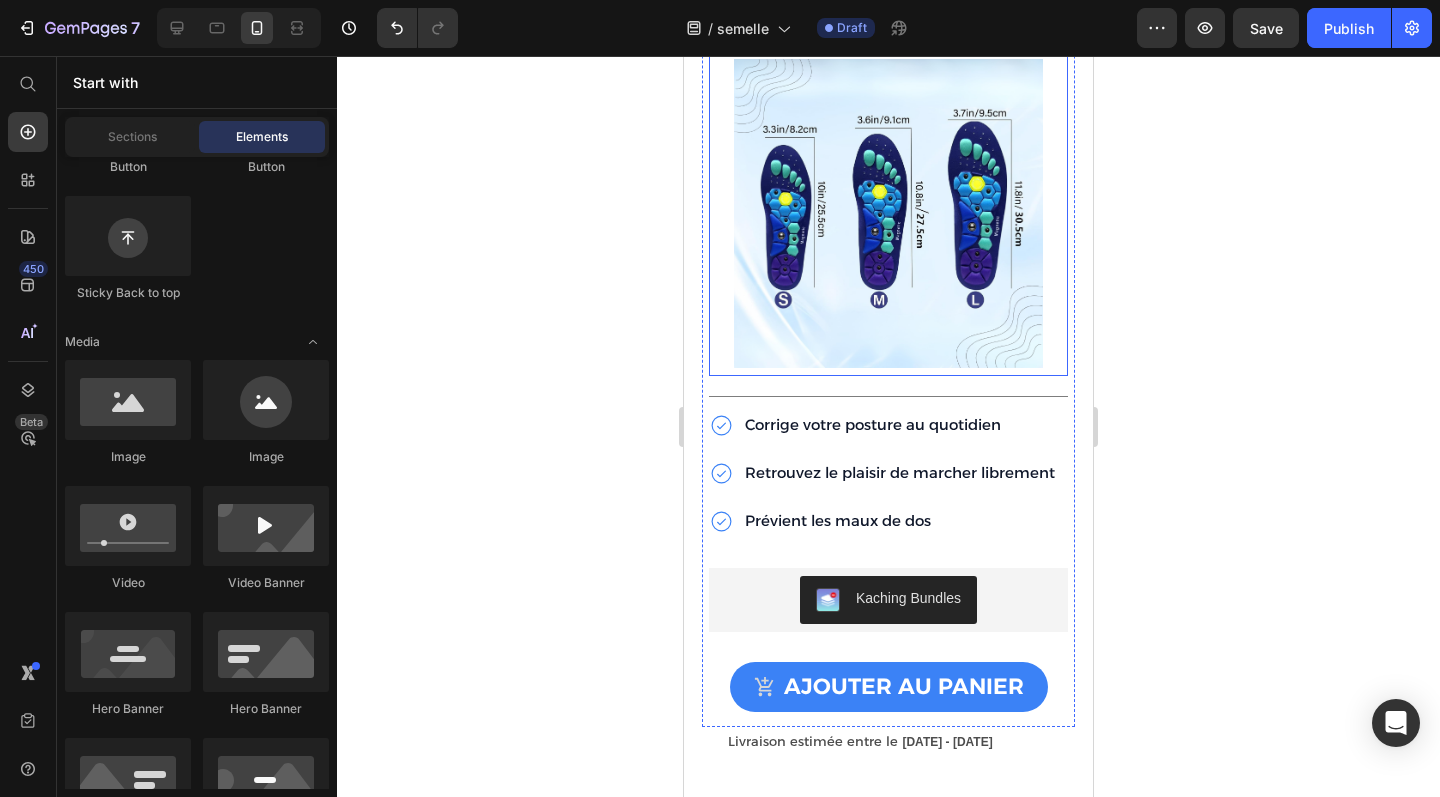 click on "Guide des tailles" at bounding box center [872, 26] 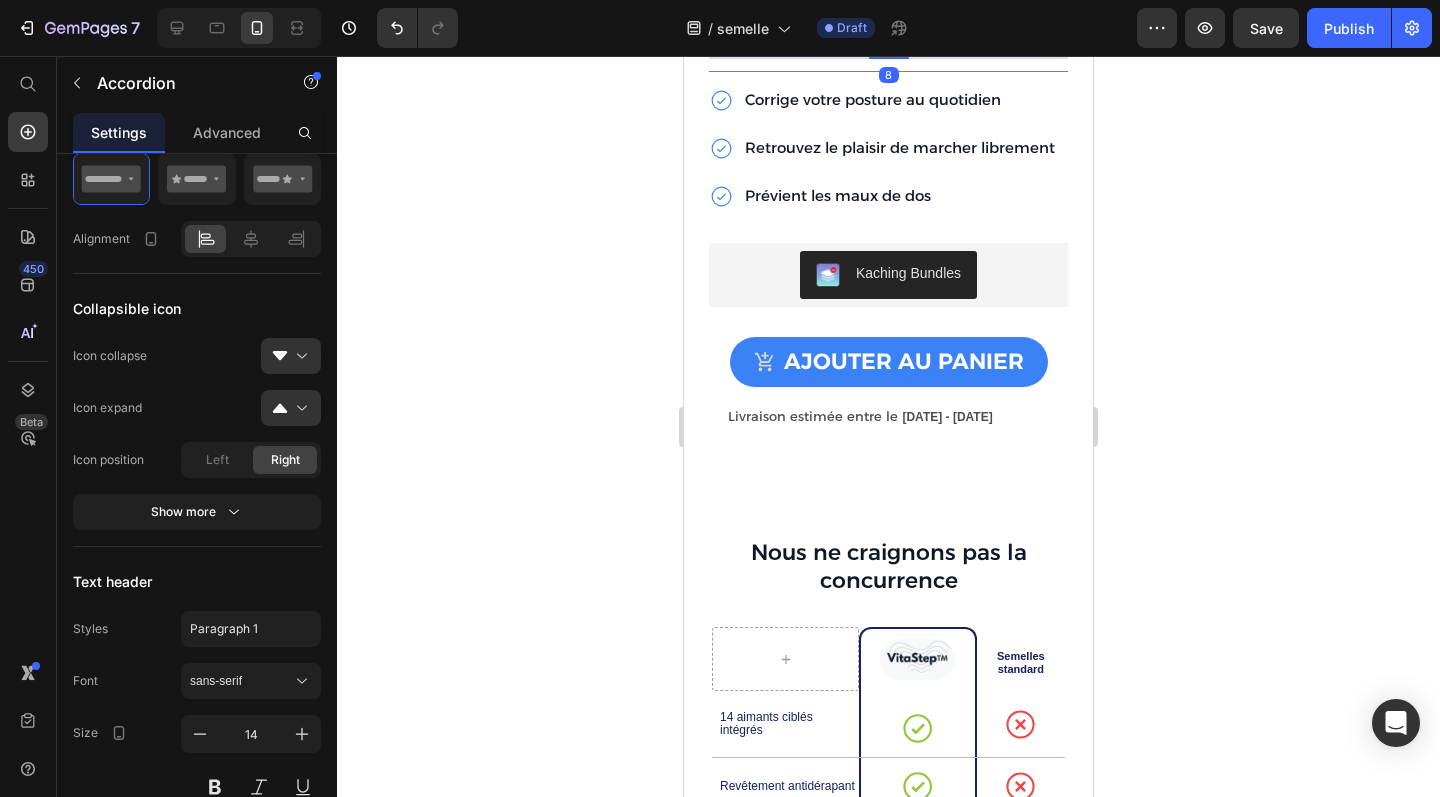 click 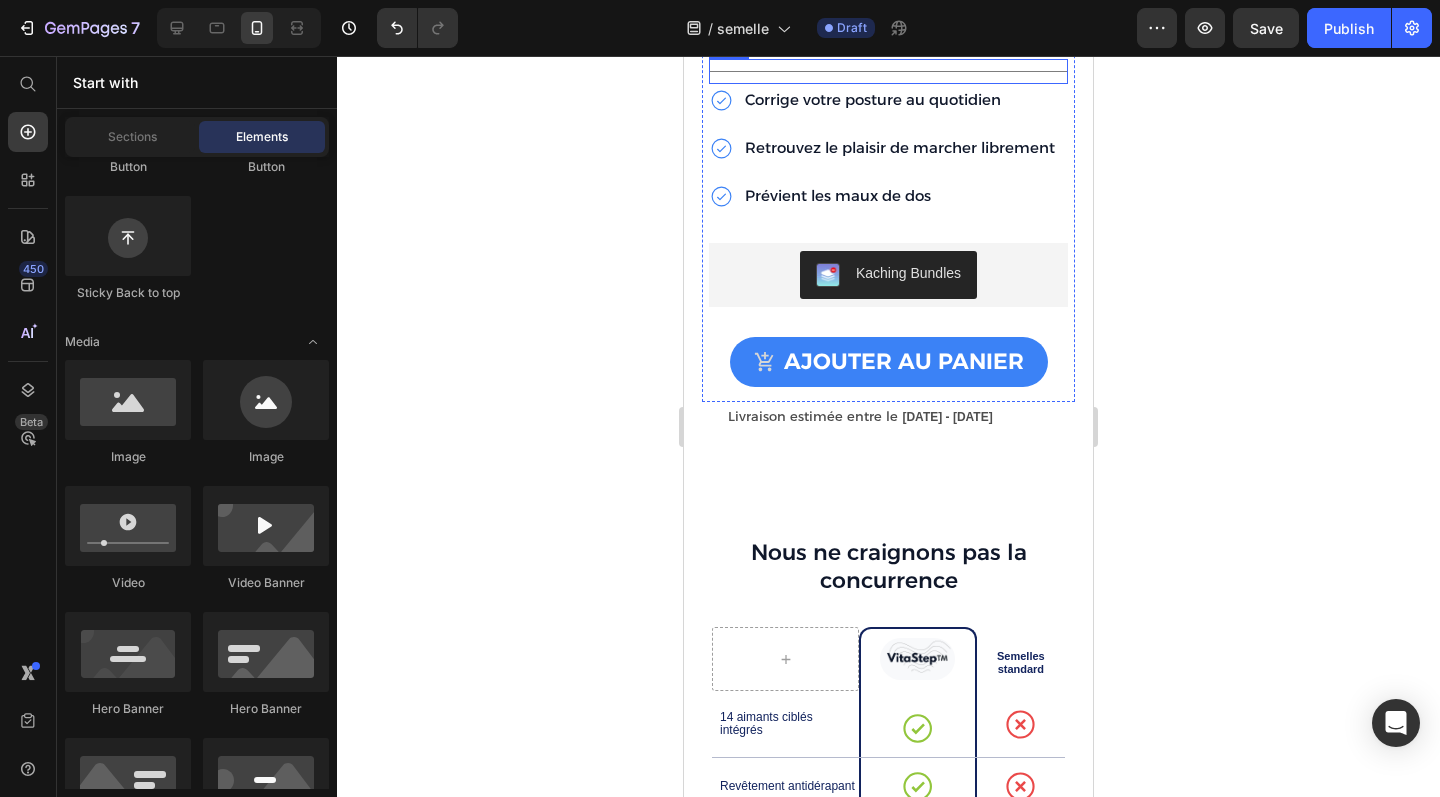 click at bounding box center [888, 71] 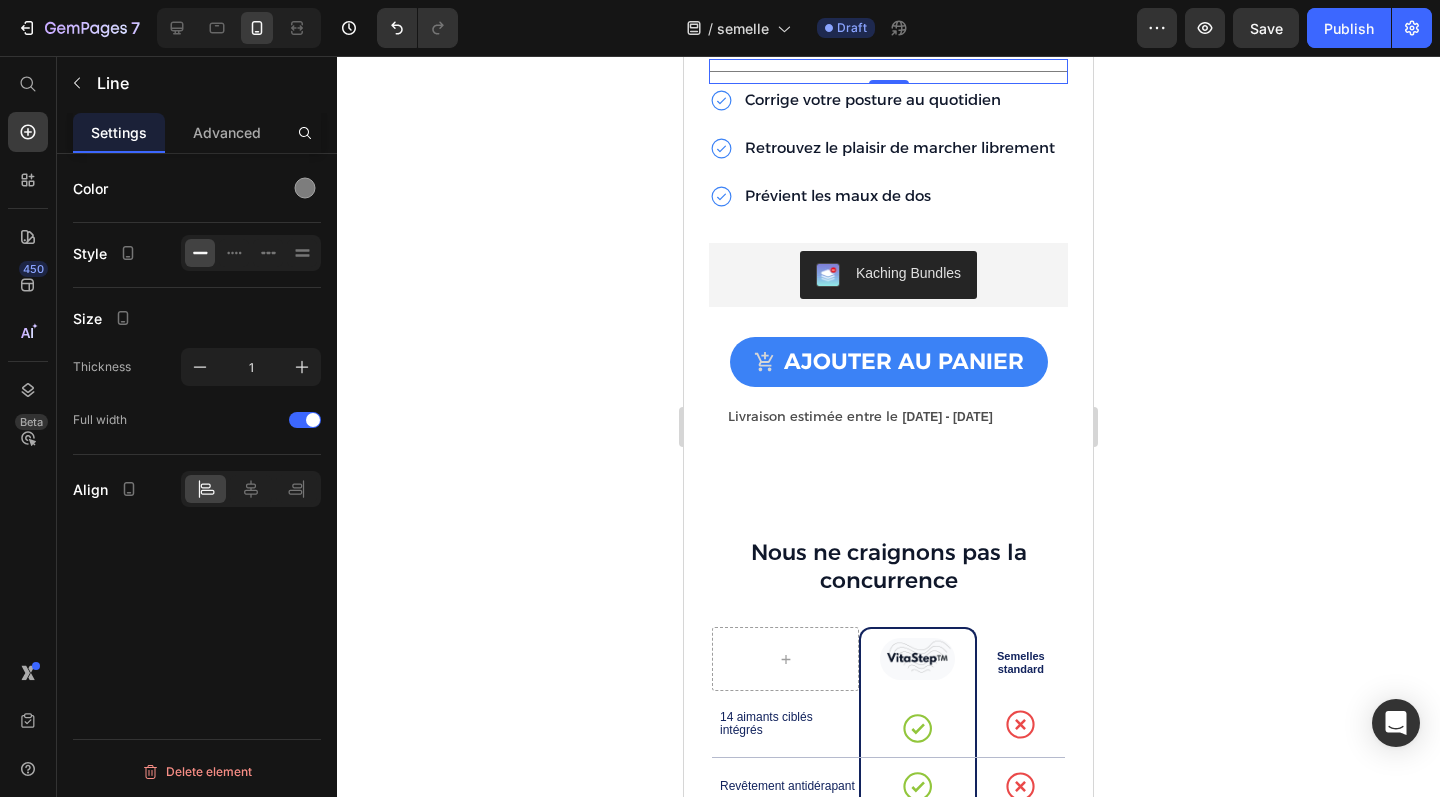 click 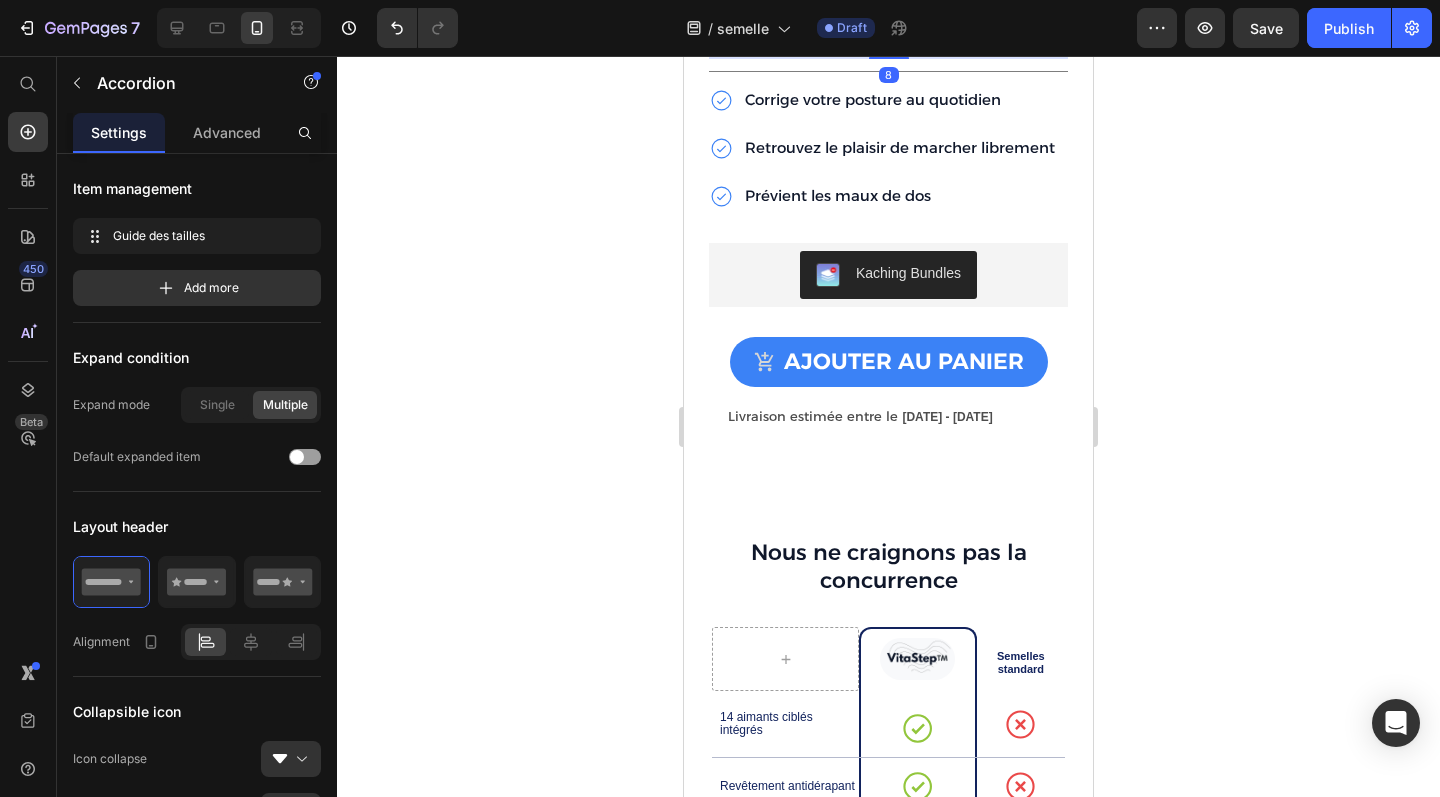 click 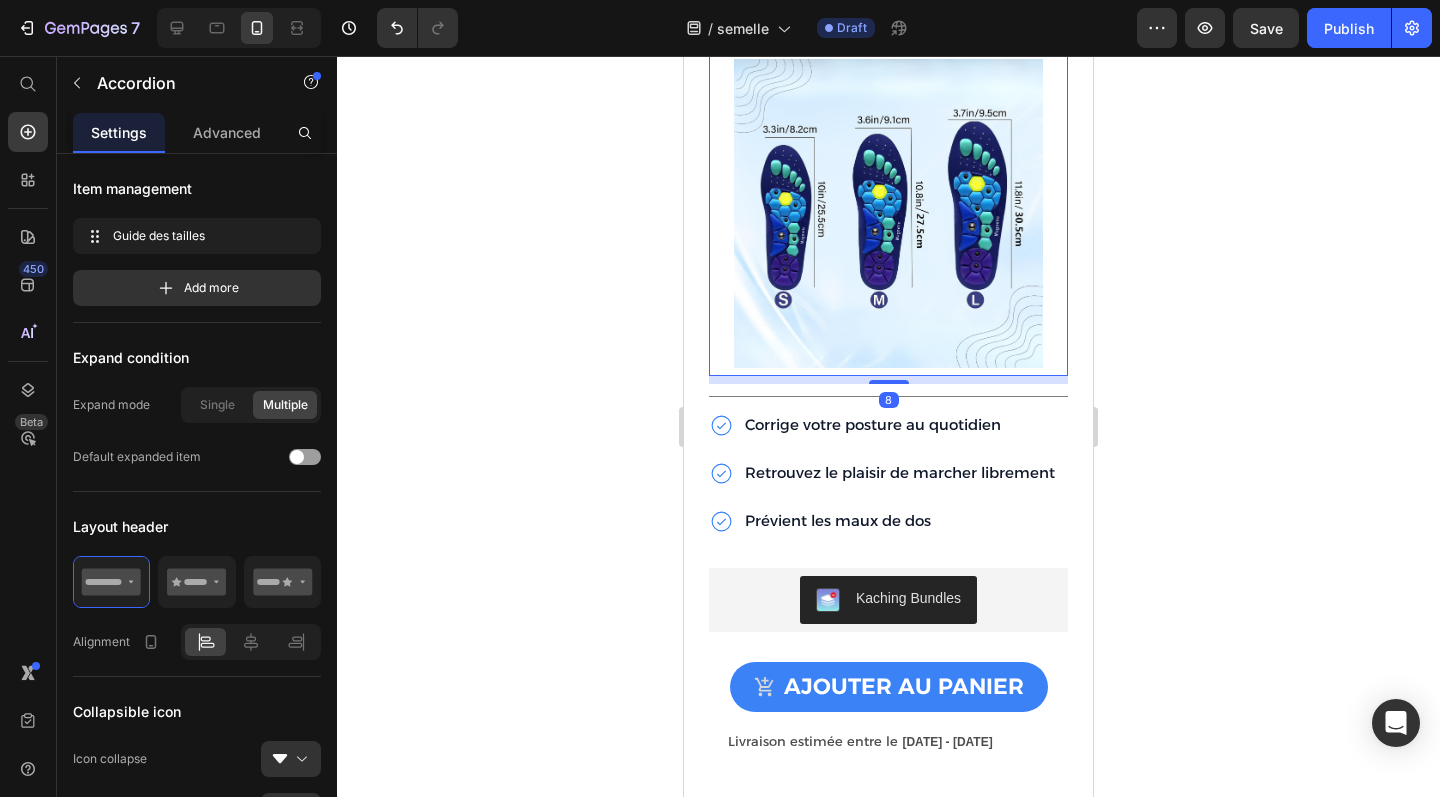click 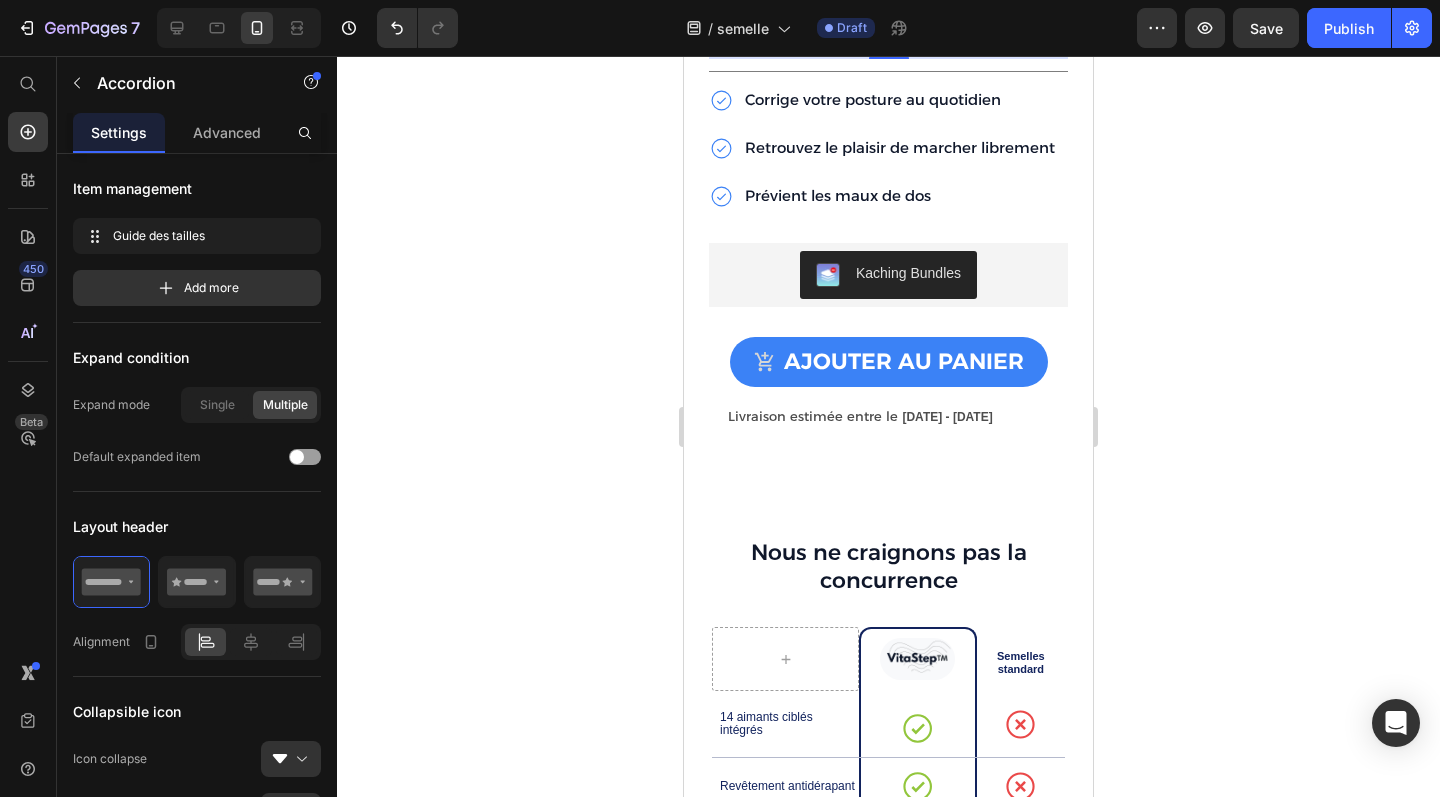 click 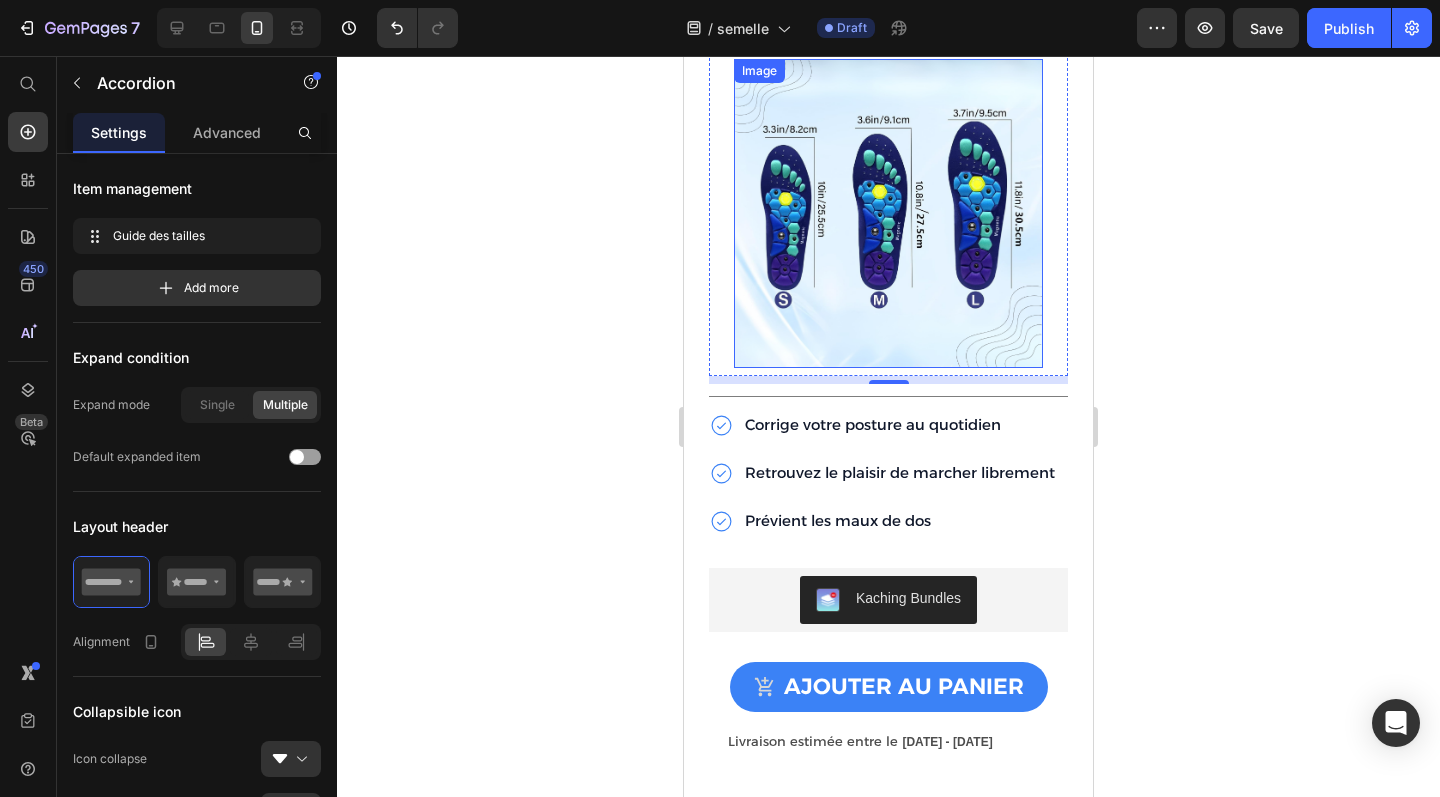 click at bounding box center (888, 213) 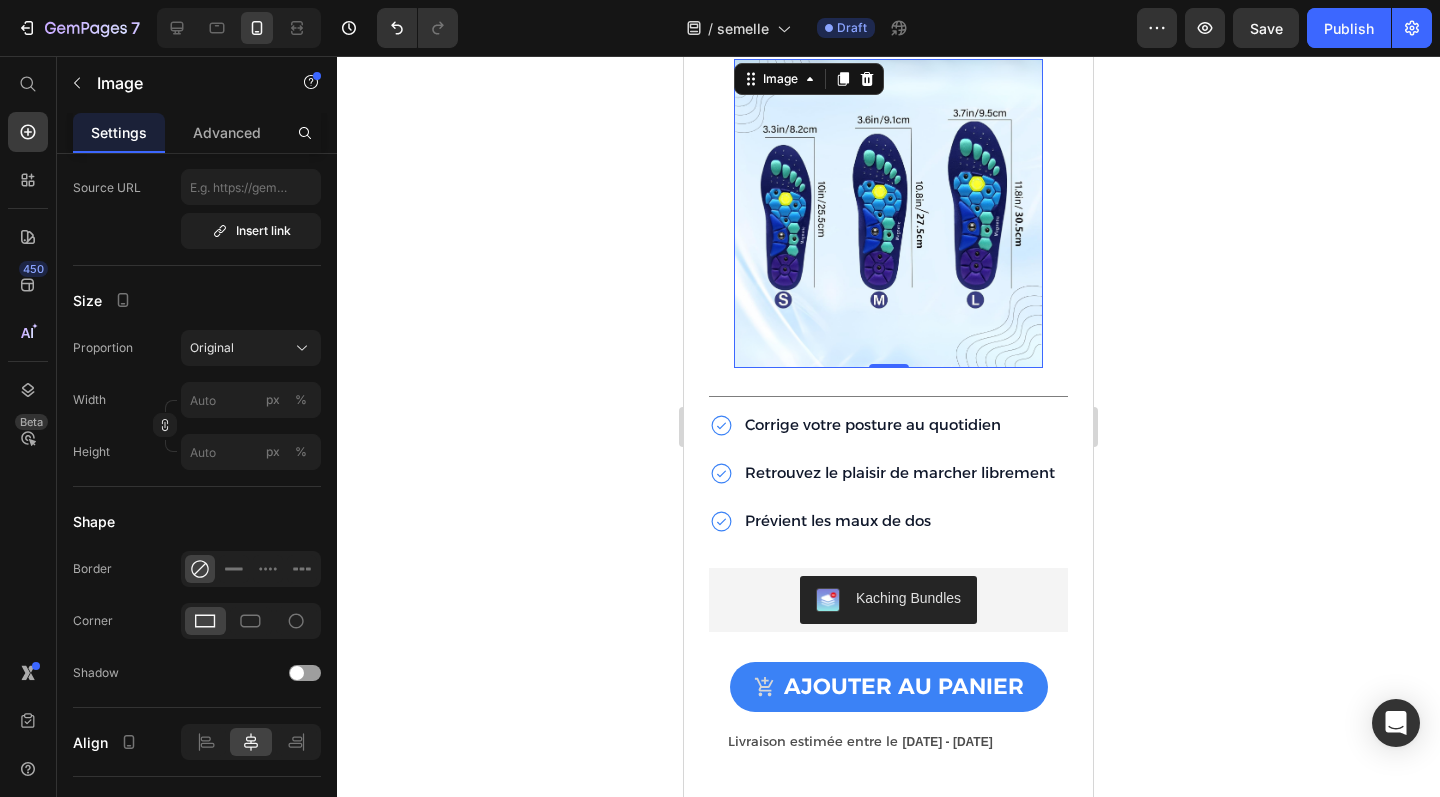 scroll, scrollTop: 763, scrollLeft: 0, axis: vertical 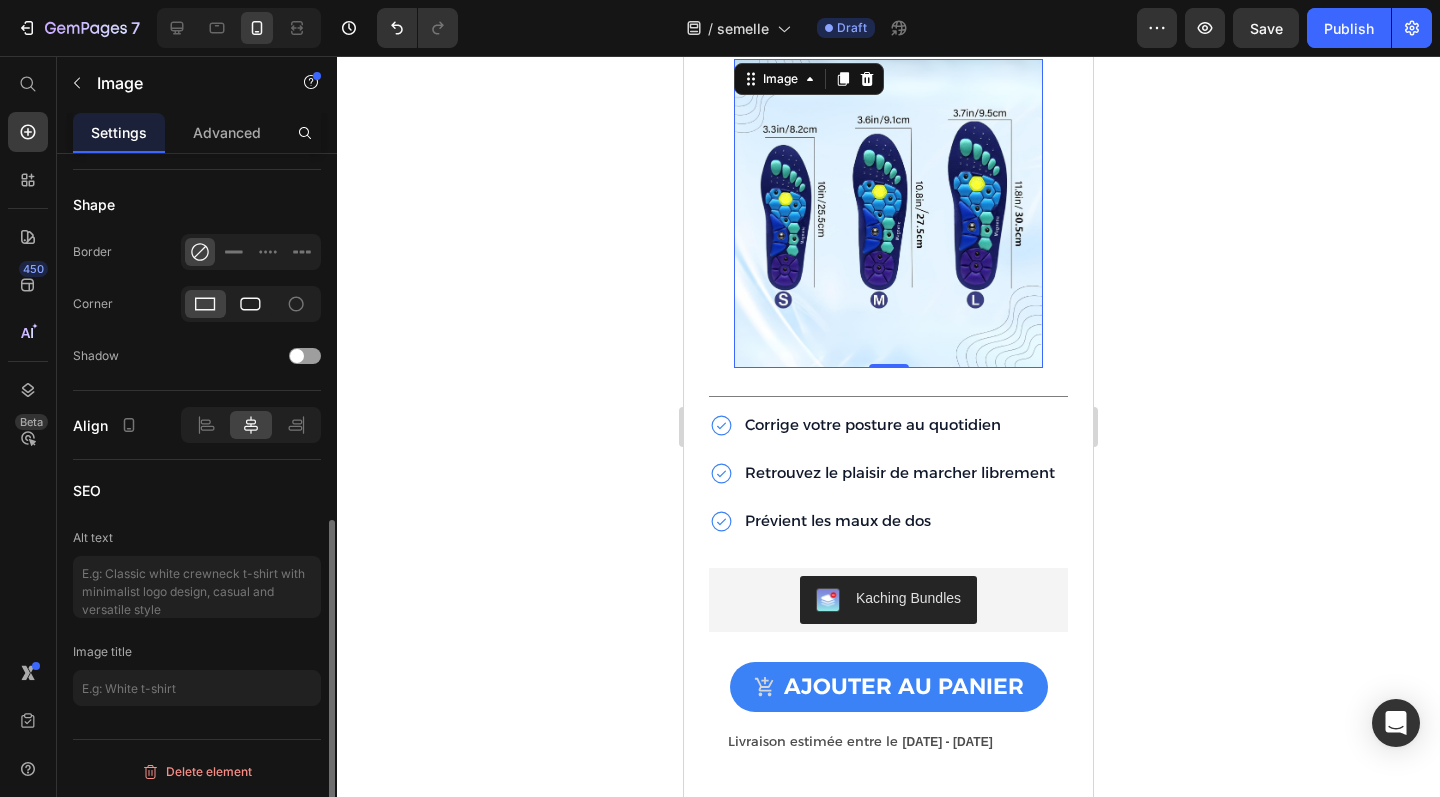 click 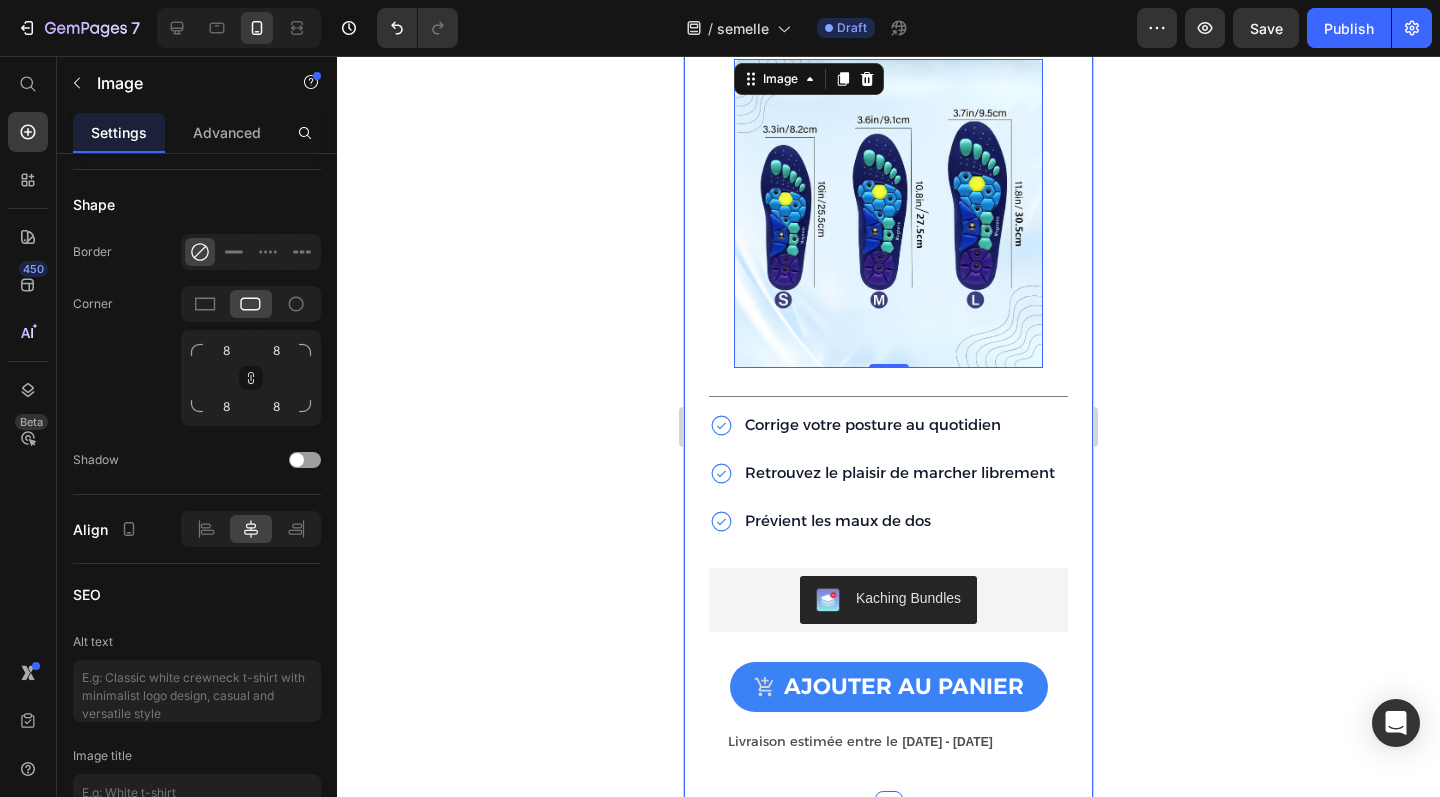 click 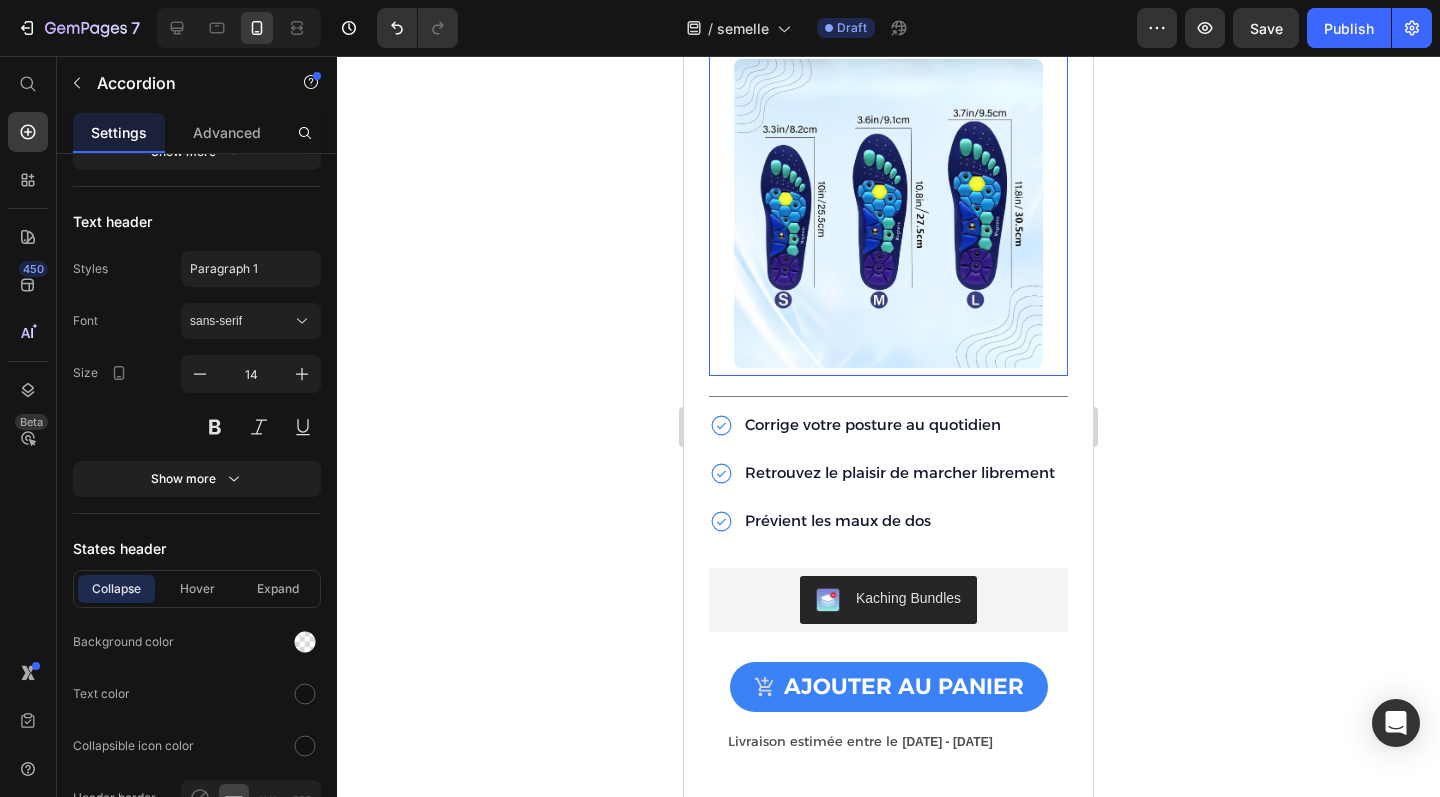 click 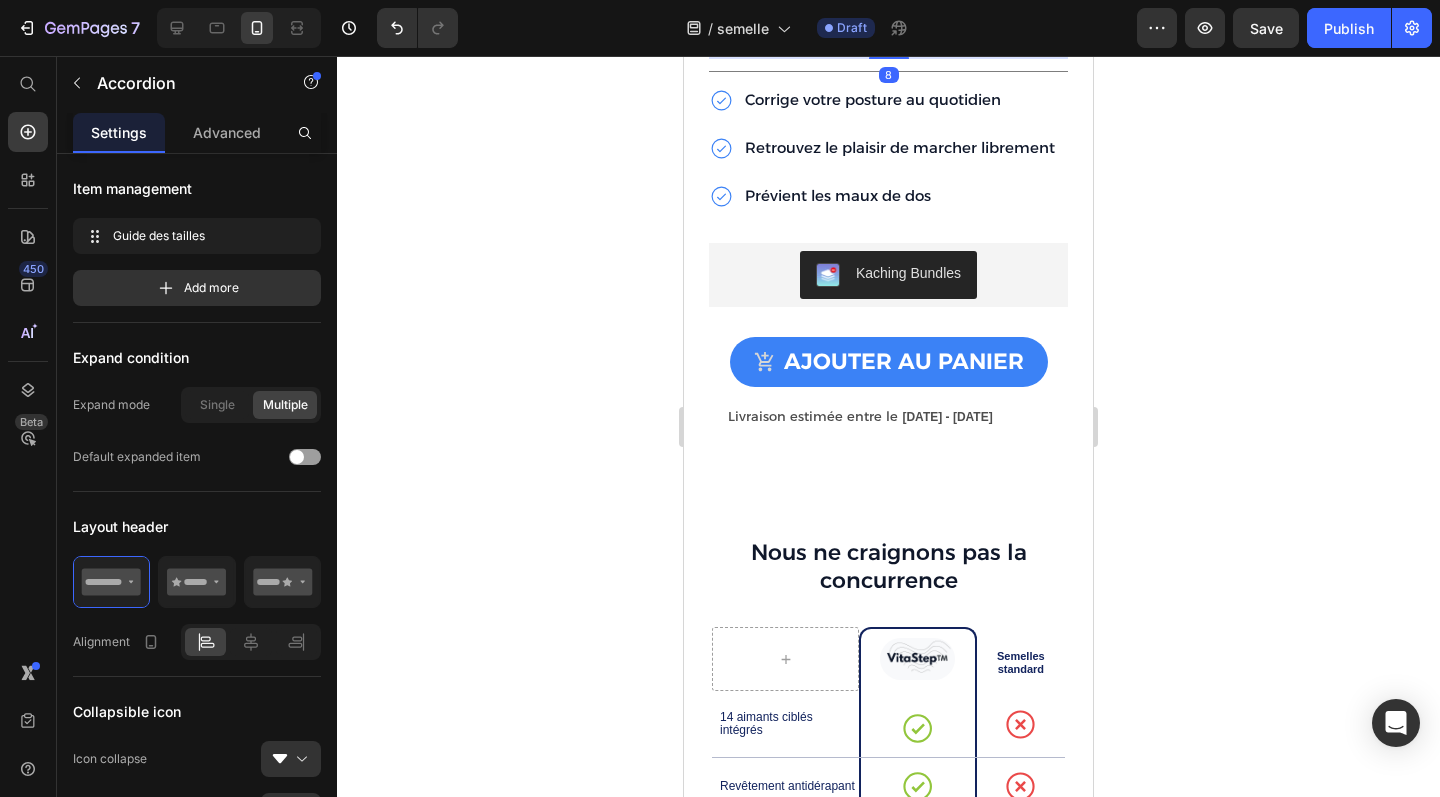 click 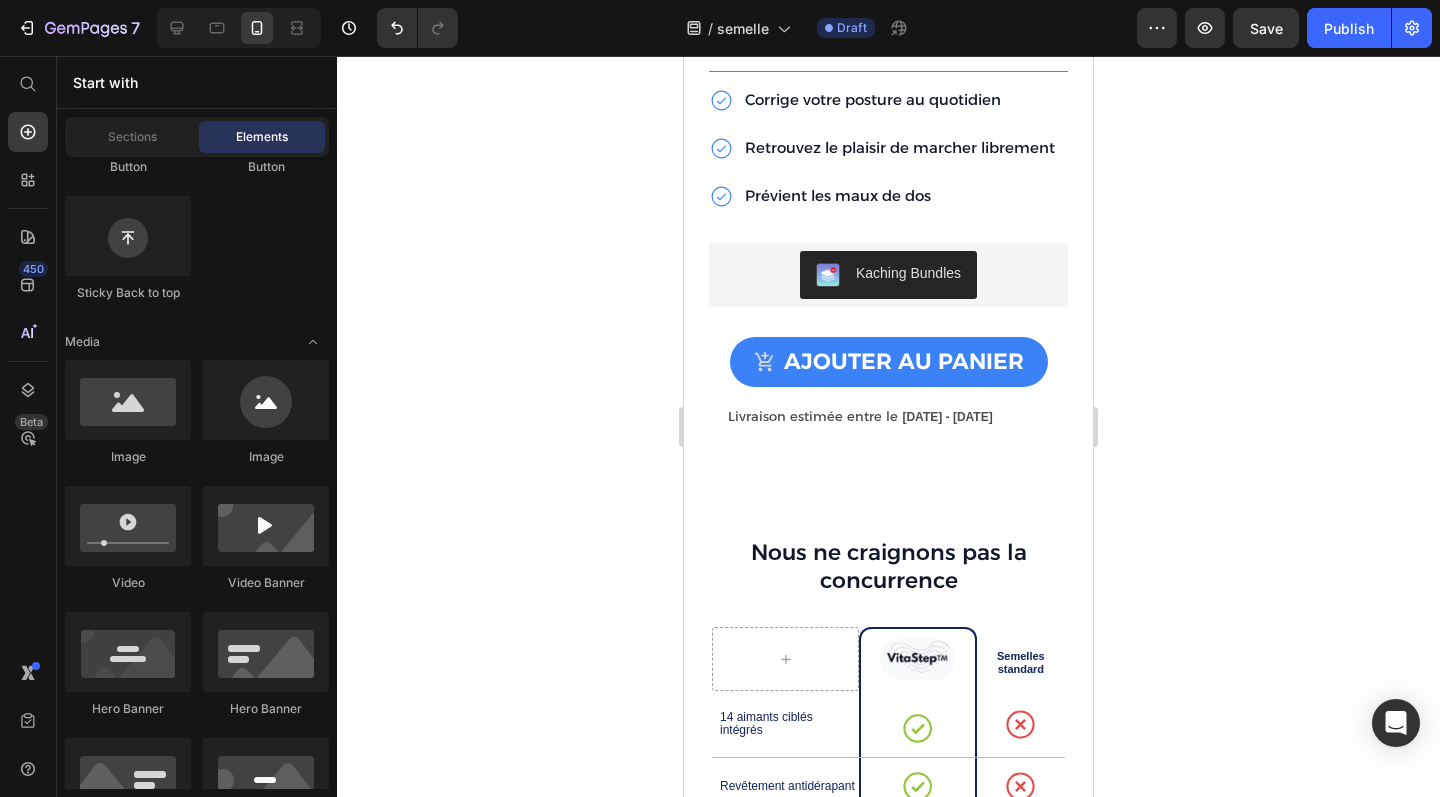 click on "Guide des tailles" at bounding box center [888, 27] 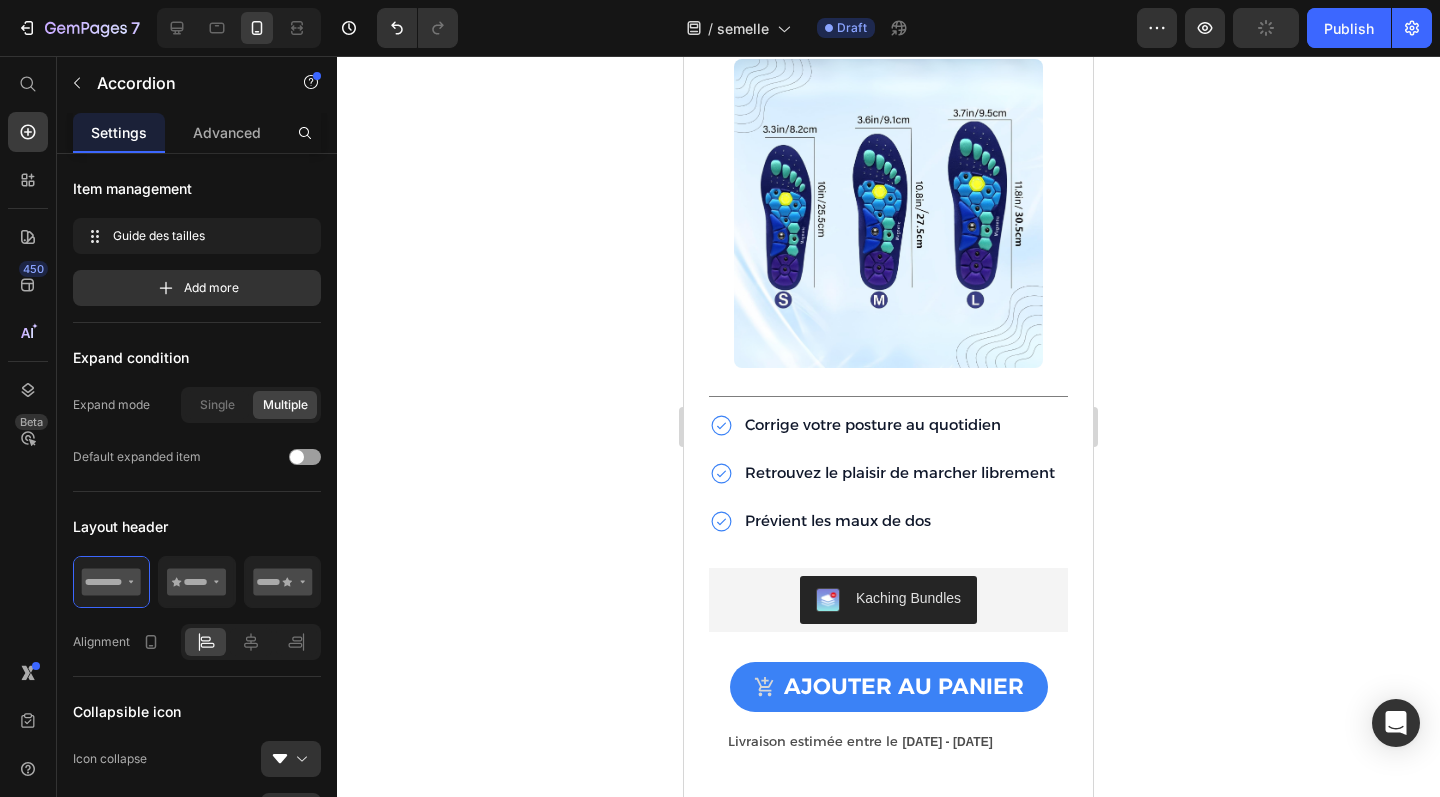 click on "Guide des tailles" at bounding box center [888, 27] 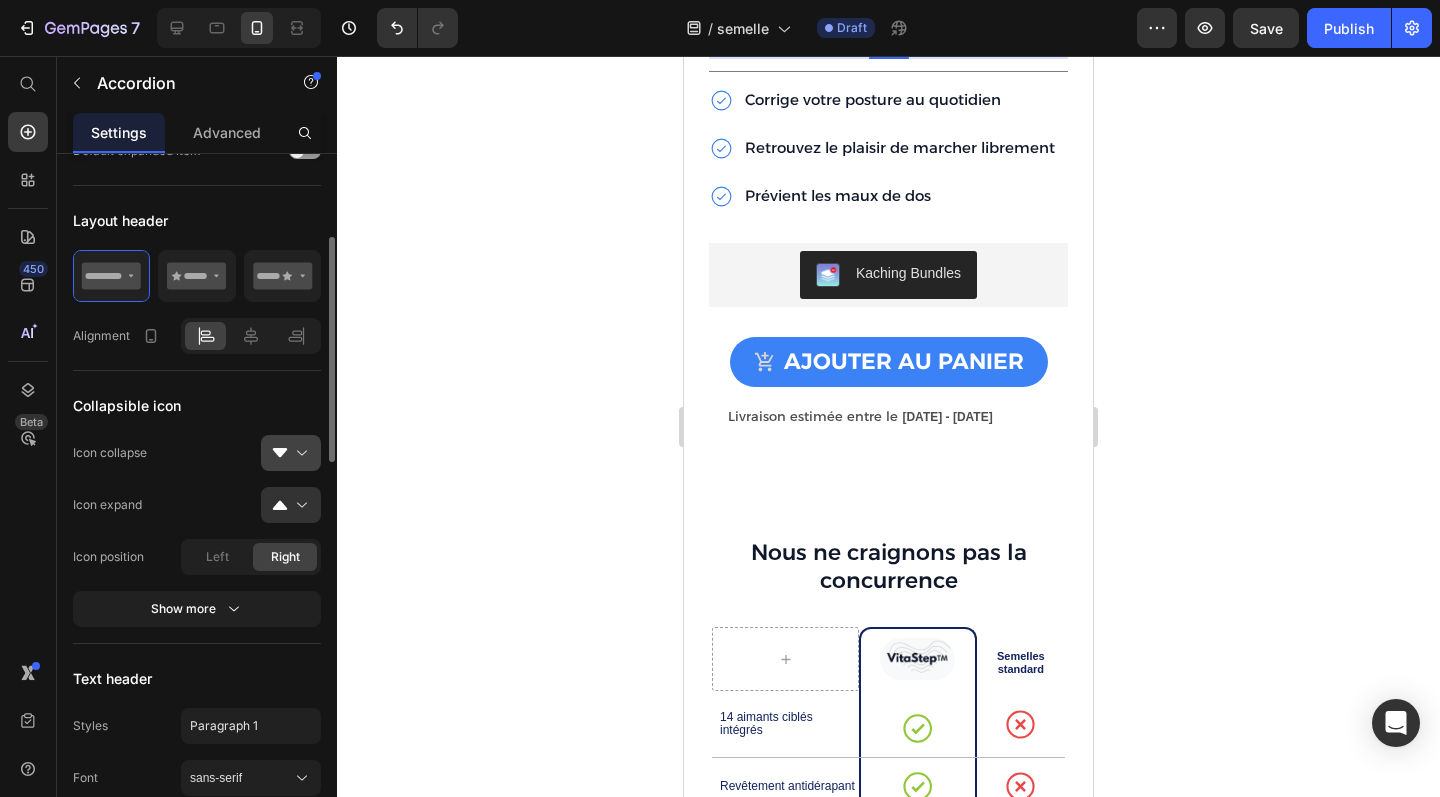 scroll, scrollTop: 306, scrollLeft: 0, axis: vertical 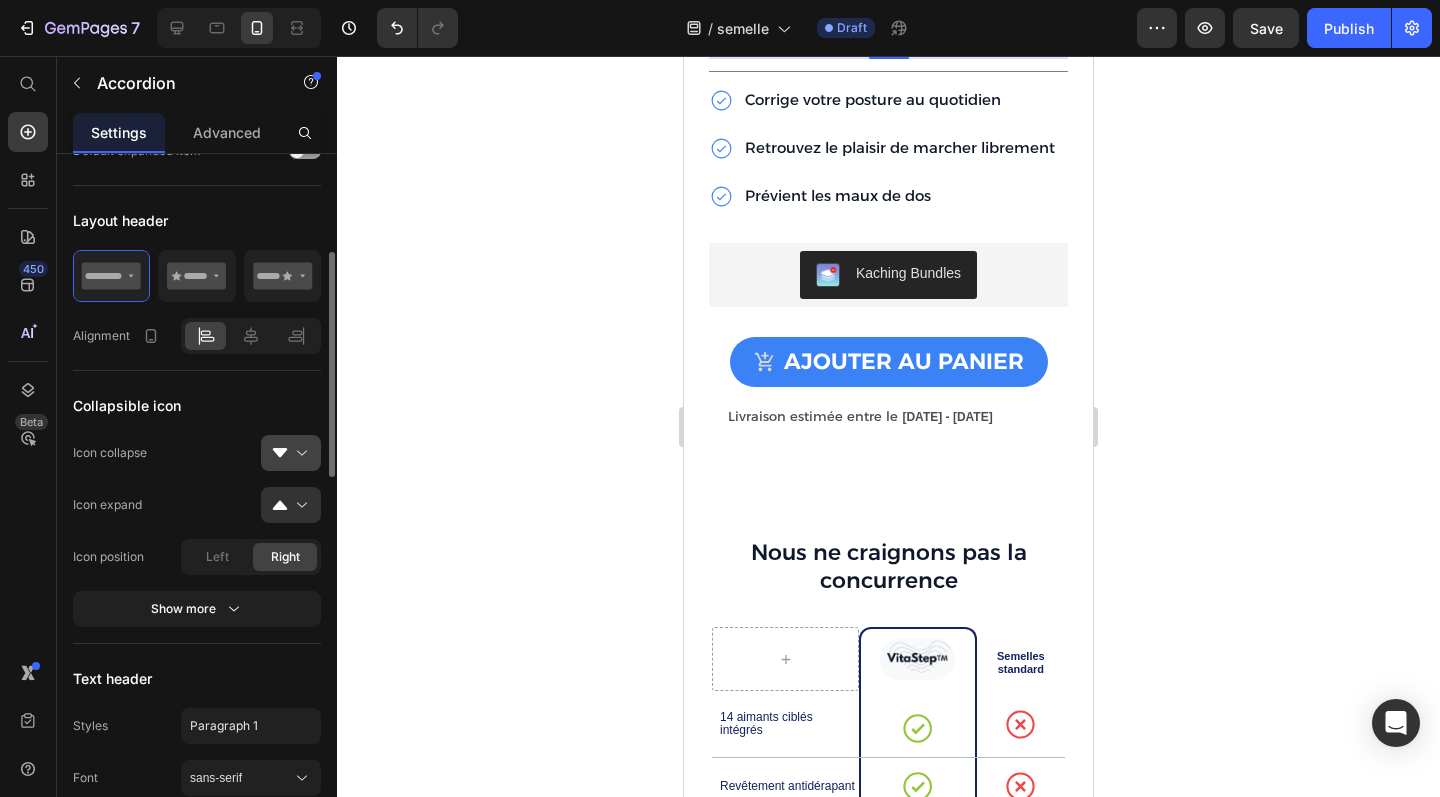 click at bounding box center (299, 453) 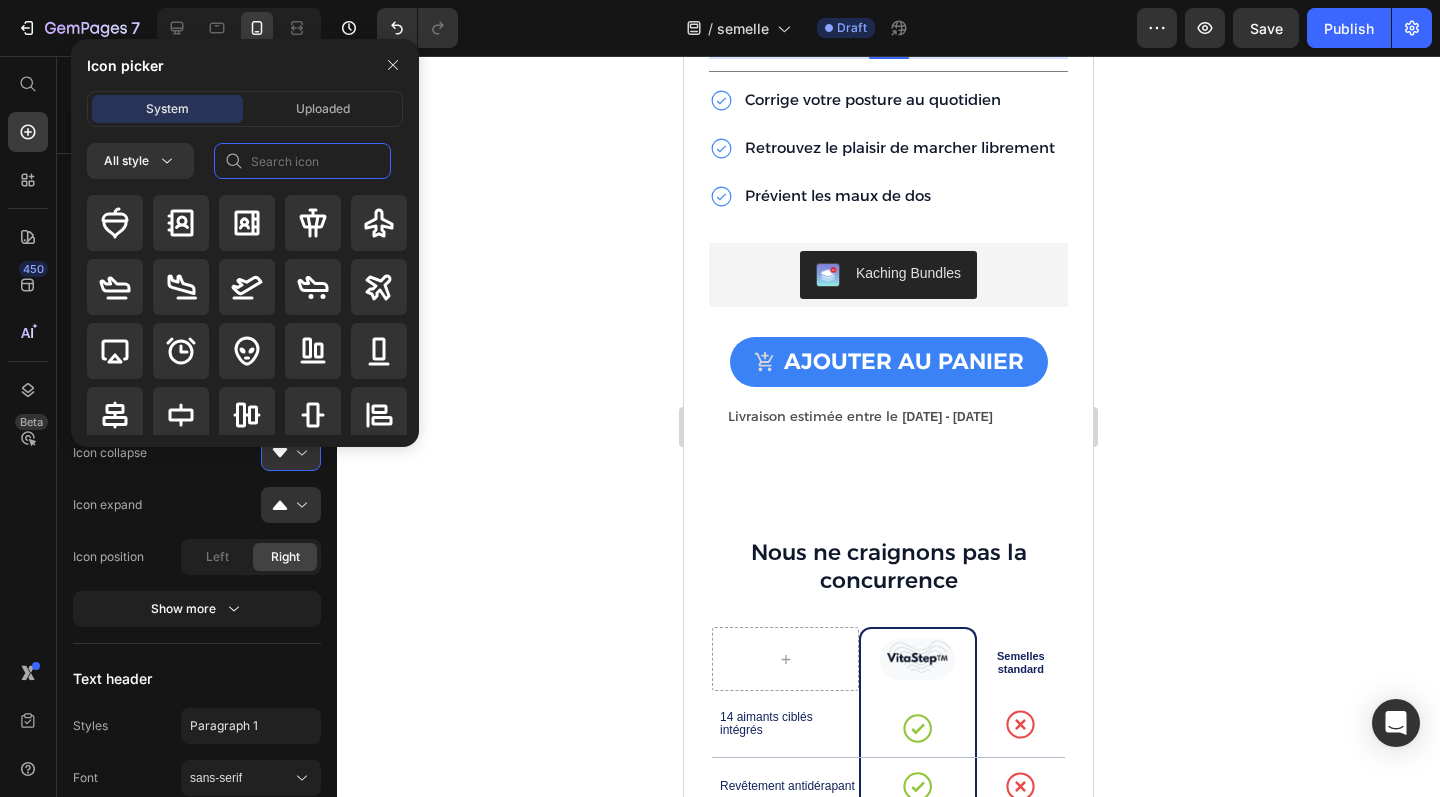click 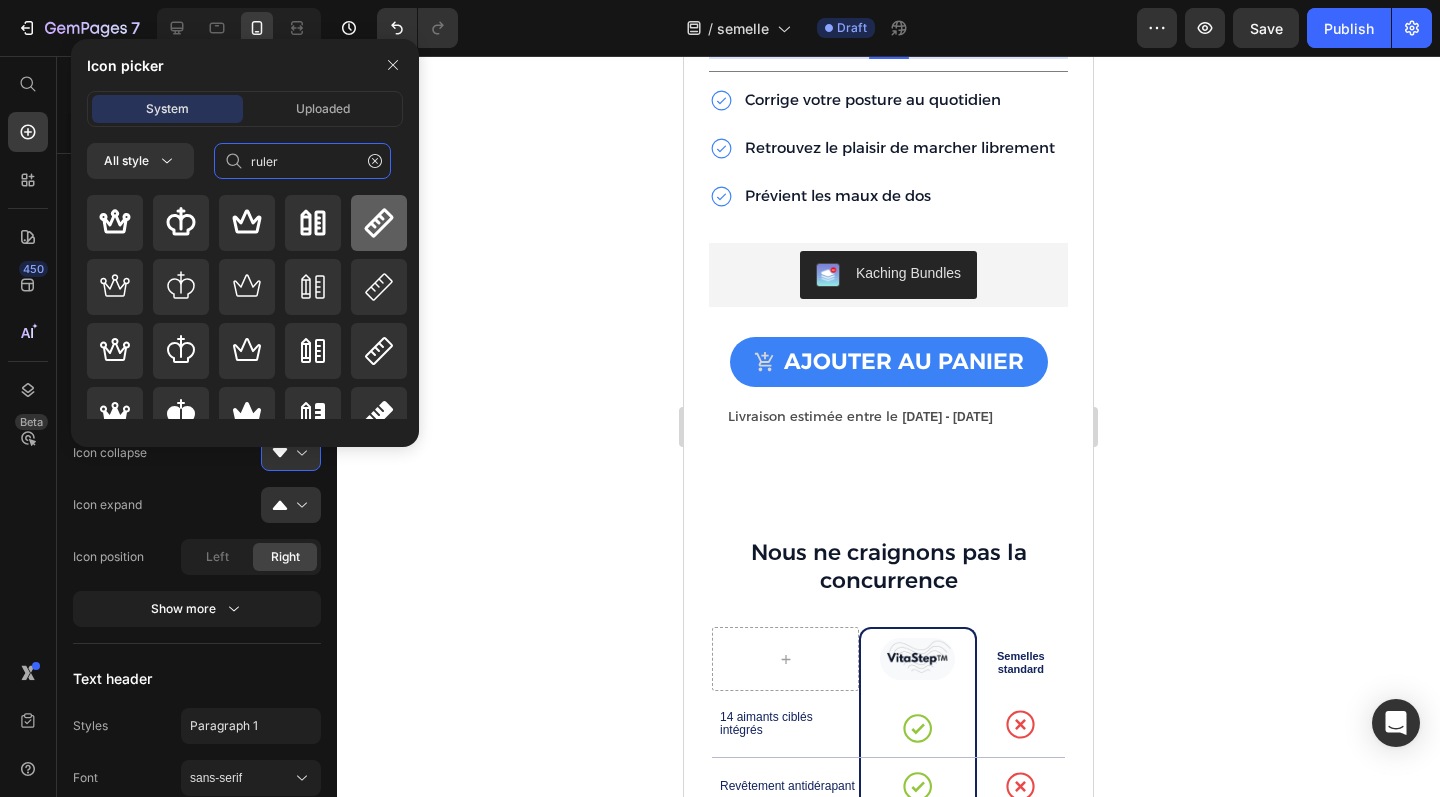 scroll, scrollTop: 0, scrollLeft: 0, axis: both 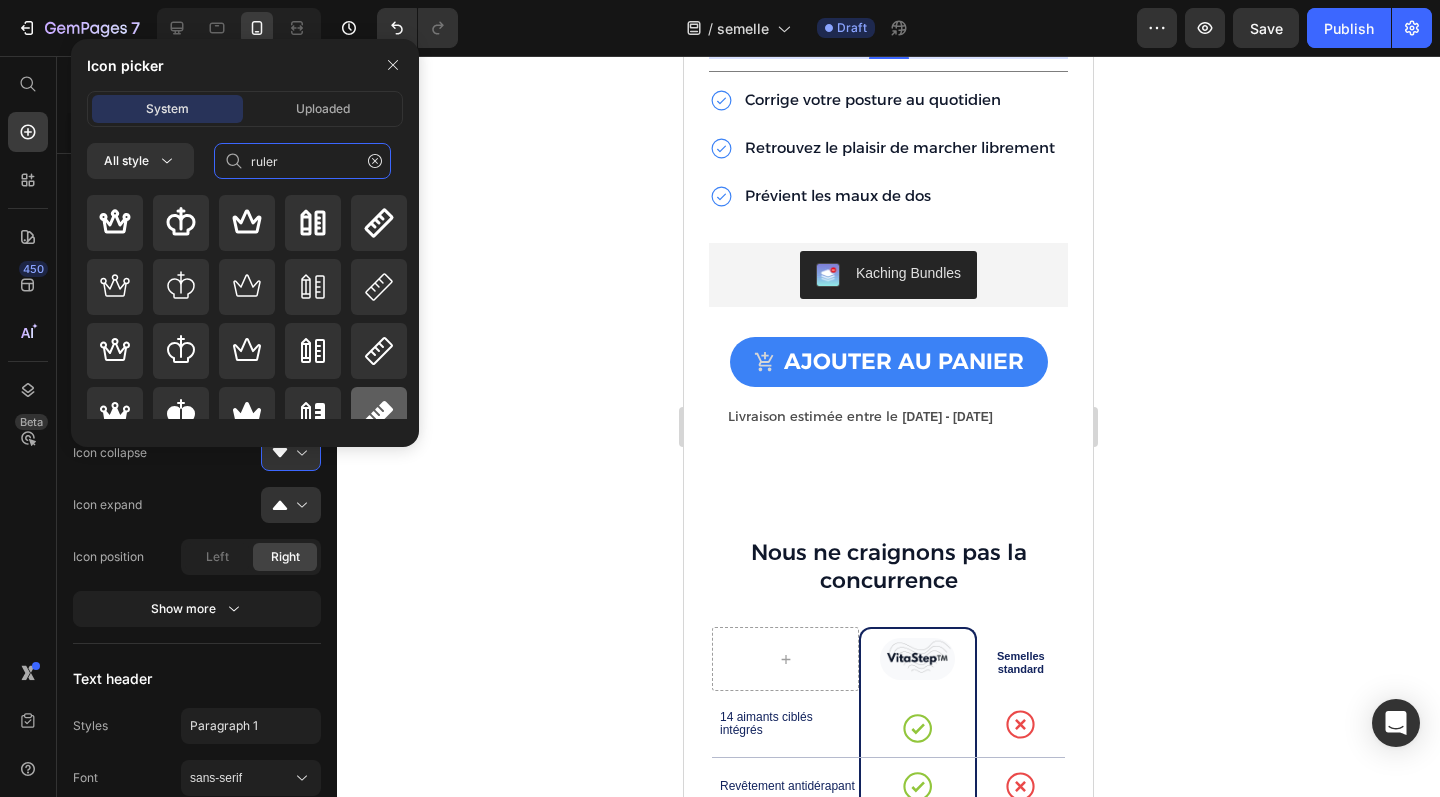 type on "ruler" 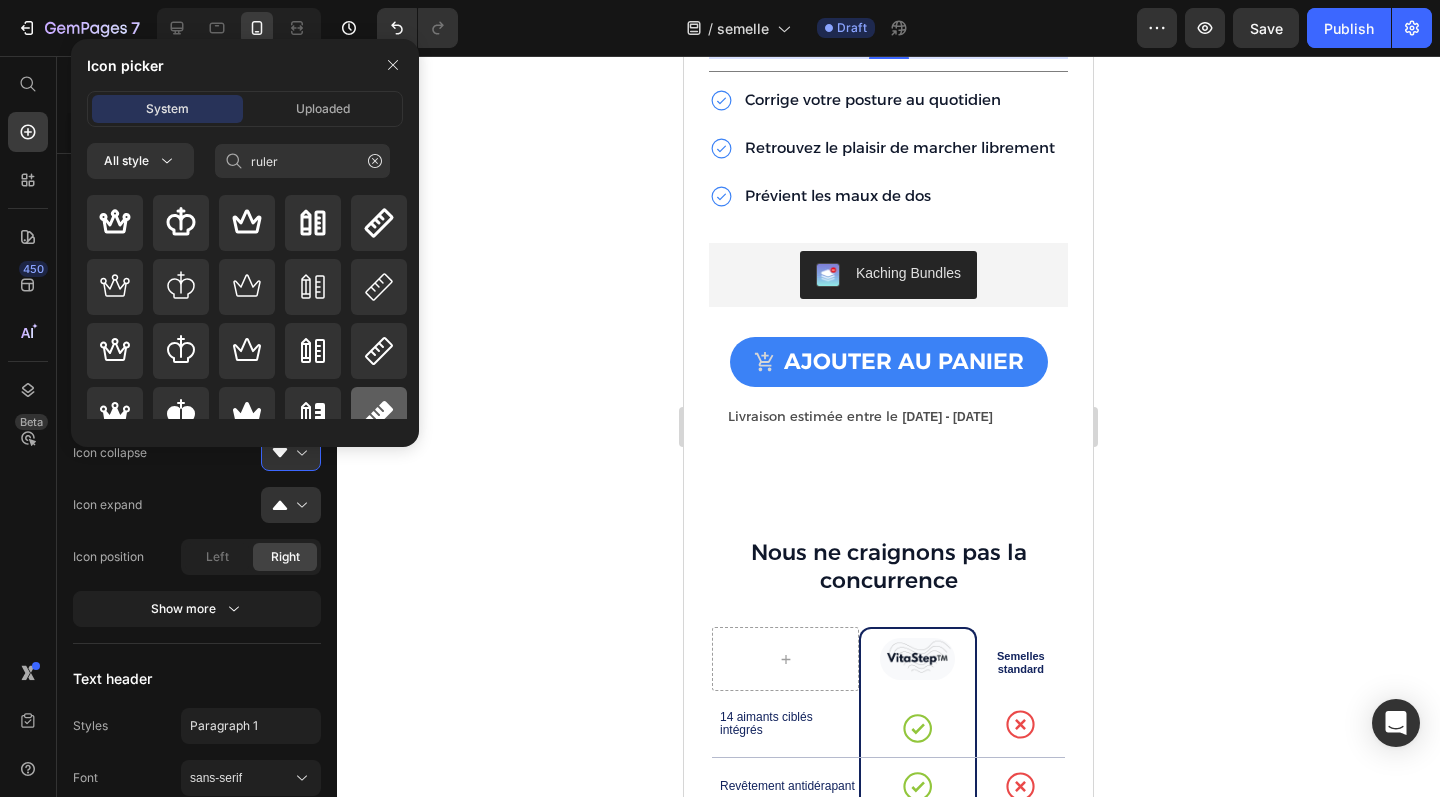 click 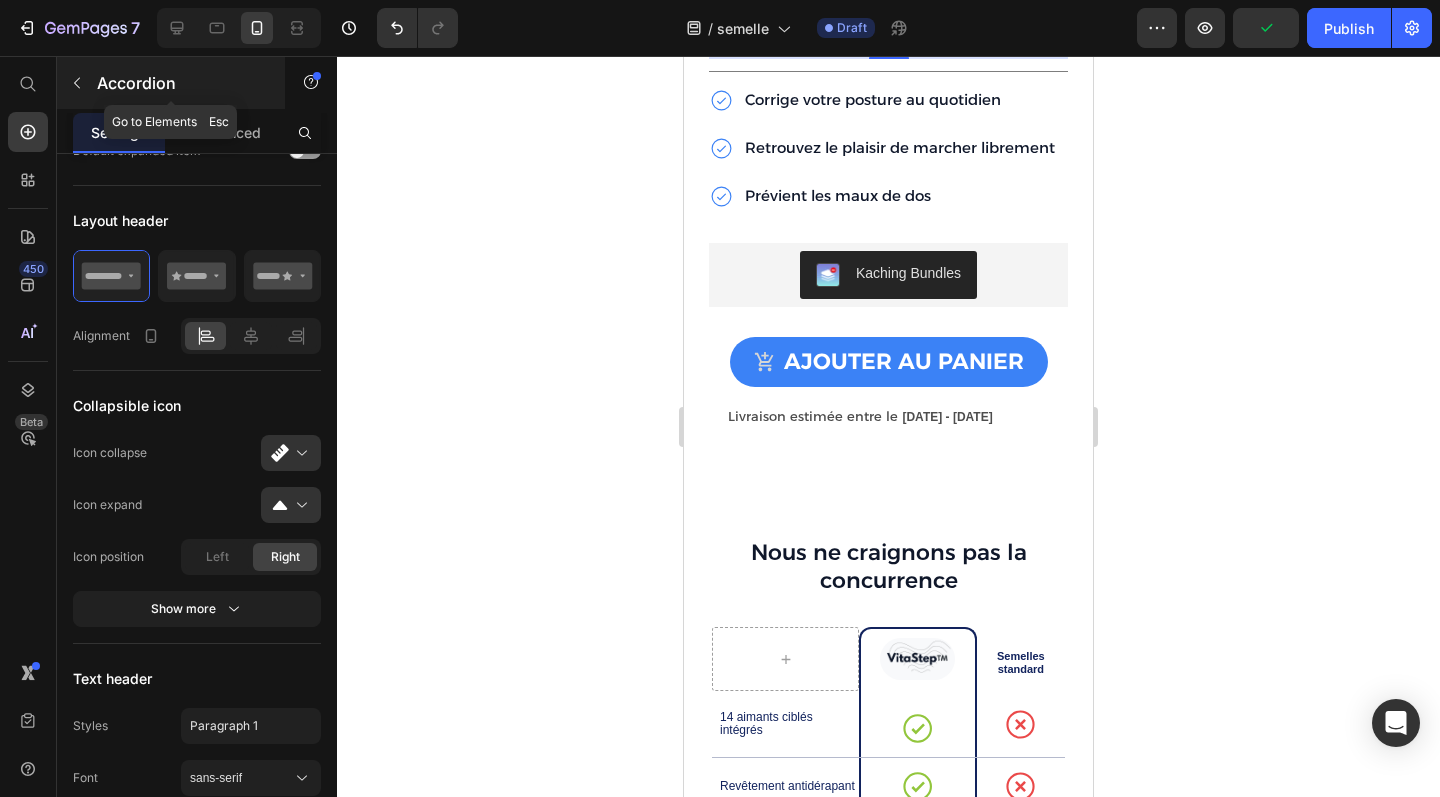 click 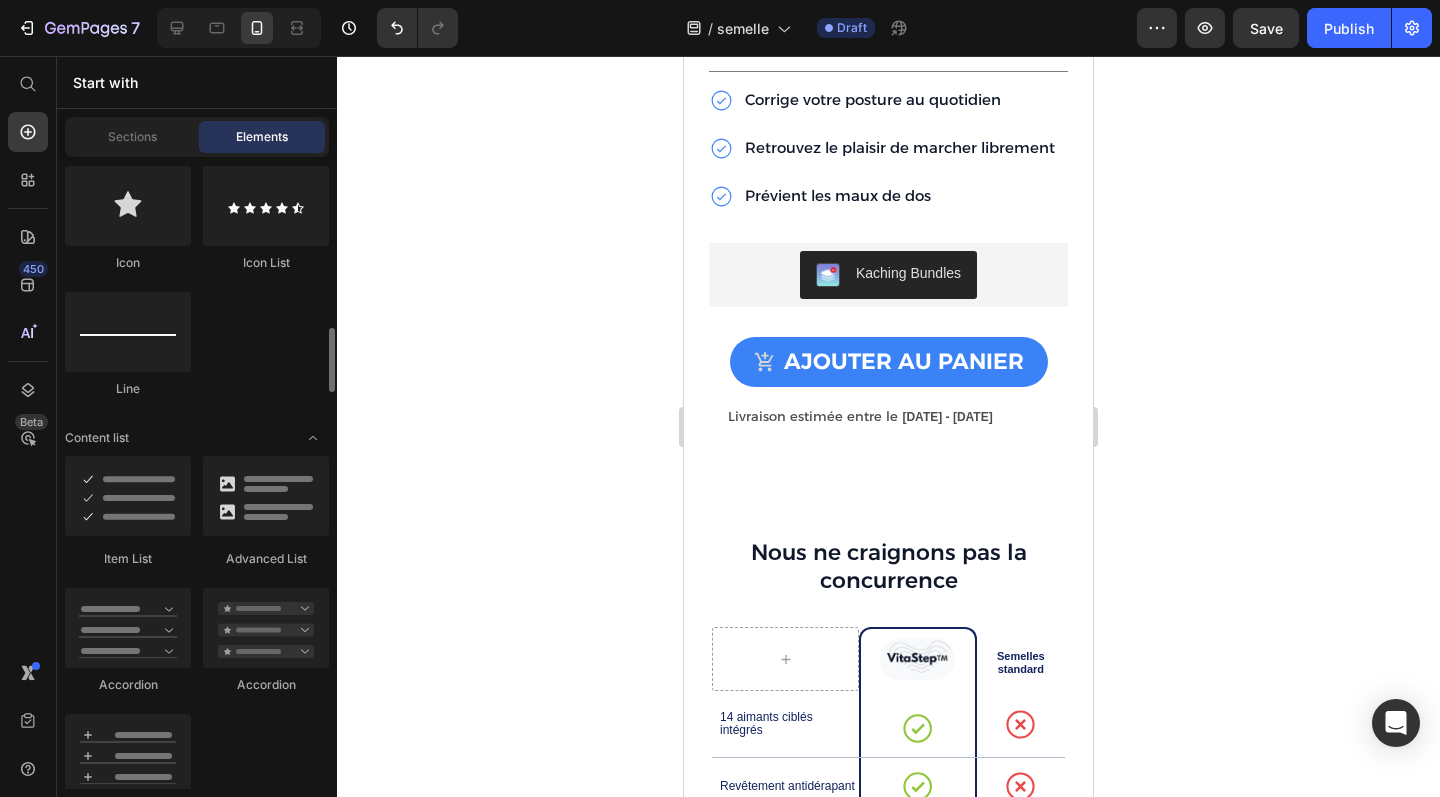 scroll, scrollTop: 1574, scrollLeft: 0, axis: vertical 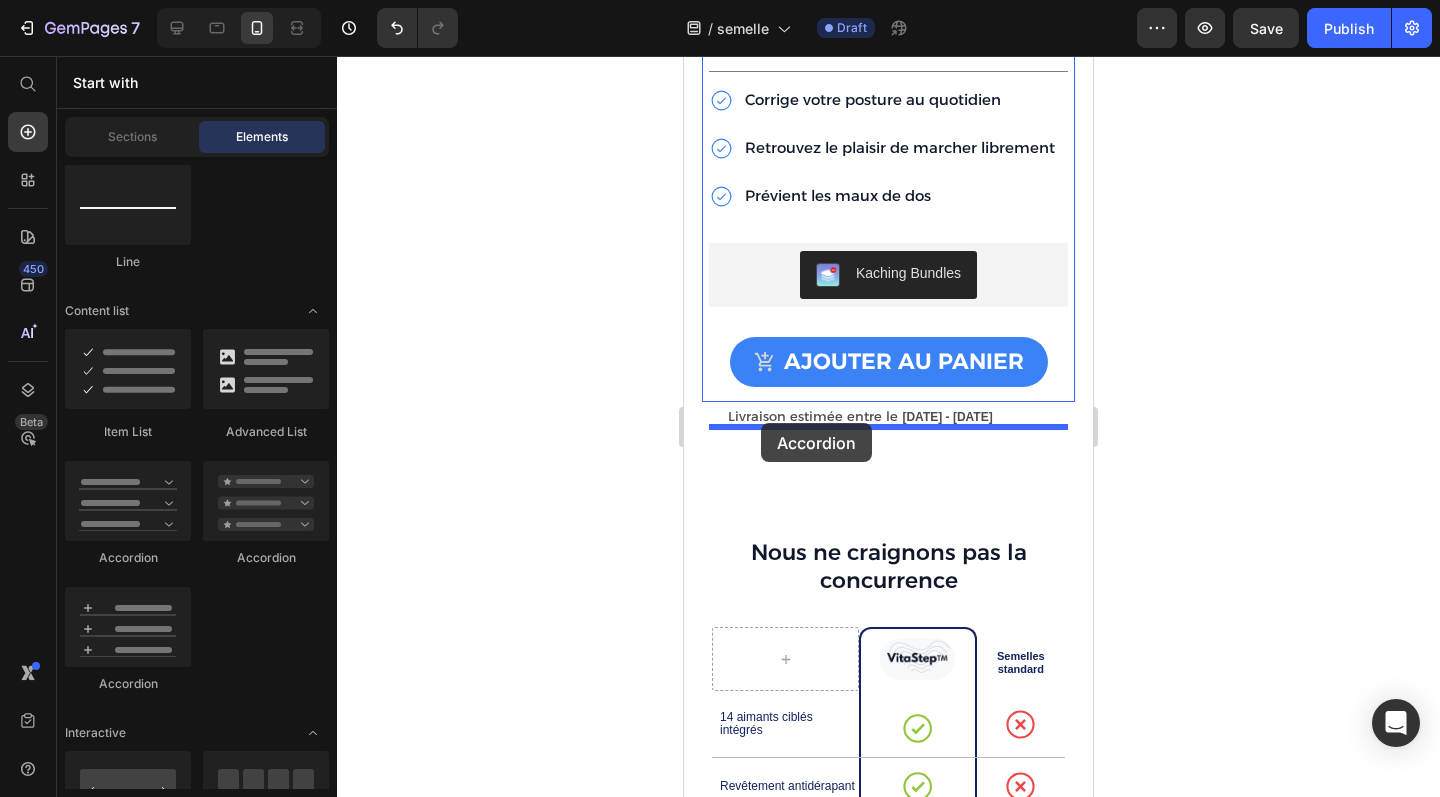 drag, startPoint x: 819, startPoint y: 702, endPoint x: 761, endPoint y: 423, distance: 284.9649 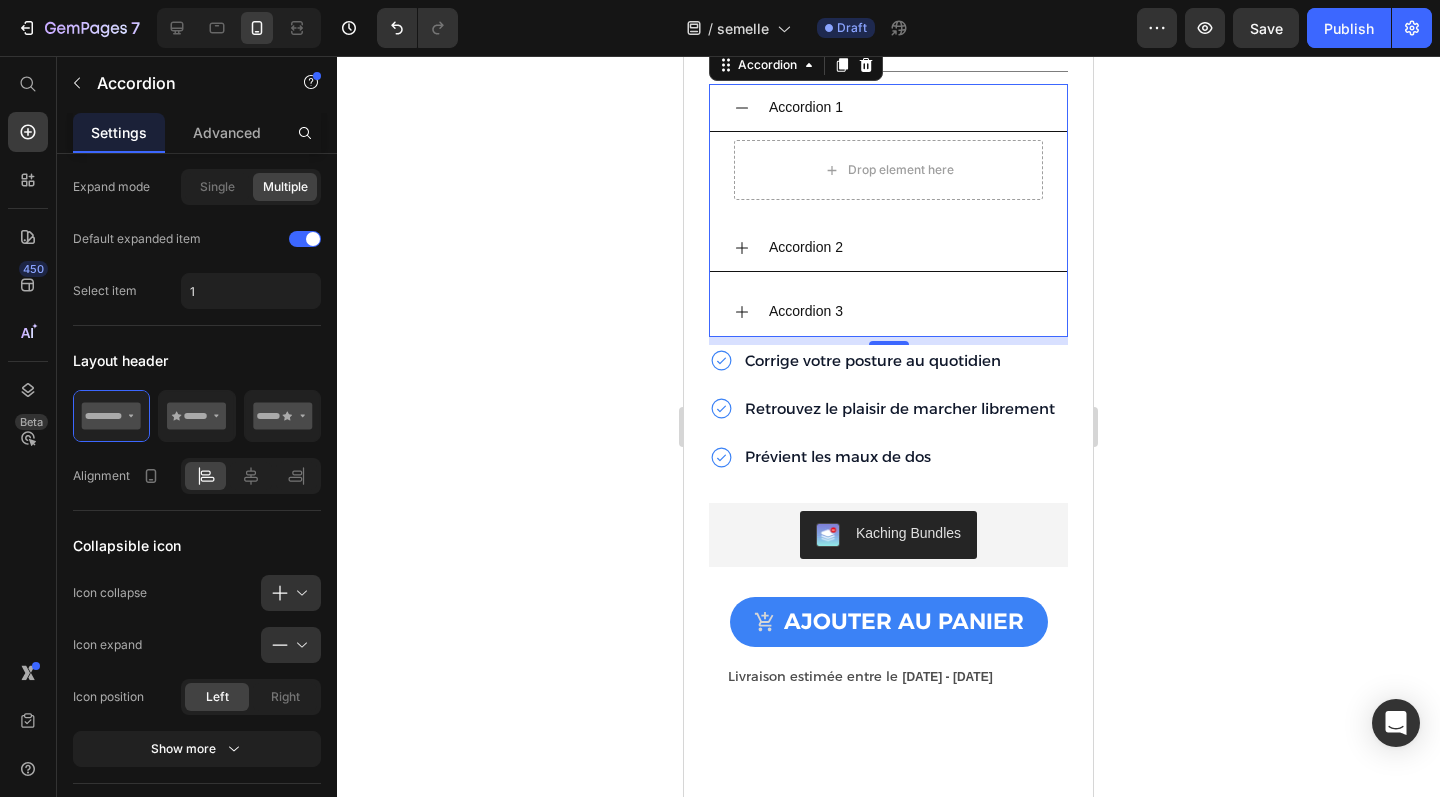 click 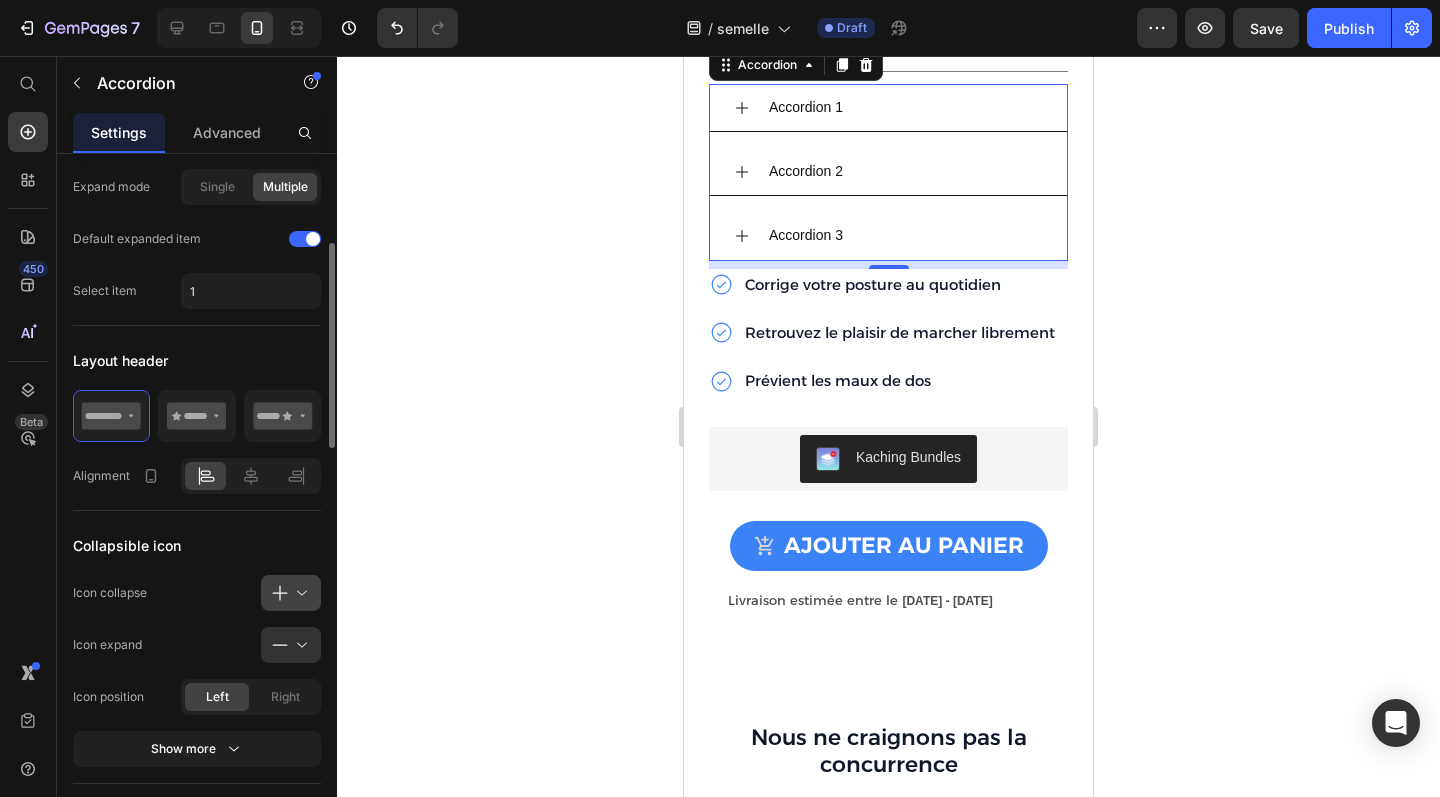click at bounding box center [299, 593] 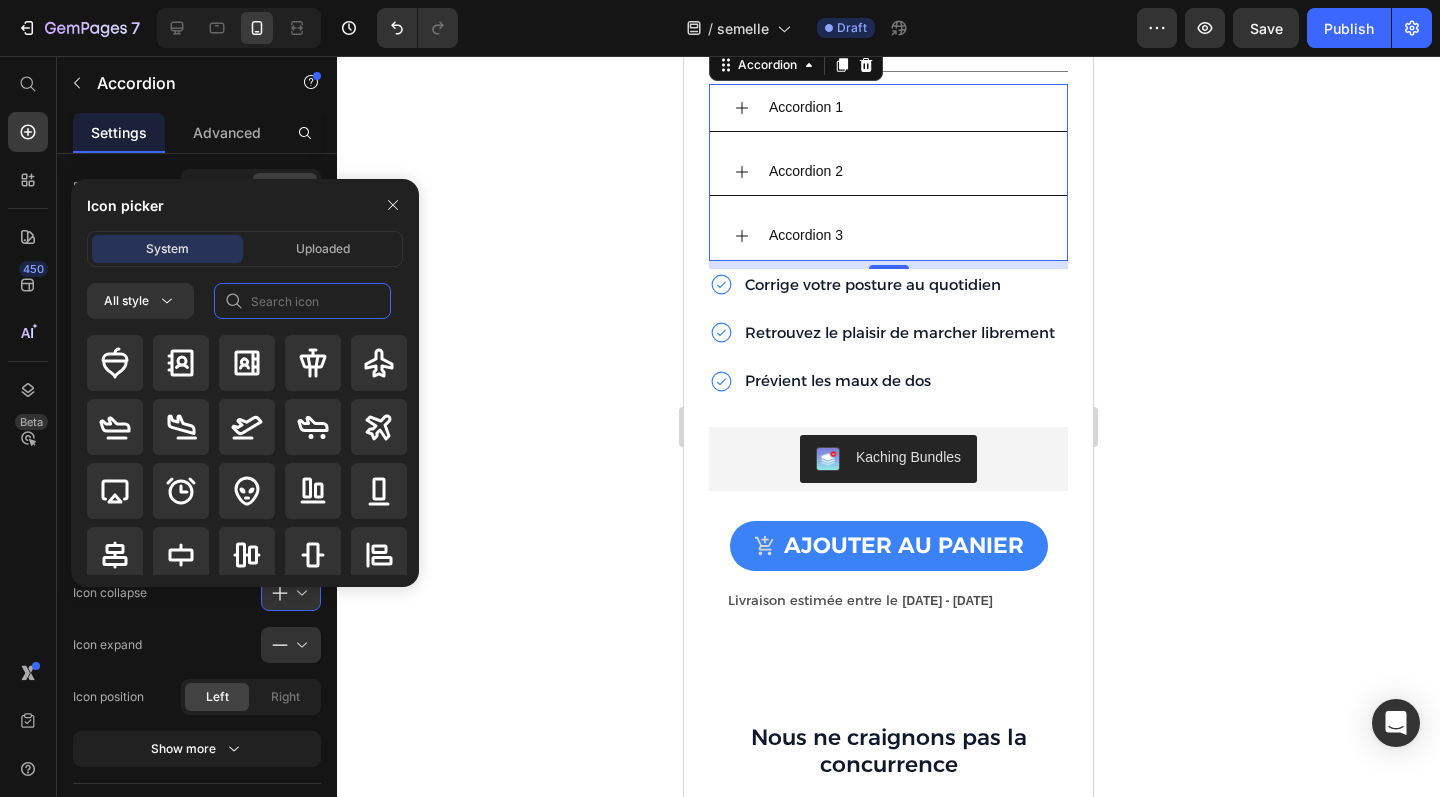 click 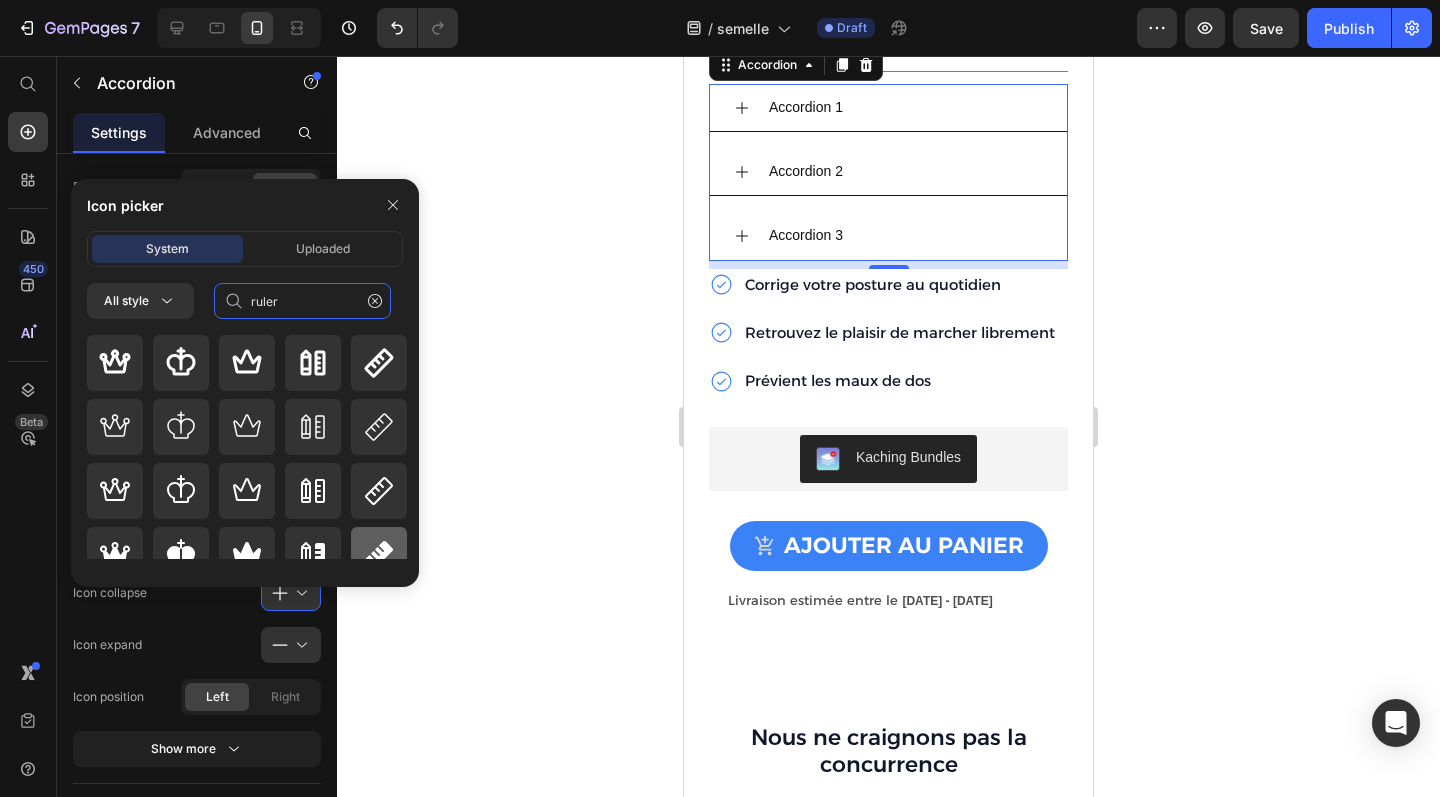 type on "ruler" 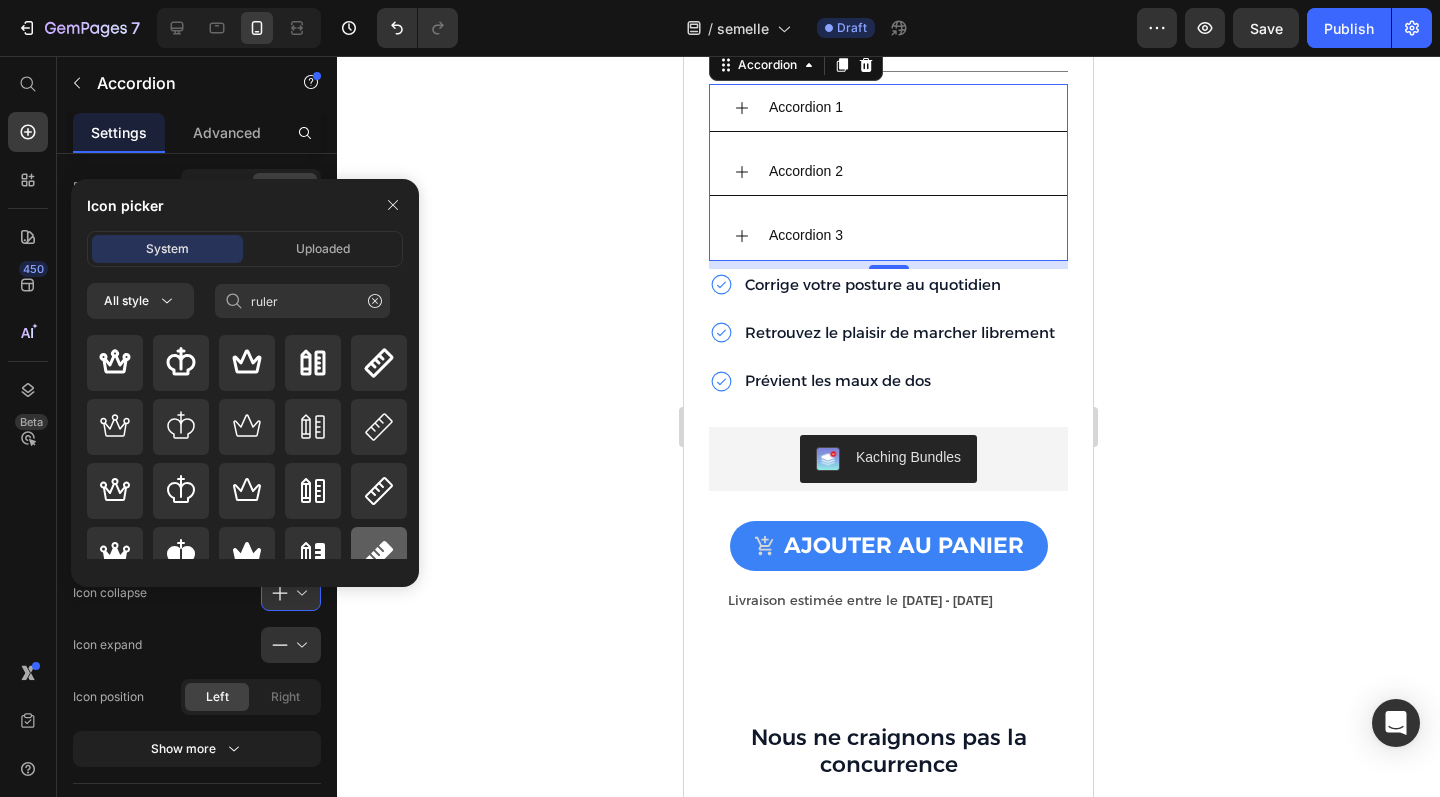 click 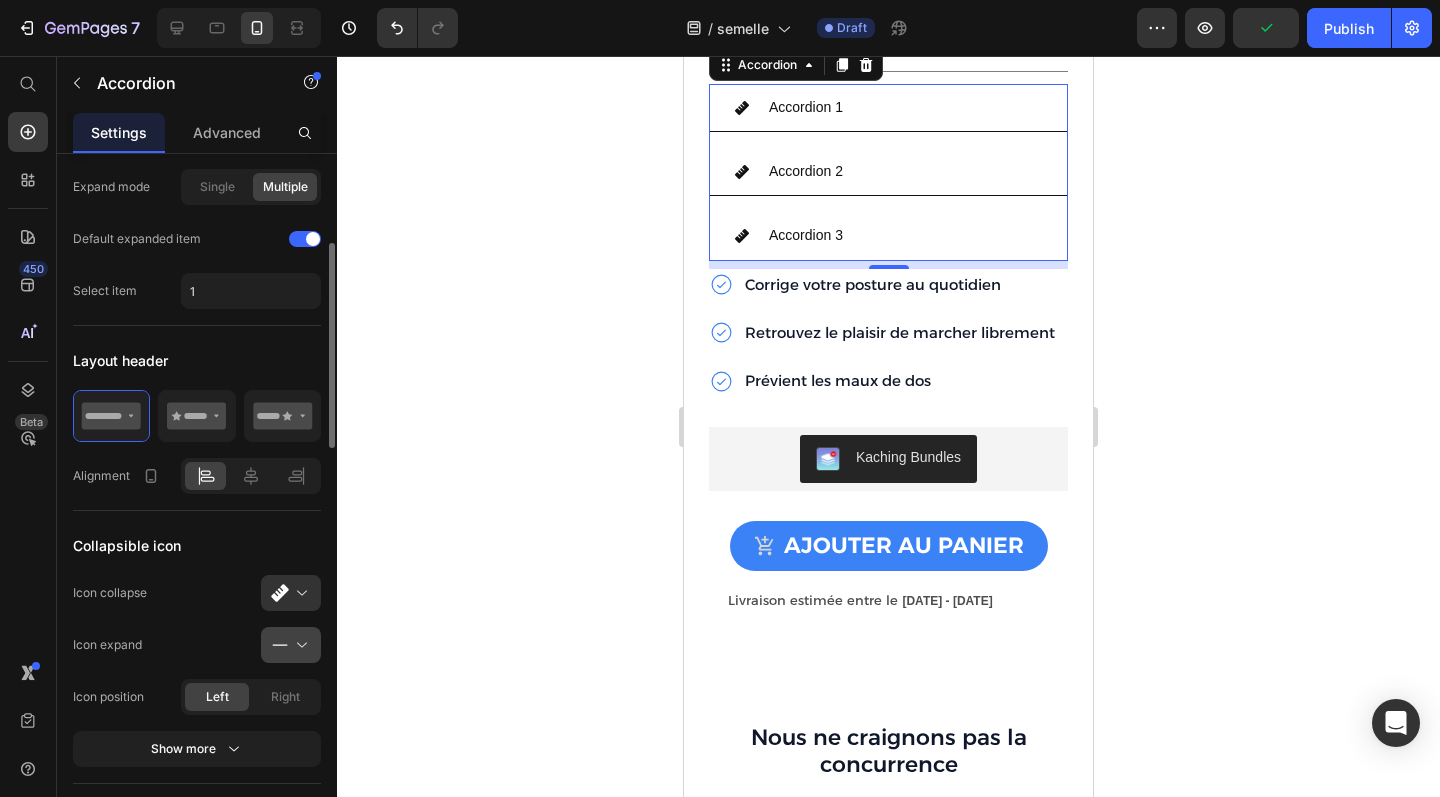 click at bounding box center [299, 645] 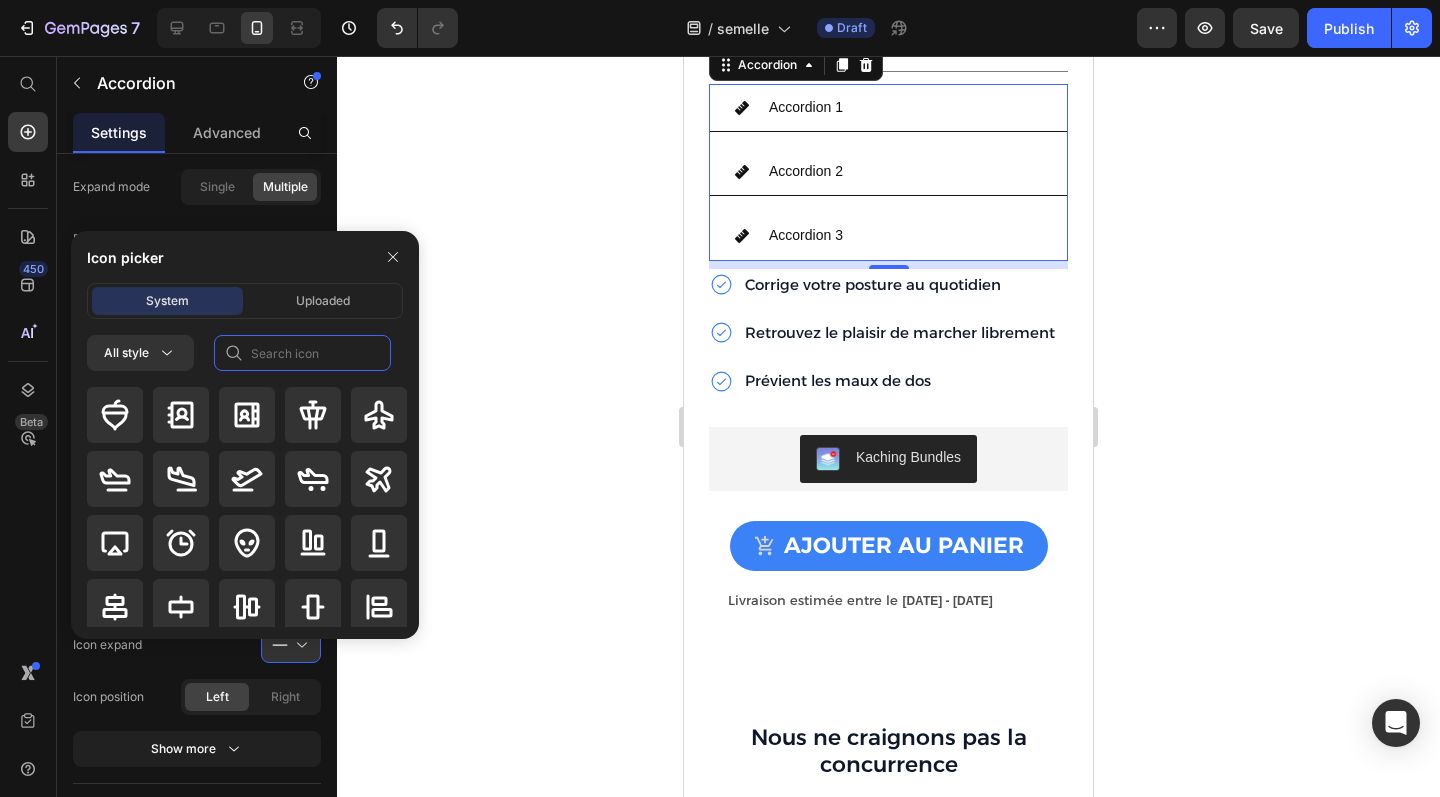 click 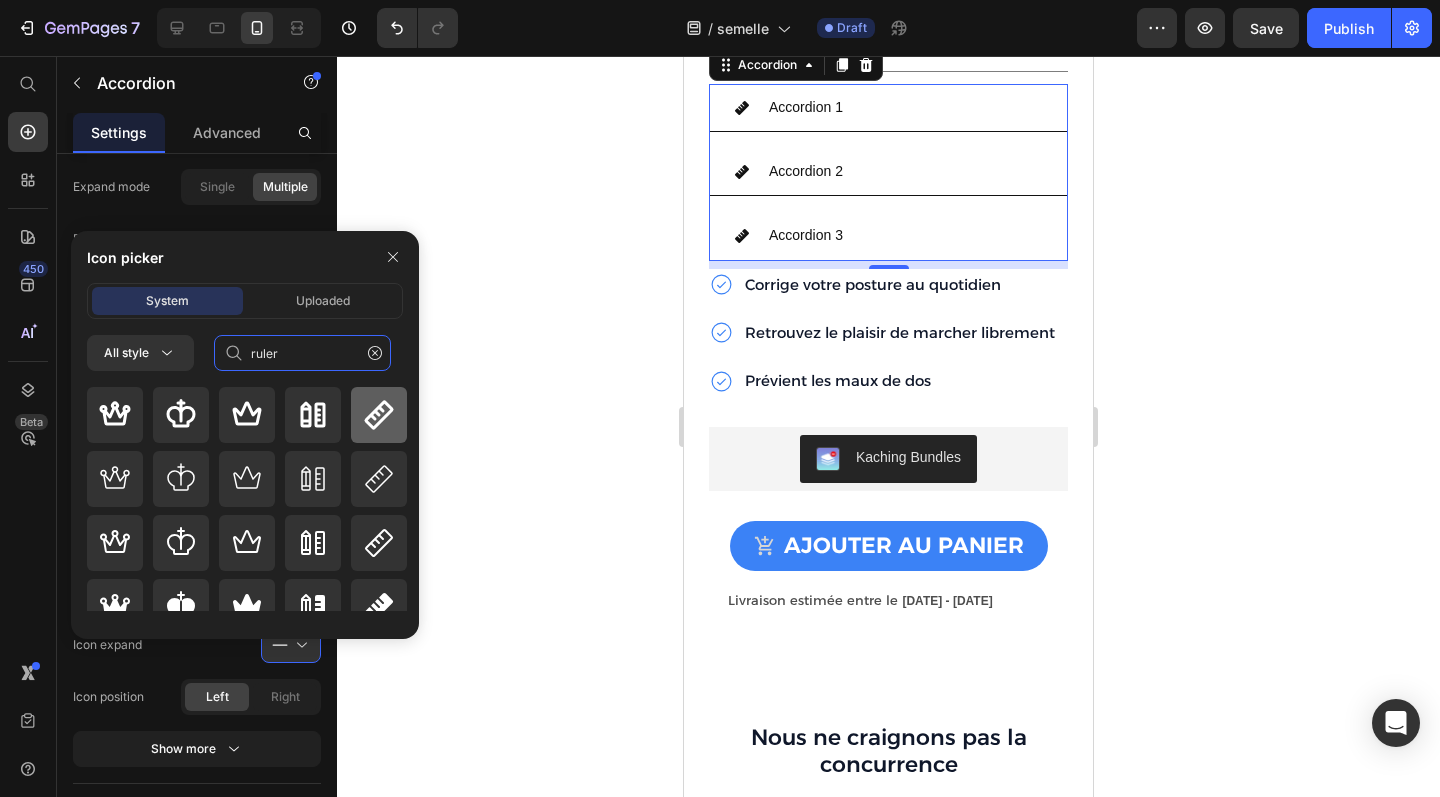 type on "ruler" 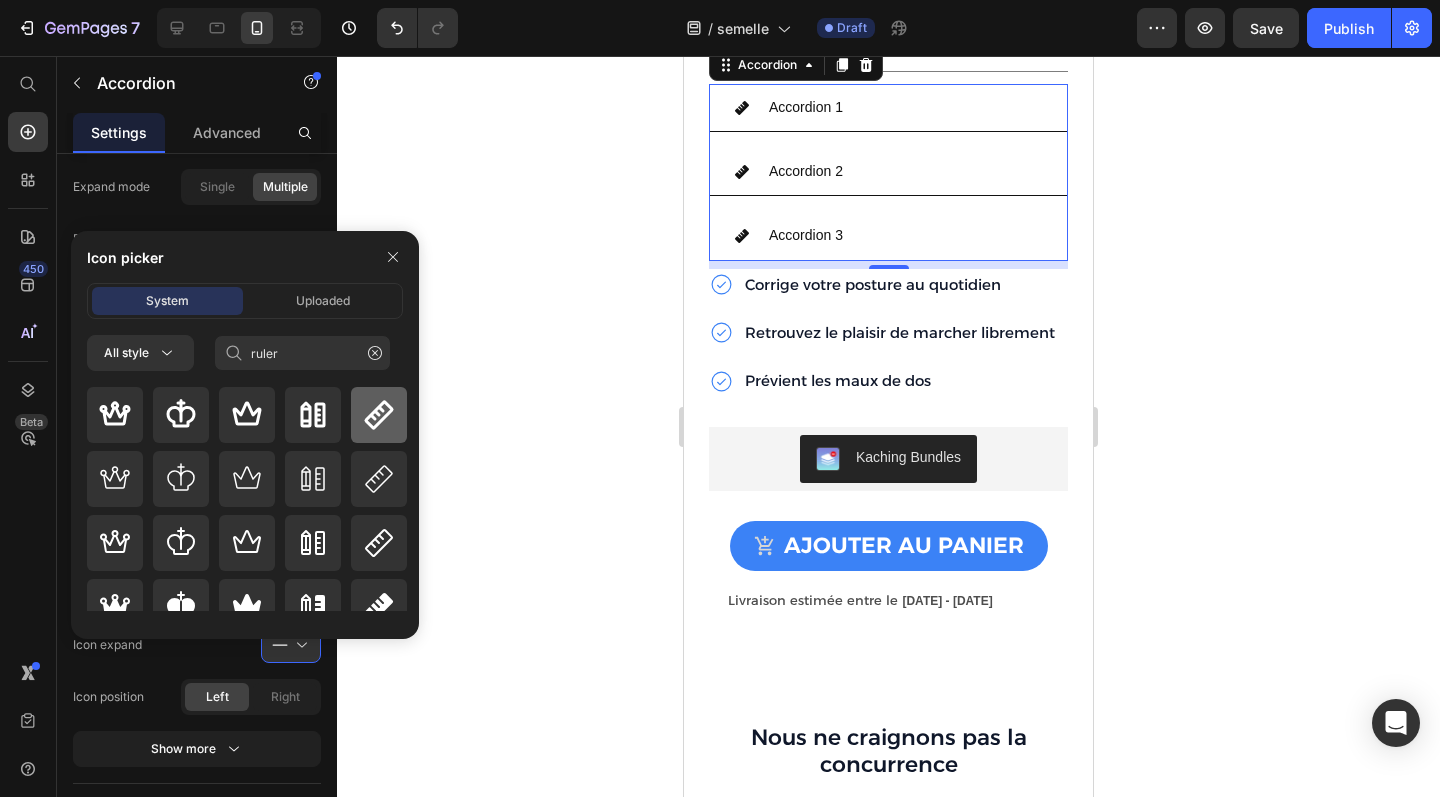 click 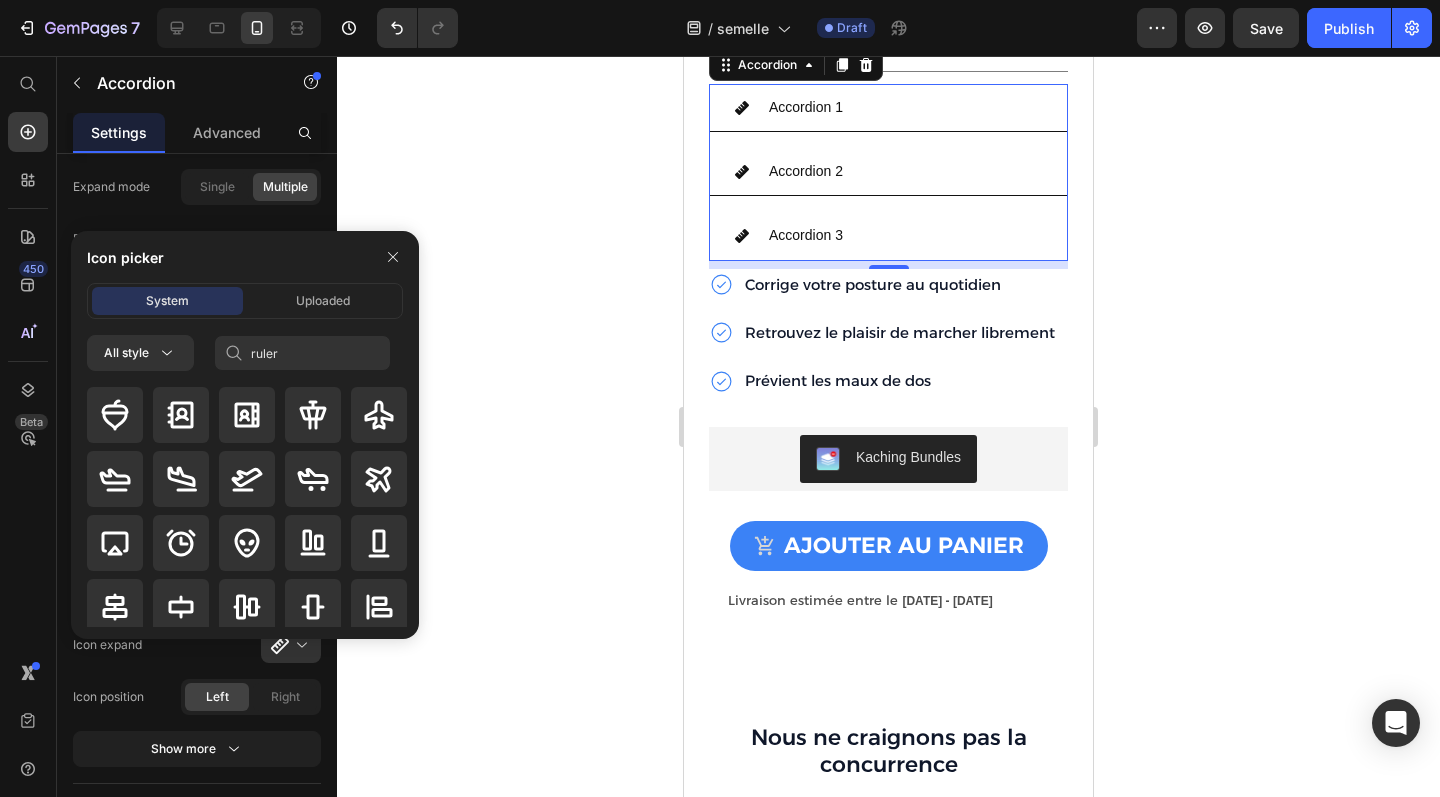 type 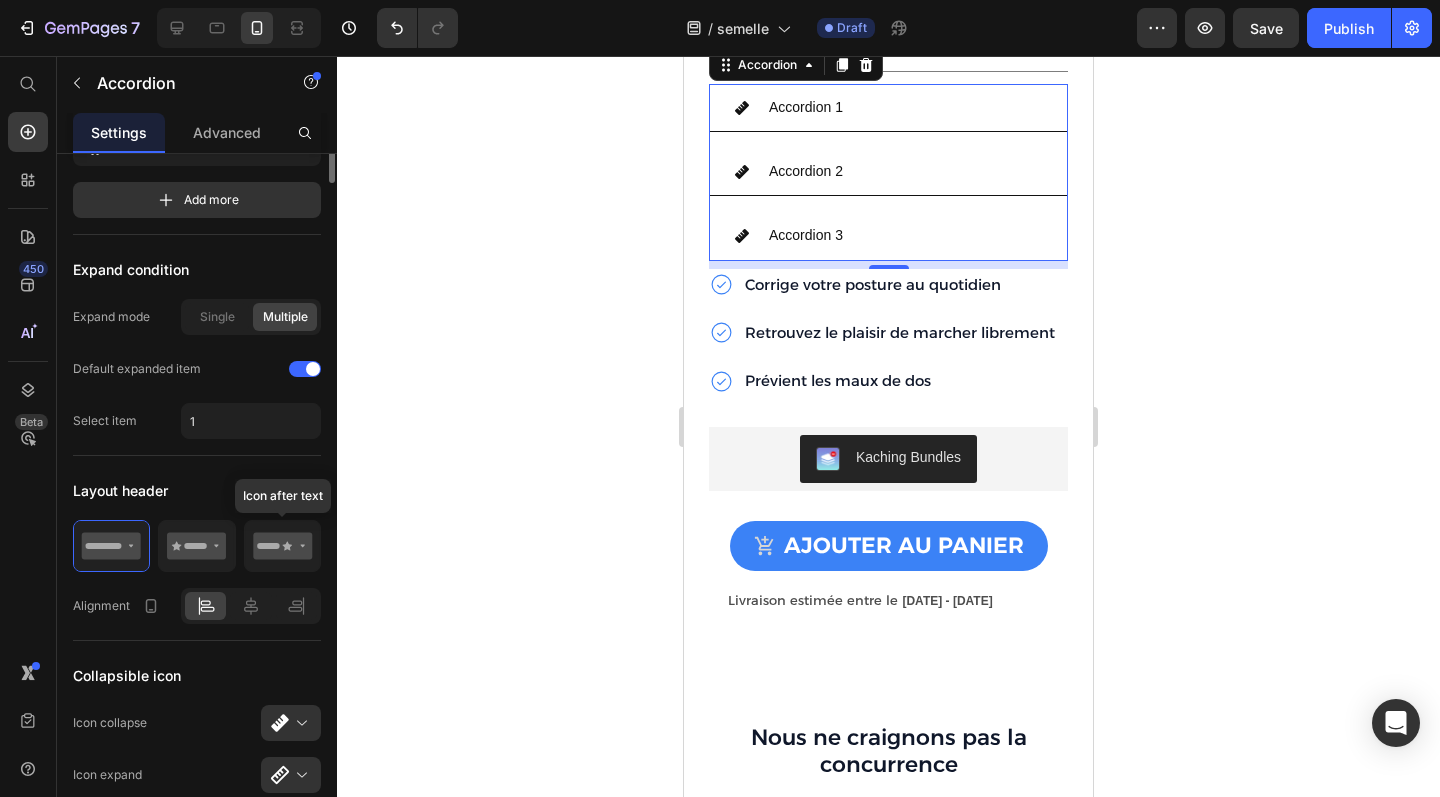 scroll, scrollTop: 0, scrollLeft: 0, axis: both 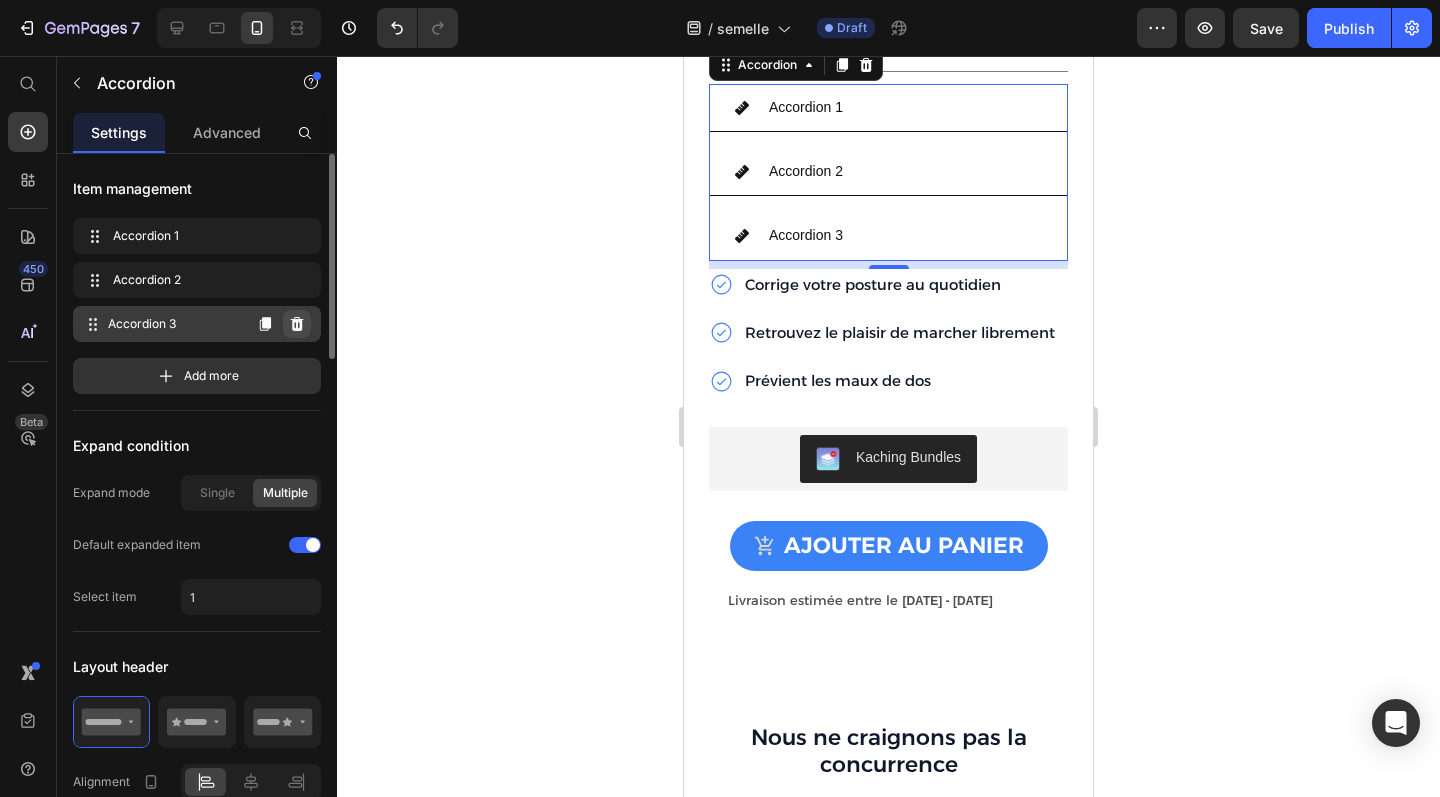 click 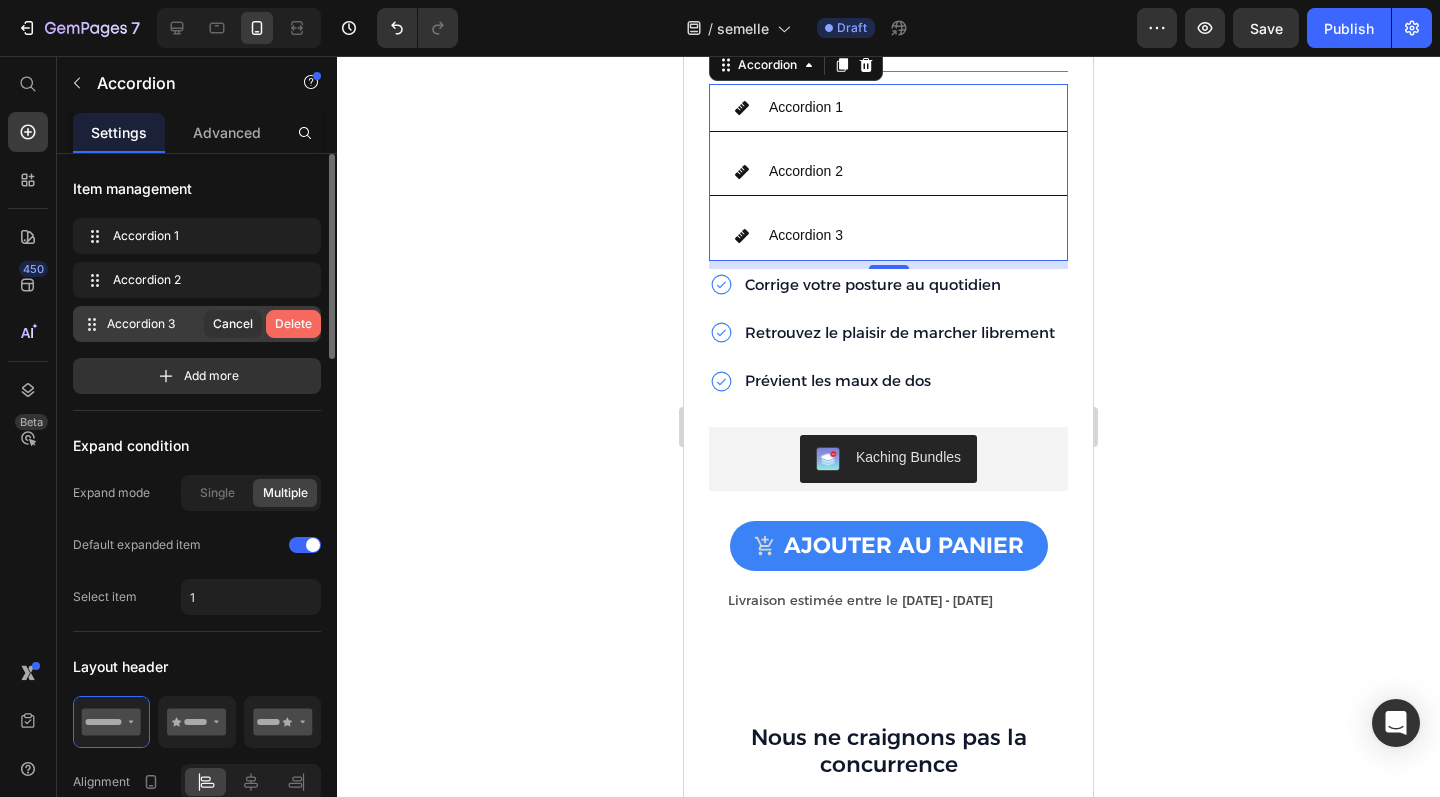 click on "Delete" at bounding box center [293, 324] 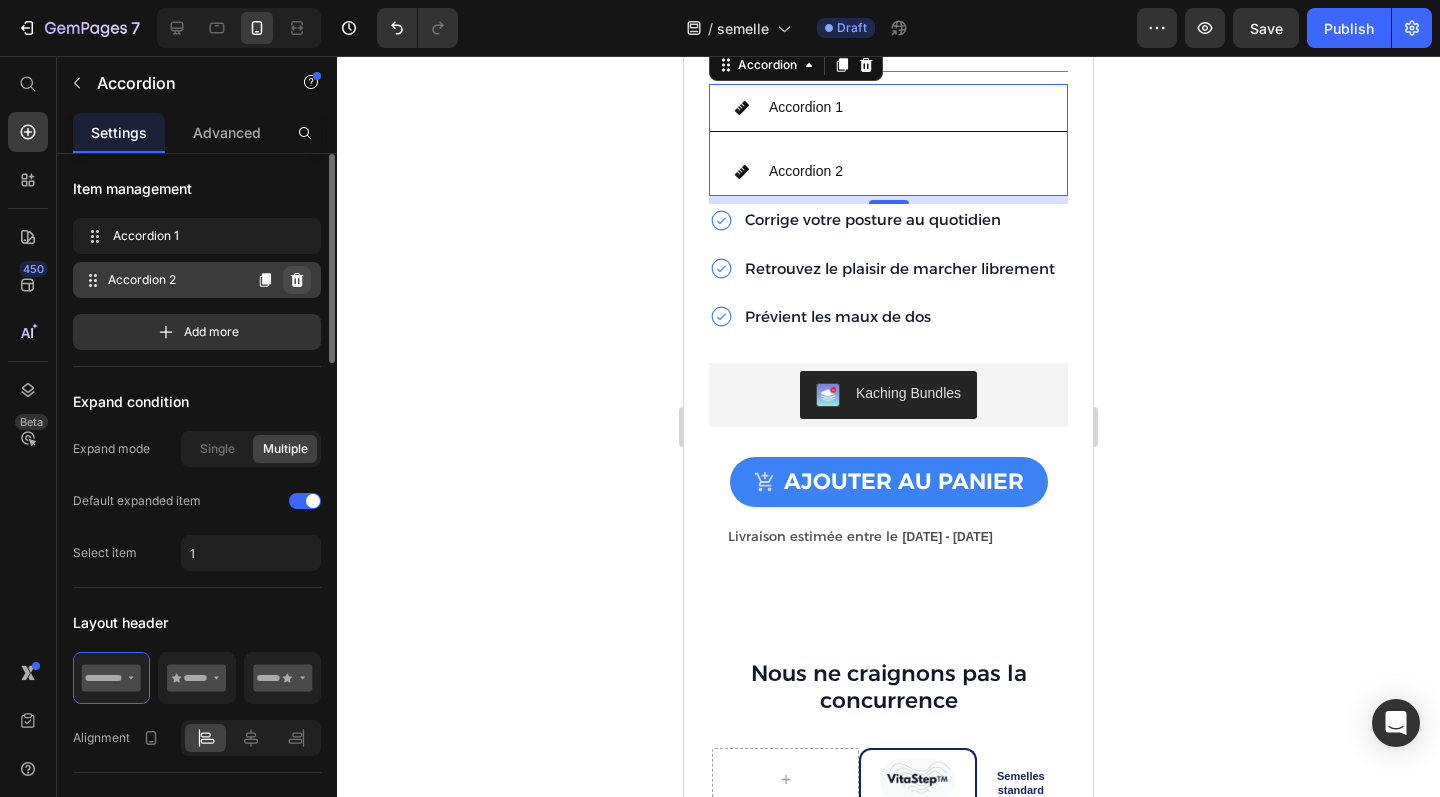 click 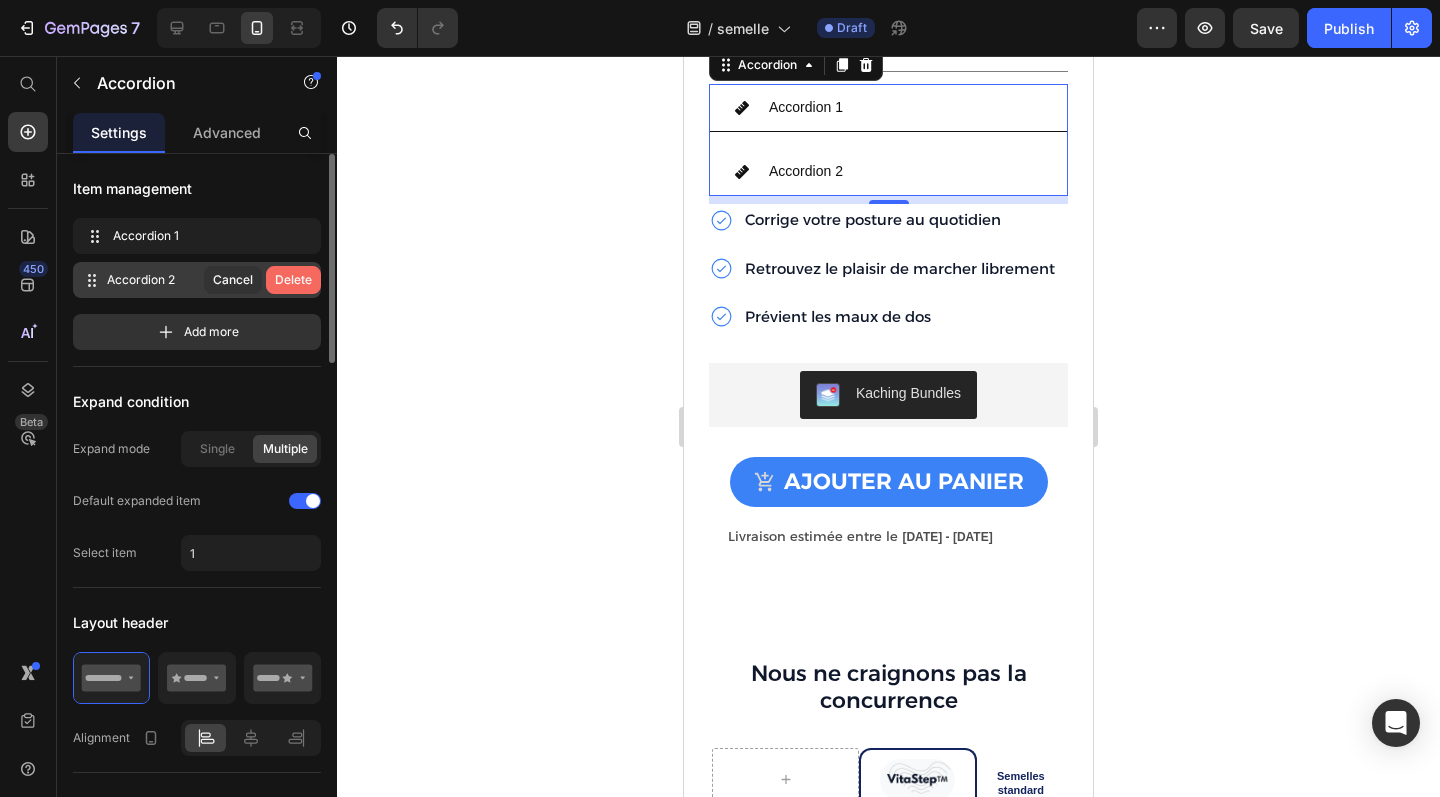 click on "Delete" at bounding box center [293, 280] 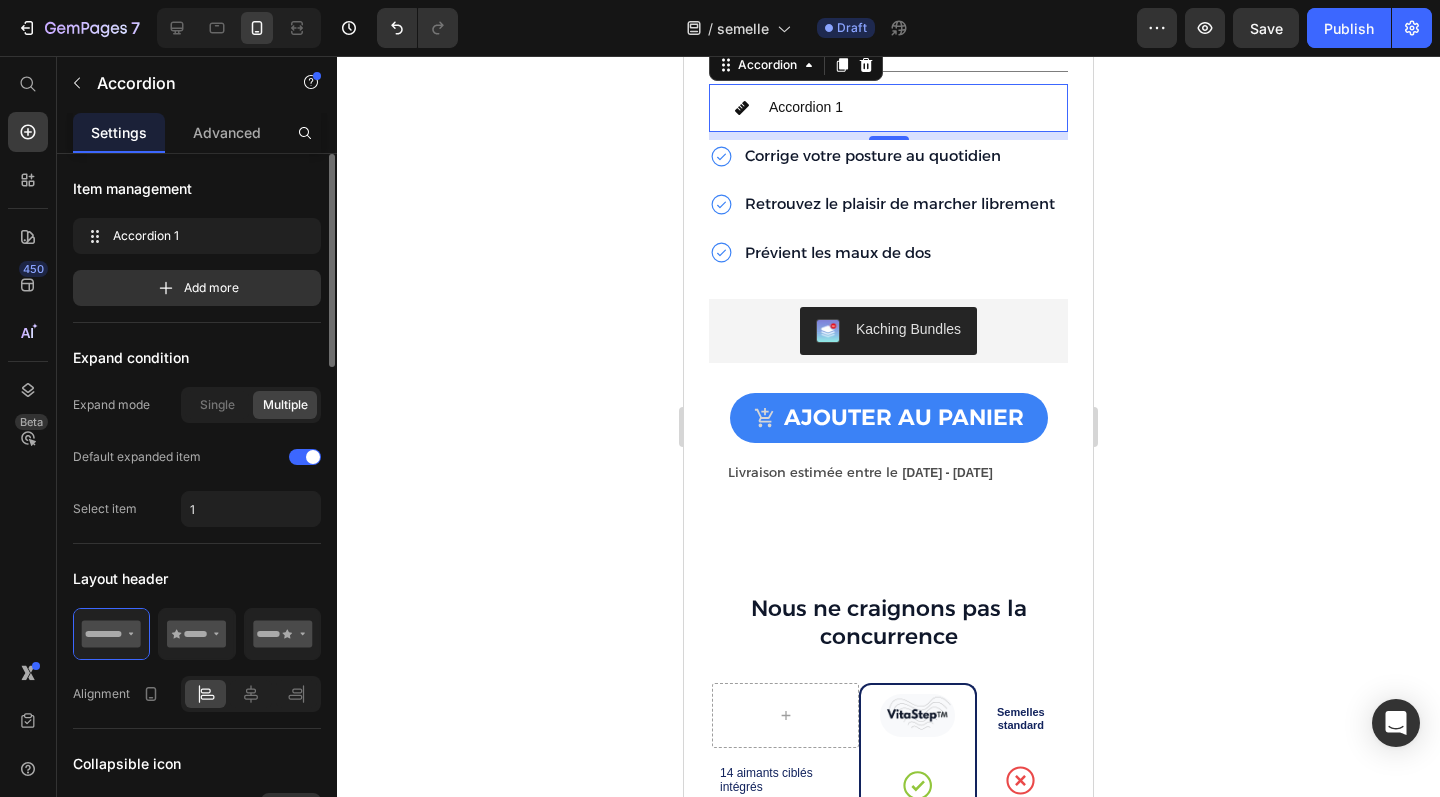 click 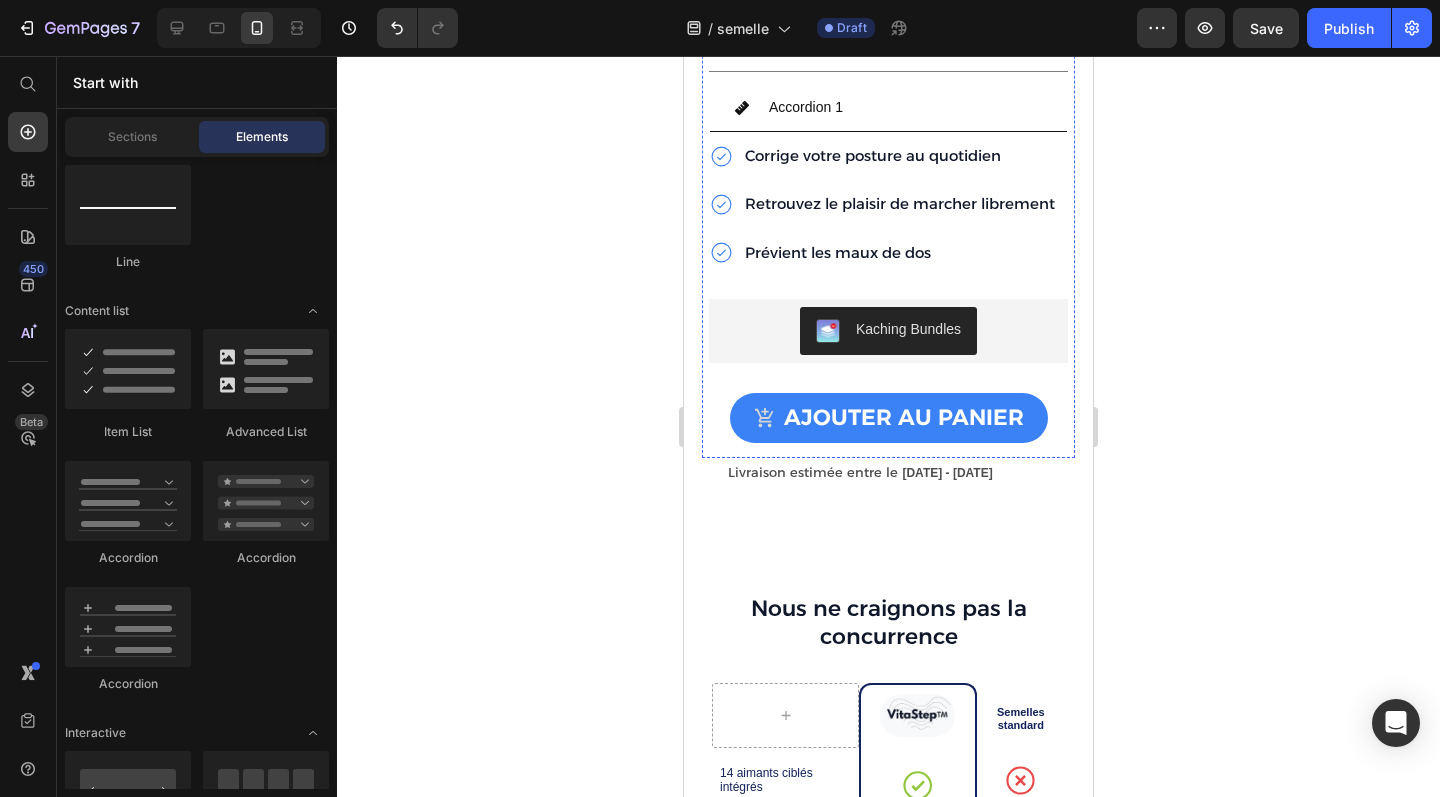 click on "Guide des tailles" at bounding box center [872, 26] 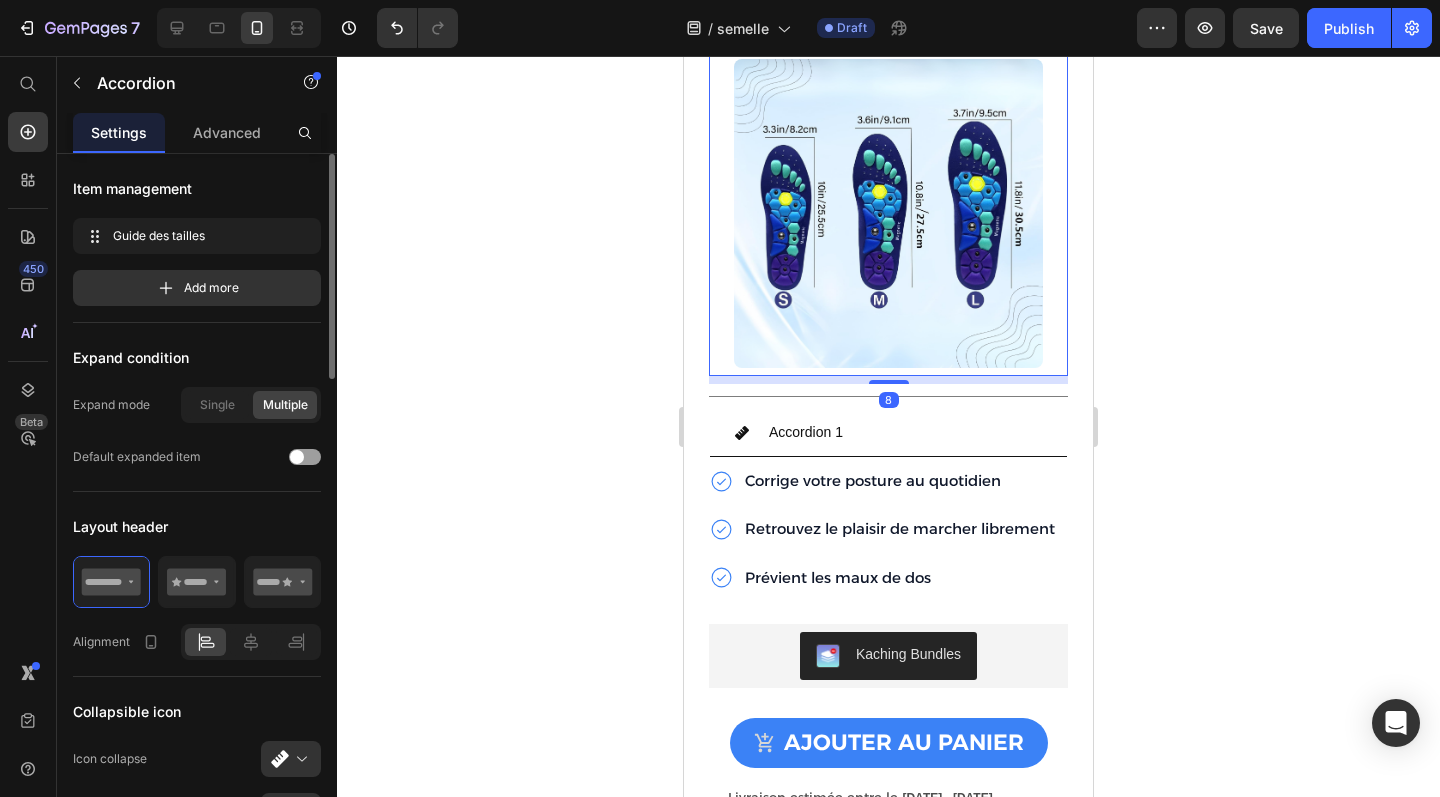 click 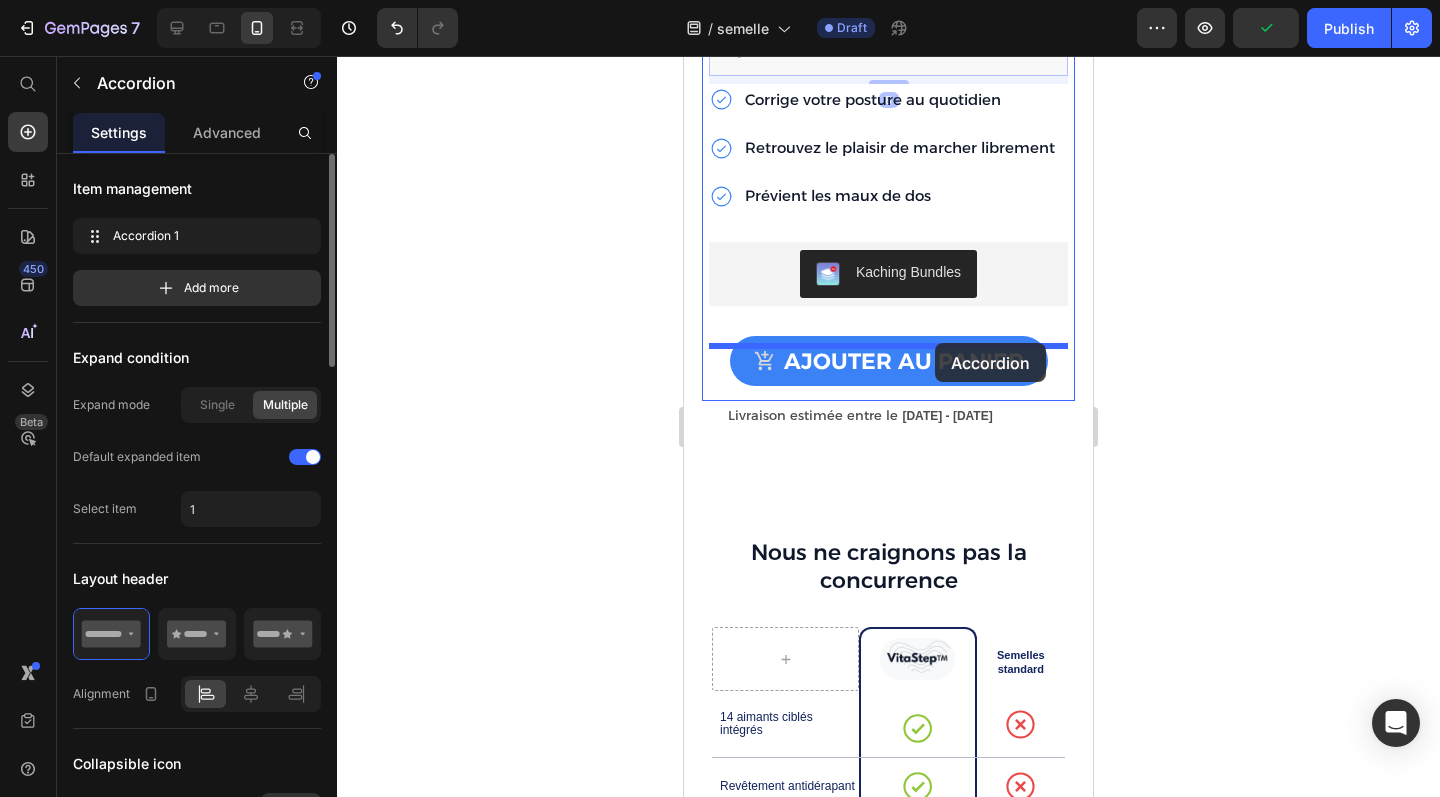 drag, startPoint x: 972, startPoint y: 387, endPoint x: 938, endPoint y: 347, distance: 52.49762 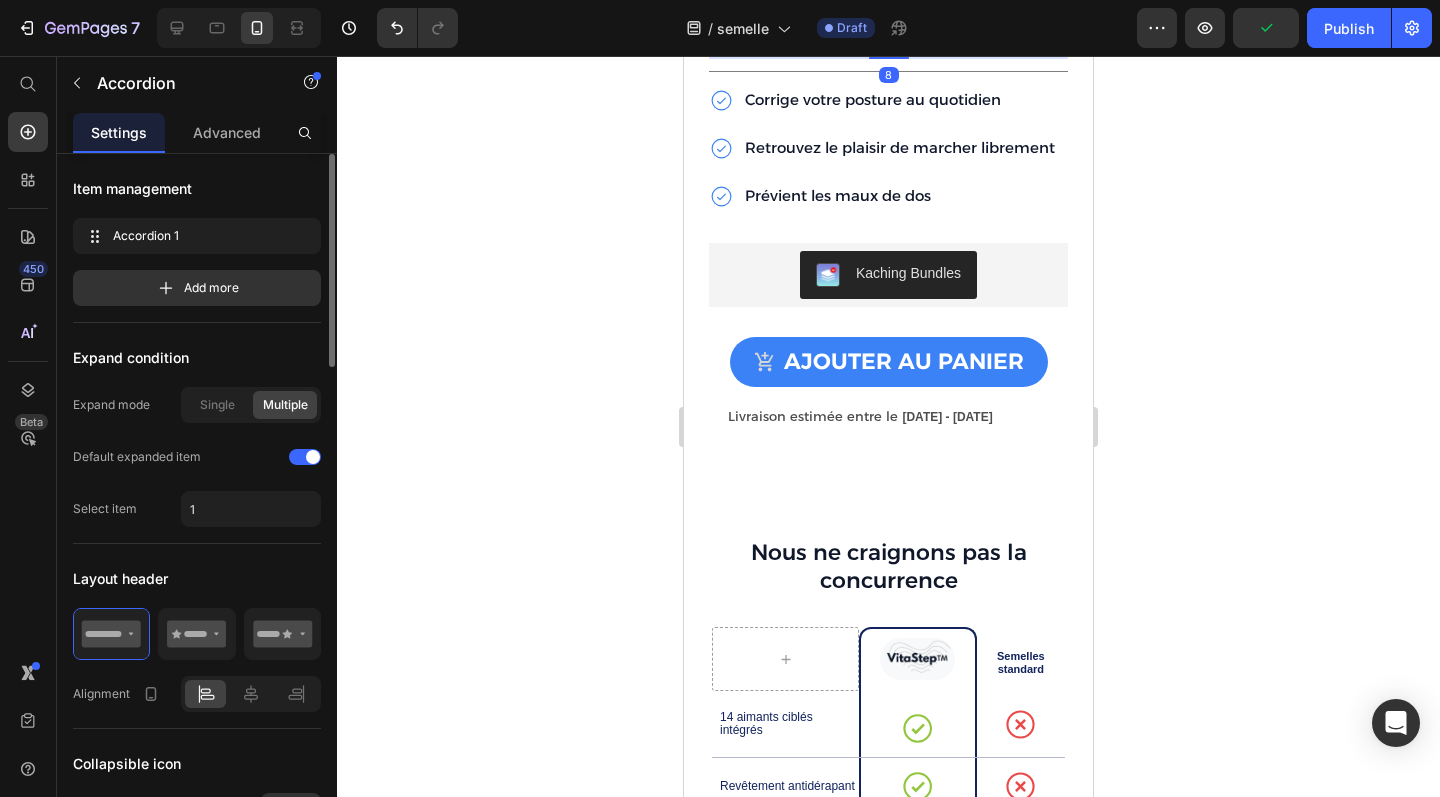 click 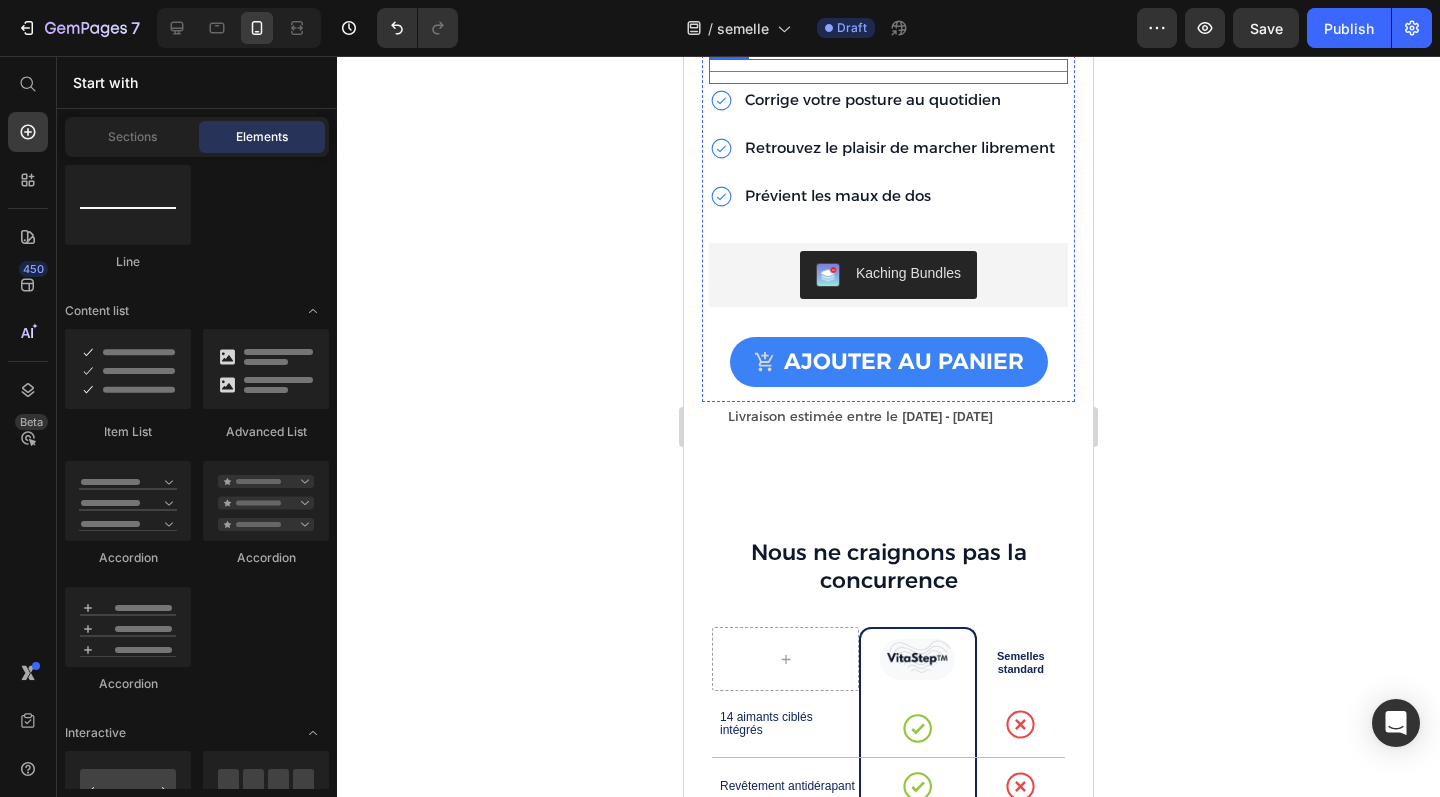 click at bounding box center [888, 71] 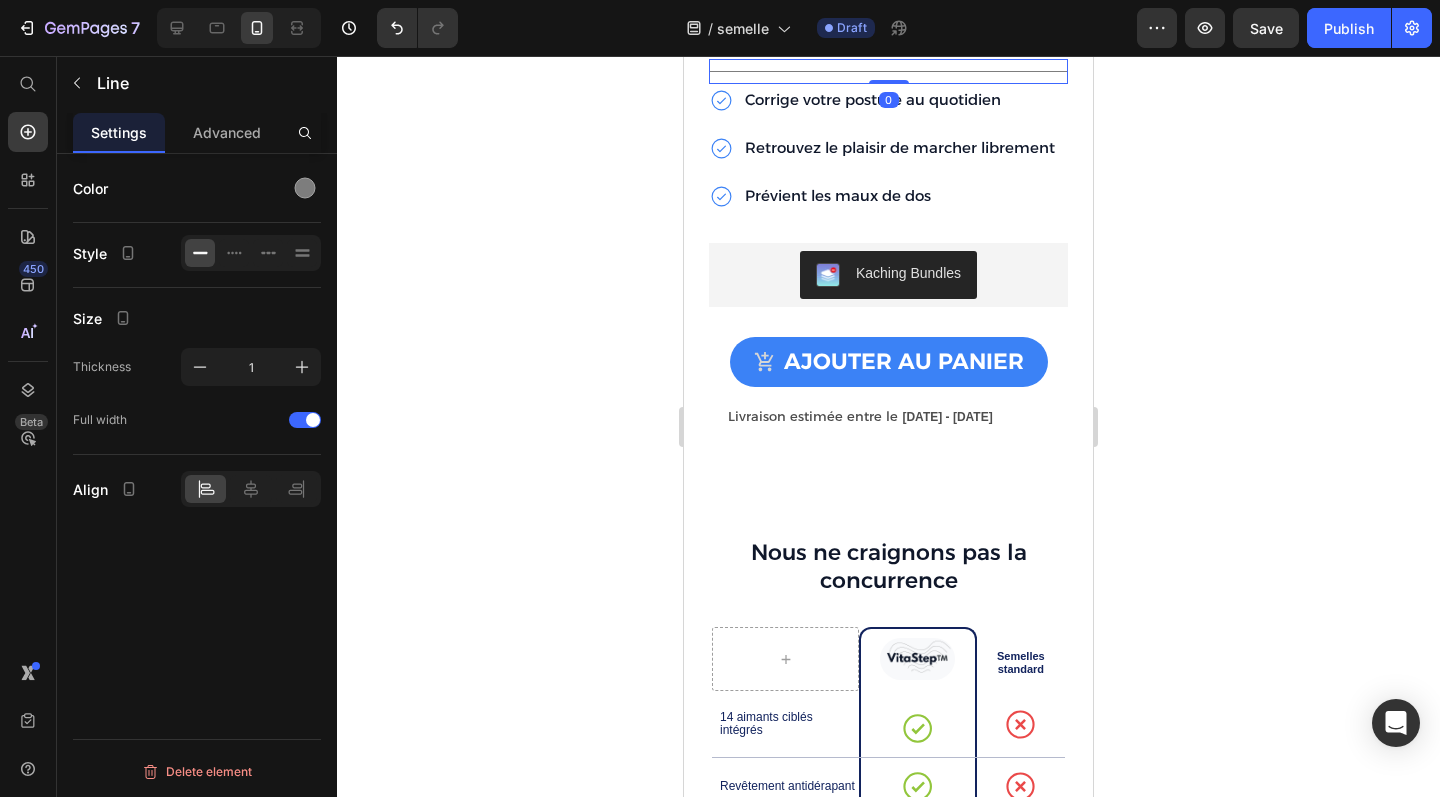 click 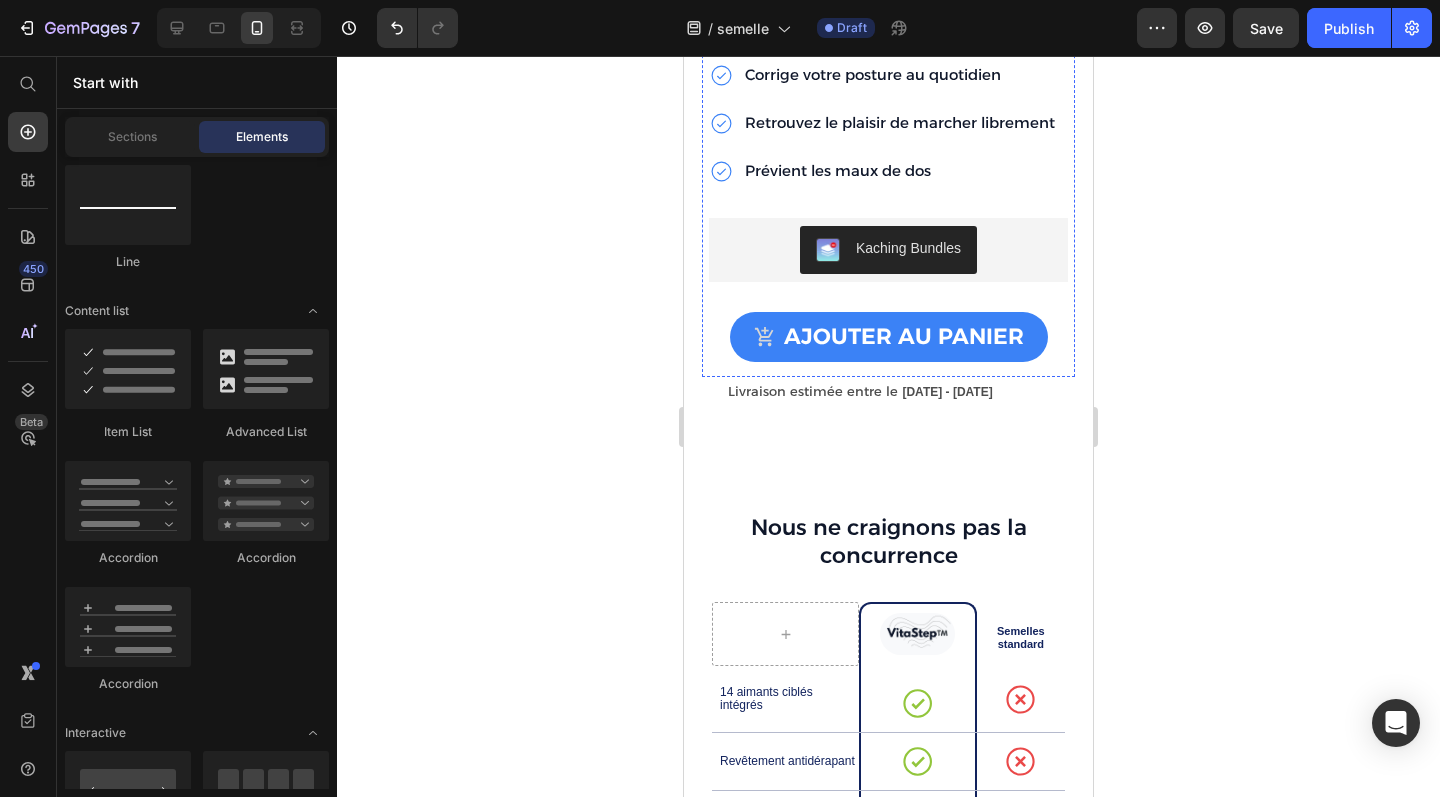 click on "Accordion 1" at bounding box center [904, 26] 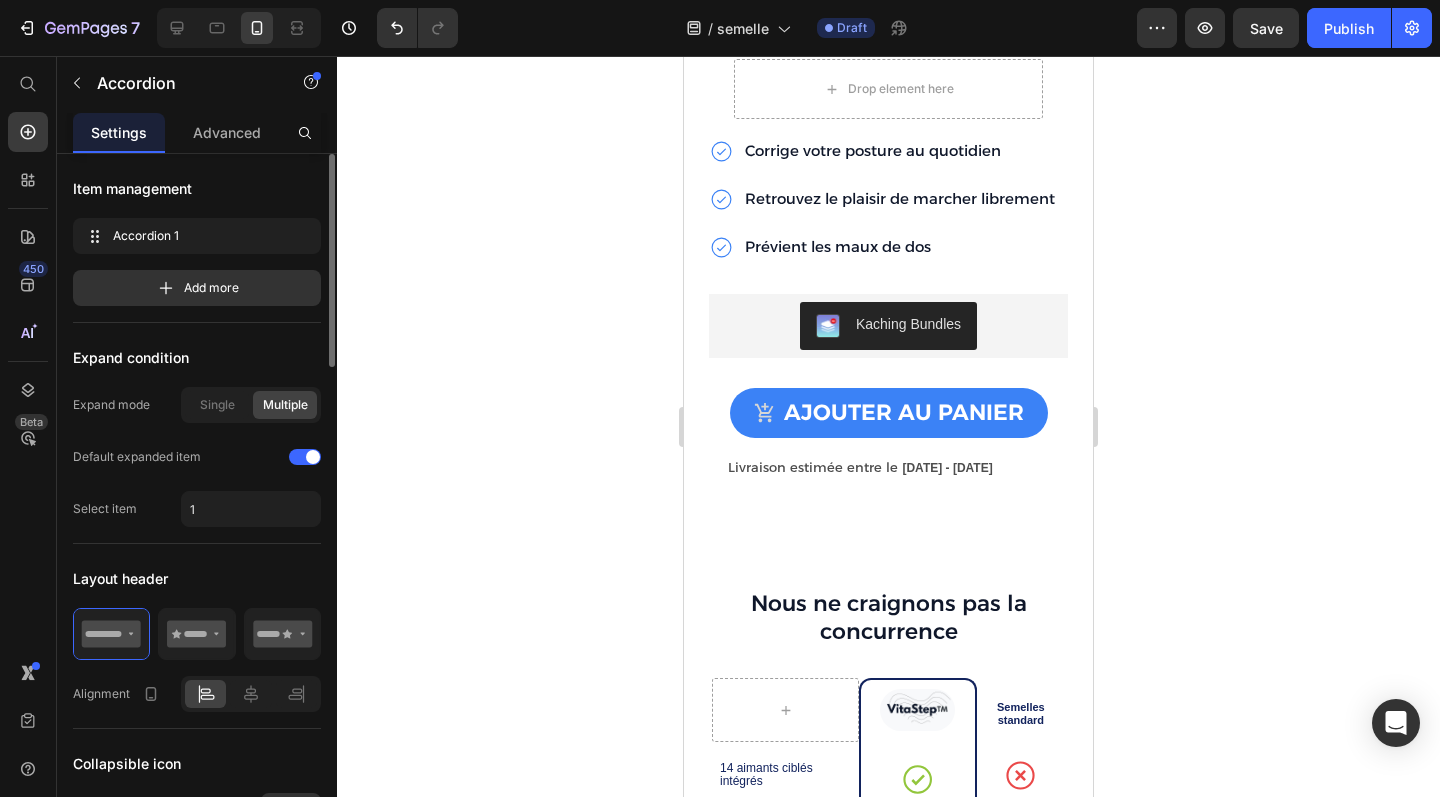 click on "Accordion 1" at bounding box center (806, 26) 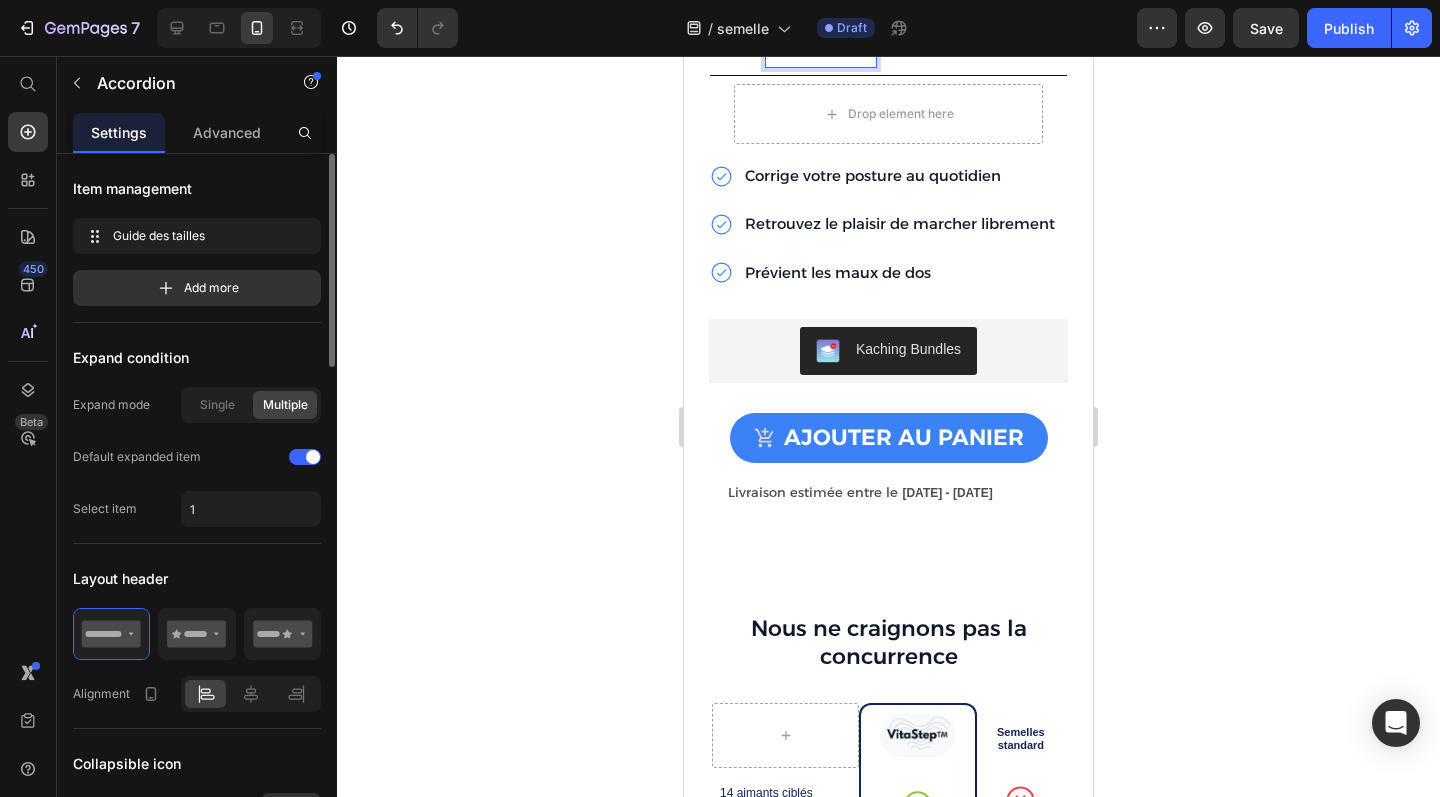 click on "Guide des tailles" at bounding box center [821, 51] 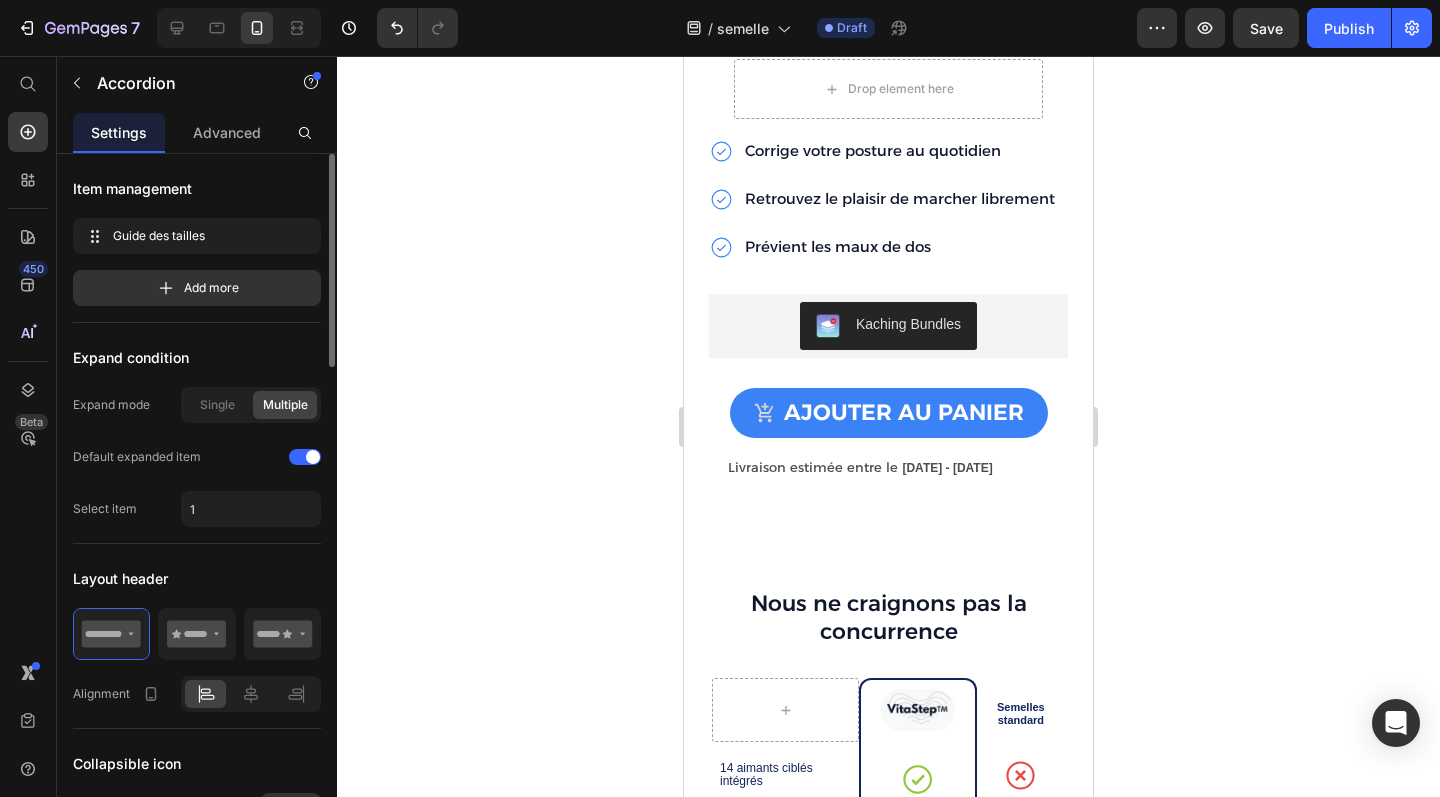 click on "Guide des tailles" at bounding box center (821, 26) 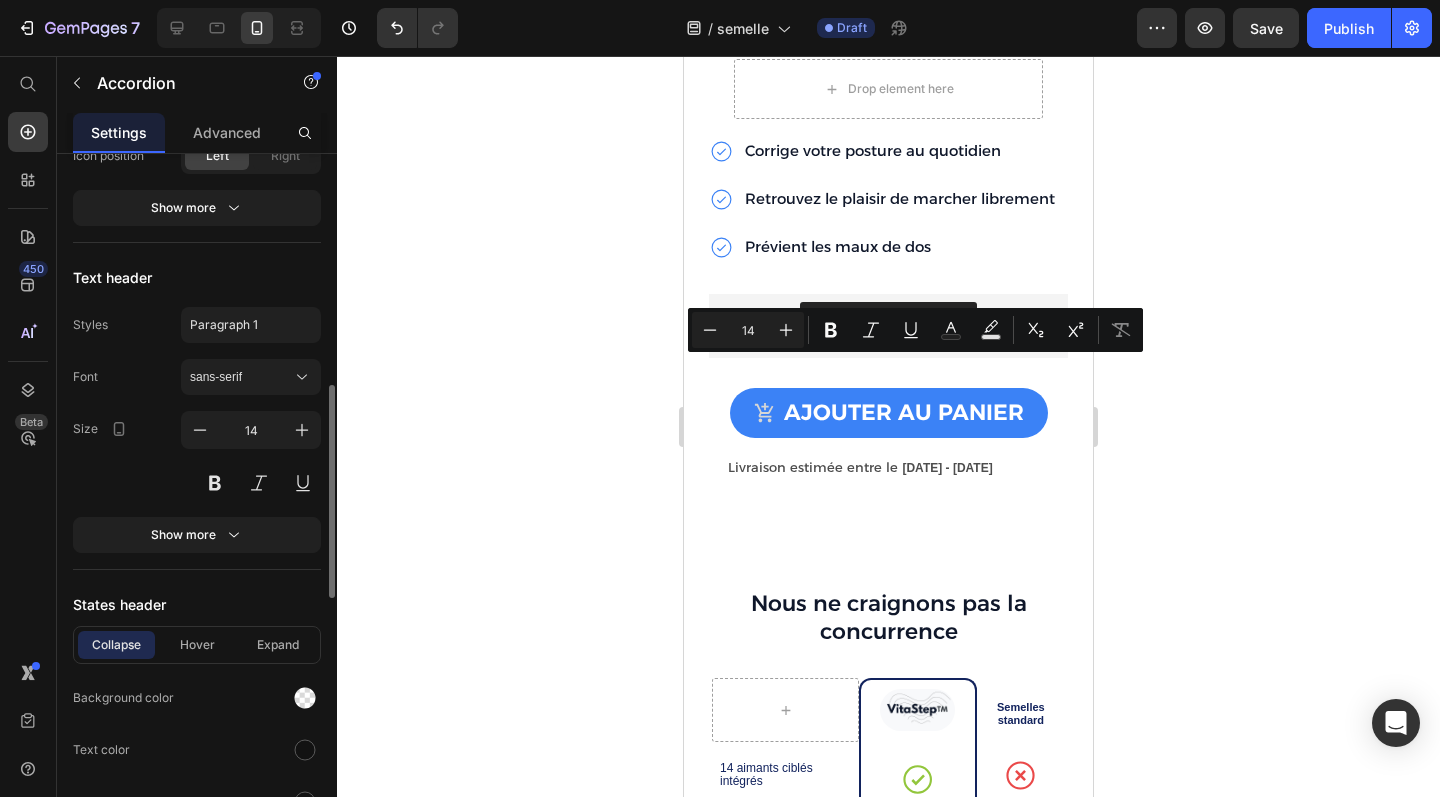 scroll, scrollTop: 771, scrollLeft: 0, axis: vertical 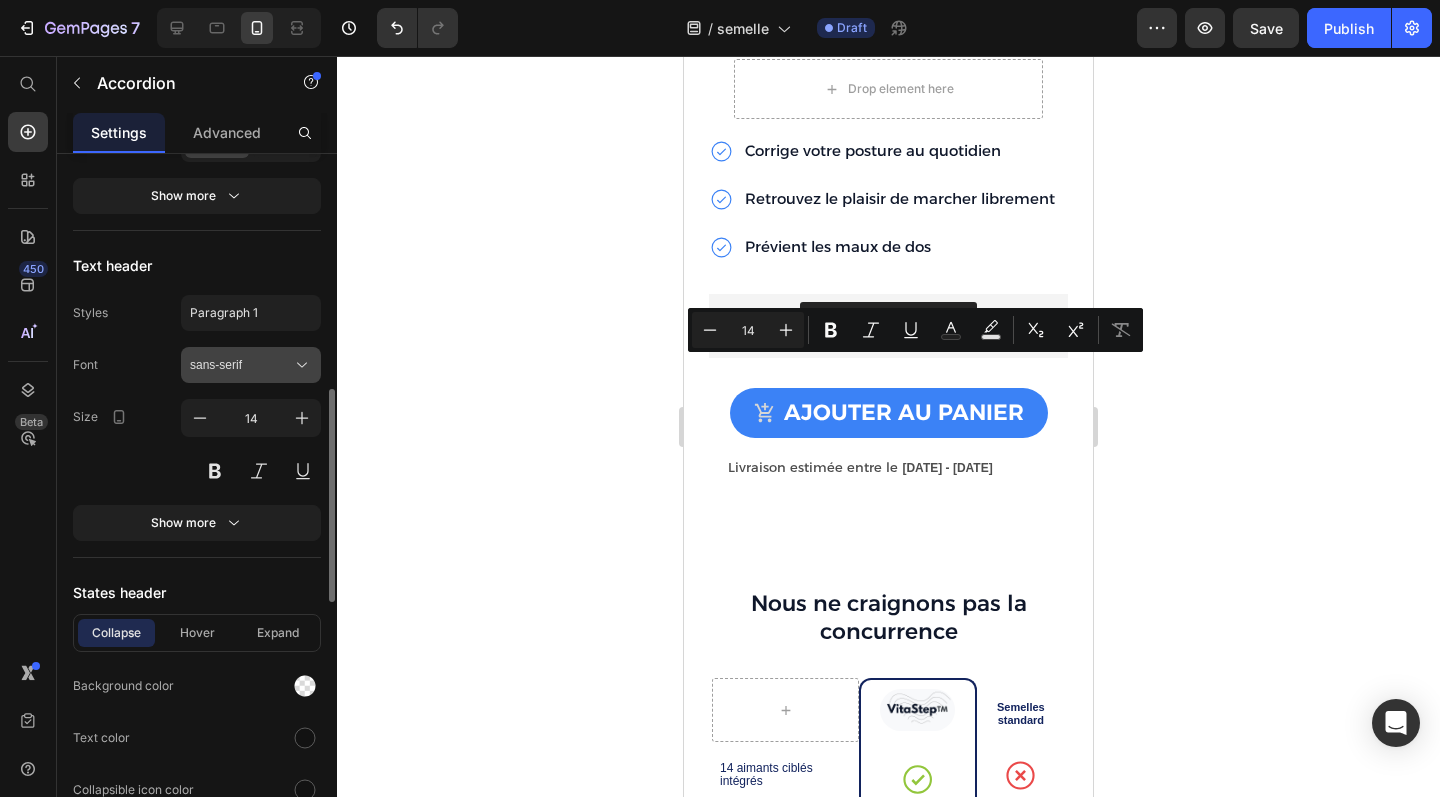 click on "sans-serif" at bounding box center (251, 365) 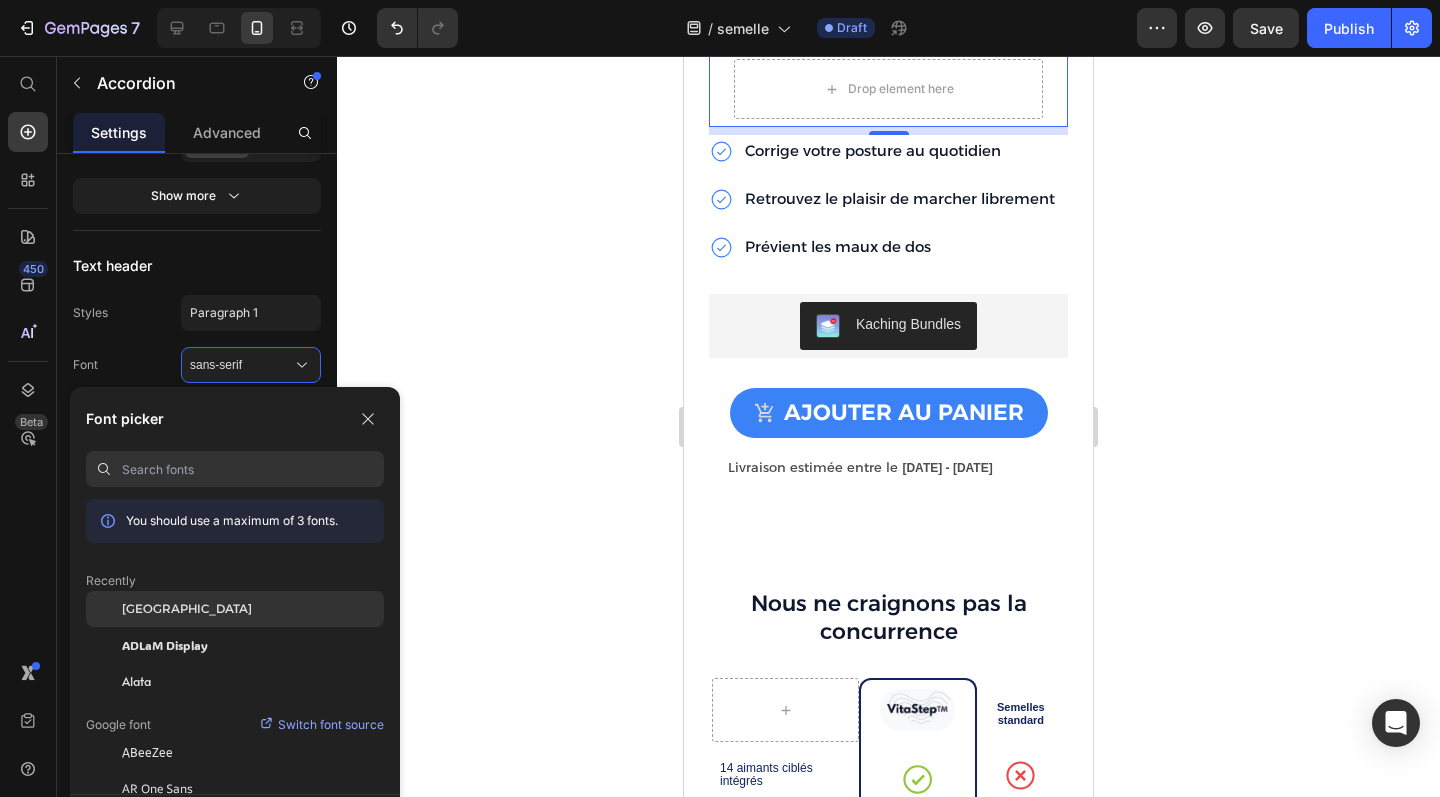click on "[GEOGRAPHIC_DATA]" at bounding box center (187, 609) 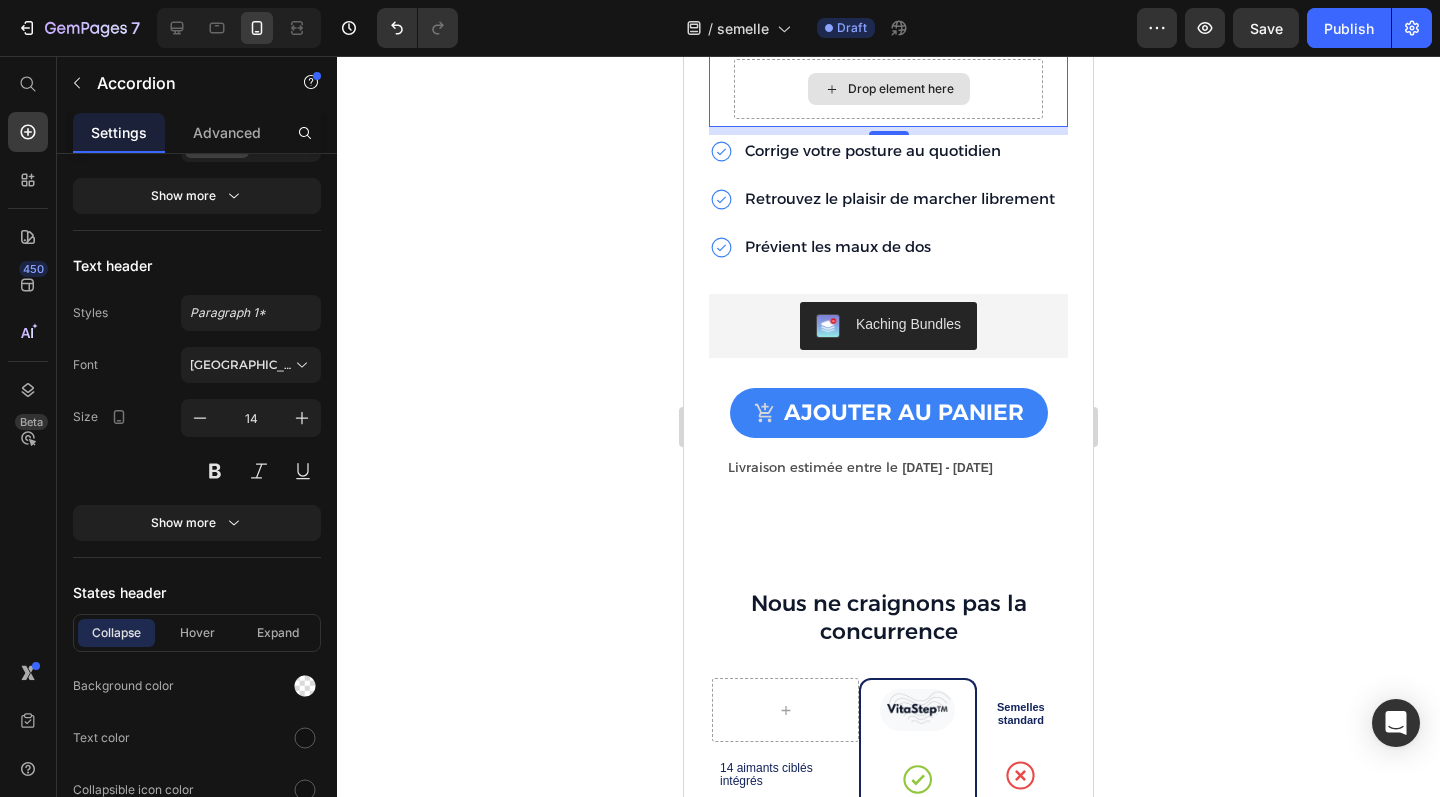 click on "Drop element here" at bounding box center [888, 89] 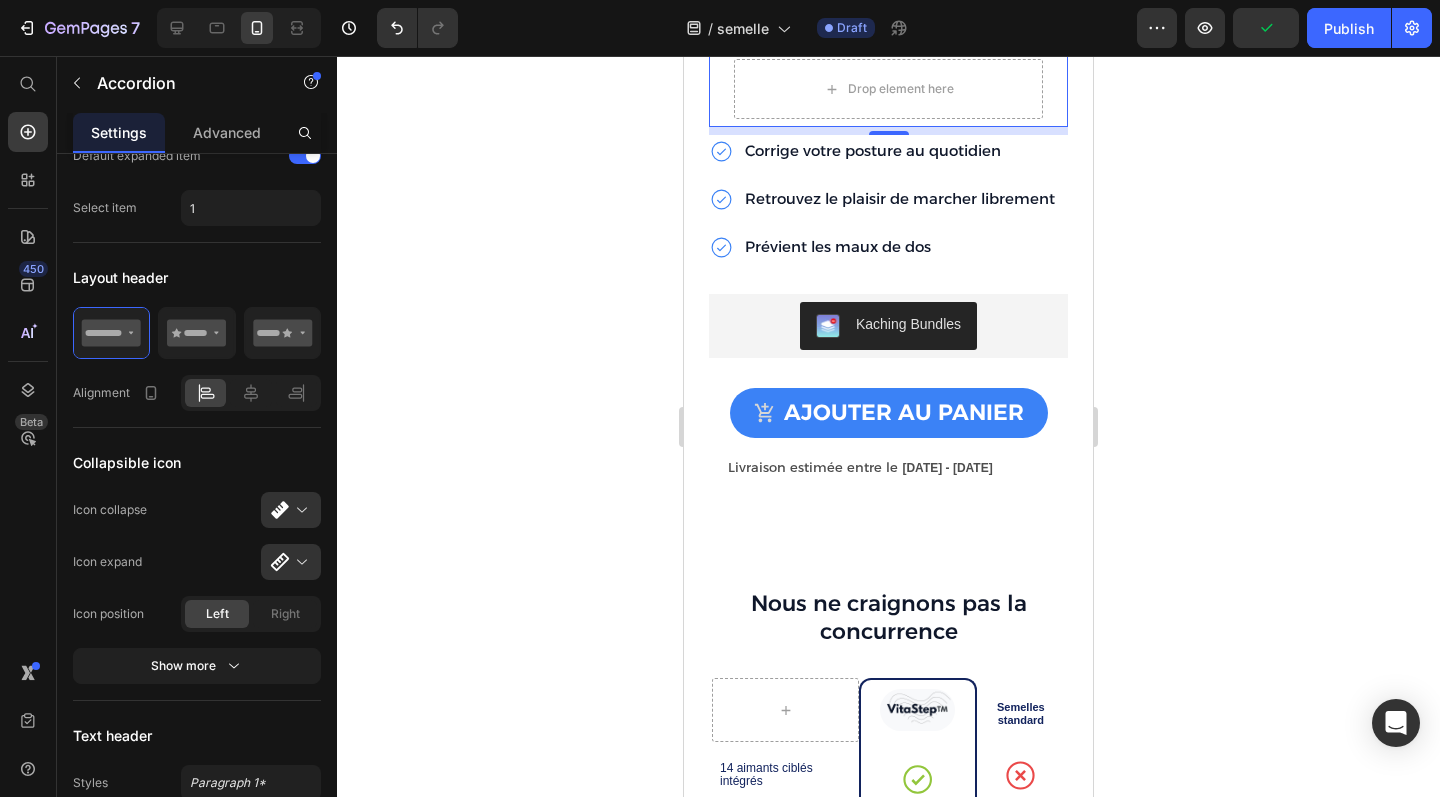 scroll, scrollTop: 0, scrollLeft: 0, axis: both 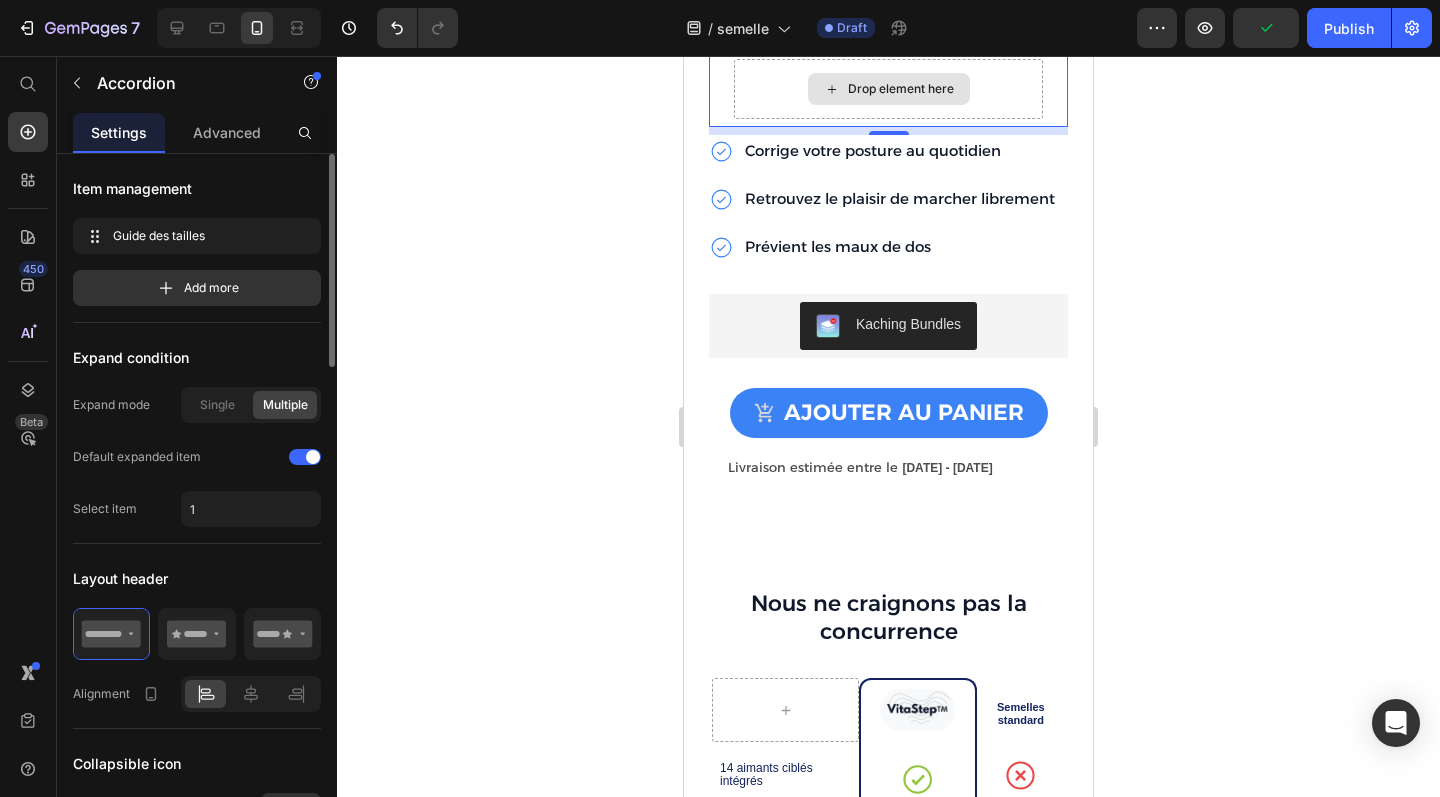 click on "Drop element here" at bounding box center [901, 89] 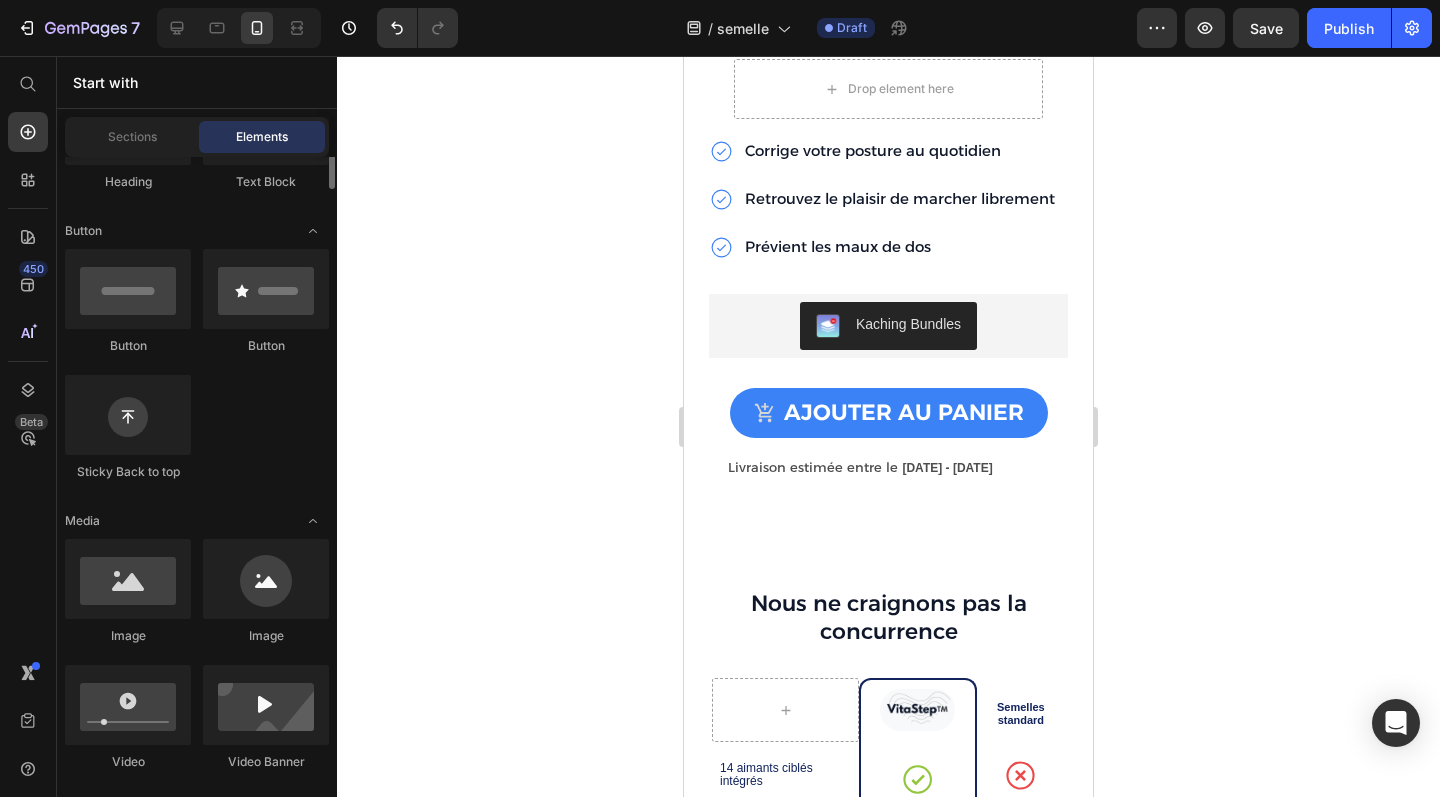 scroll, scrollTop: 435, scrollLeft: 0, axis: vertical 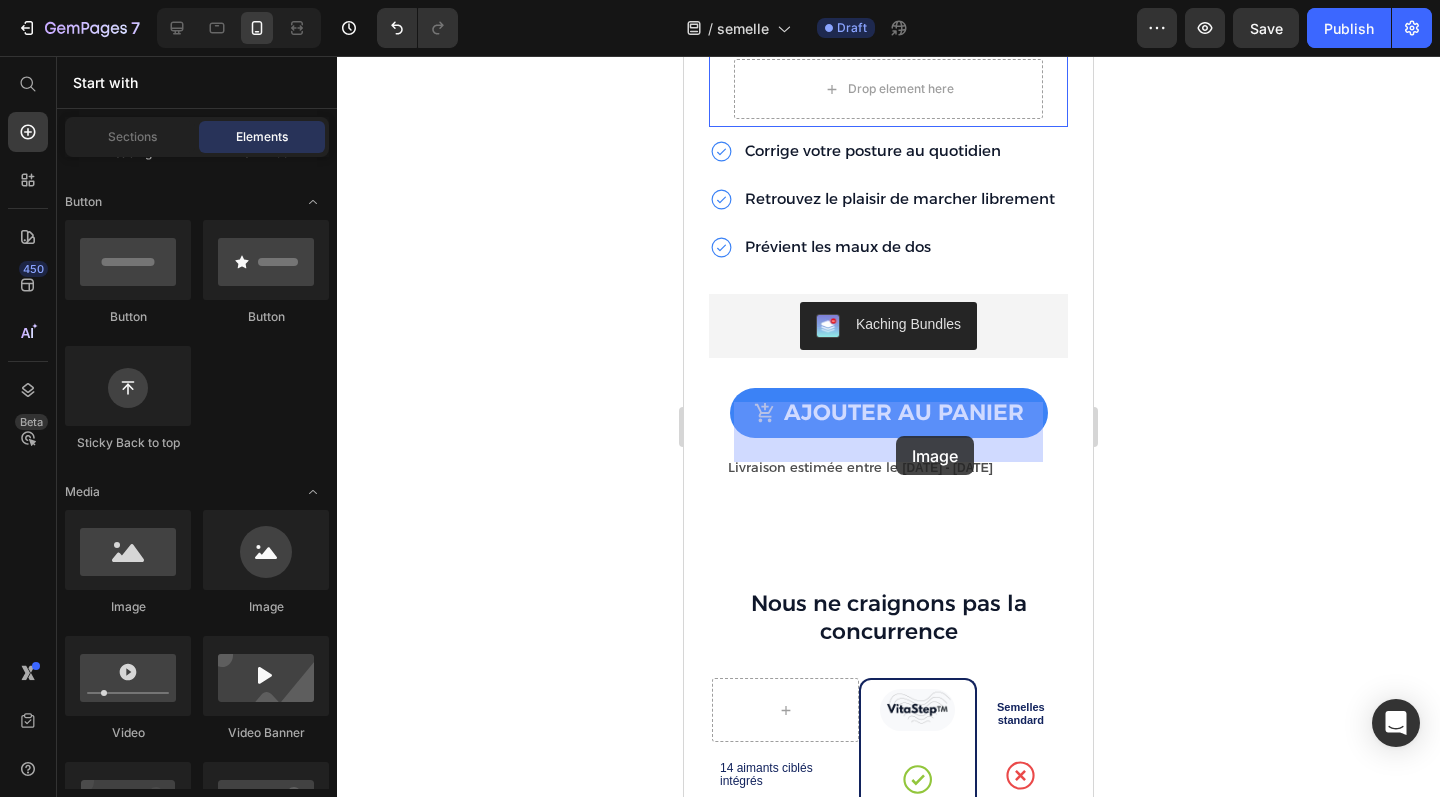 drag, startPoint x: 833, startPoint y: 613, endPoint x: 896, endPoint y: 436, distance: 187.87762 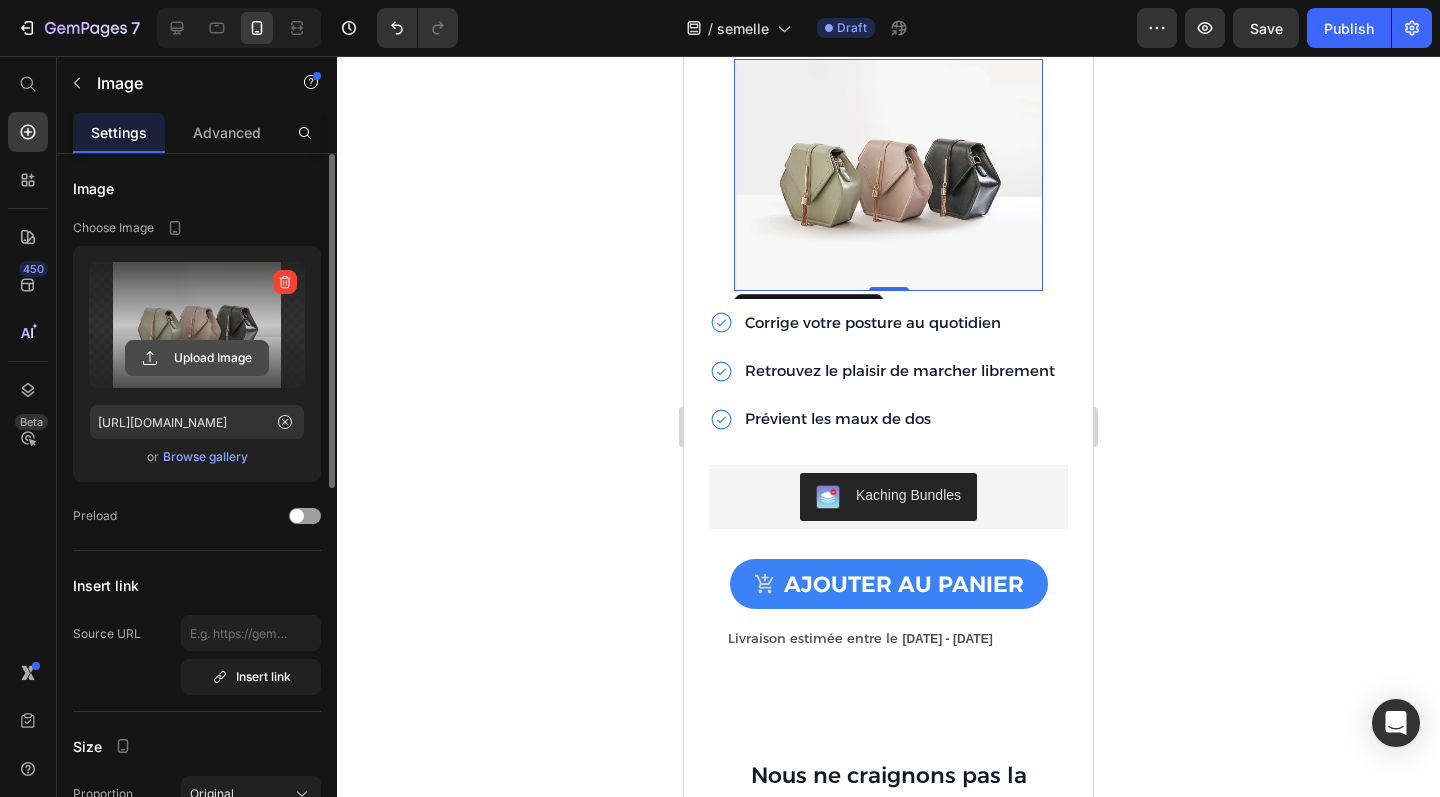 click 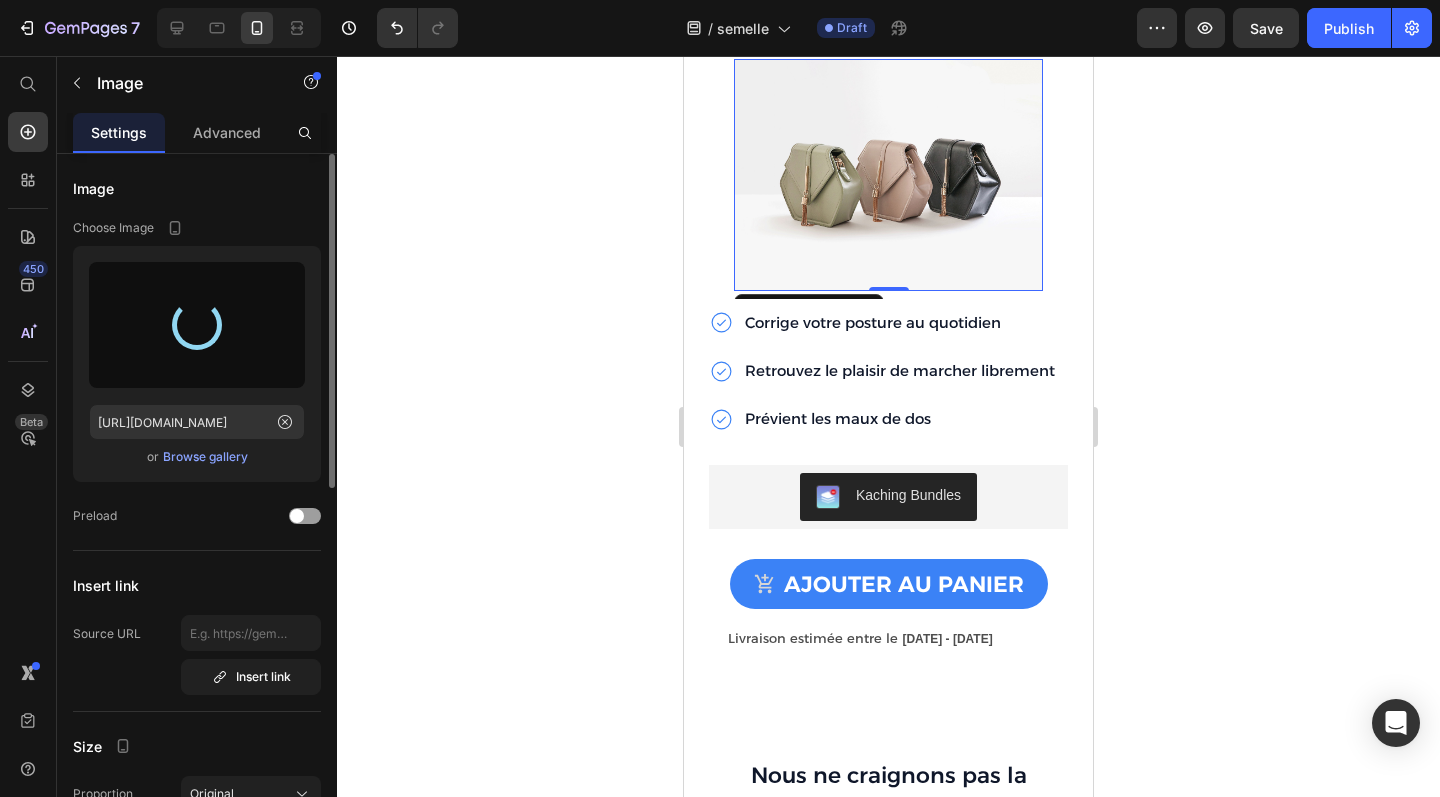 type on "[URL][DOMAIN_NAME]" 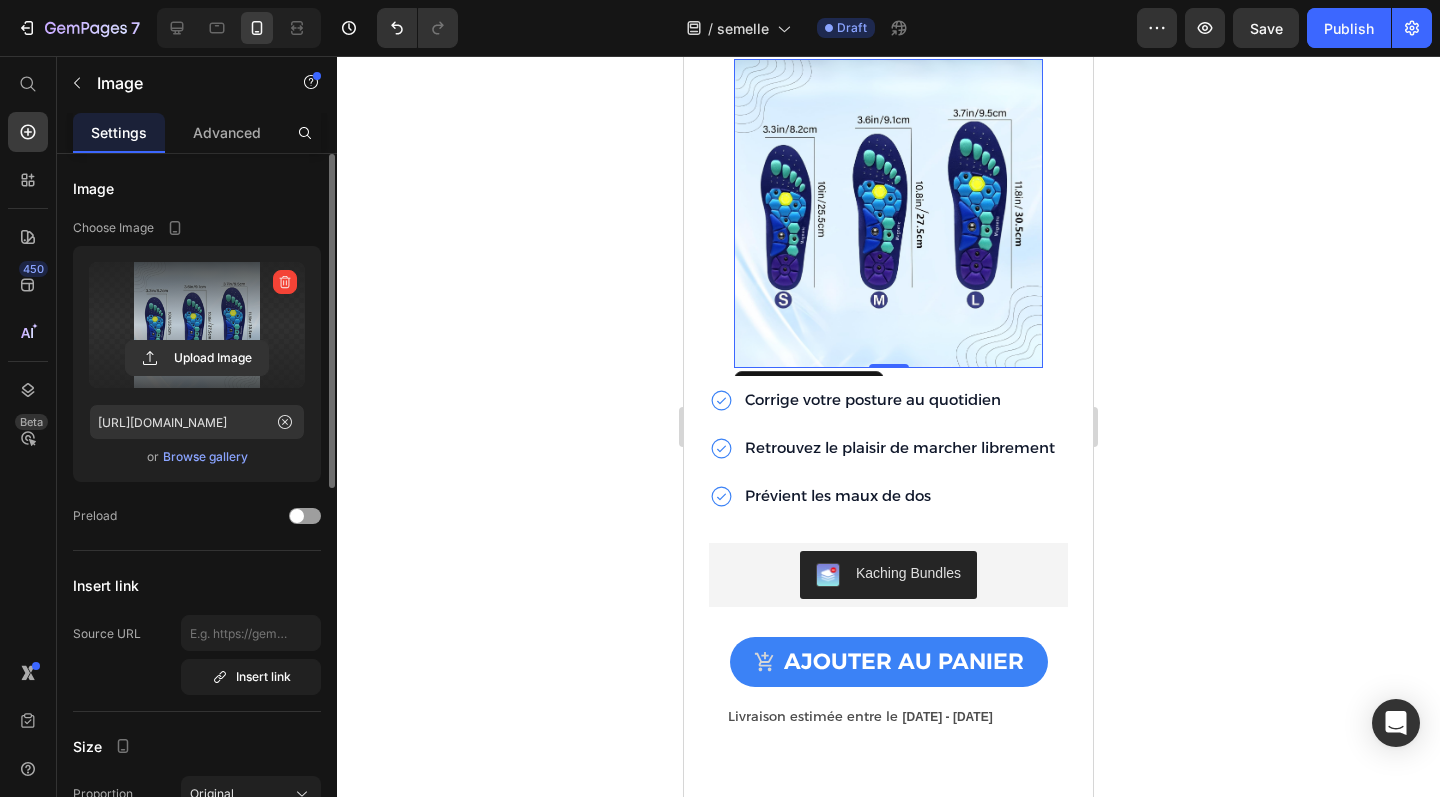 click at bounding box center (888, 213) 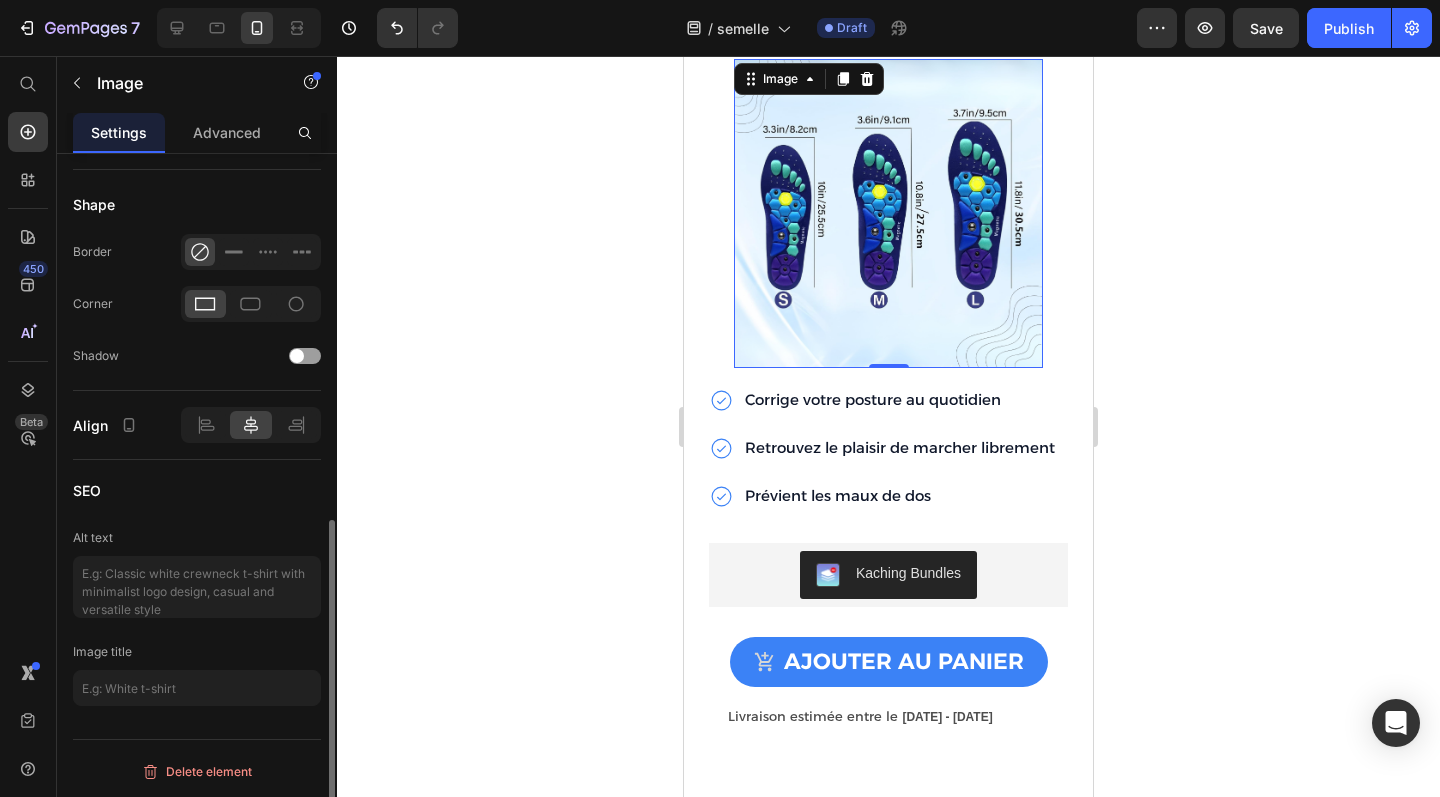scroll, scrollTop: 763, scrollLeft: 0, axis: vertical 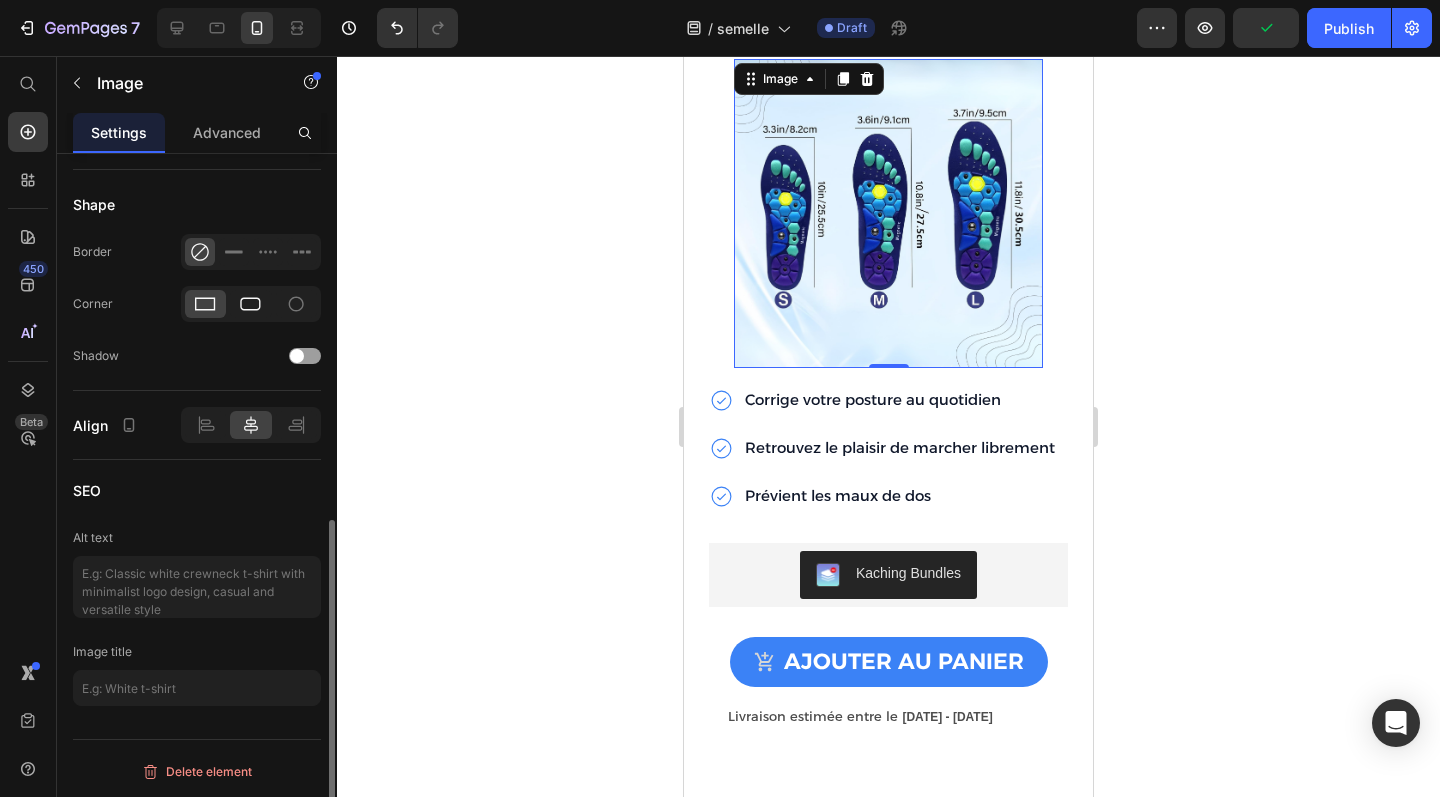click 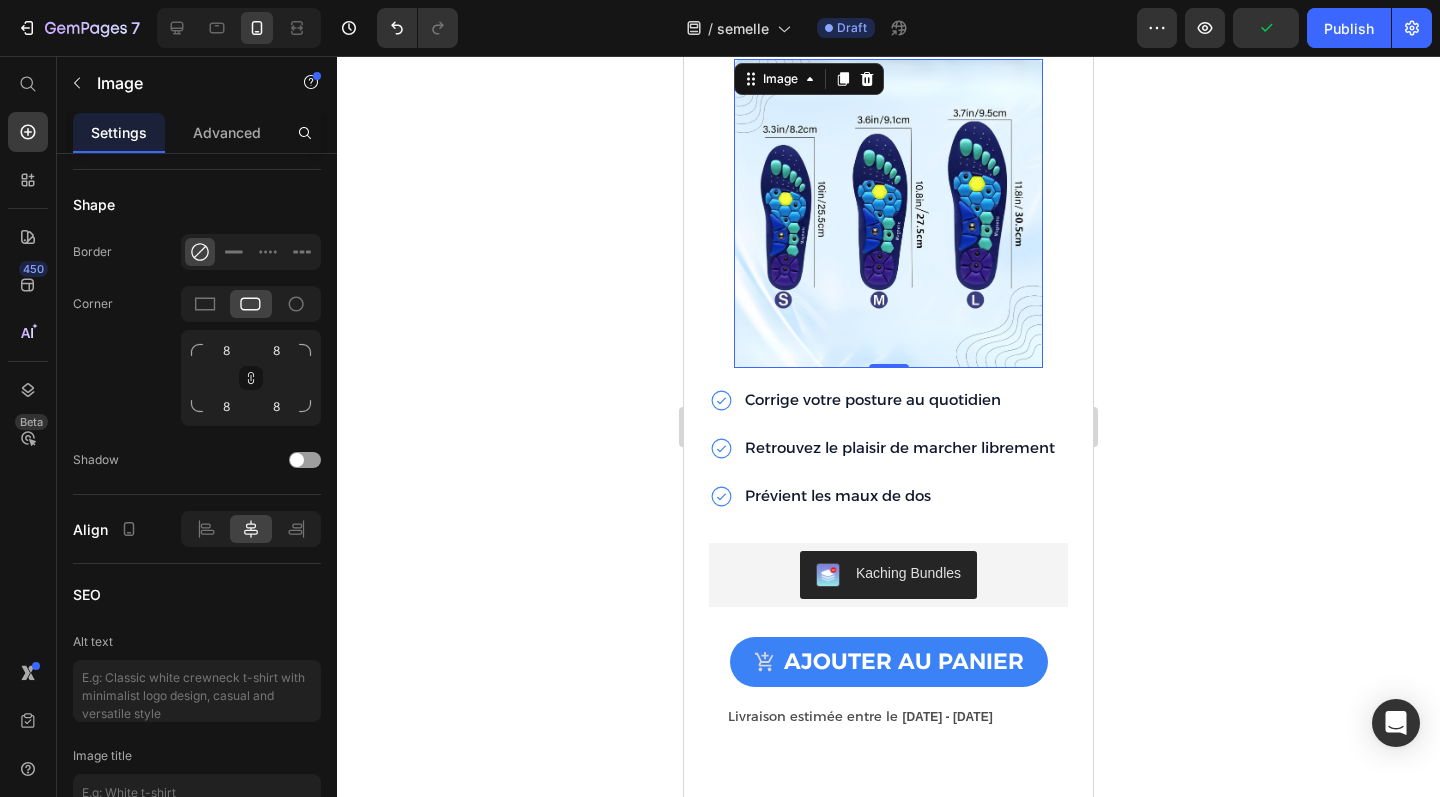 click 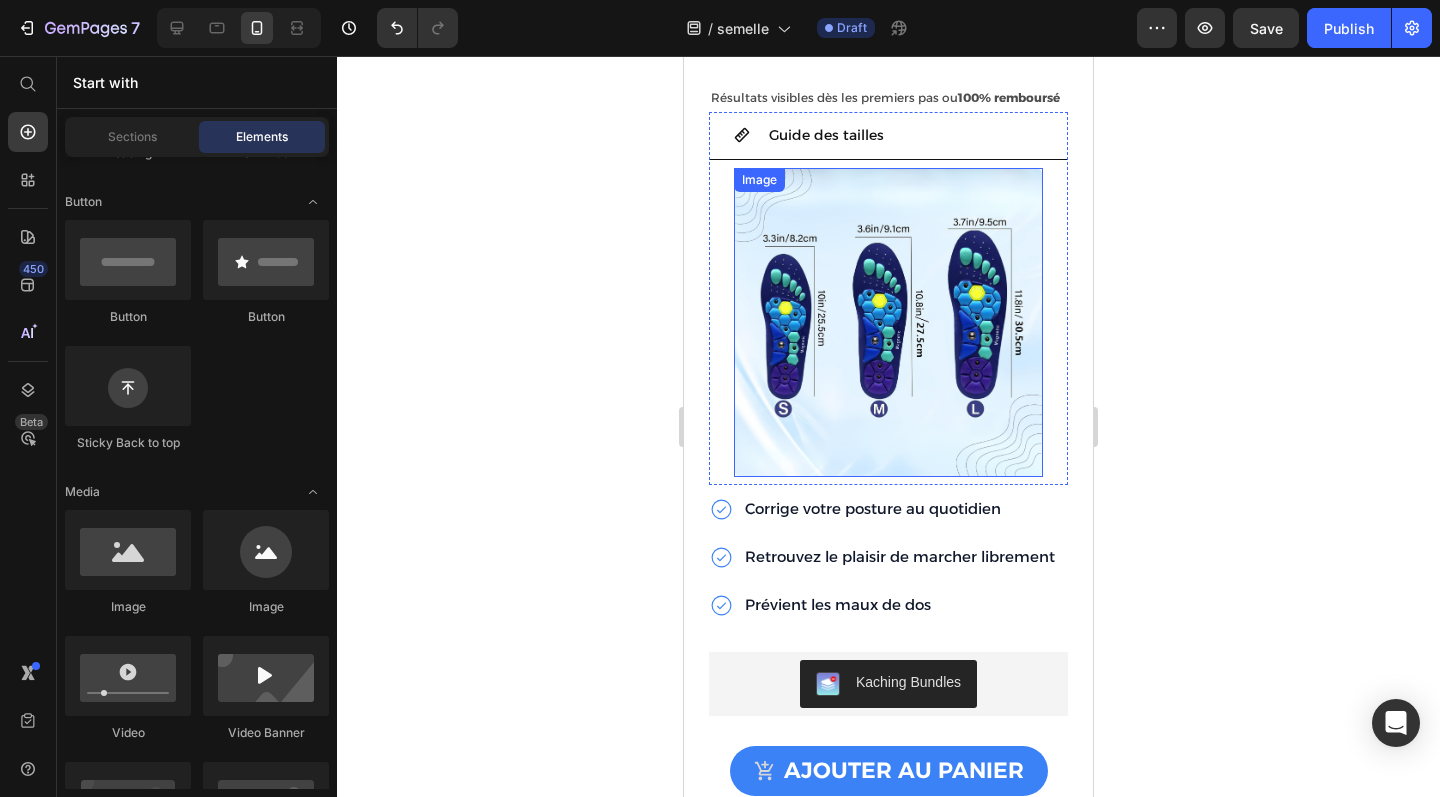 scroll, scrollTop: 3857, scrollLeft: 0, axis: vertical 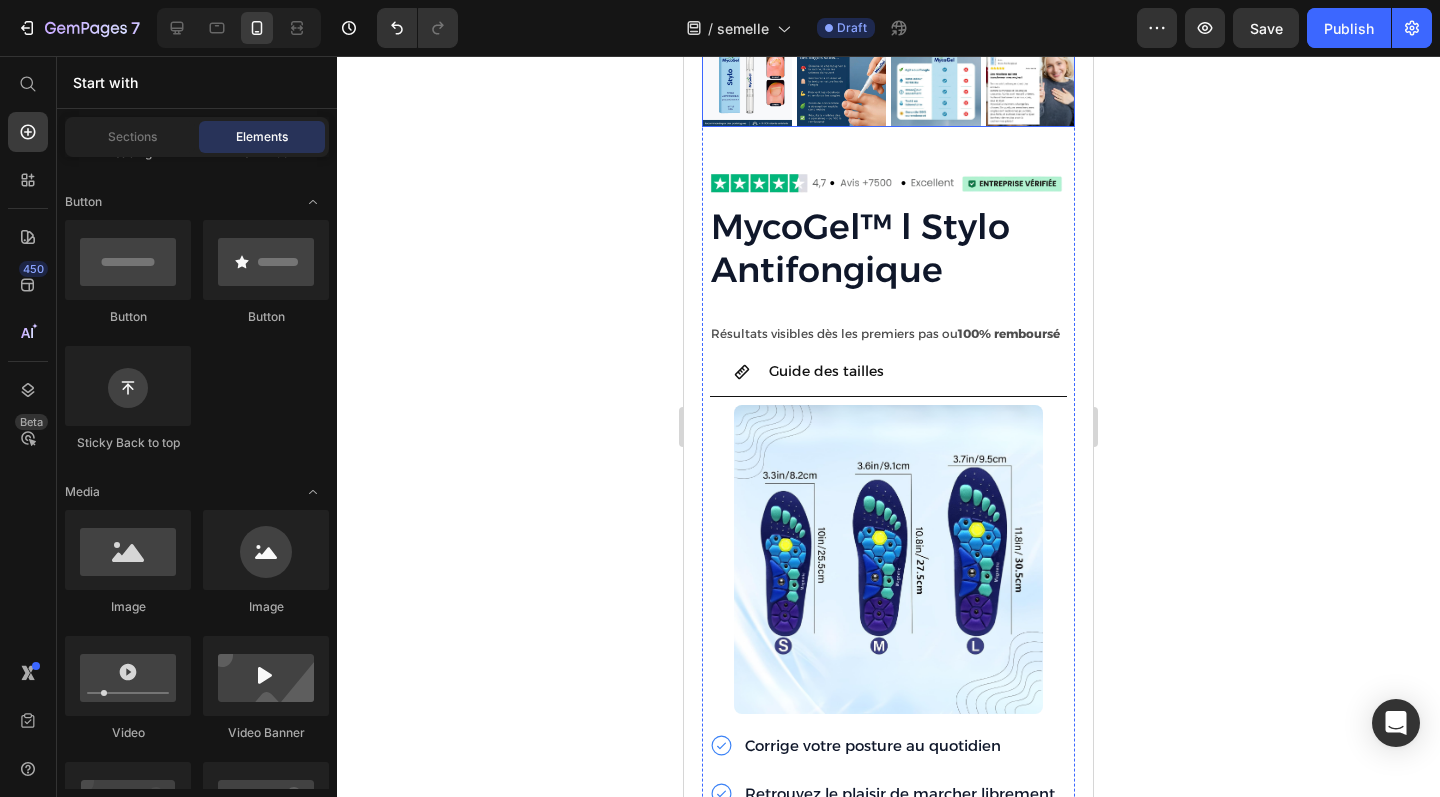 click at bounding box center (888, -157) 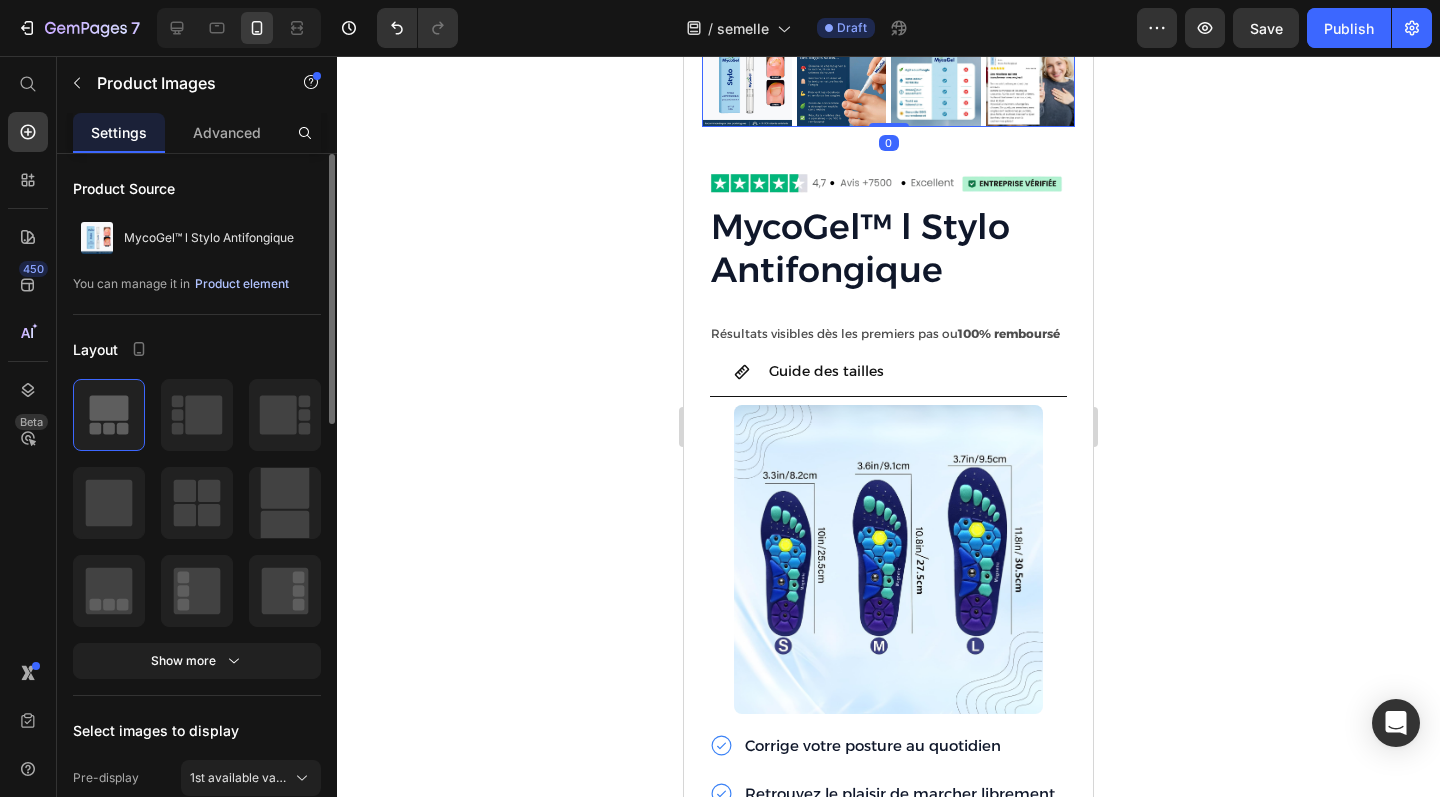 click on "Product element" at bounding box center (242, 284) 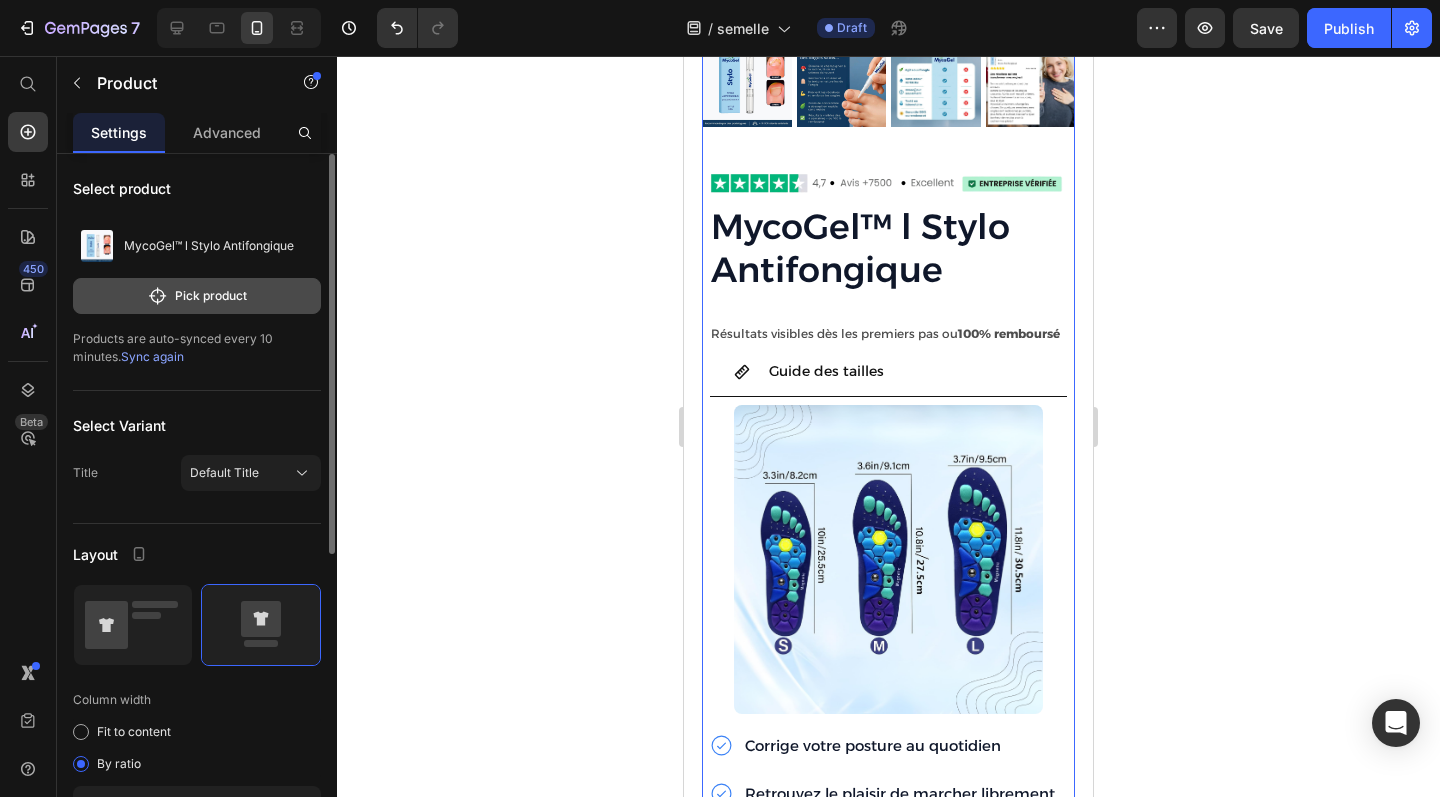 click on "Pick product" at bounding box center (197, 296) 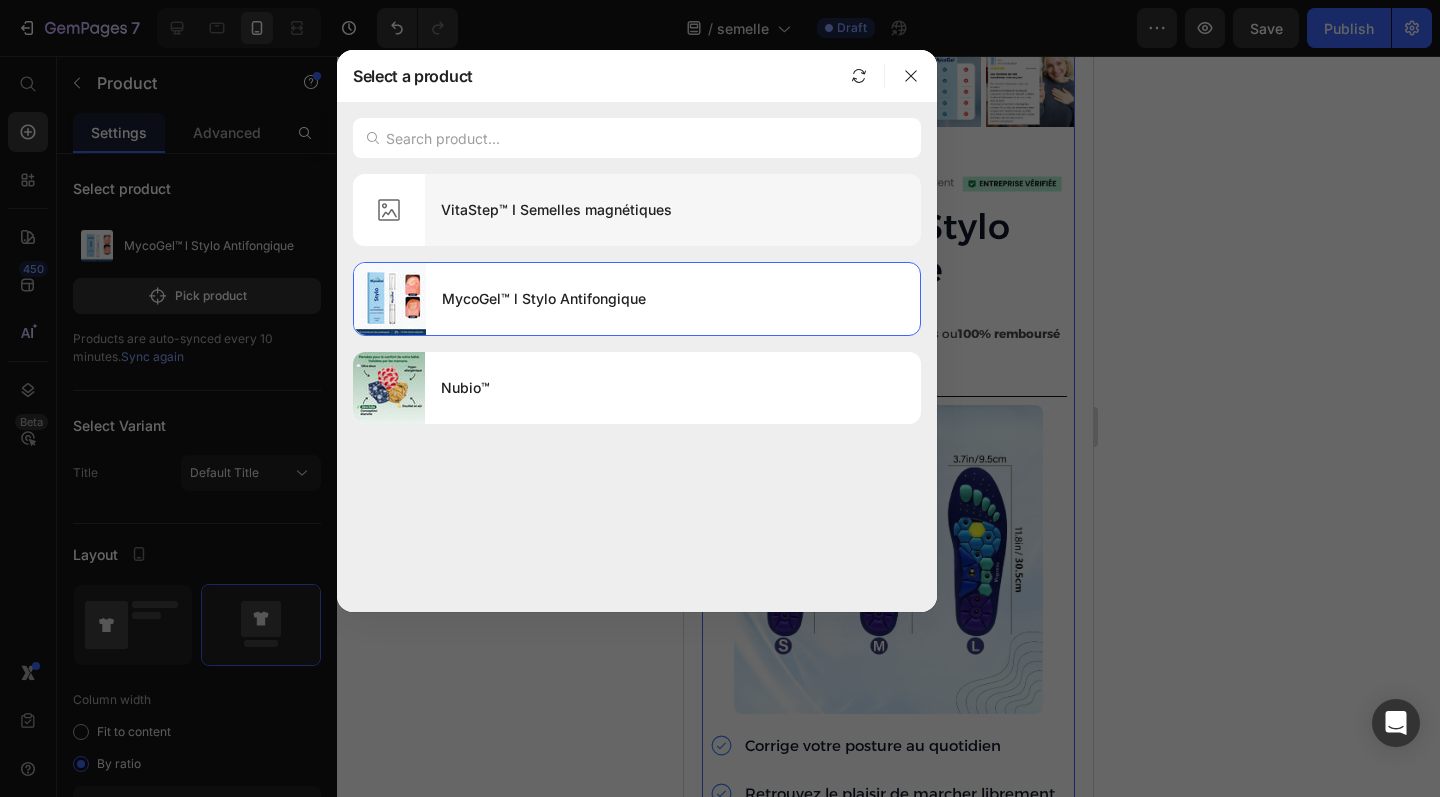 click on "VitaStep™ I Semelles magnétiques" at bounding box center [673, 210] 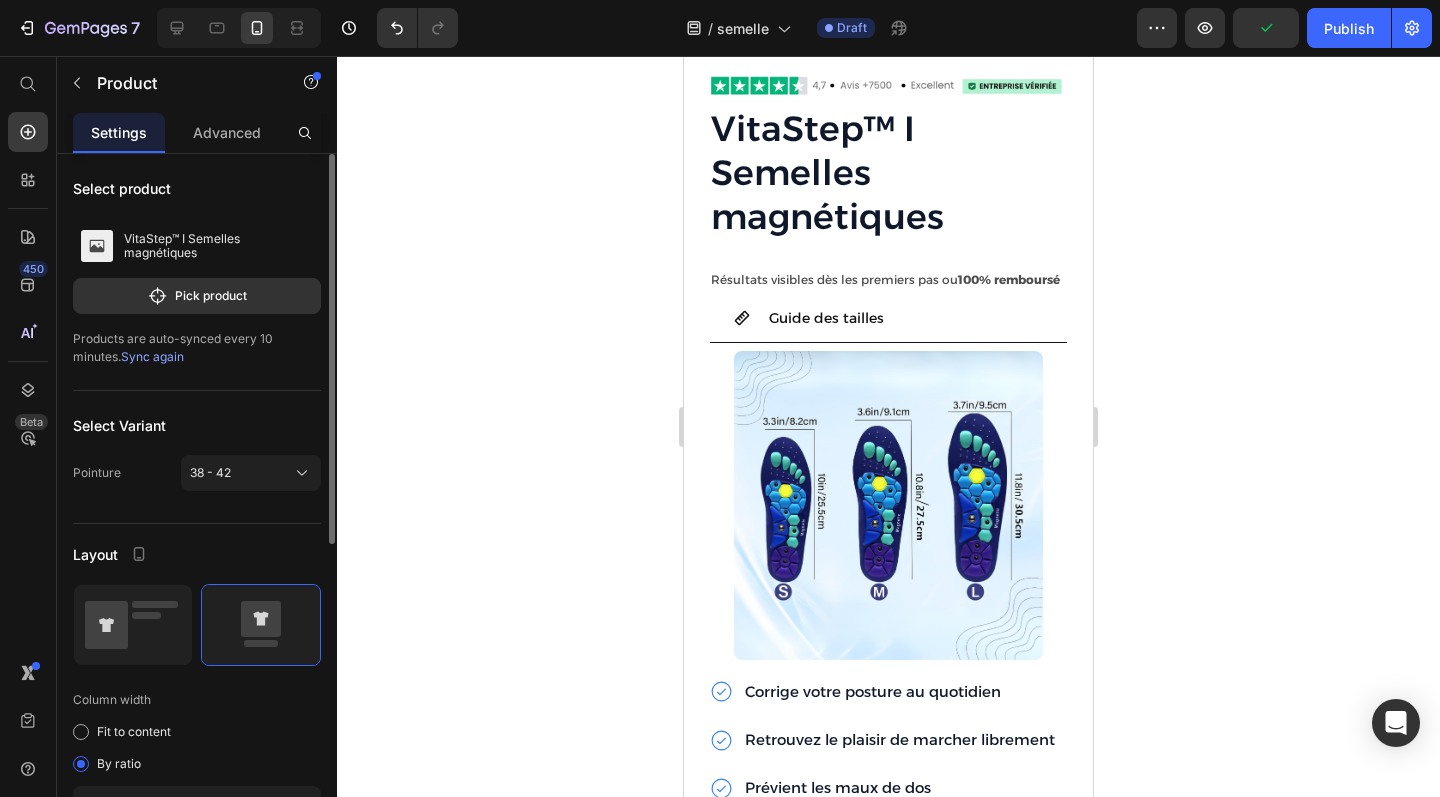 click on "Sync again" at bounding box center (152, 356) 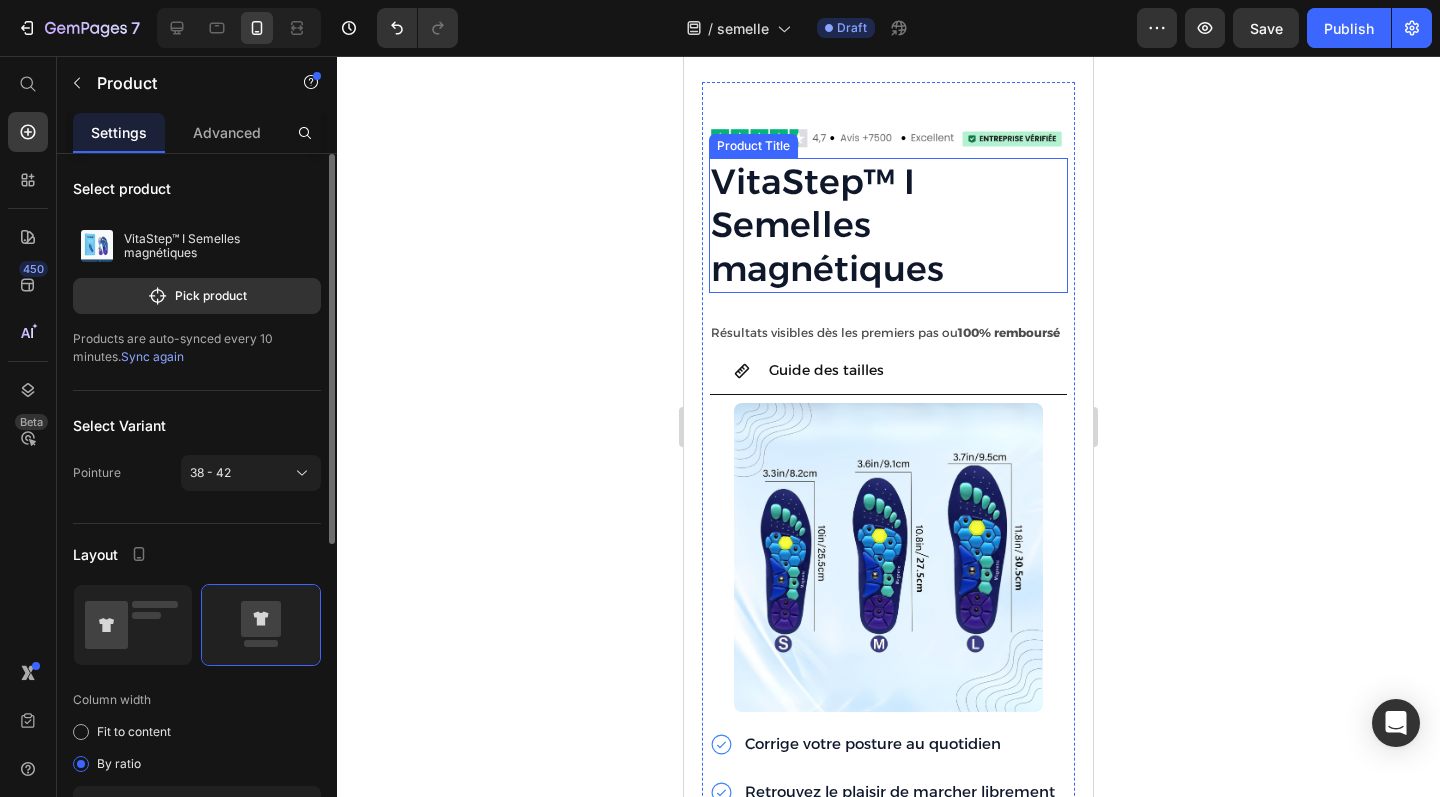 scroll, scrollTop: 3926, scrollLeft: 0, axis: vertical 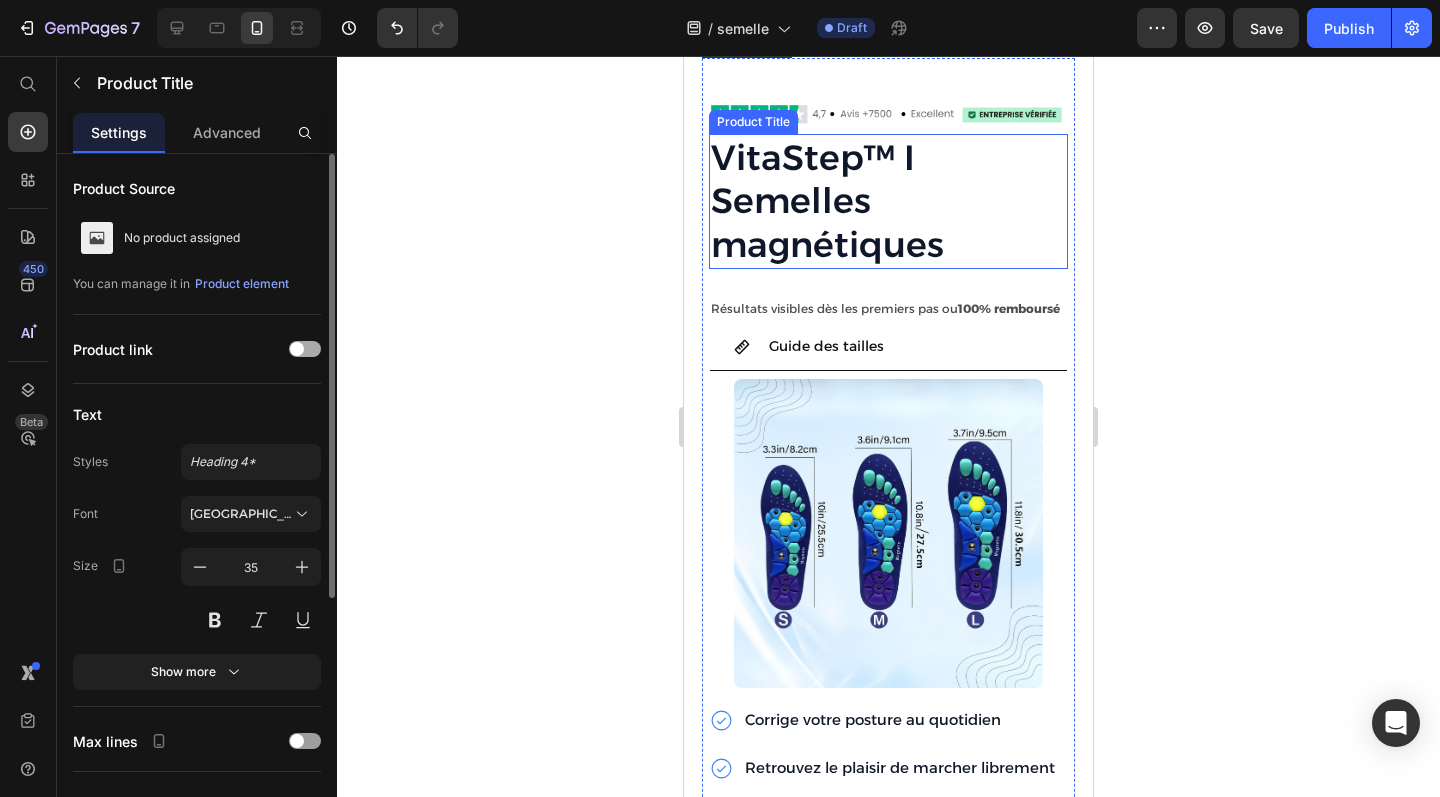 click on "VitaStep™ I Semelles magnétiques" at bounding box center (888, 201) 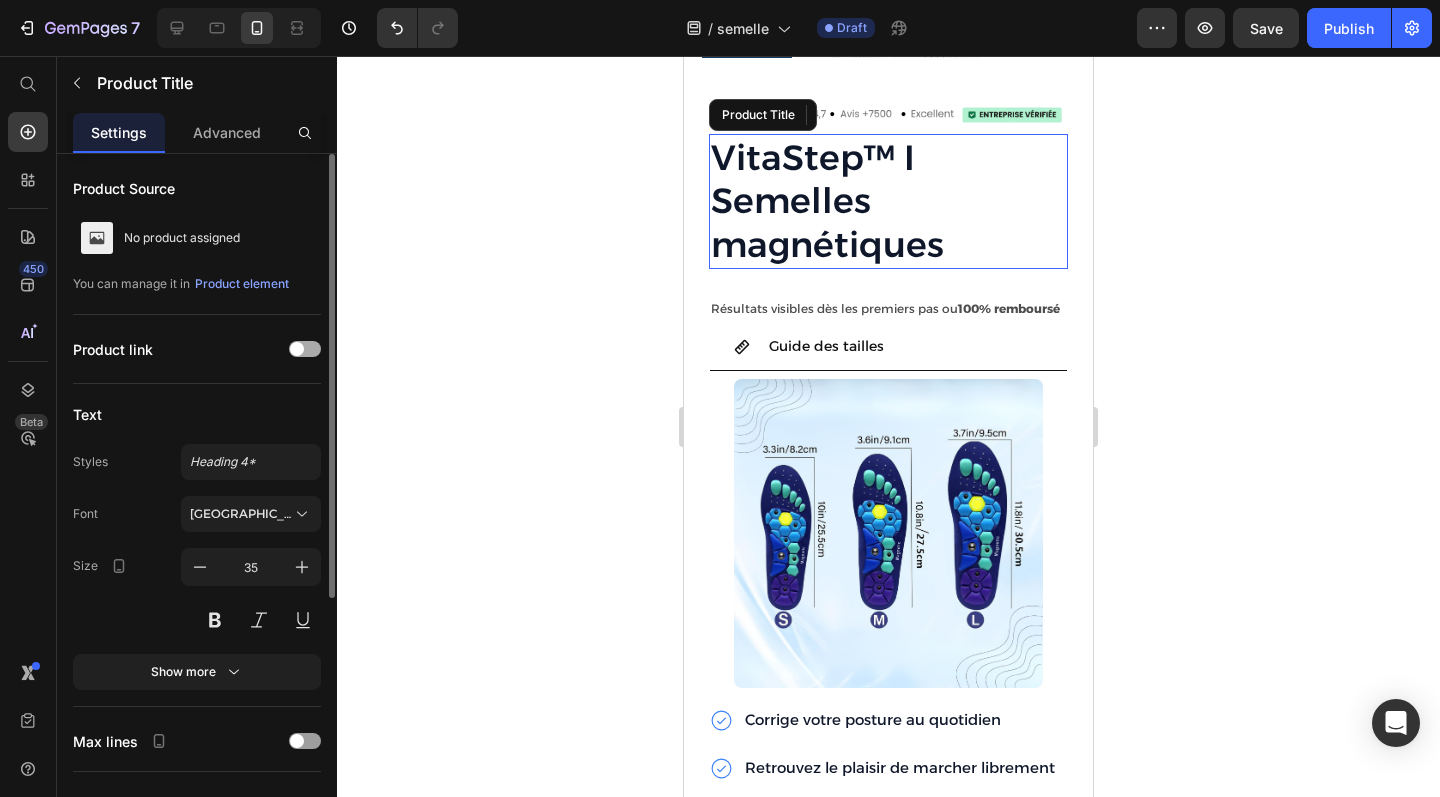 click on "VitaStep™ I Semelles magnétiques" at bounding box center [888, 201] 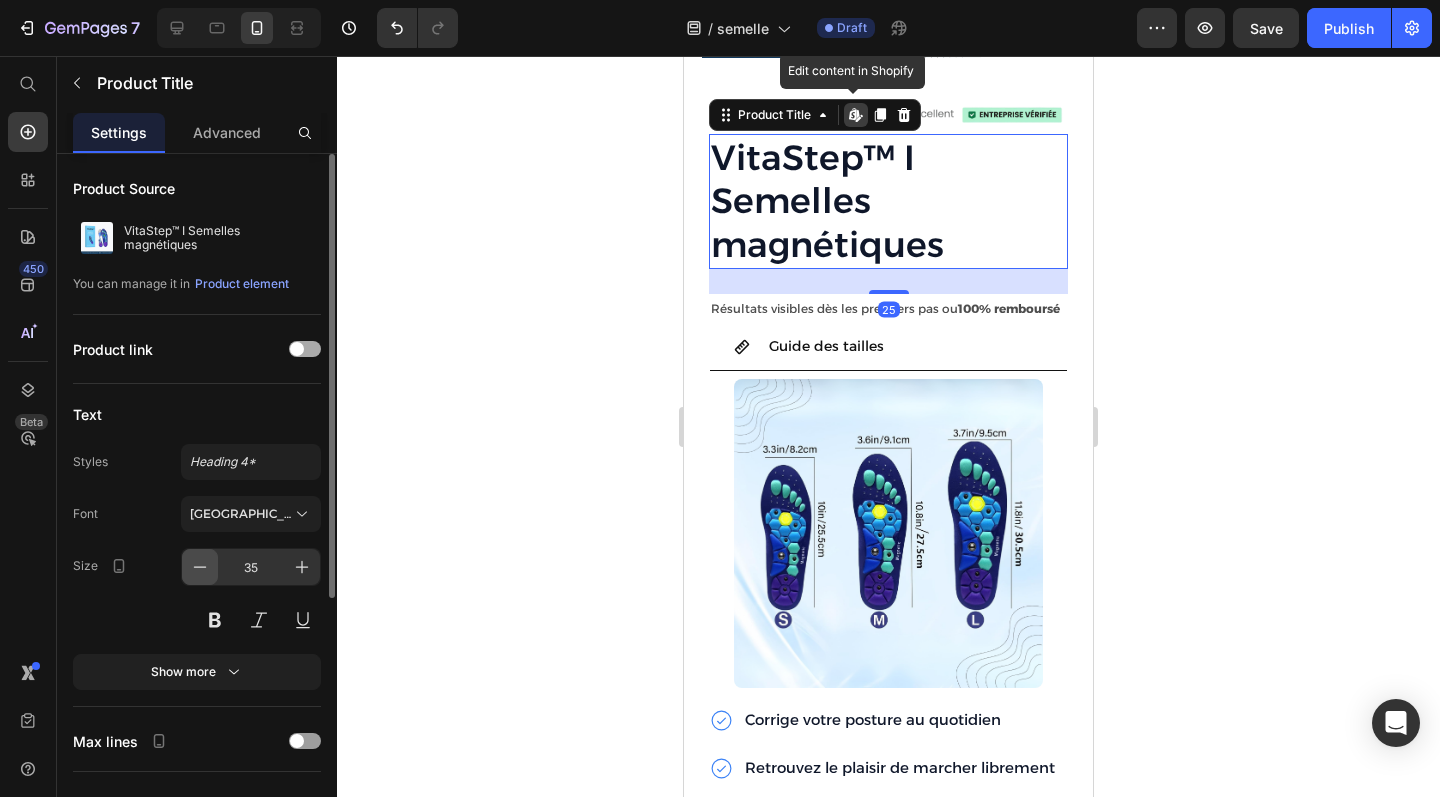 click 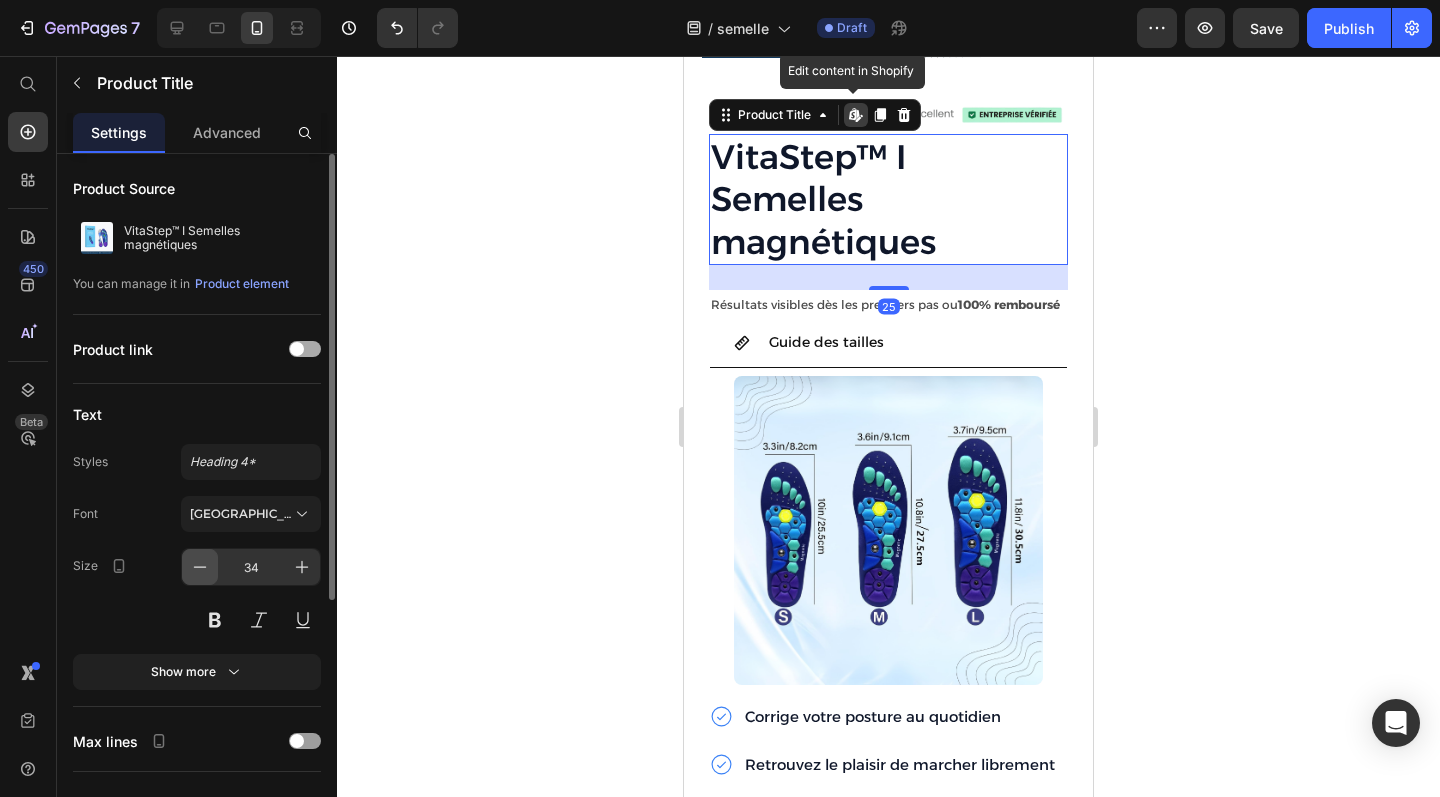 click 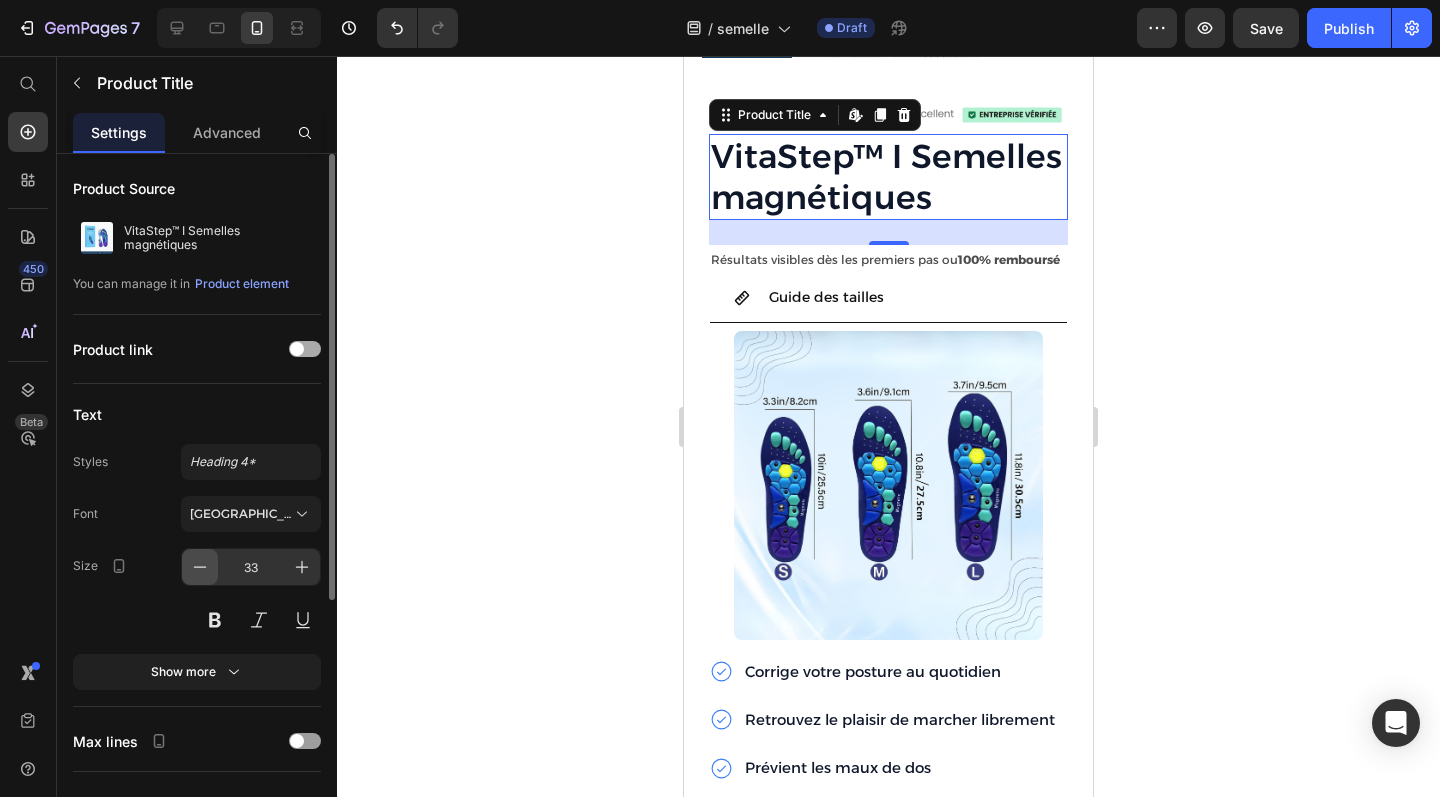 click 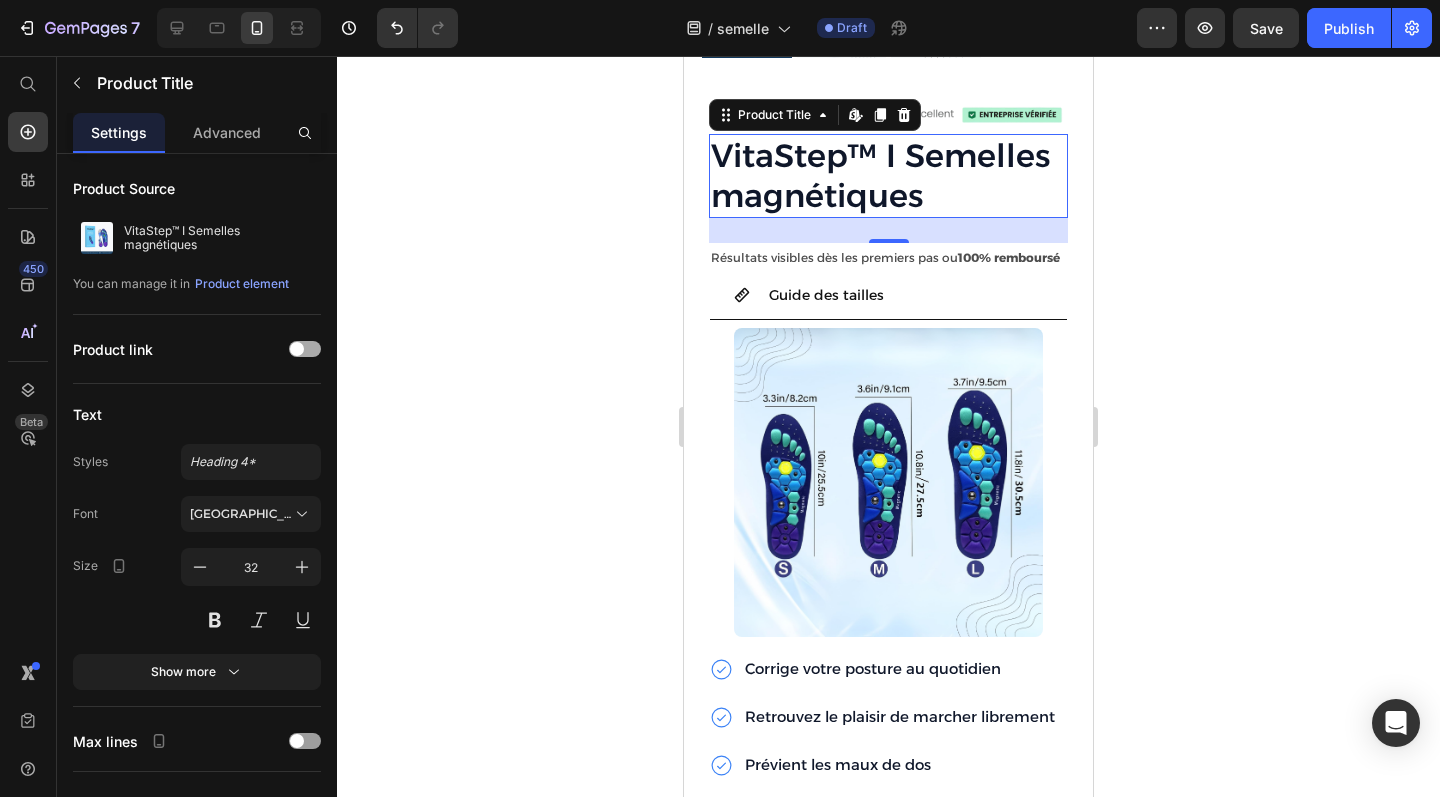 click 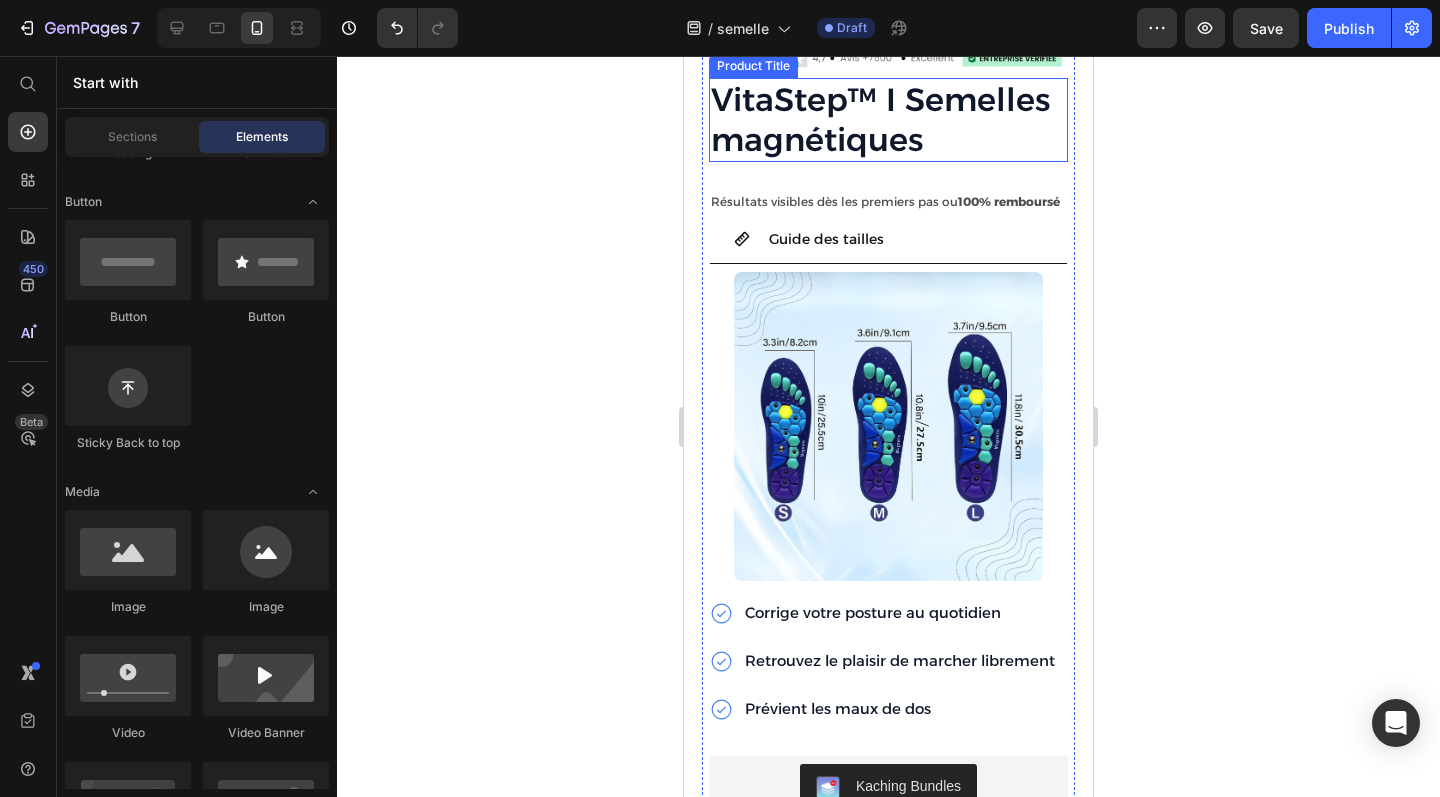 scroll, scrollTop: 4003, scrollLeft: 0, axis: vertical 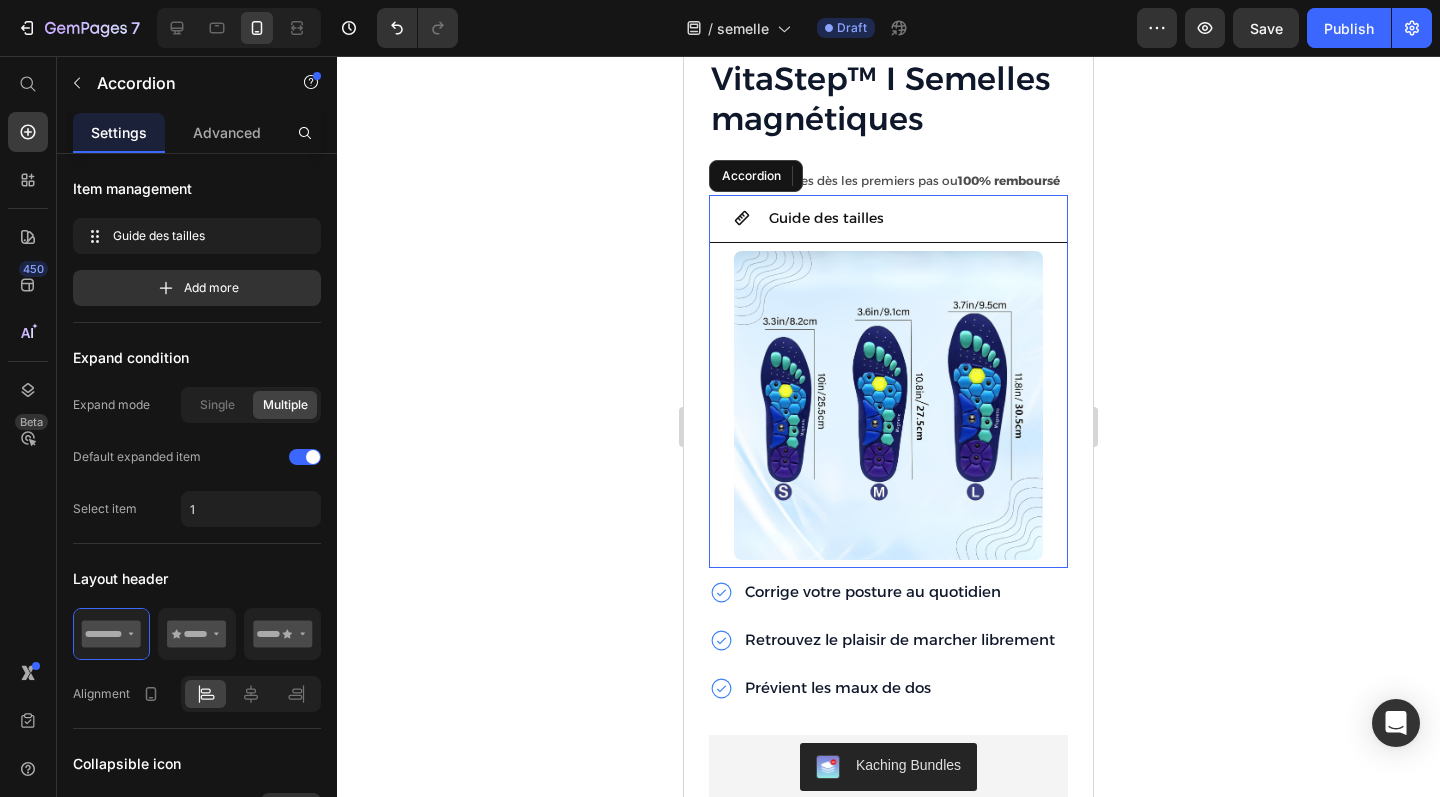 click on "Guide des tailles" at bounding box center (904, 218) 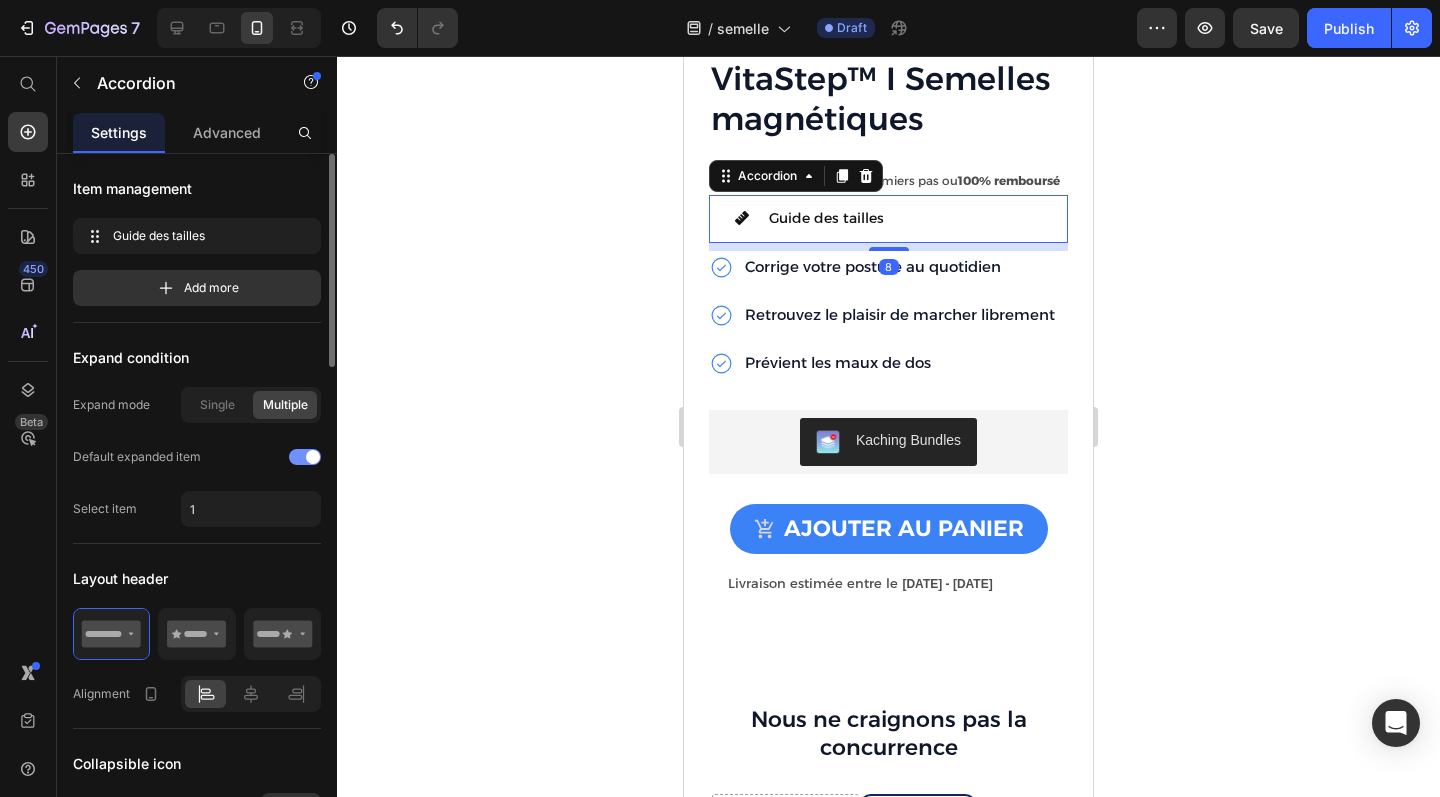 click at bounding box center [305, 457] 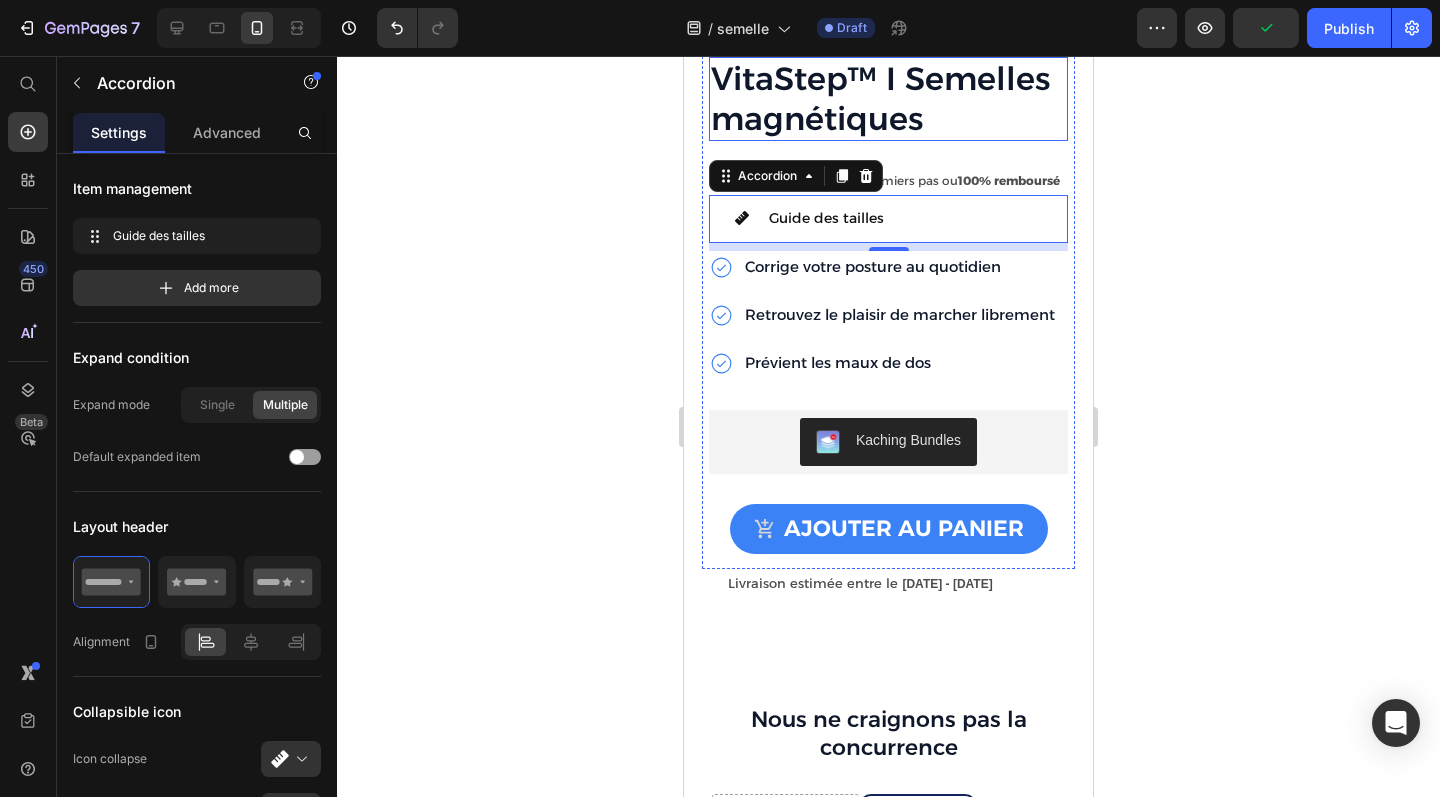 click 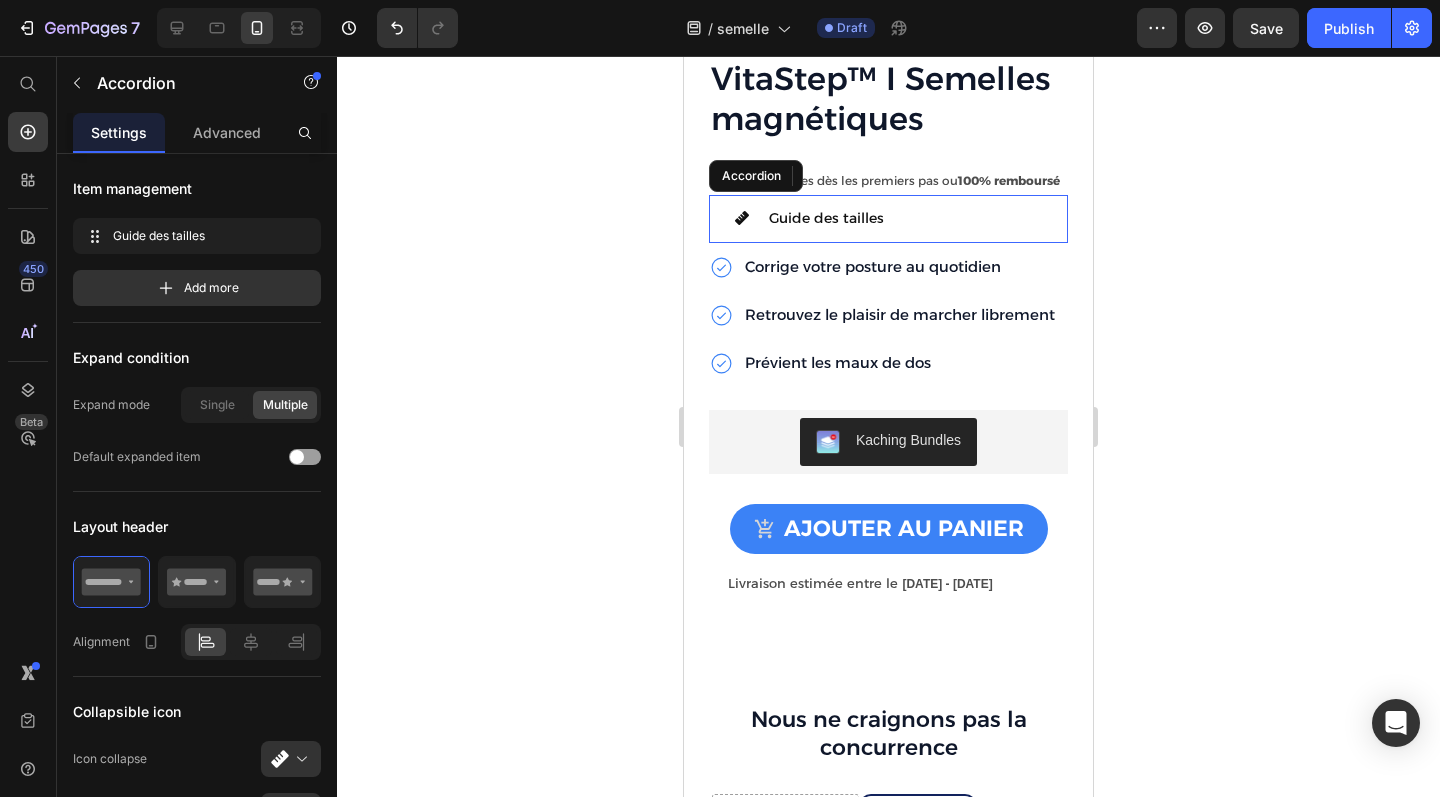 click on "Guide des tailles" at bounding box center [888, 219] 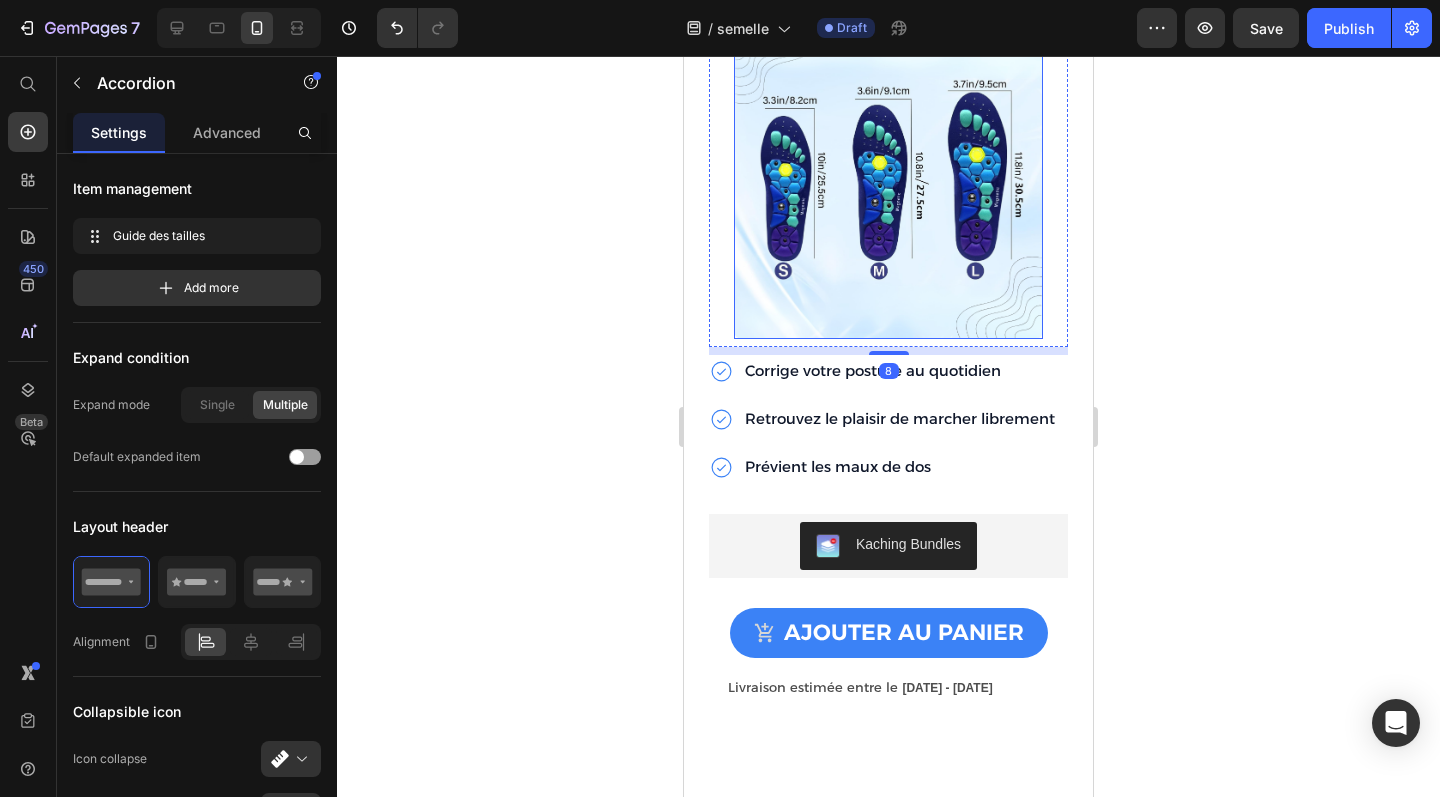 scroll, scrollTop: 4544, scrollLeft: 0, axis: vertical 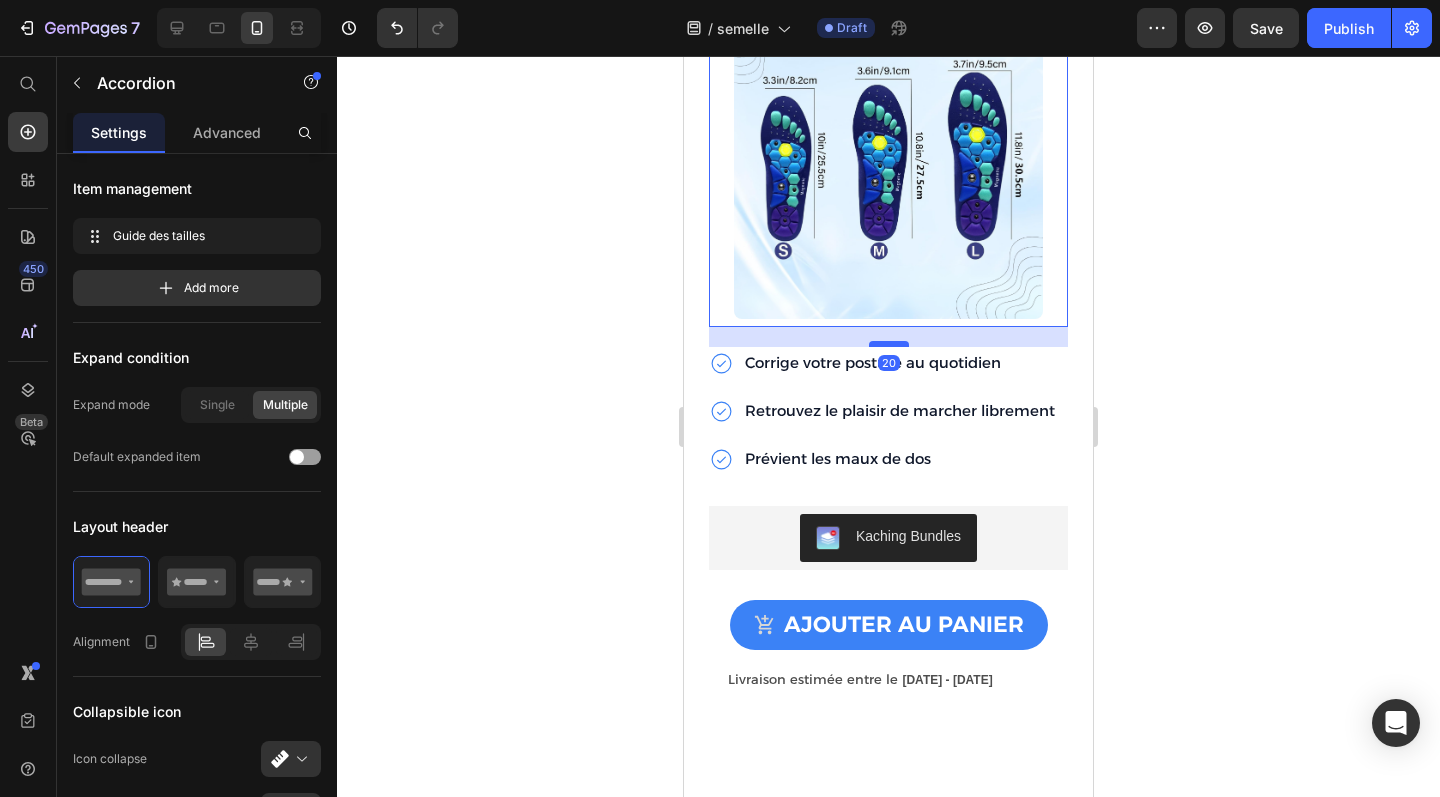 drag, startPoint x: 885, startPoint y: 332, endPoint x: 885, endPoint y: 344, distance: 12 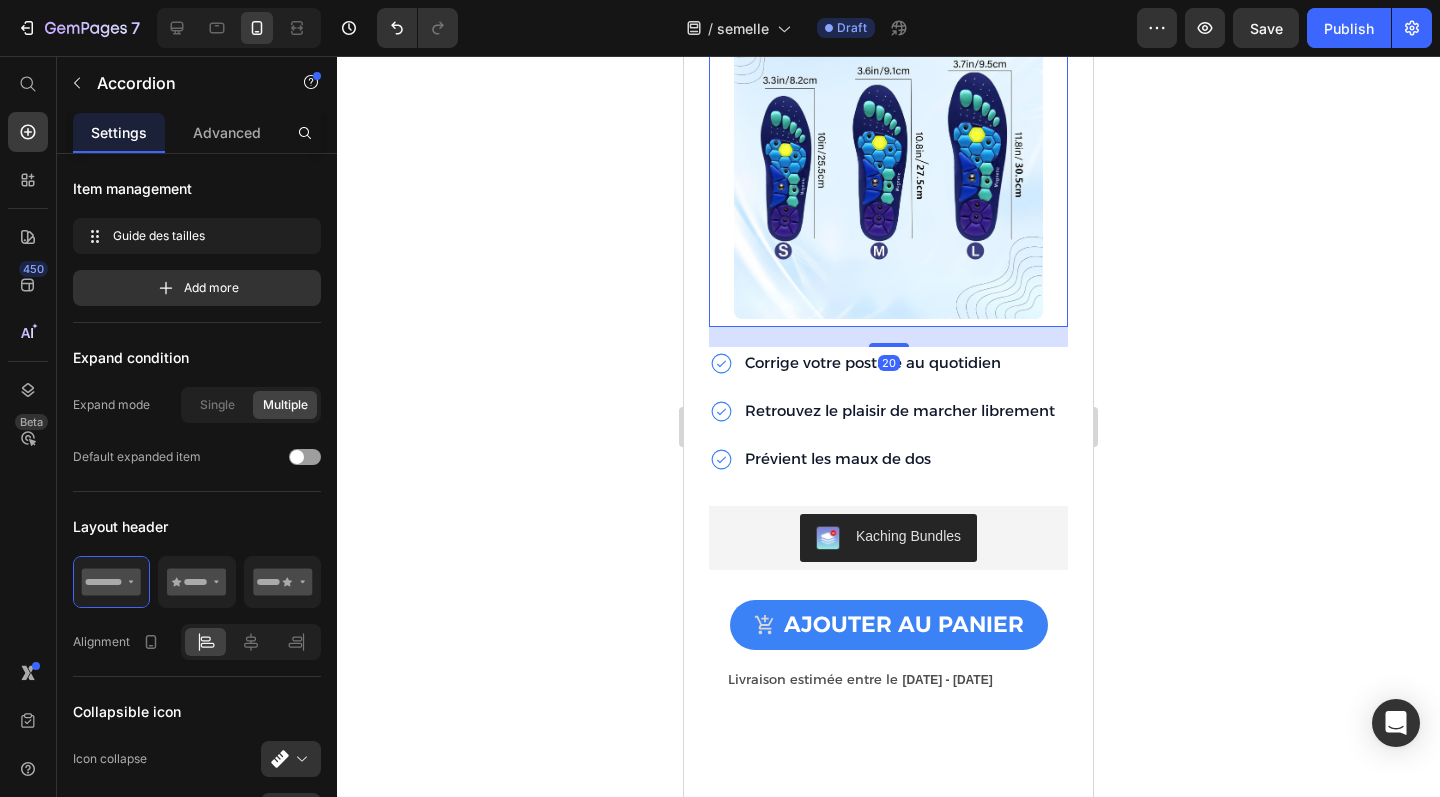 click 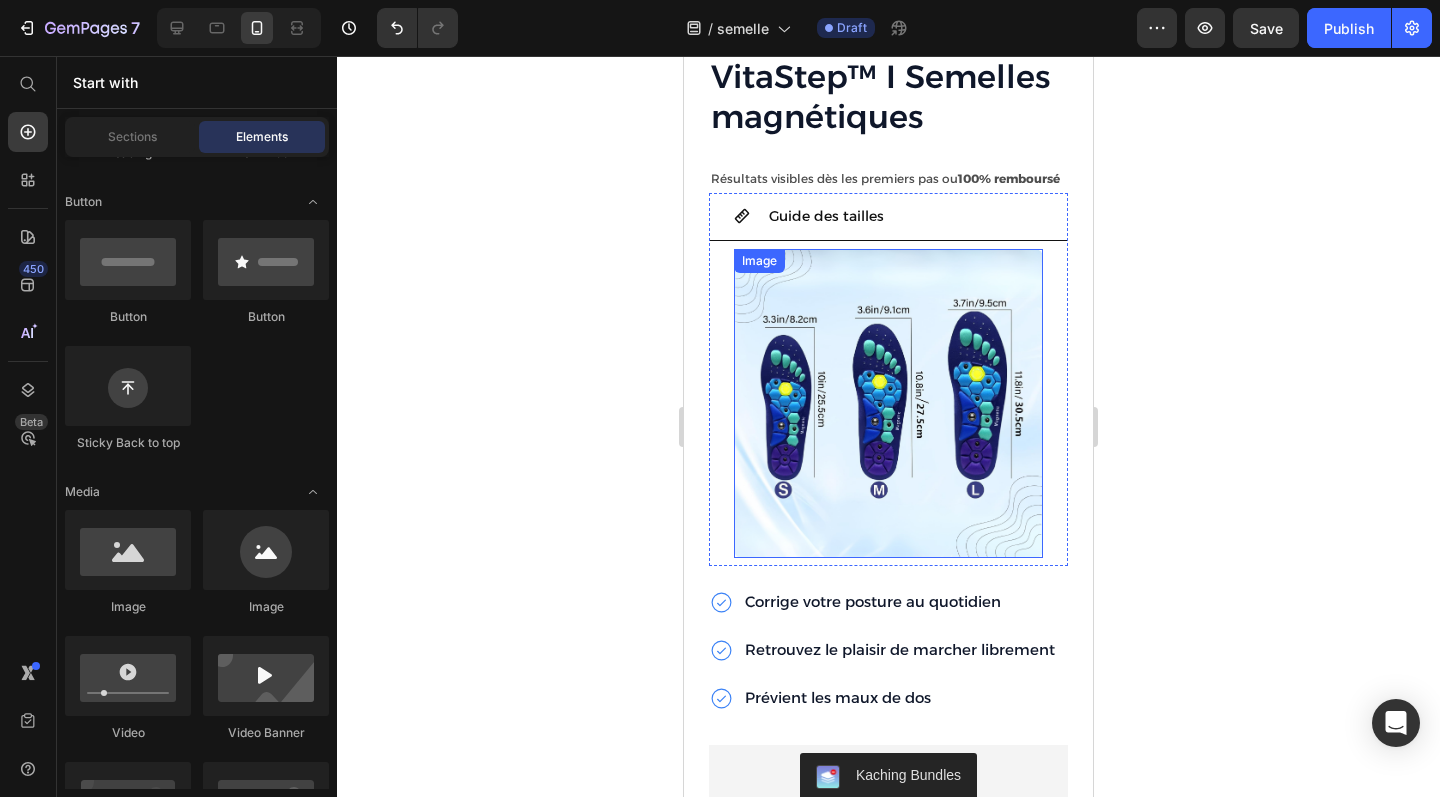 scroll, scrollTop: 4272, scrollLeft: 0, axis: vertical 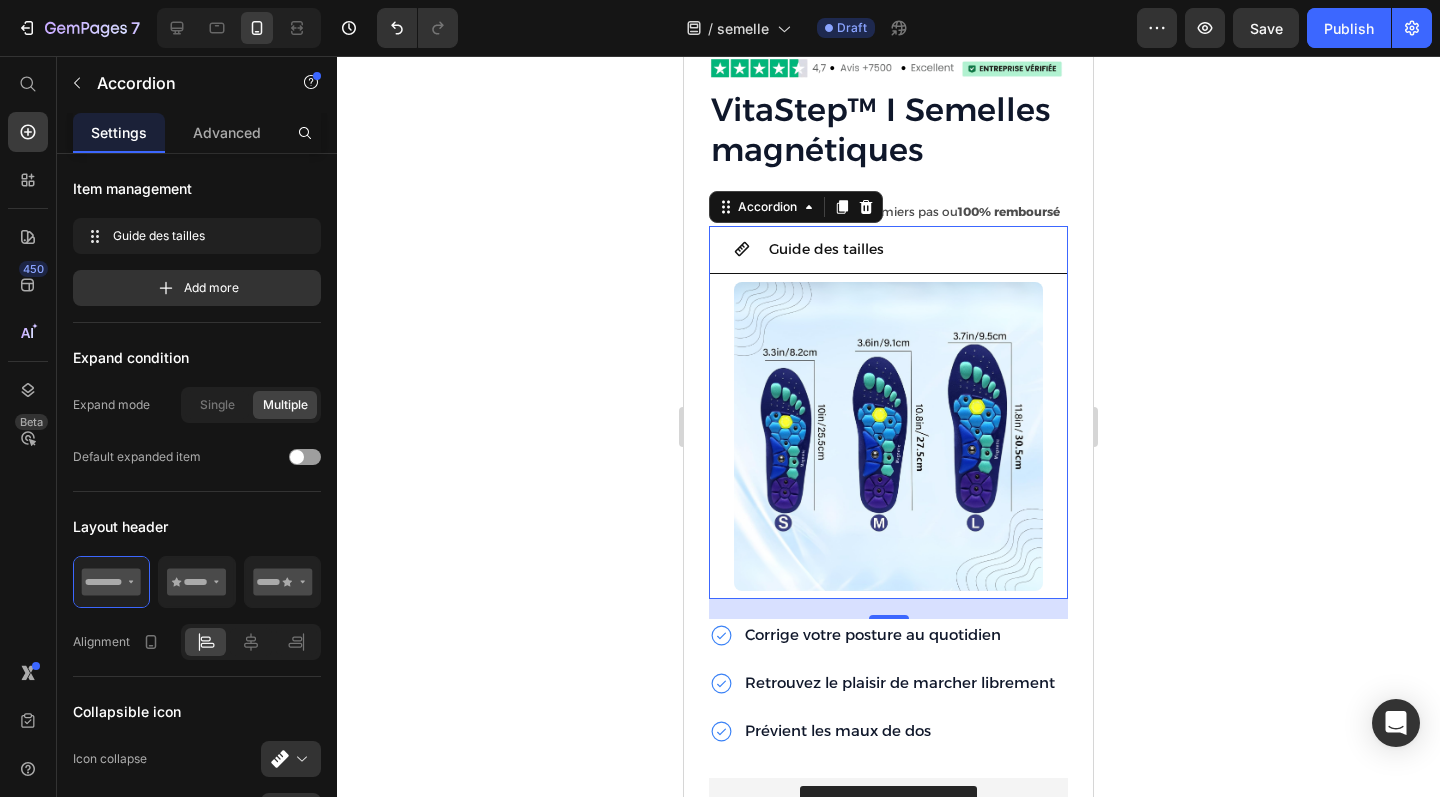 click on "Guide des tailles" at bounding box center [904, 249] 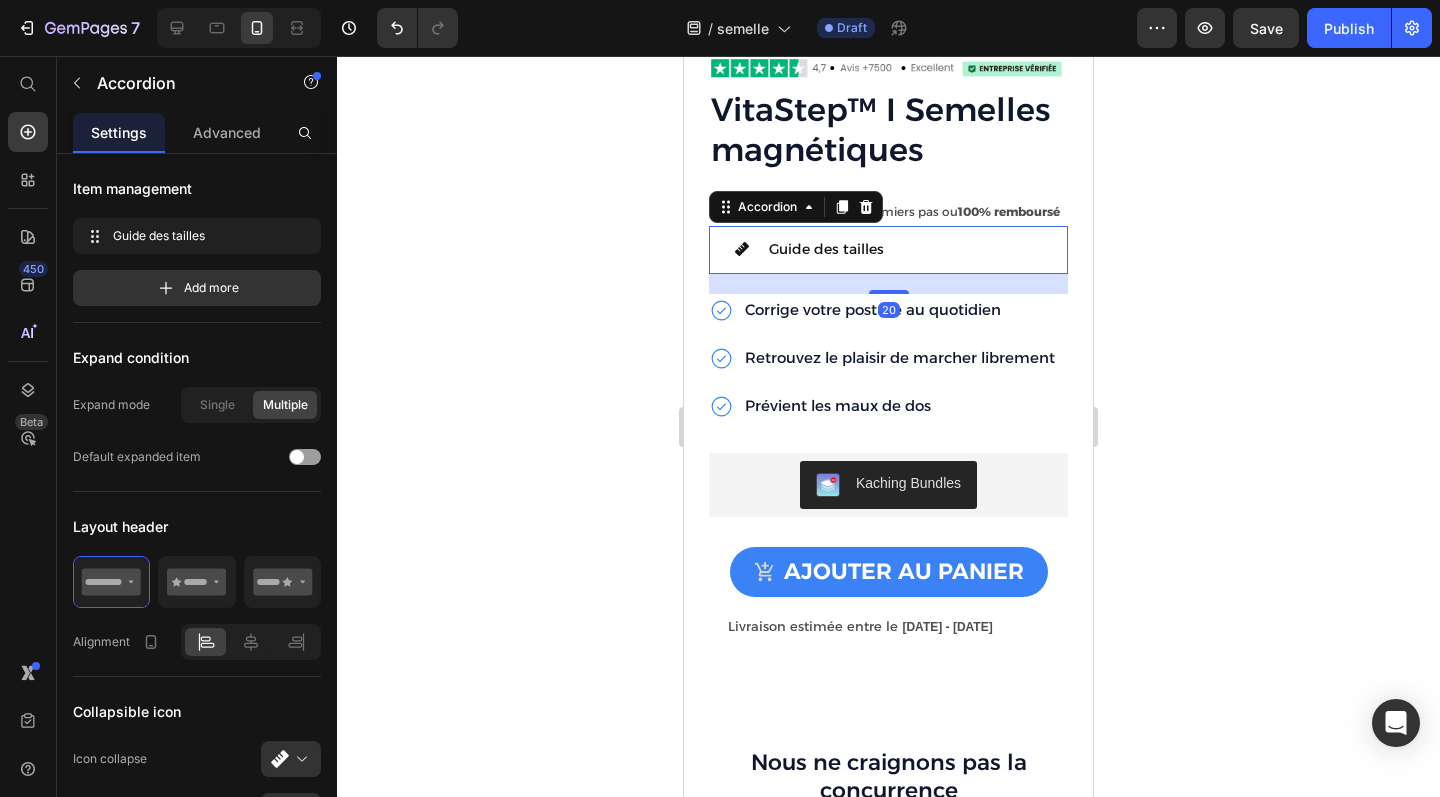 click 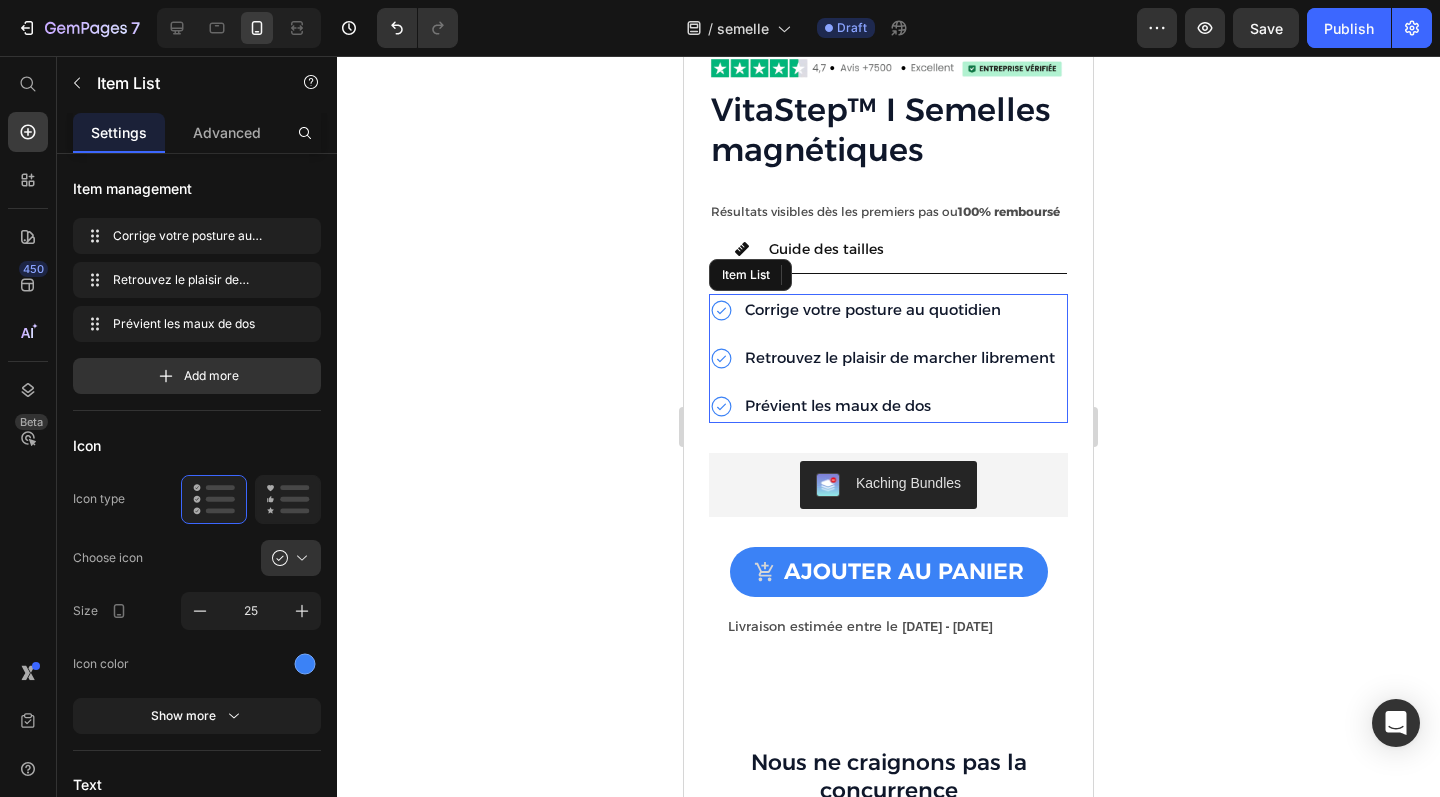 click on "Prévient les maux de dos" at bounding box center (900, 406) 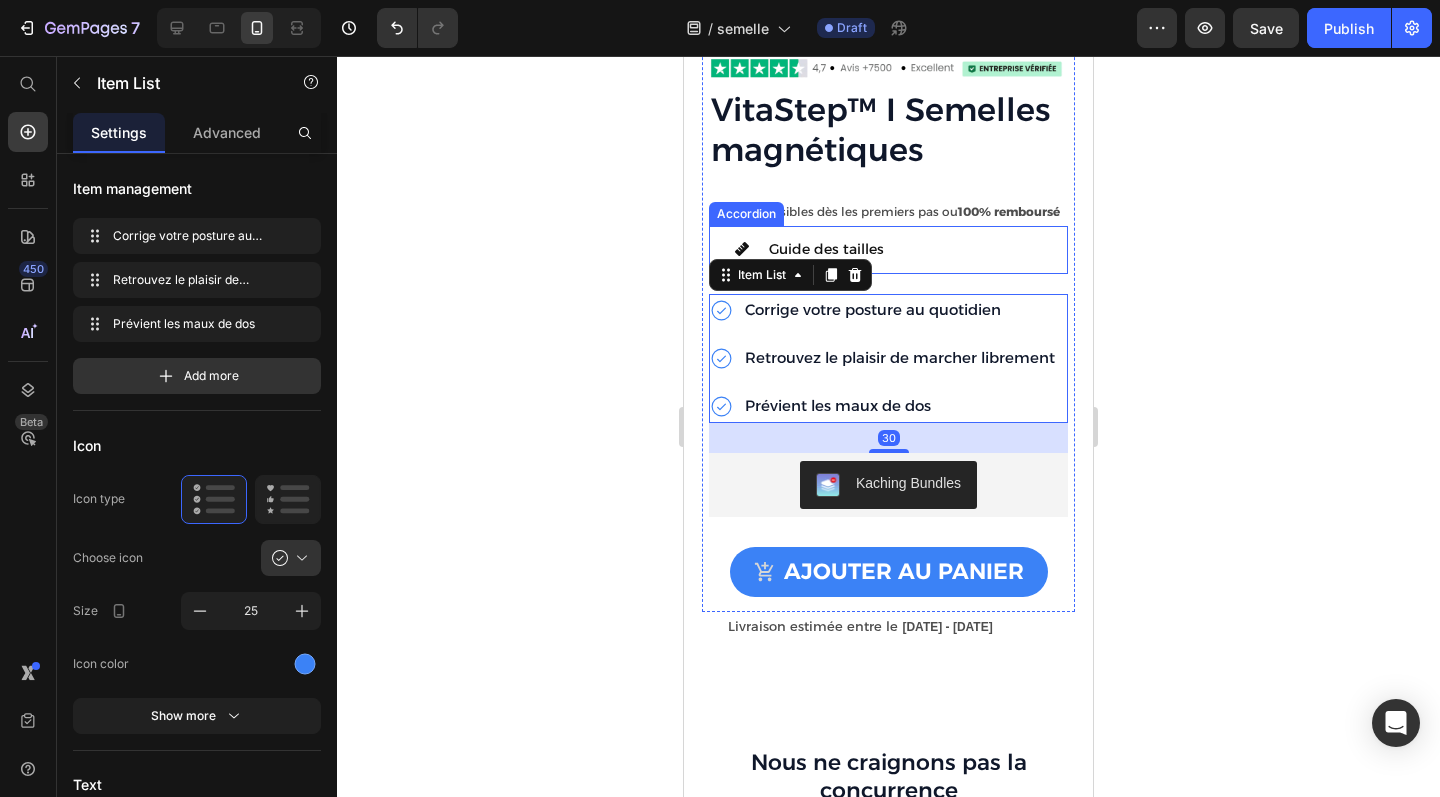 click on "Guide des tailles" at bounding box center (904, 249) 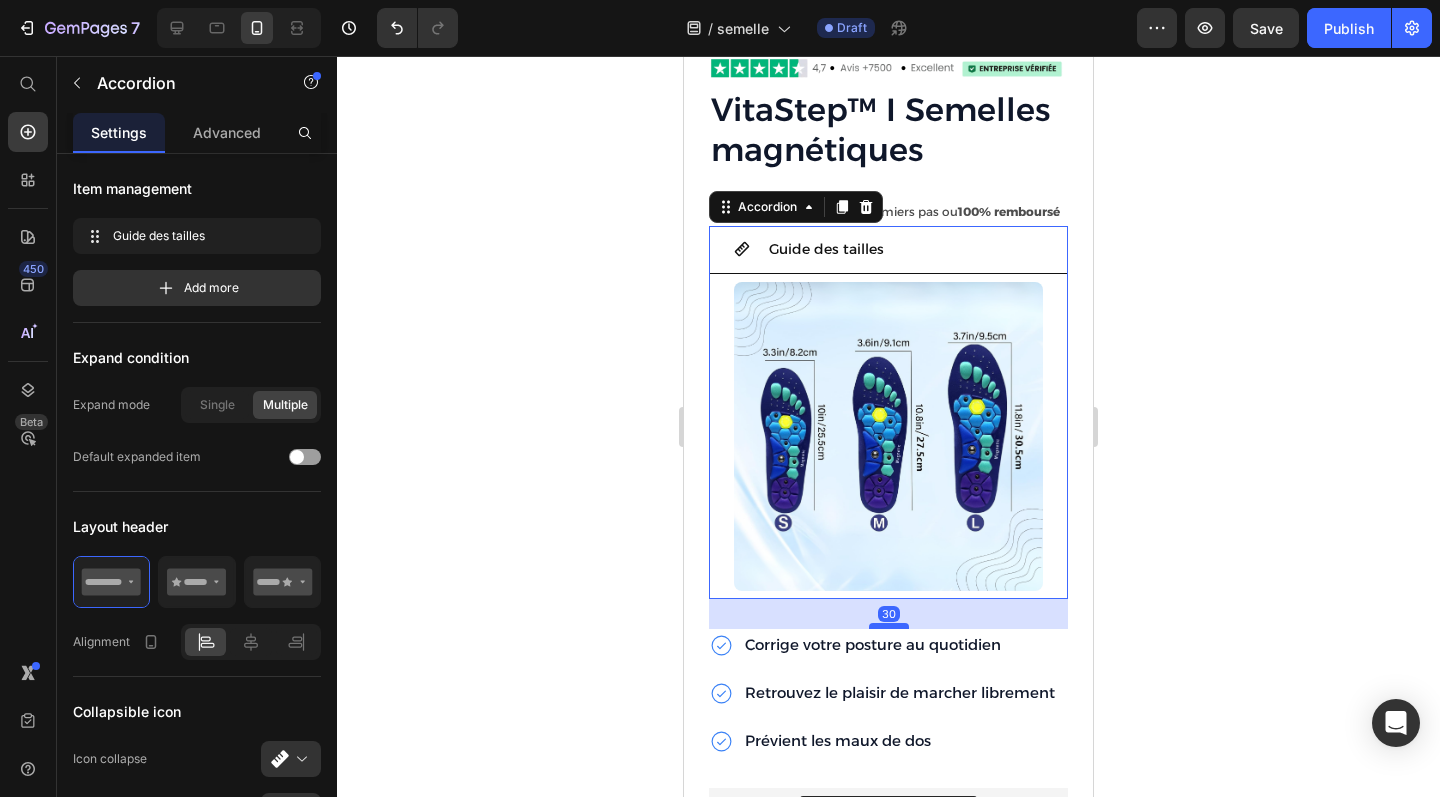 drag, startPoint x: 885, startPoint y: 614, endPoint x: 884, endPoint y: 624, distance: 10.049875 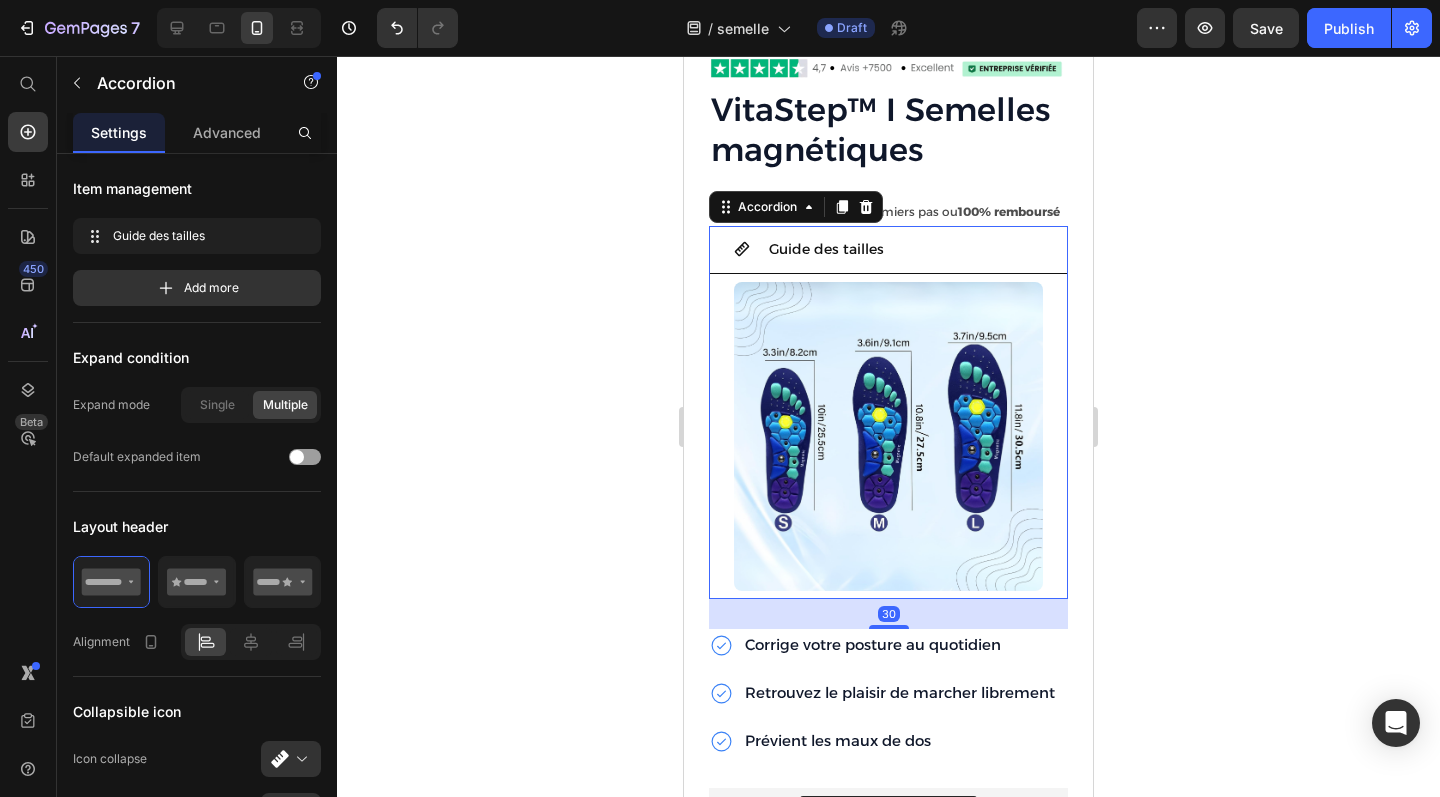 click 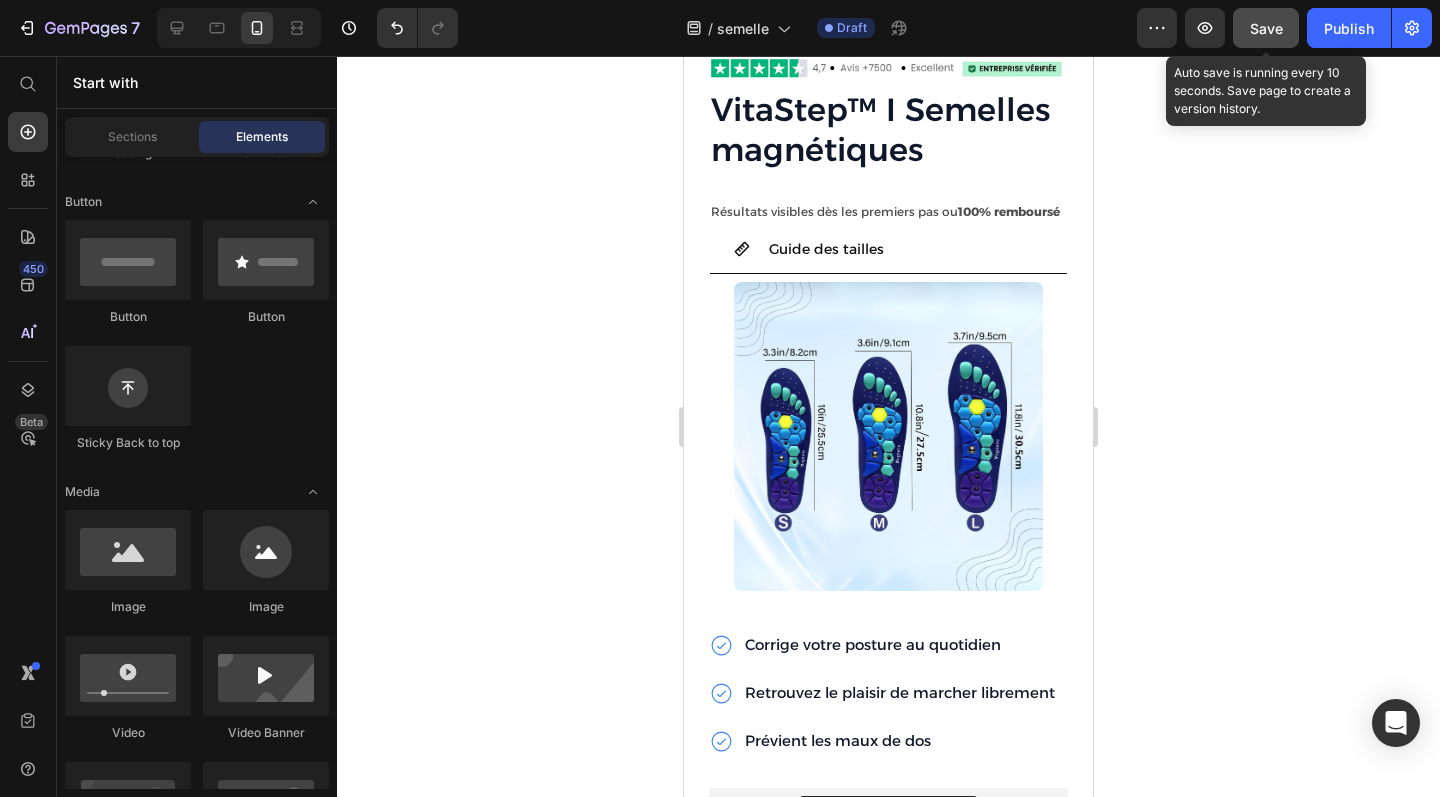 click on "Save" at bounding box center [1266, 28] 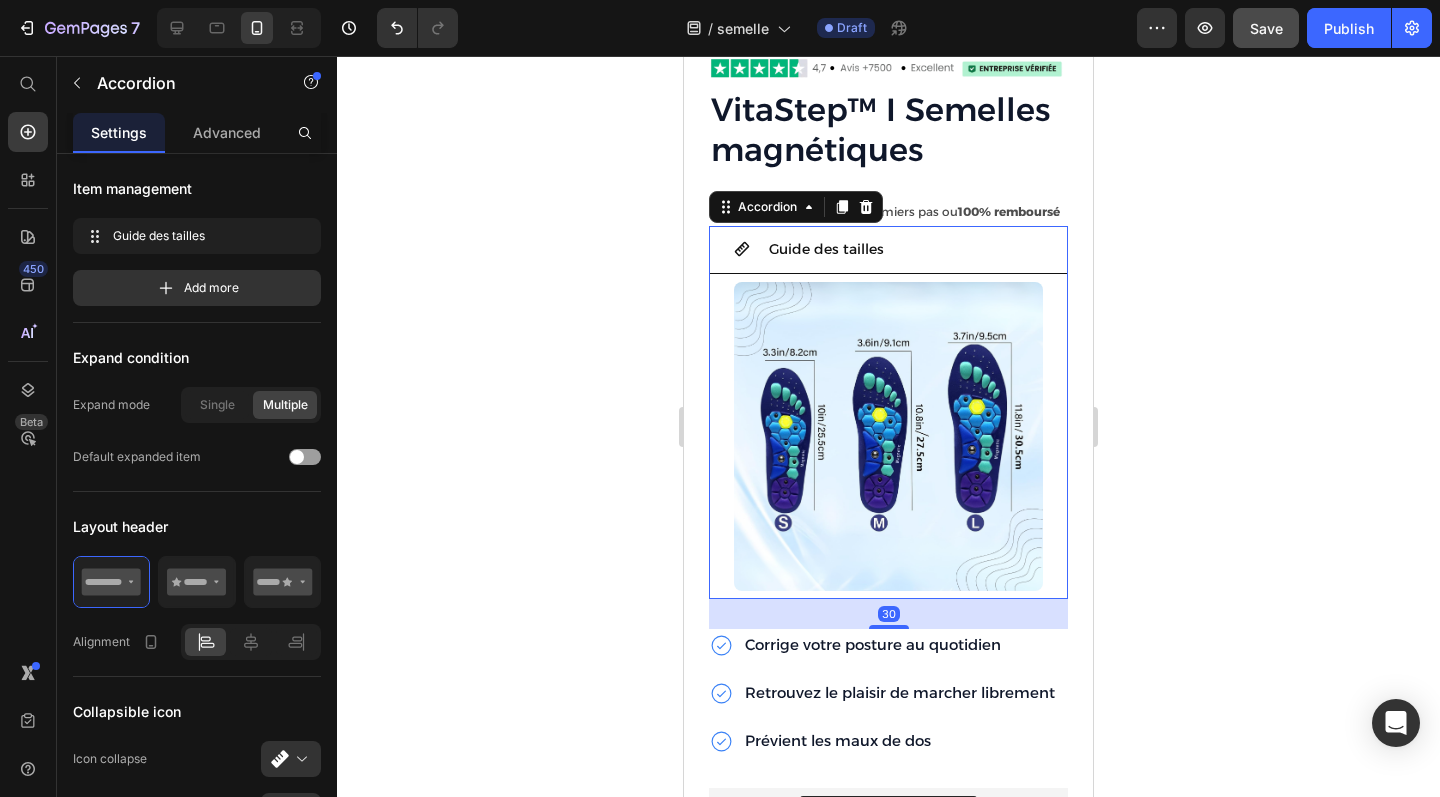click on "Guide des tailles" at bounding box center (904, 249) 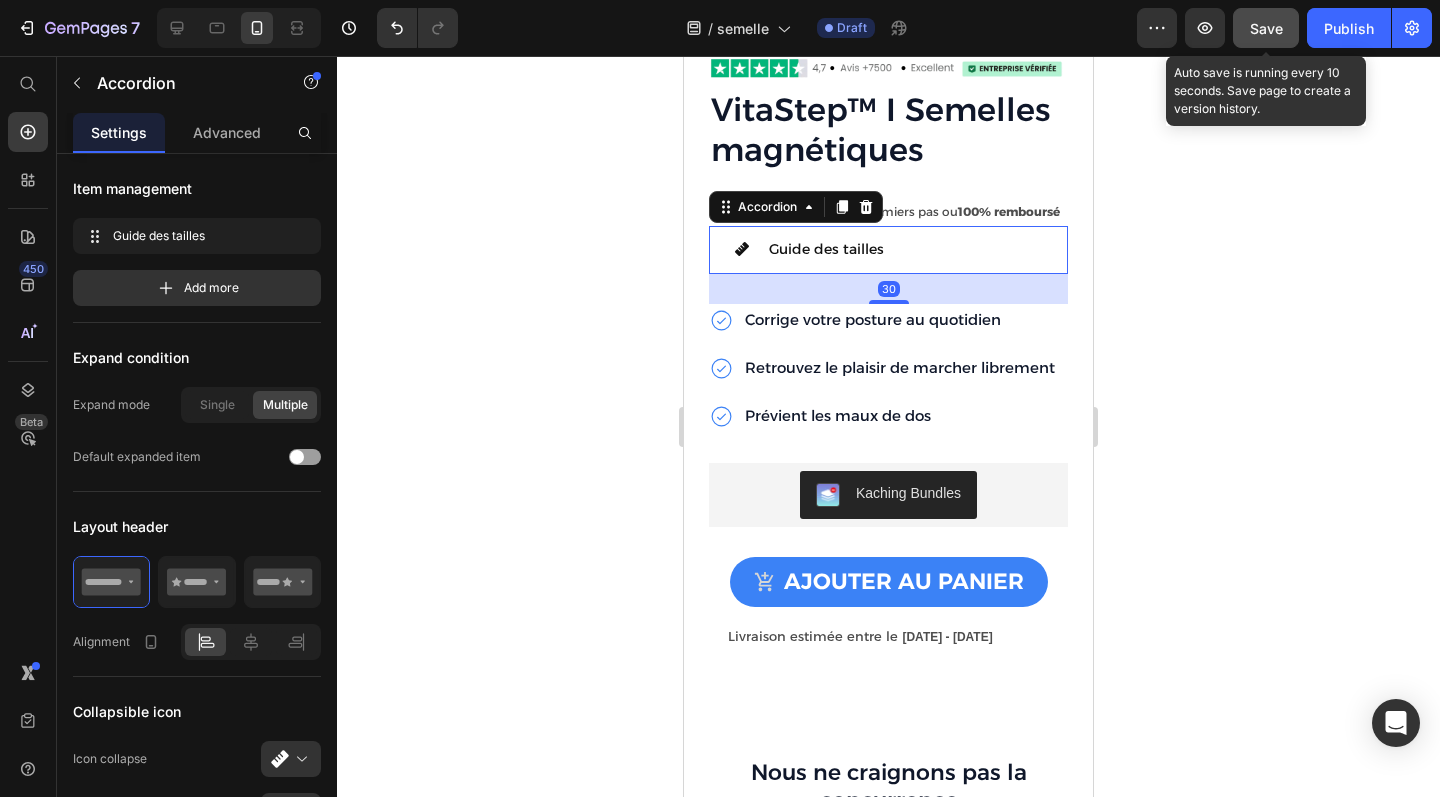 click on "Save" at bounding box center (1266, 28) 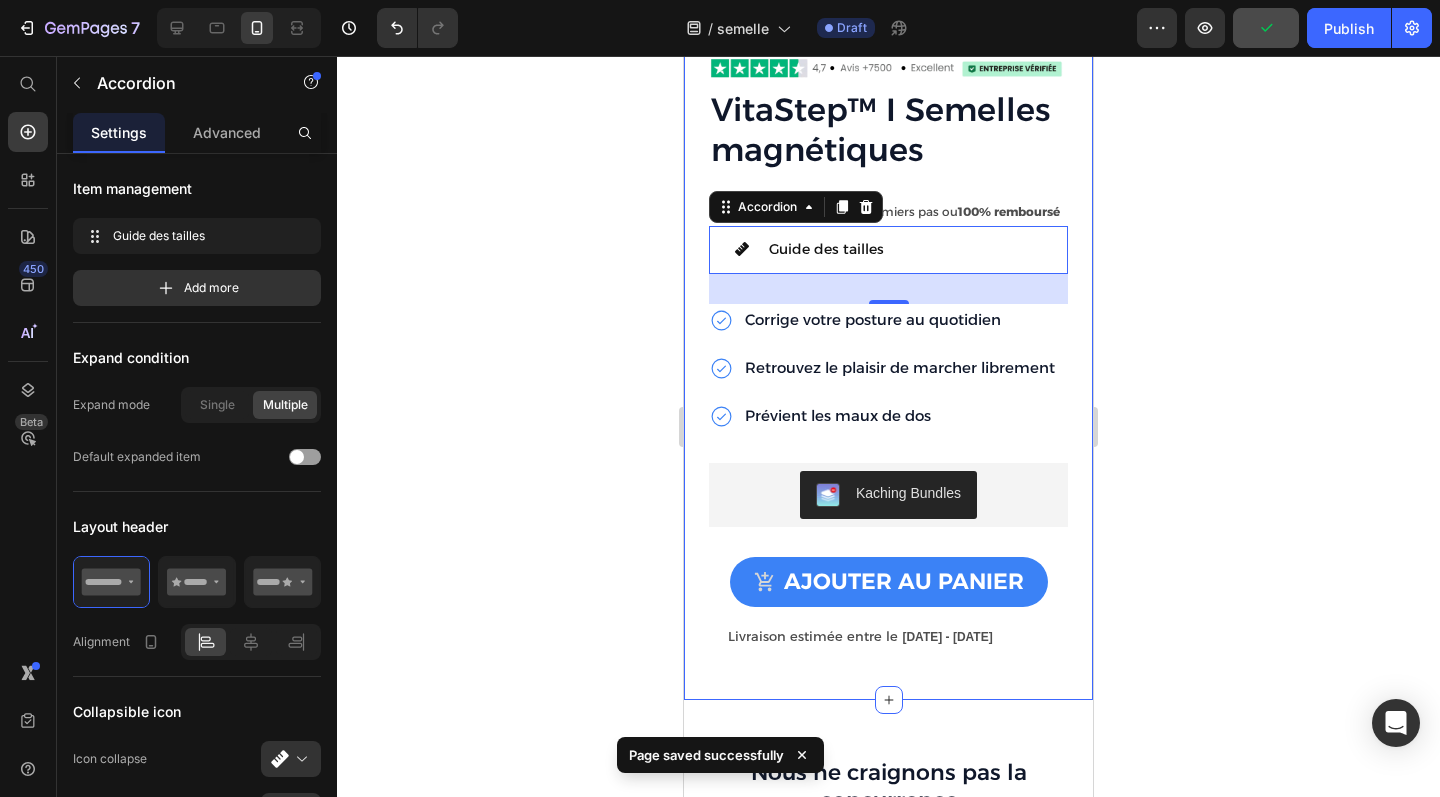 click on "Product Images Image VitaStep™ I Semelles magnétiques Product Title Résultats visibles dès les premiers pas ou  100% remboursé Text Block
Guide des tailles Accordion   30
Corrige votre posture au quotidien
Retrouvez le plaisir de marcher librement
Prévient les maux de dos Item List Kaching Bundles Kaching Bundles
Ajouter au panier Add to Cart Row Product
Livraison estimée entre le
[DATE] - [DATE]
Delivery Date Section 8" at bounding box center [888, 108] 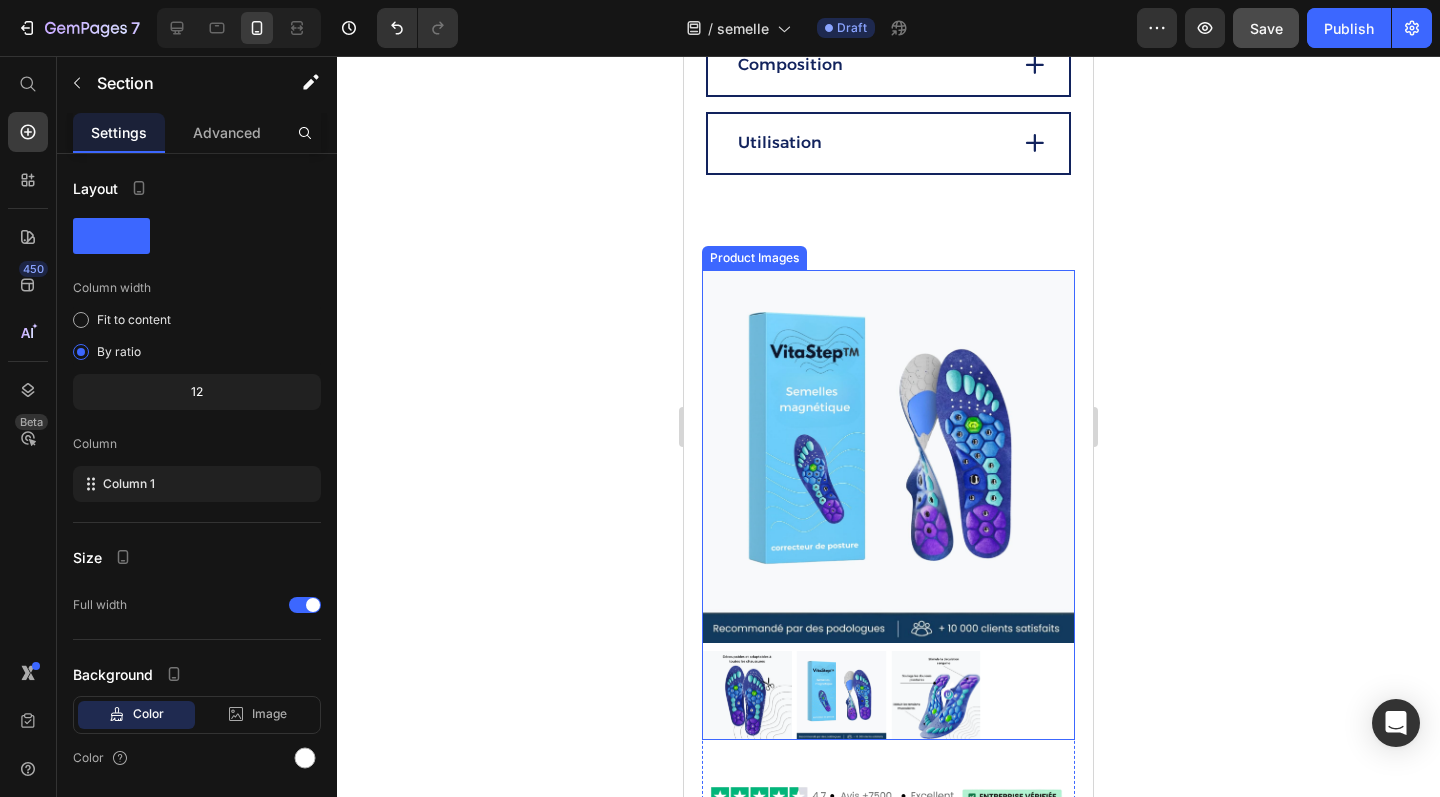 scroll, scrollTop: 3650, scrollLeft: 0, axis: vertical 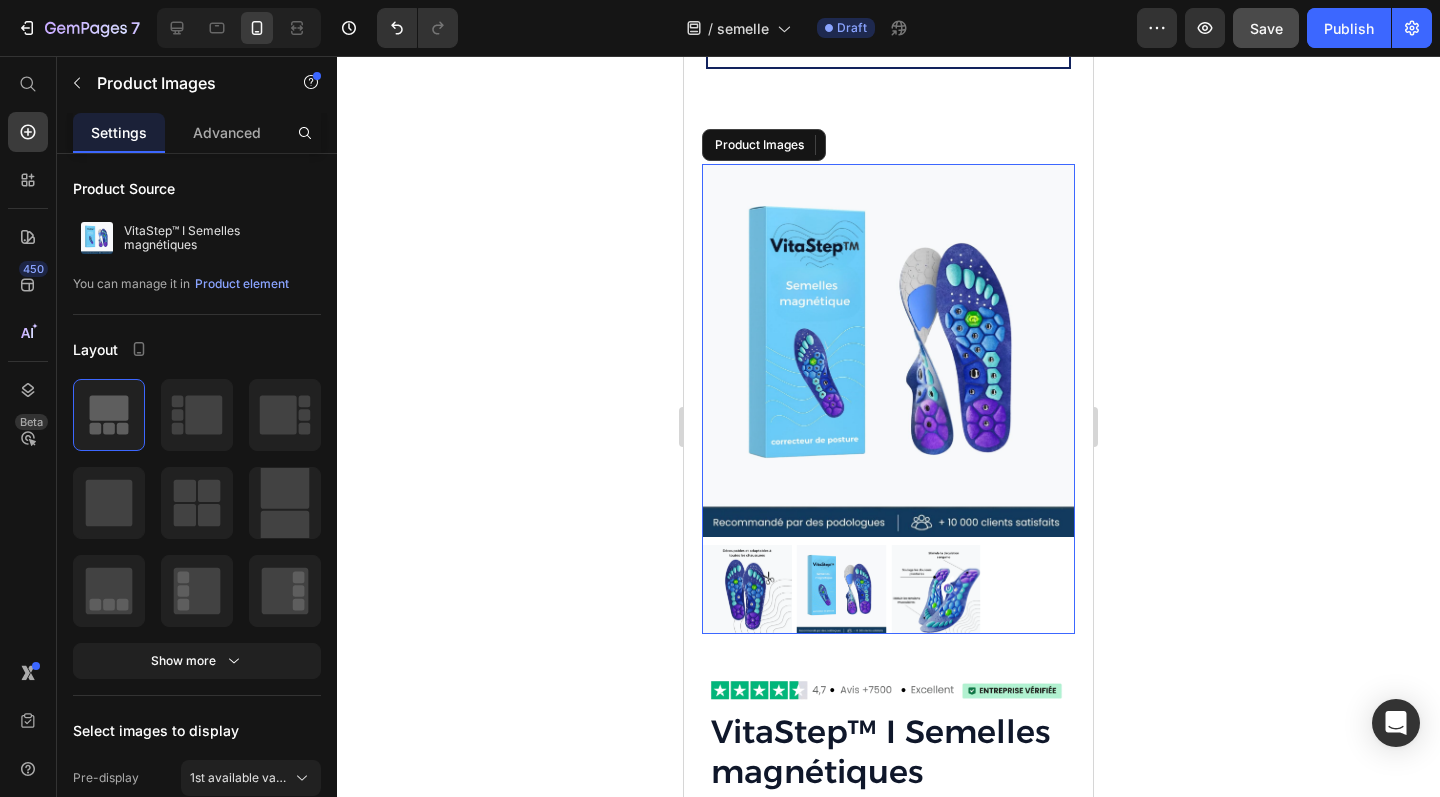 click at bounding box center (842, 590) 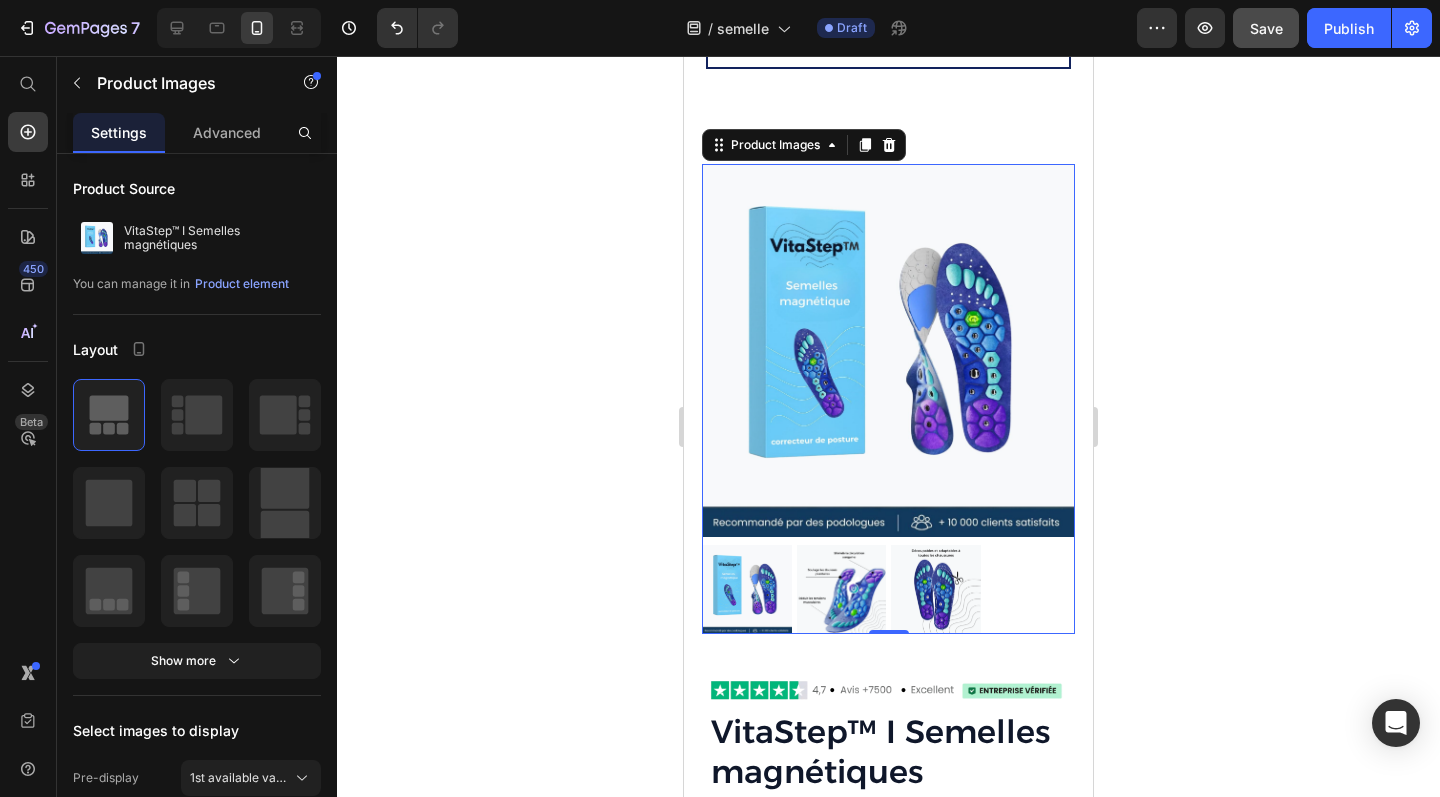 click at bounding box center (842, 590) 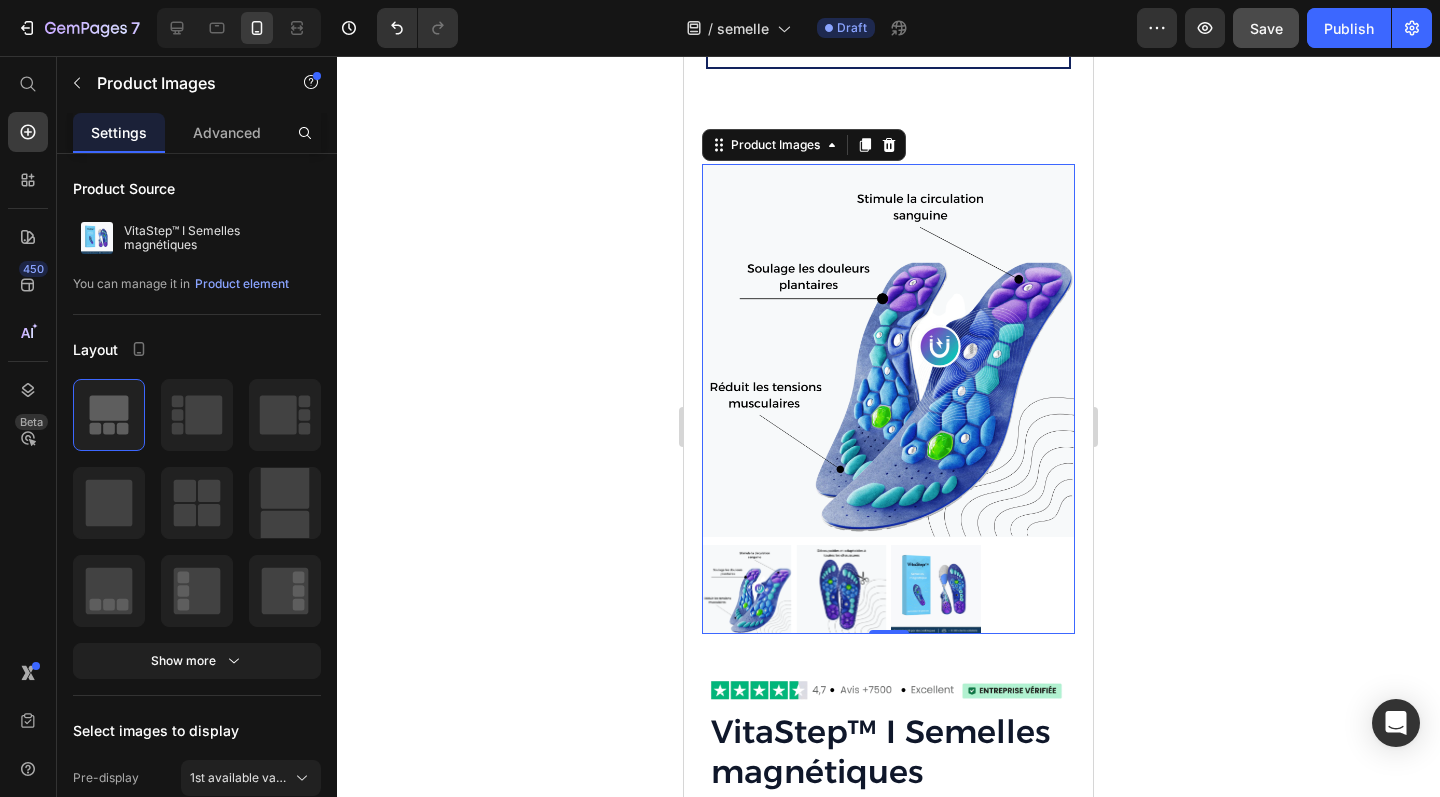 click at bounding box center [936, 590] 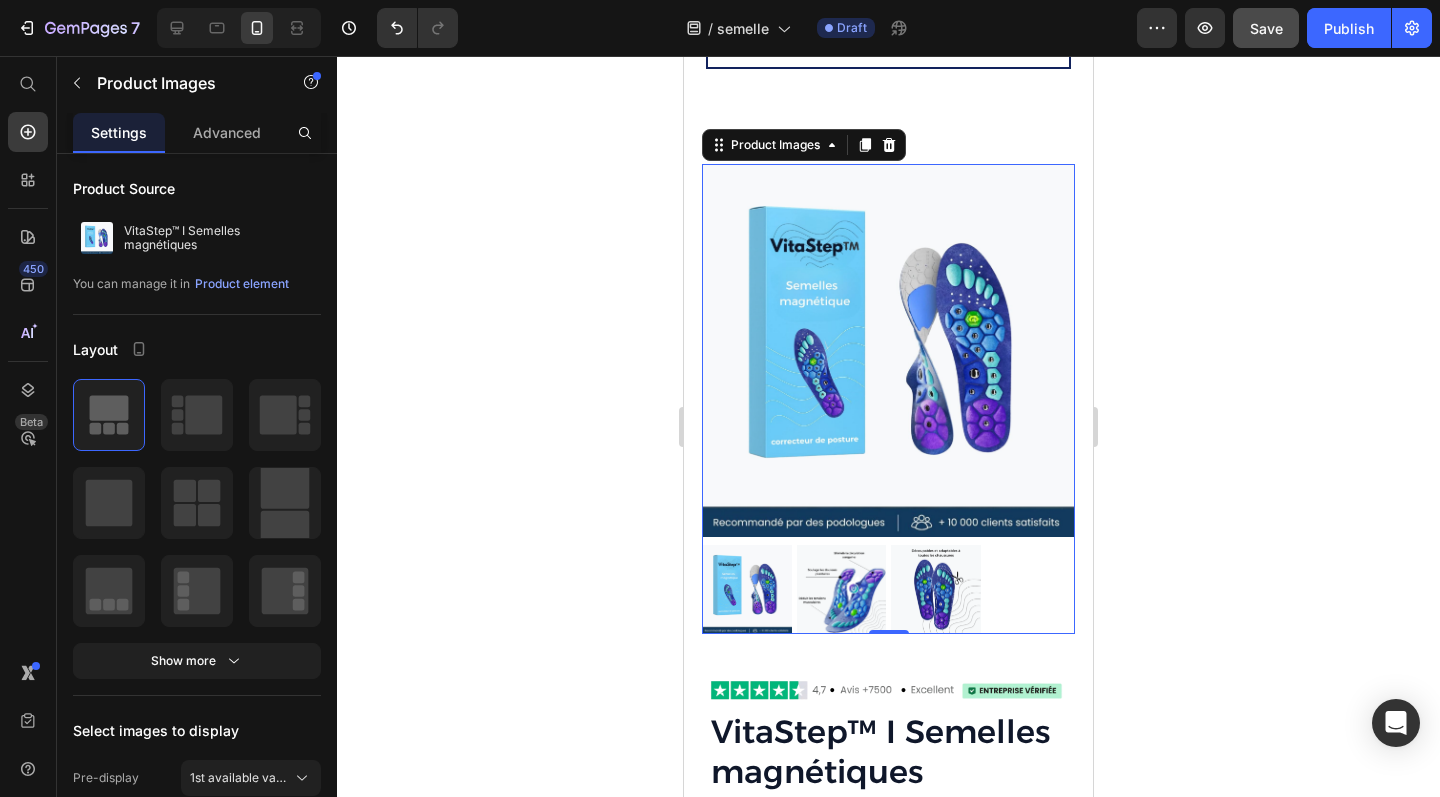 click at bounding box center [936, 590] 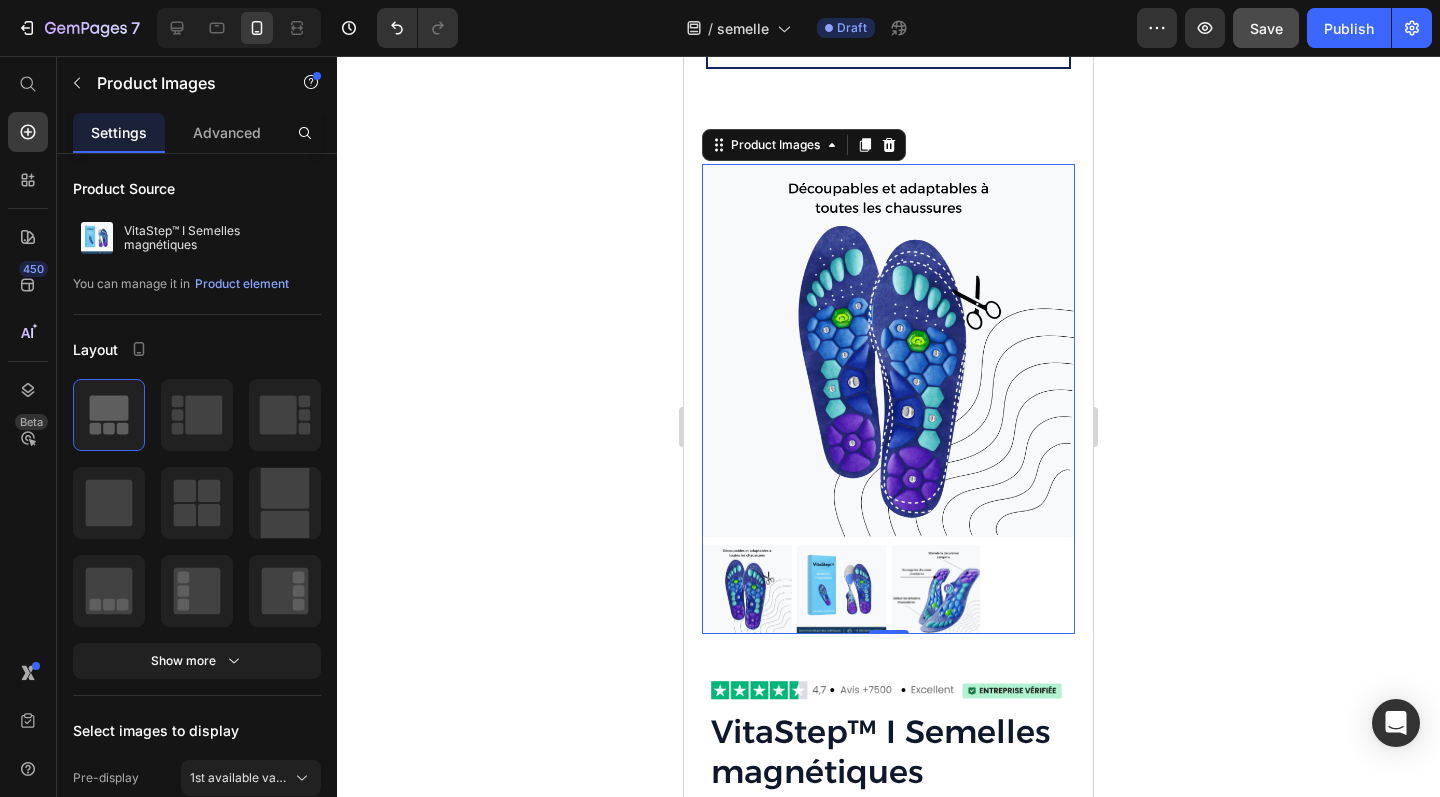 click at bounding box center (842, 590) 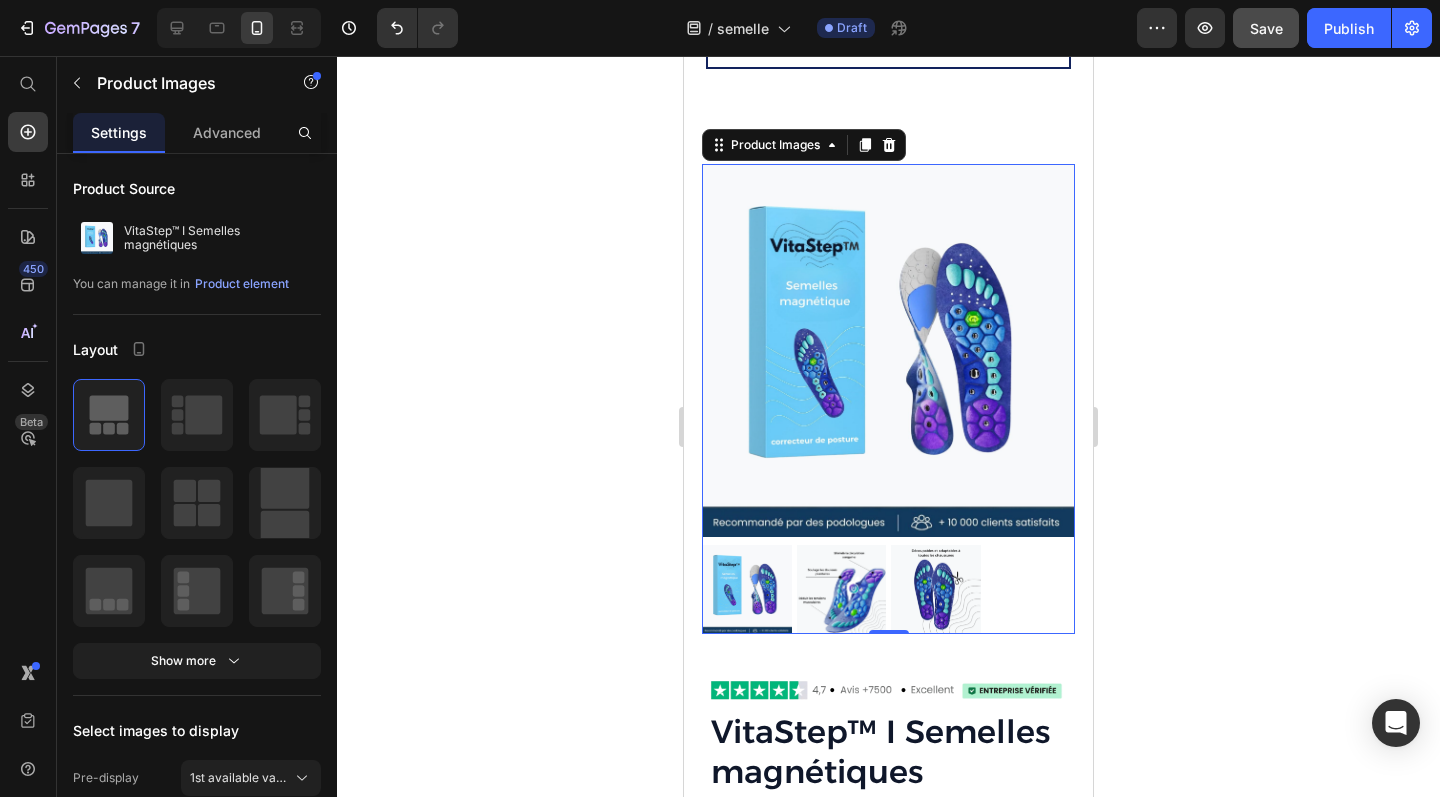 click 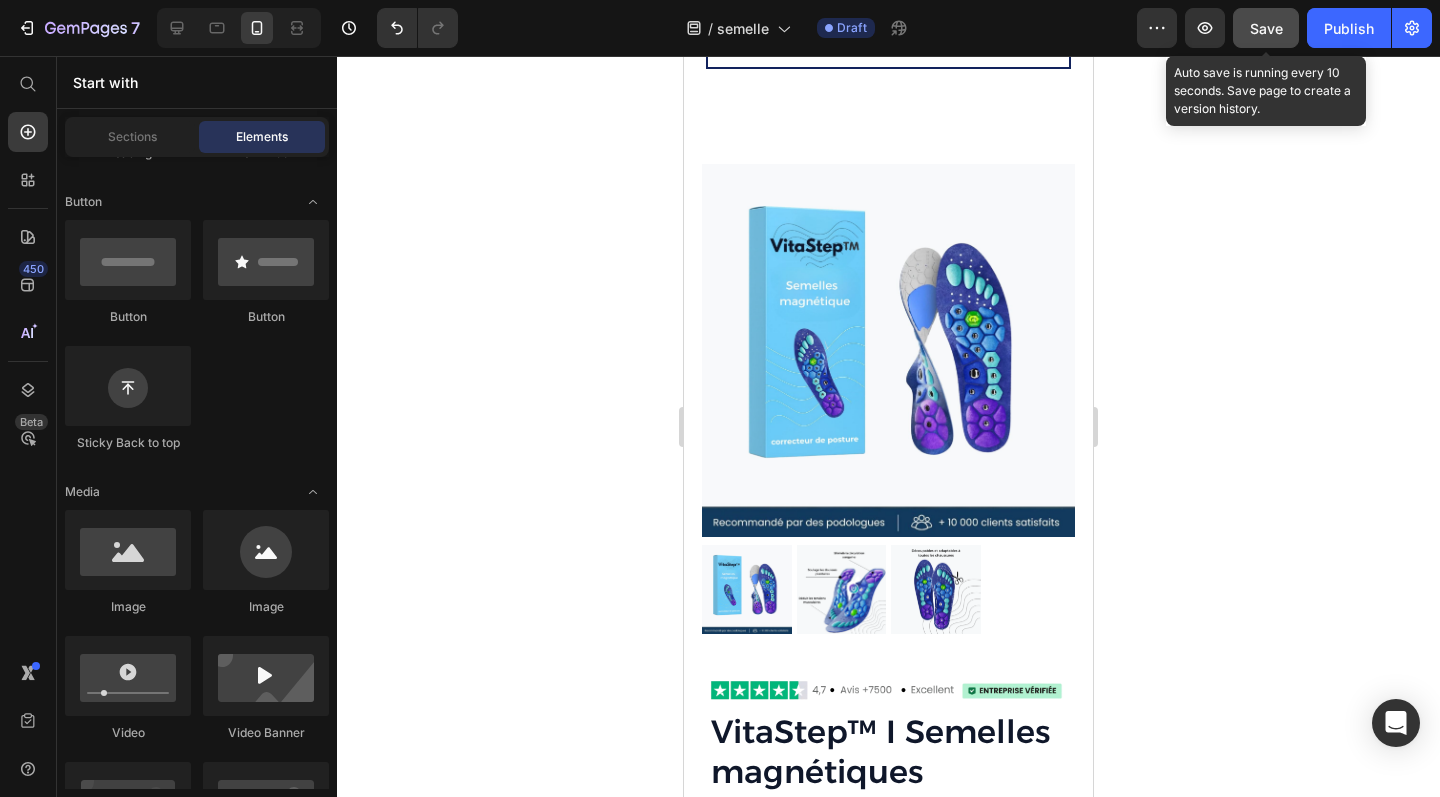 click on "Save" at bounding box center (1266, 28) 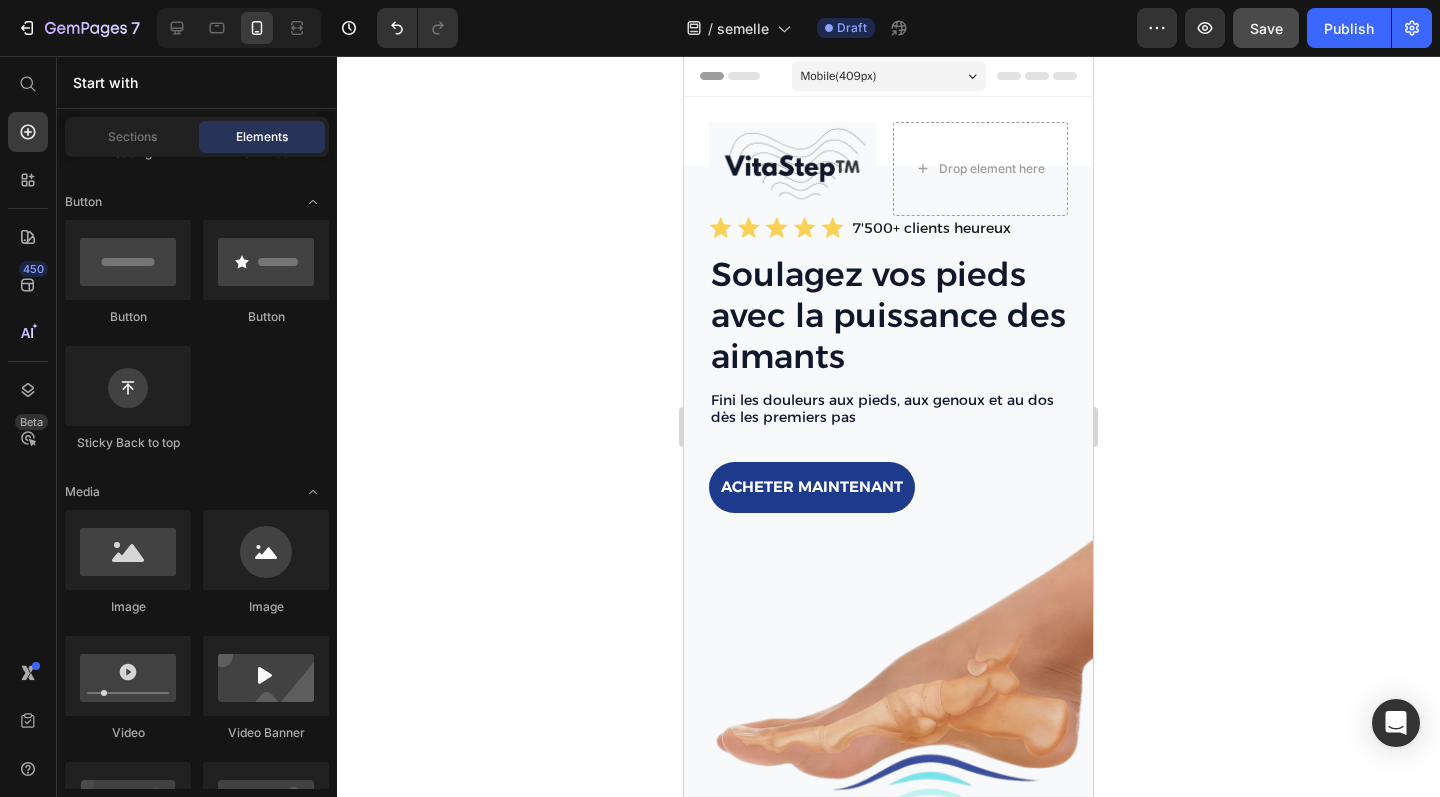 scroll, scrollTop: 0, scrollLeft: 0, axis: both 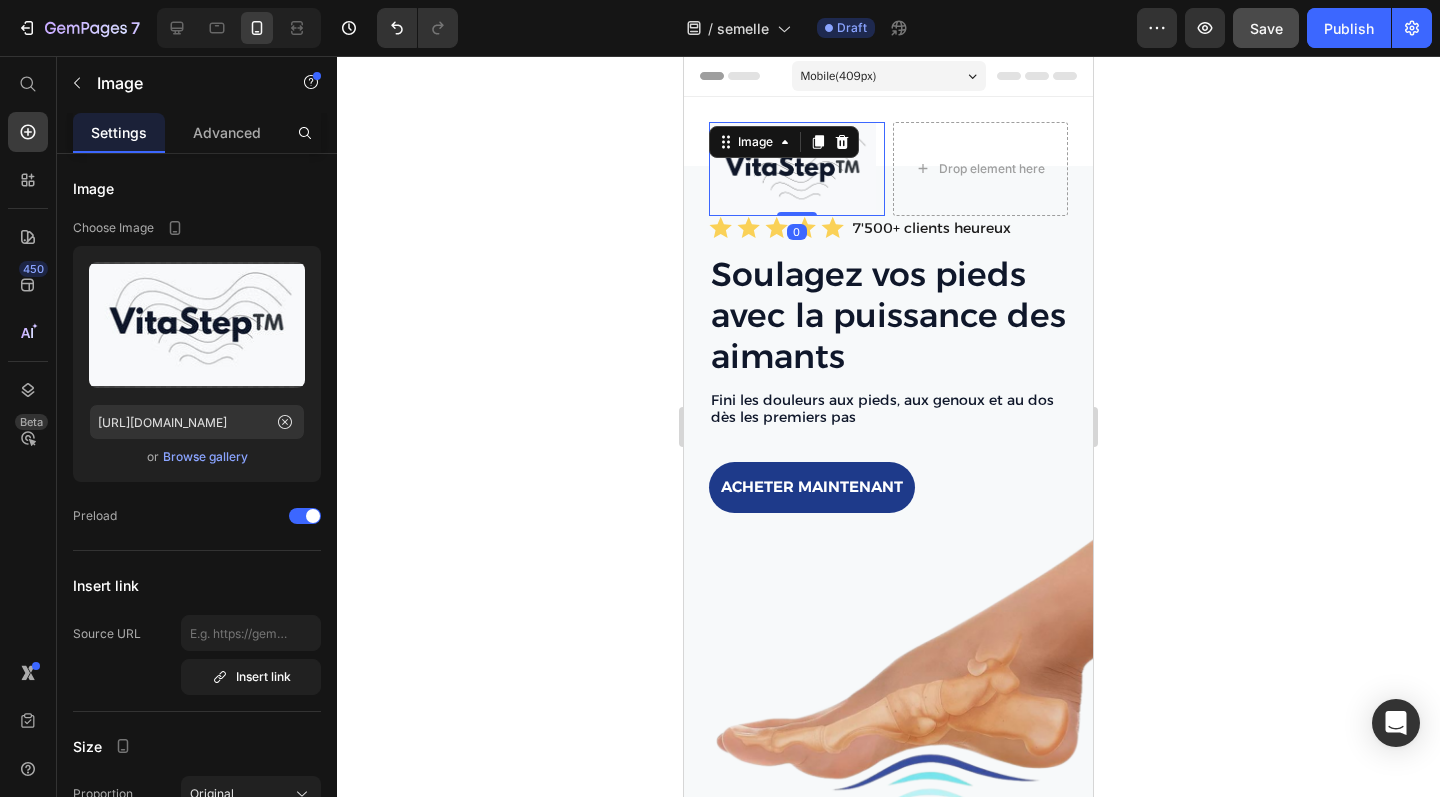 click at bounding box center (797, 169) 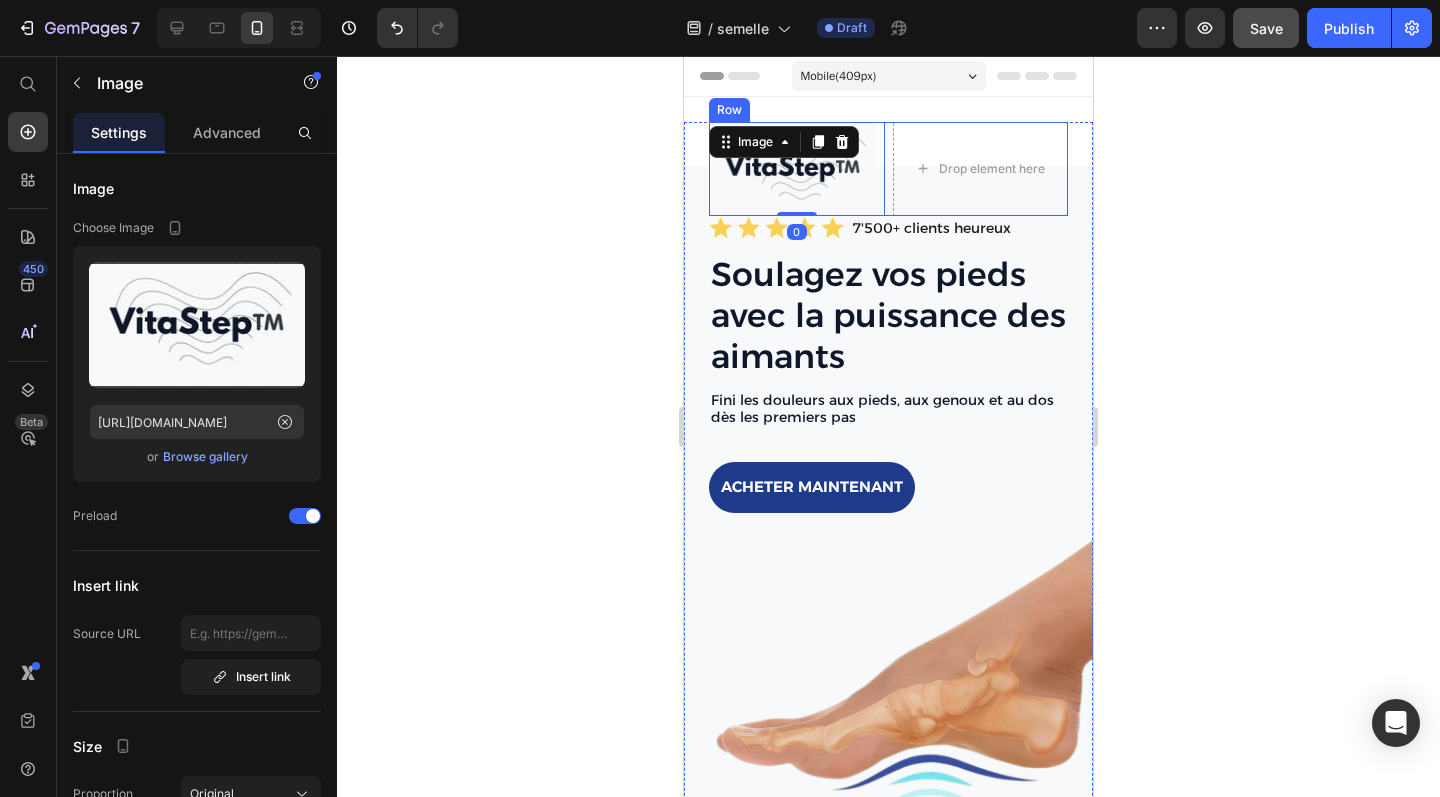 click on "Image   0
Drop element here Row" at bounding box center (888, 169) 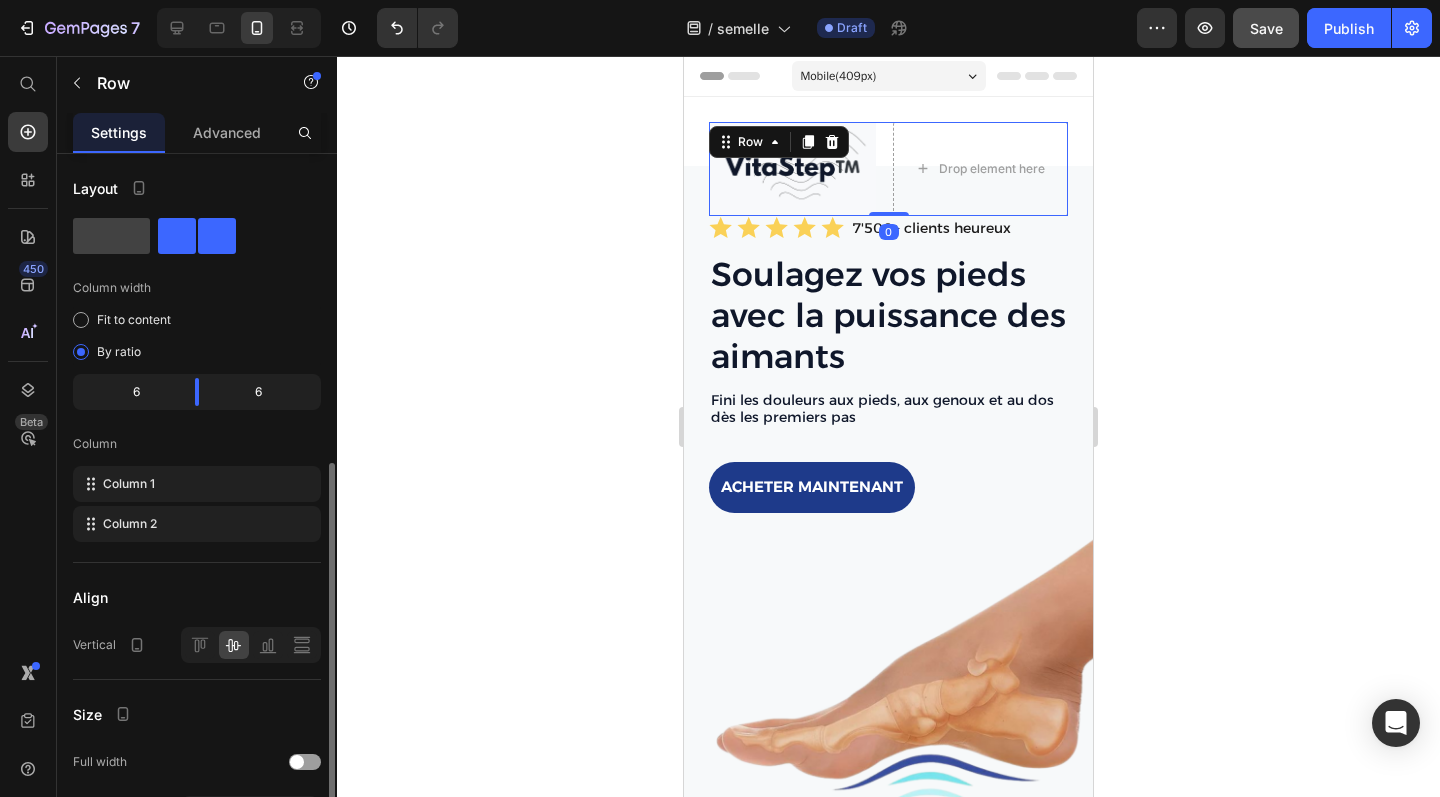 scroll, scrollTop: 377, scrollLeft: 0, axis: vertical 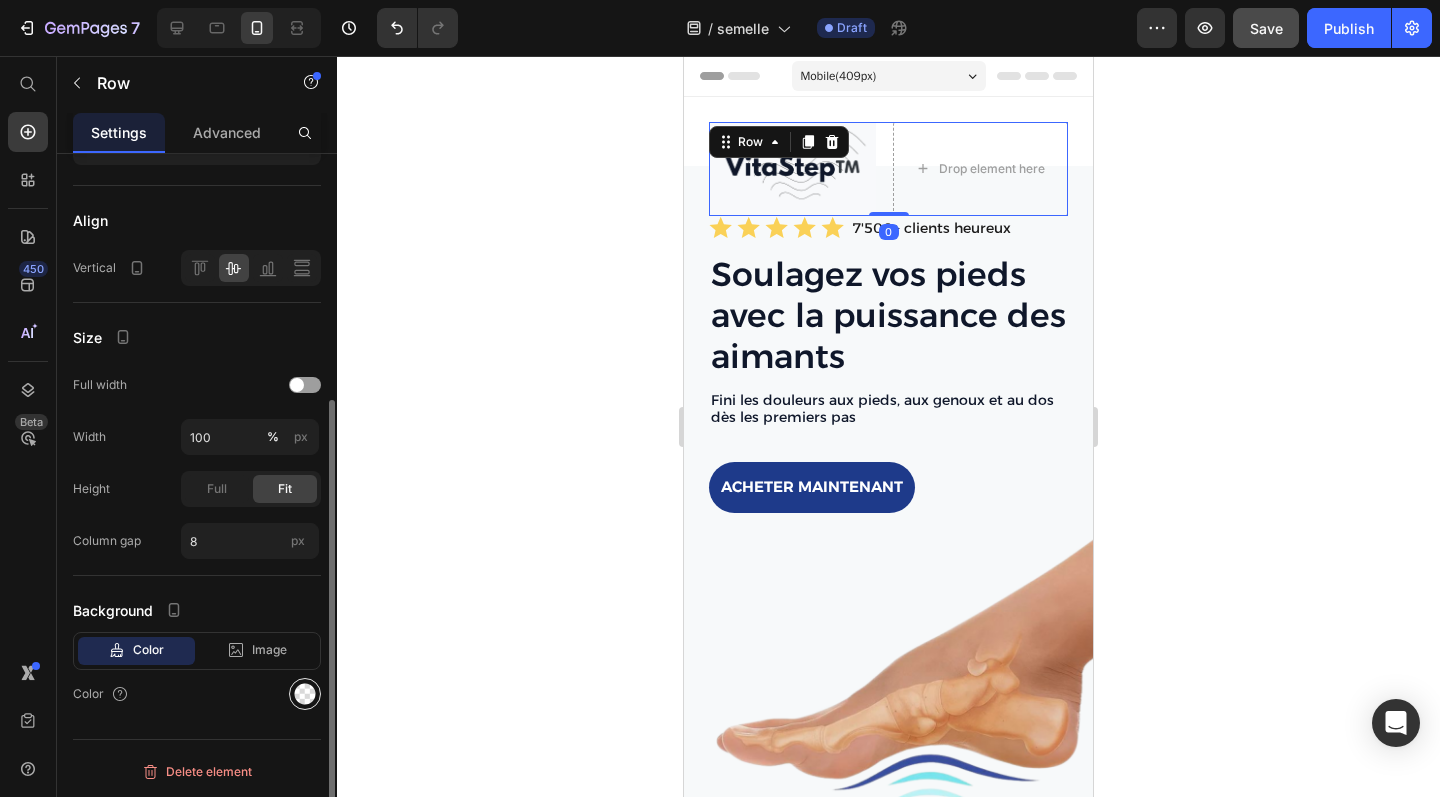click at bounding box center [305, 694] 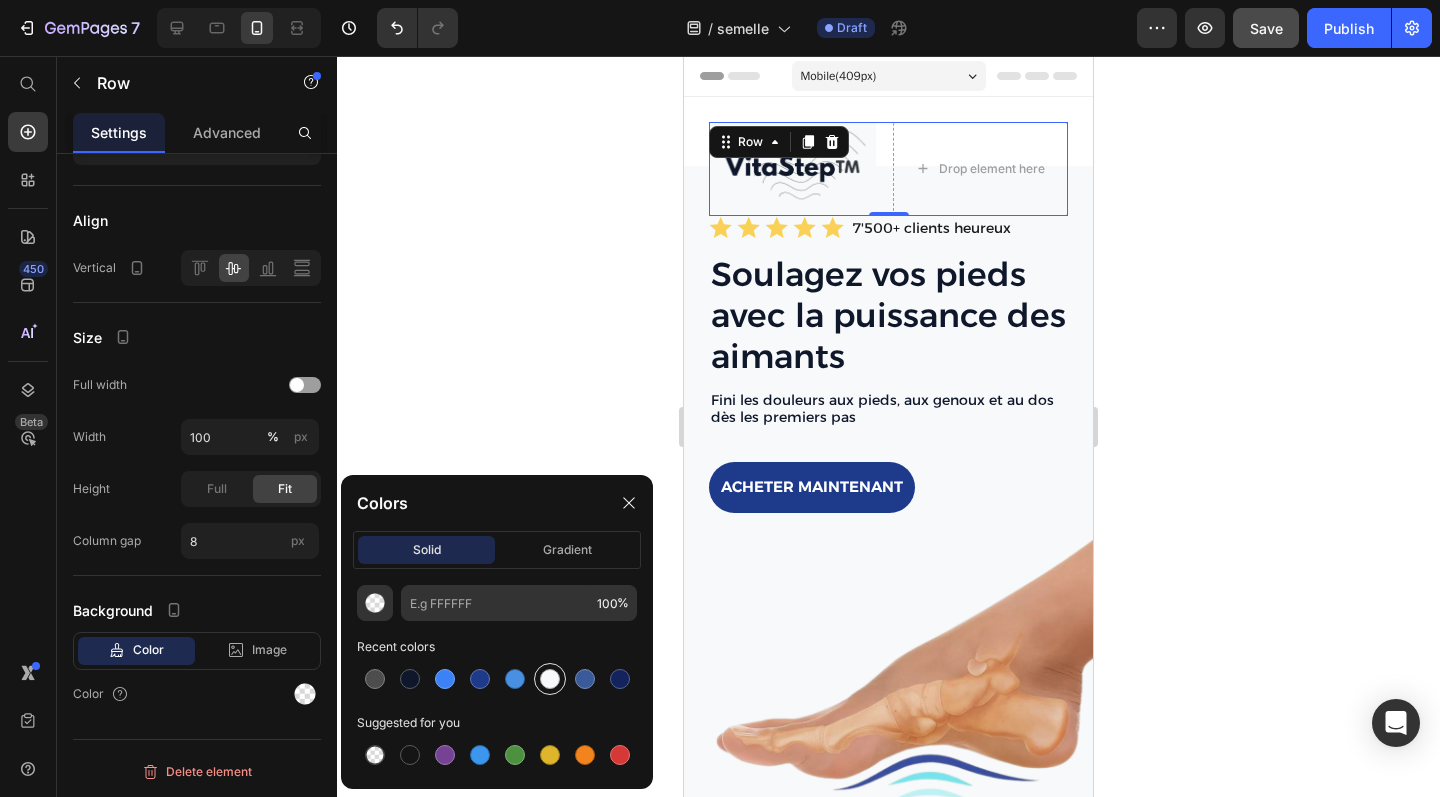 click at bounding box center [550, 679] 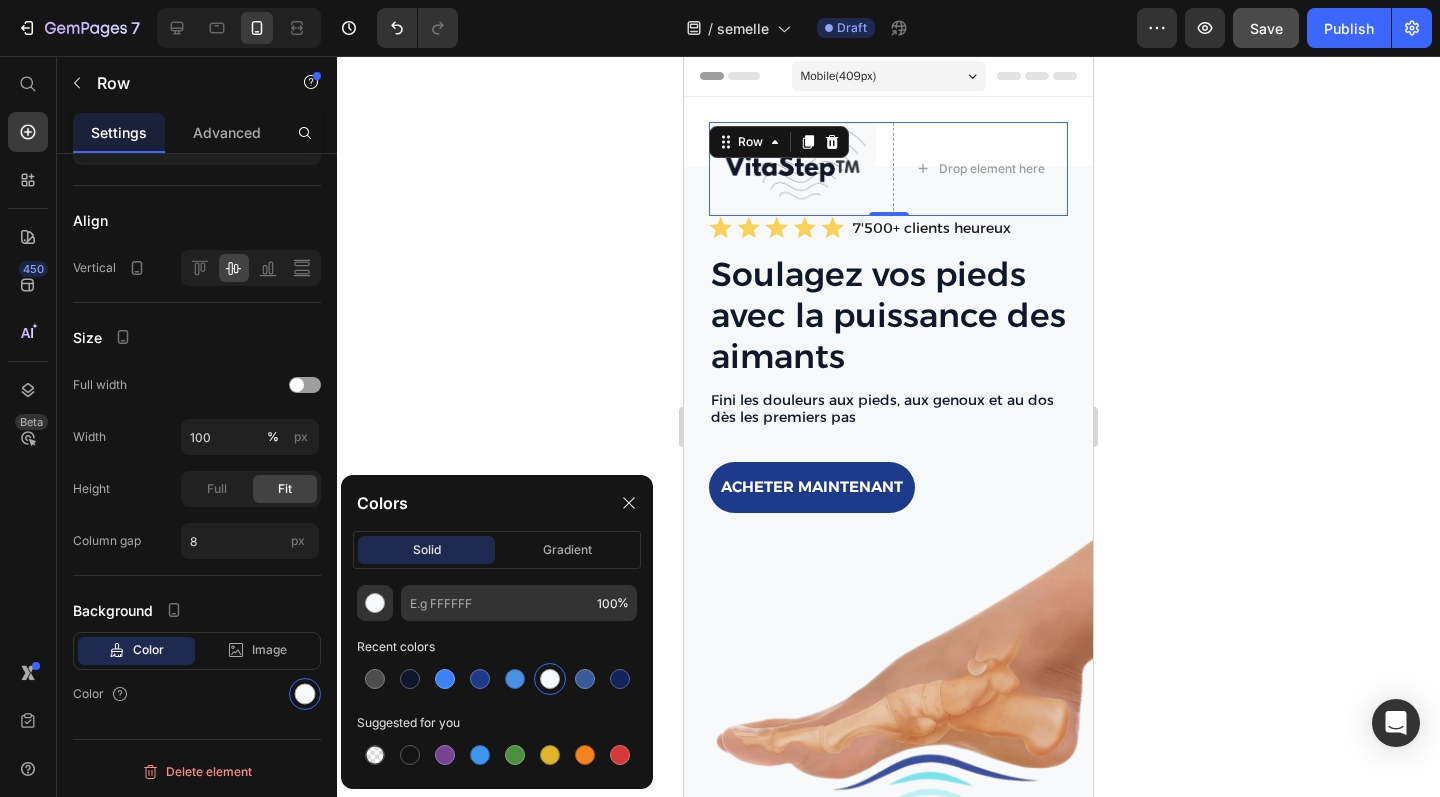 type on "F7F9FA" 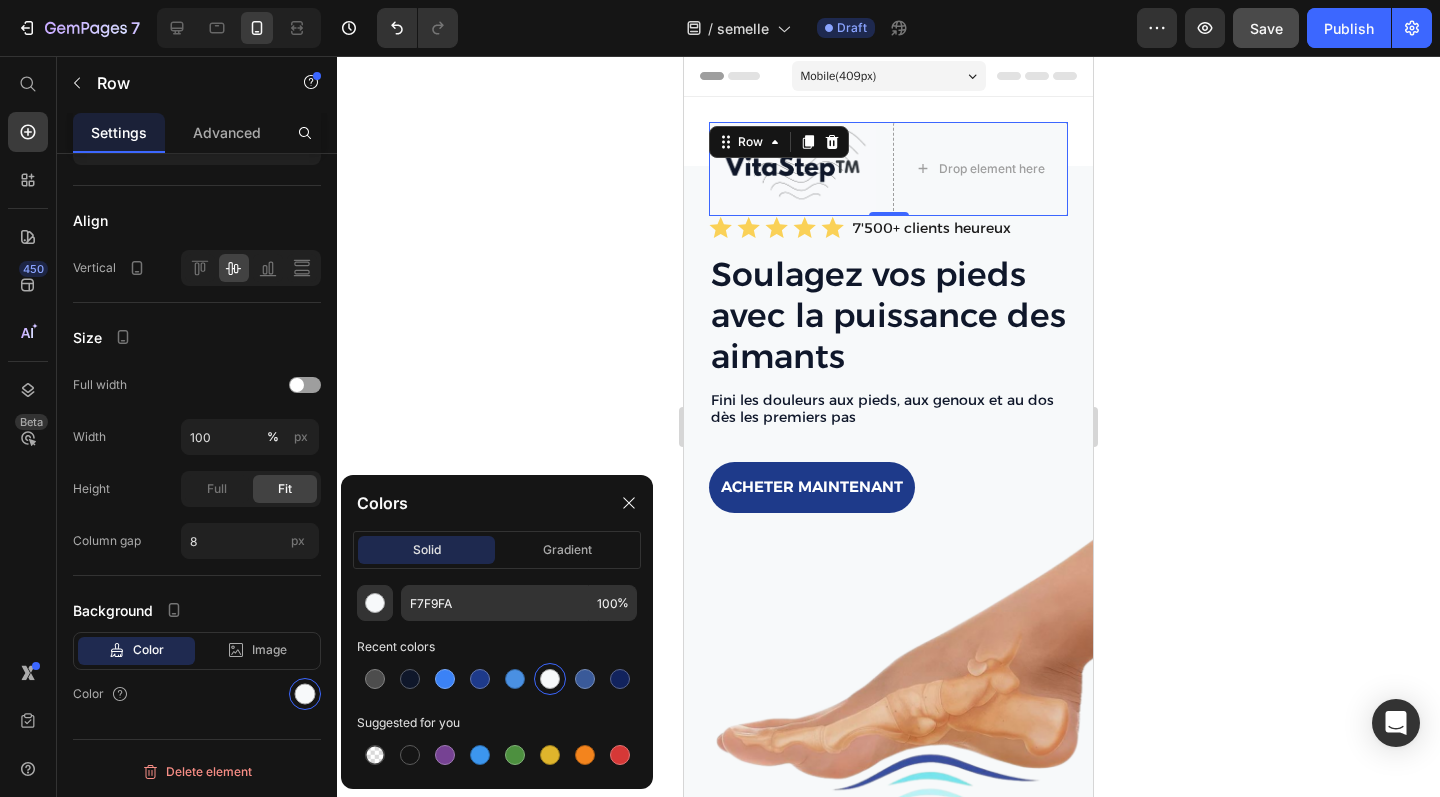 click 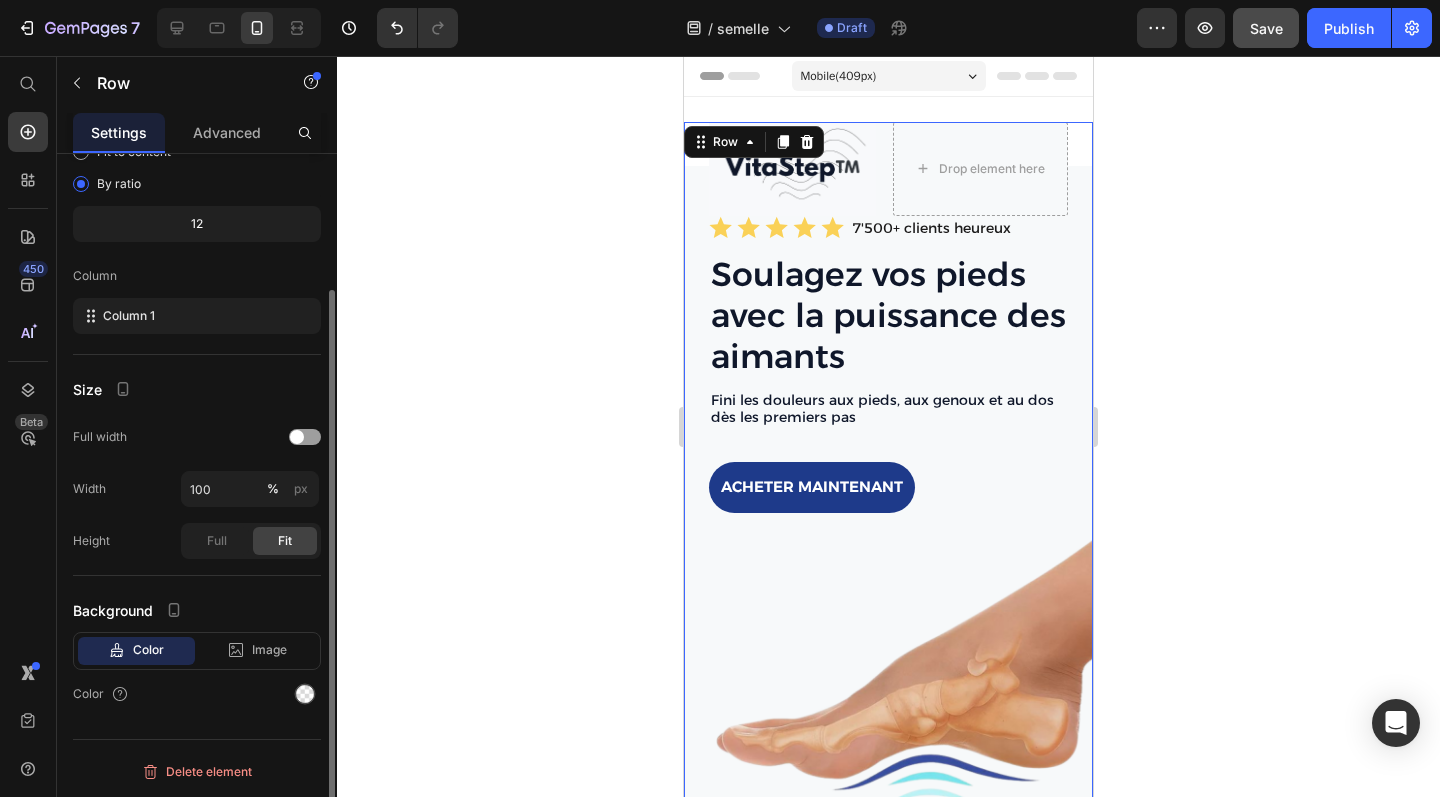 click on "Image
Drop element here Row
Icon
Icon
Icon
Icon
Icon Icon List 7'500+ clients heureux Text Block Row Soulagez vos pieds avec la puissance des aimants Heading Fini les douleurs aux pieds, aux genoux et au dos dès les premiers pas Text Block acheter maintenant Button Sleepy Text Block Row   0" at bounding box center (888, 519) 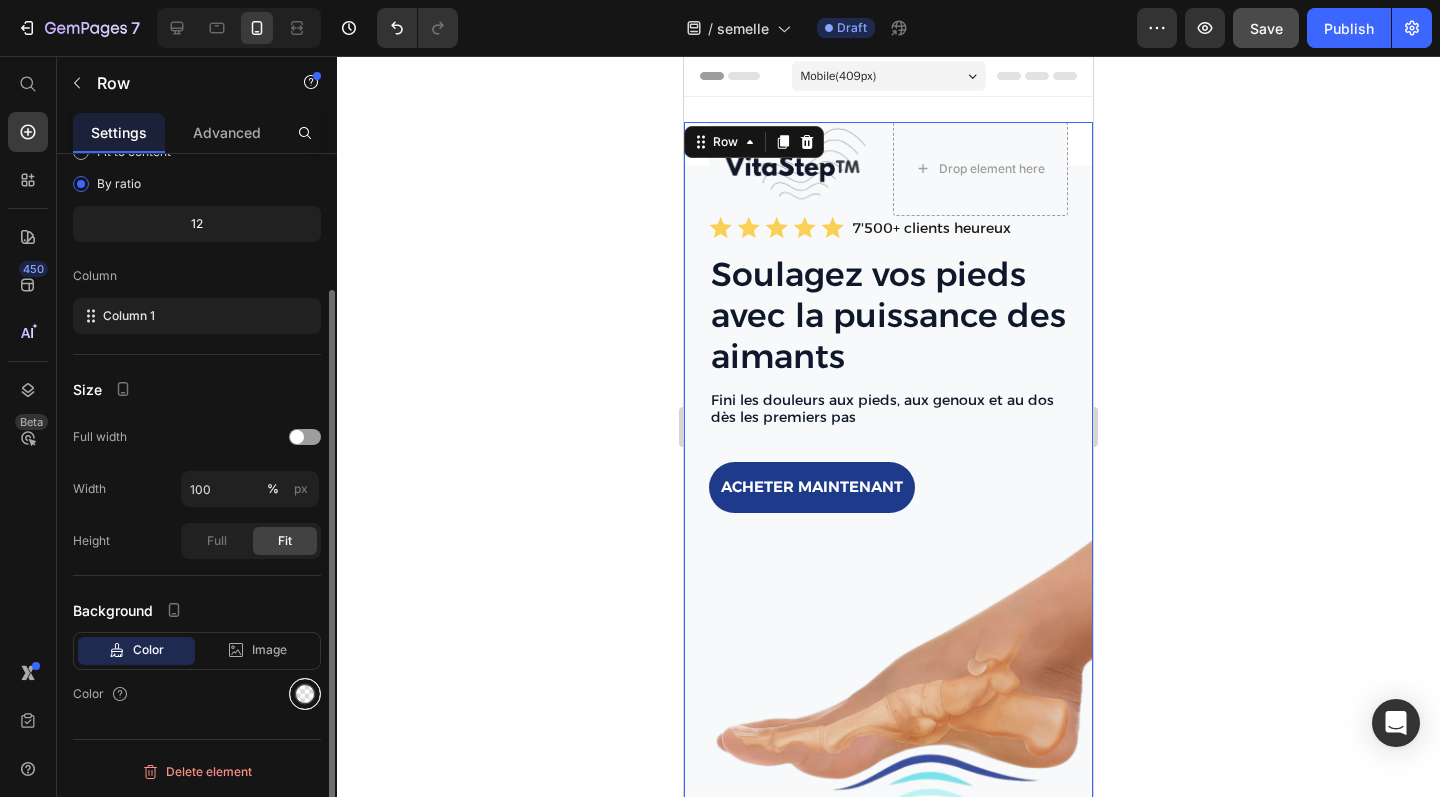 click at bounding box center [305, 694] 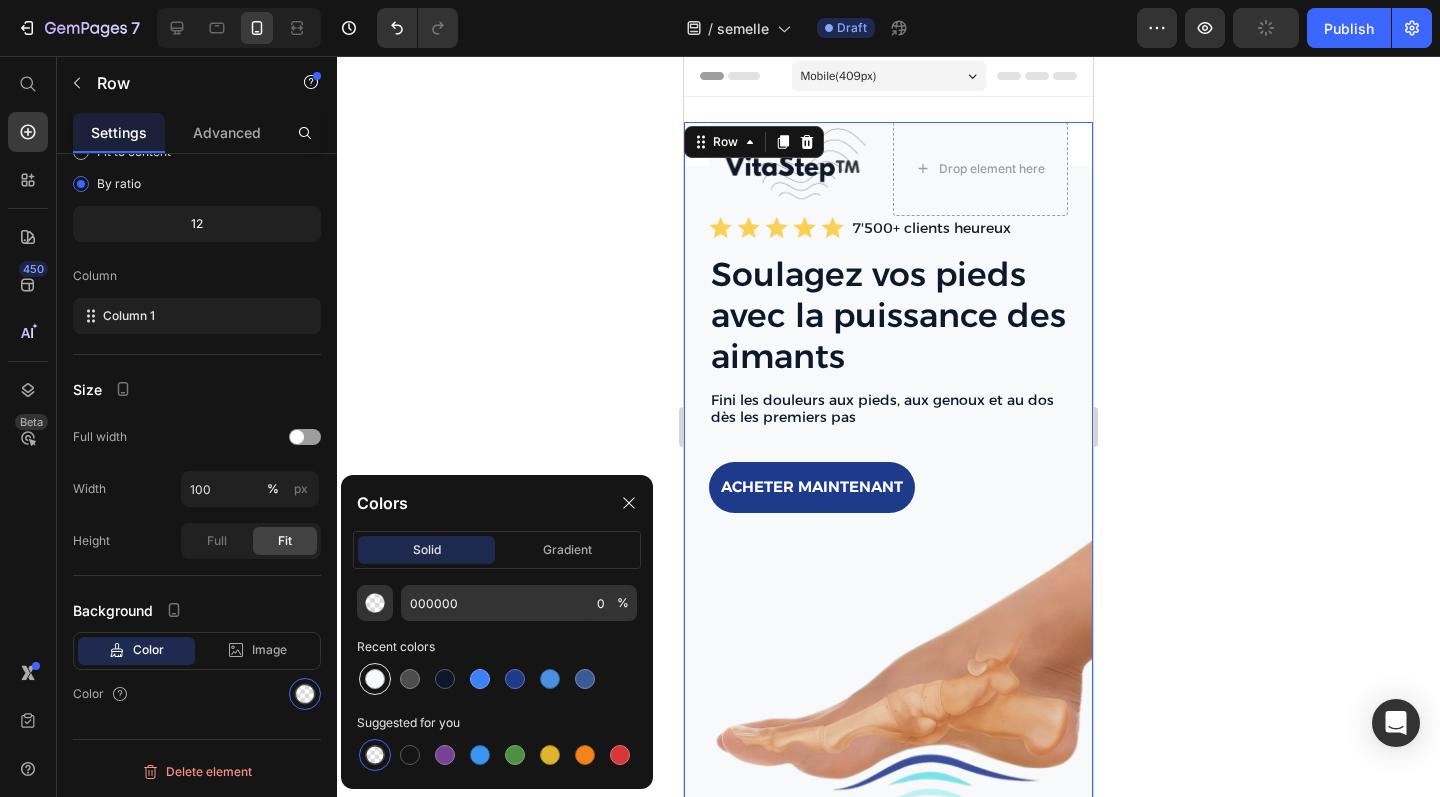 click at bounding box center [375, 679] 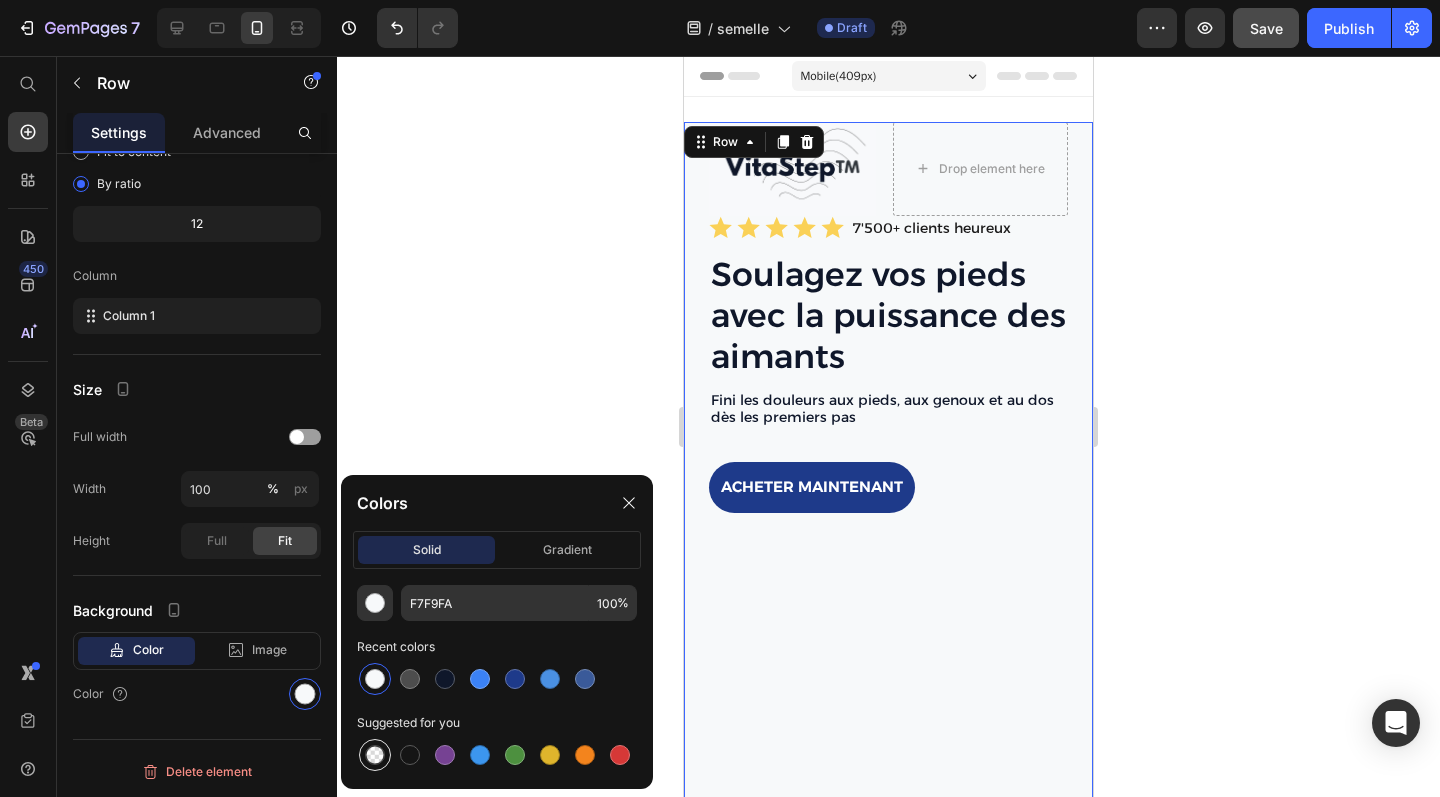 click at bounding box center [375, 755] 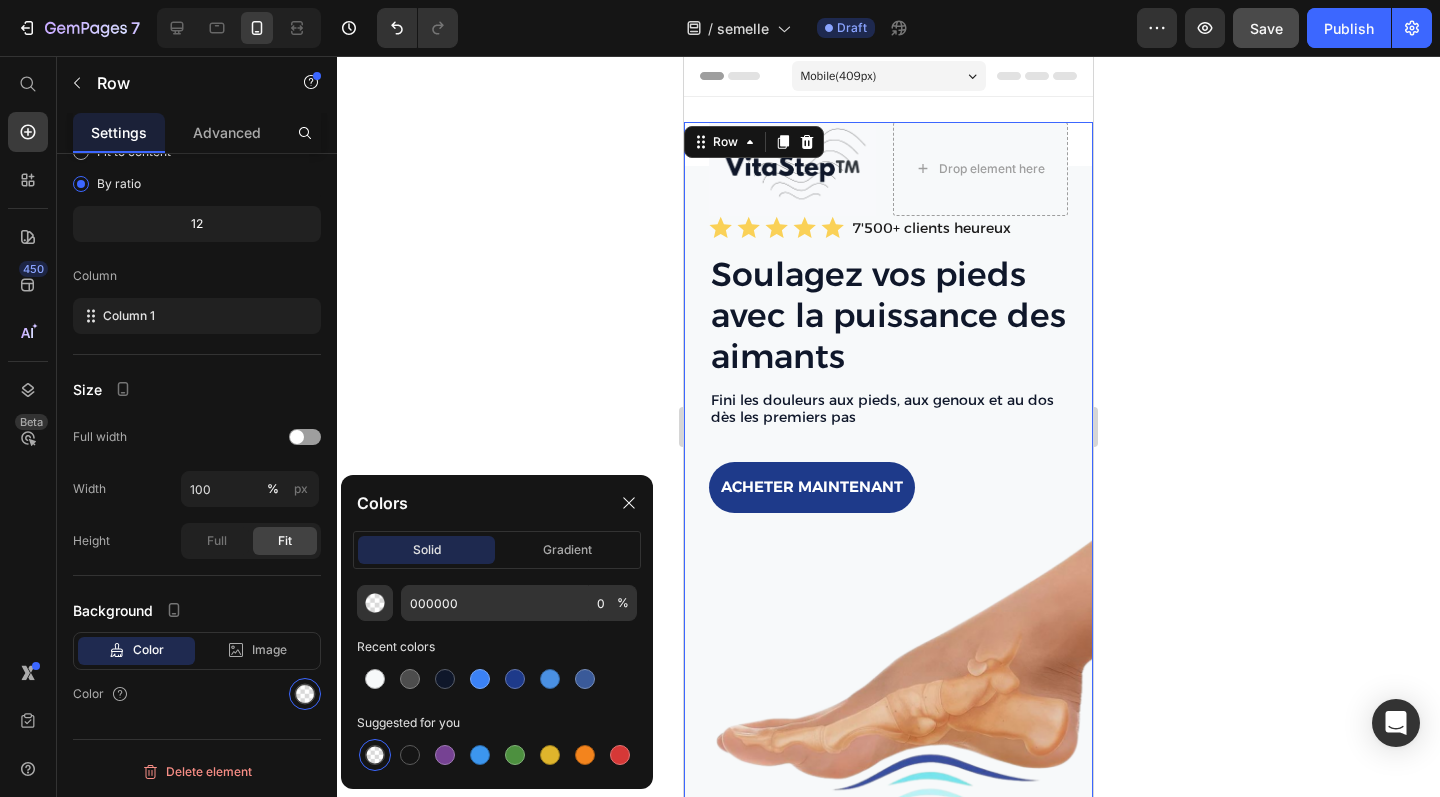 click 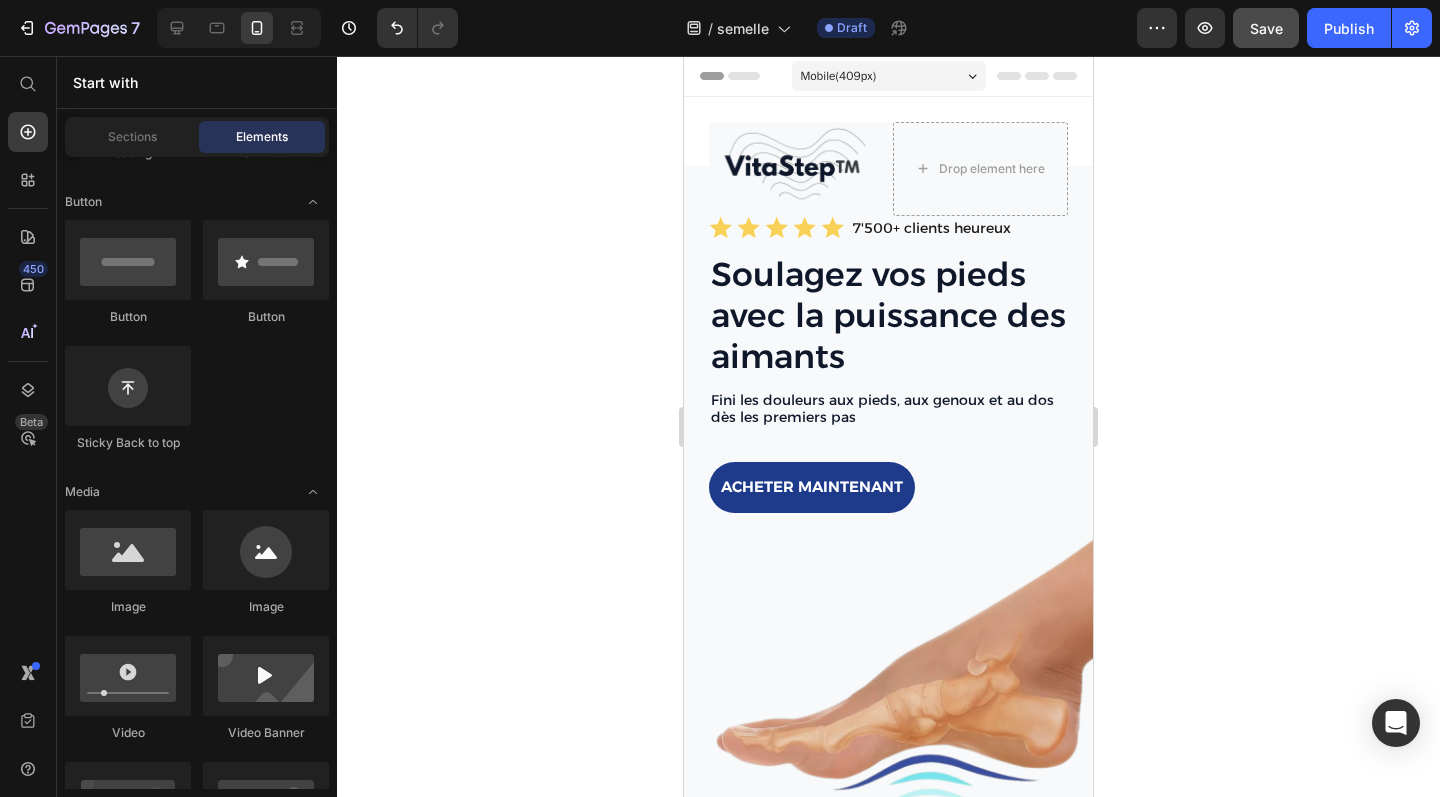 click 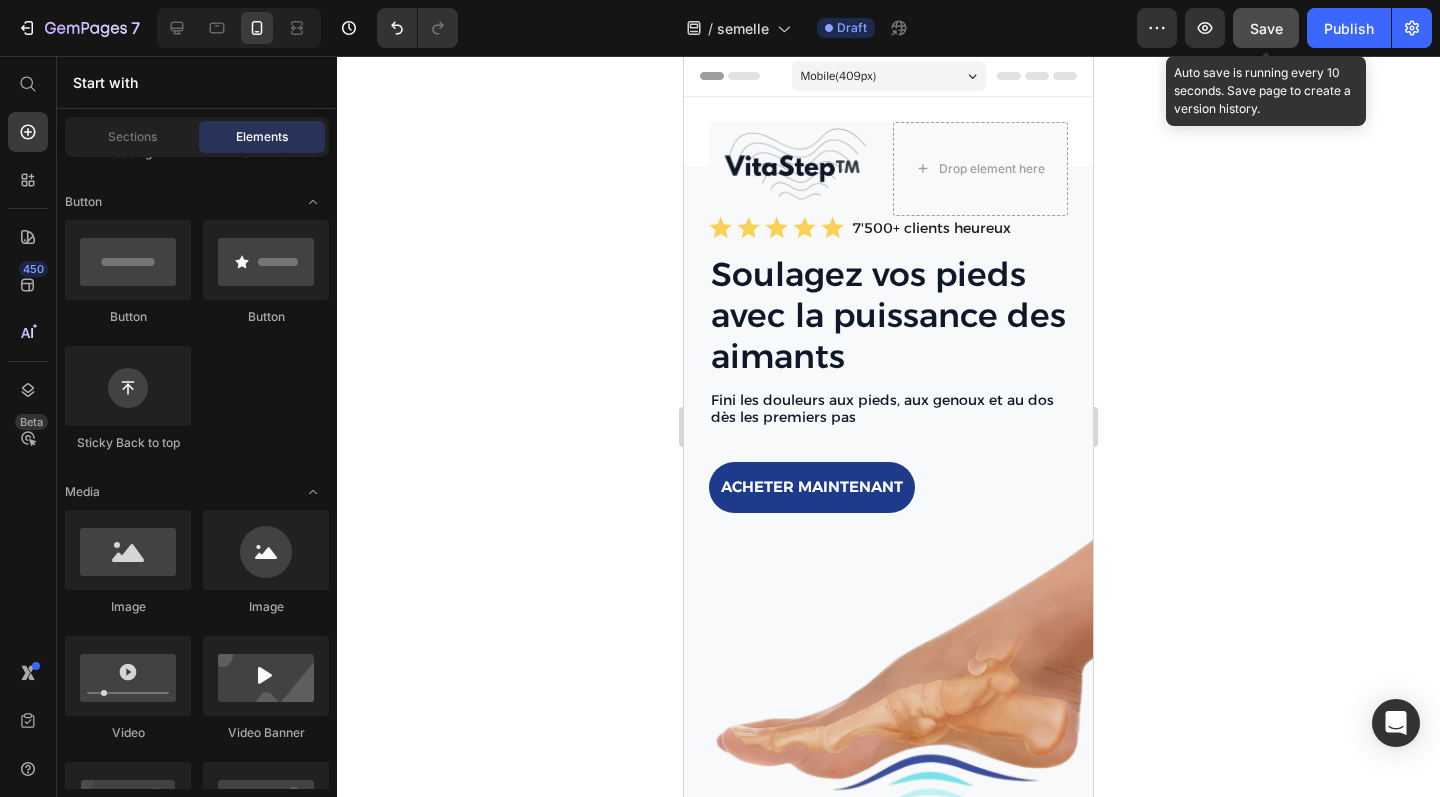 click on "Save" at bounding box center (1266, 28) 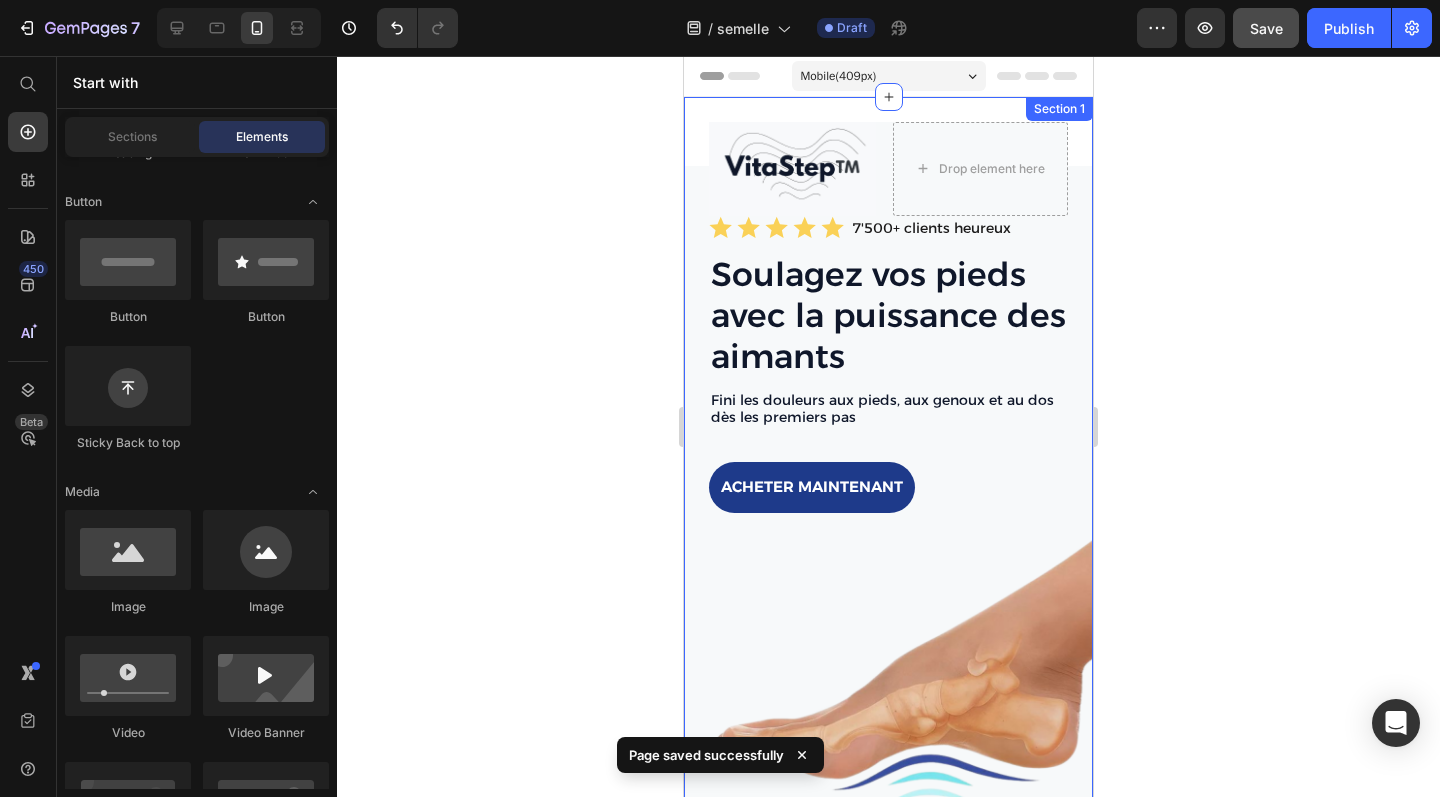 click on "Image
Drop element here Row
Icon
Icon
Icon
Icon
Icon Icon List 7'500+ clients heureux Text Block Row Soulagez vos pieds avec la puissance des aimants Heading Fini les douleurs aux pieds, aux genoux et au dos dès les premiers pas Text Block acheter maintenant Button Sleepy Text Block Row Section 1" at bounding box center [888, 530] 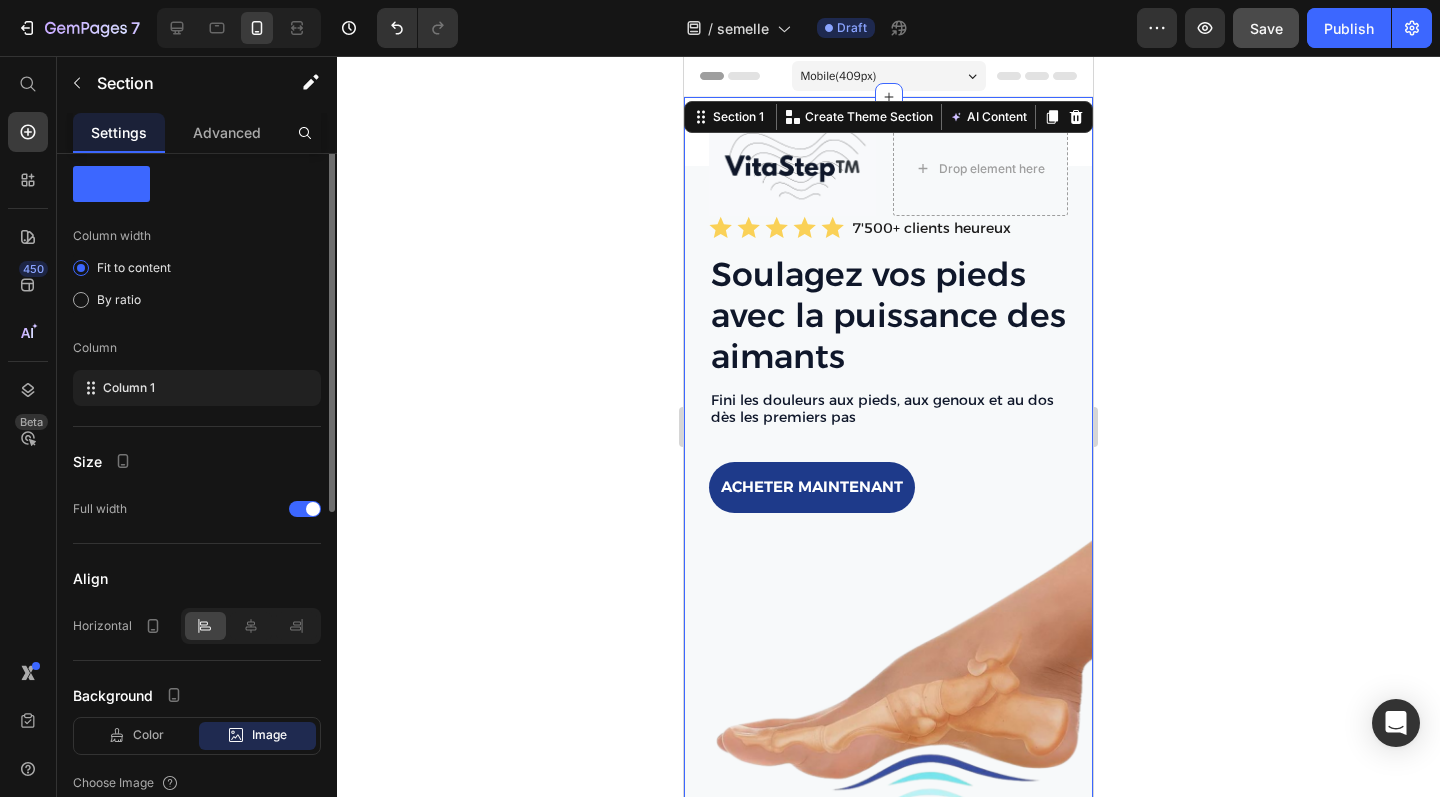scroll, scrollTop: 0, scrollLeft: 0, axis: both 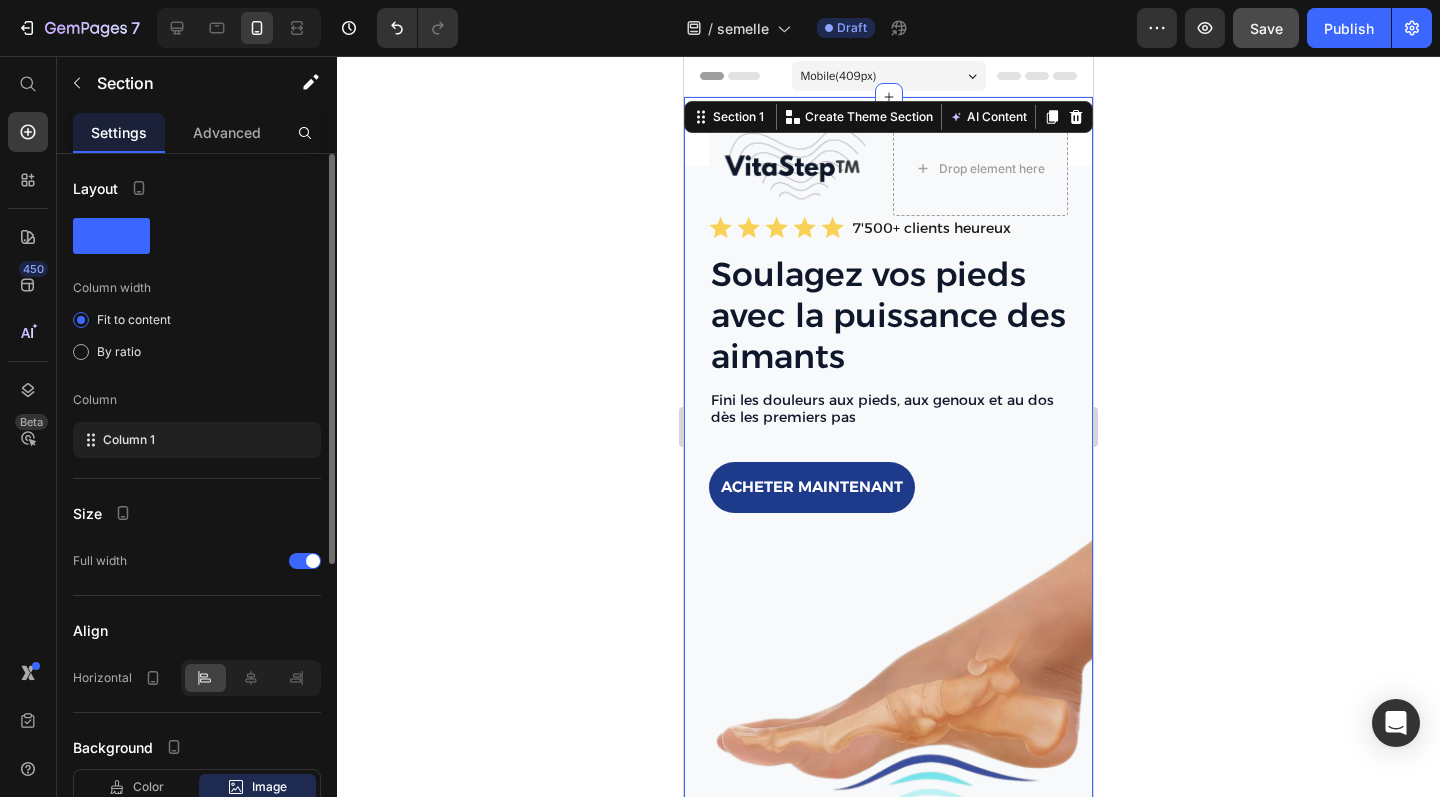 click 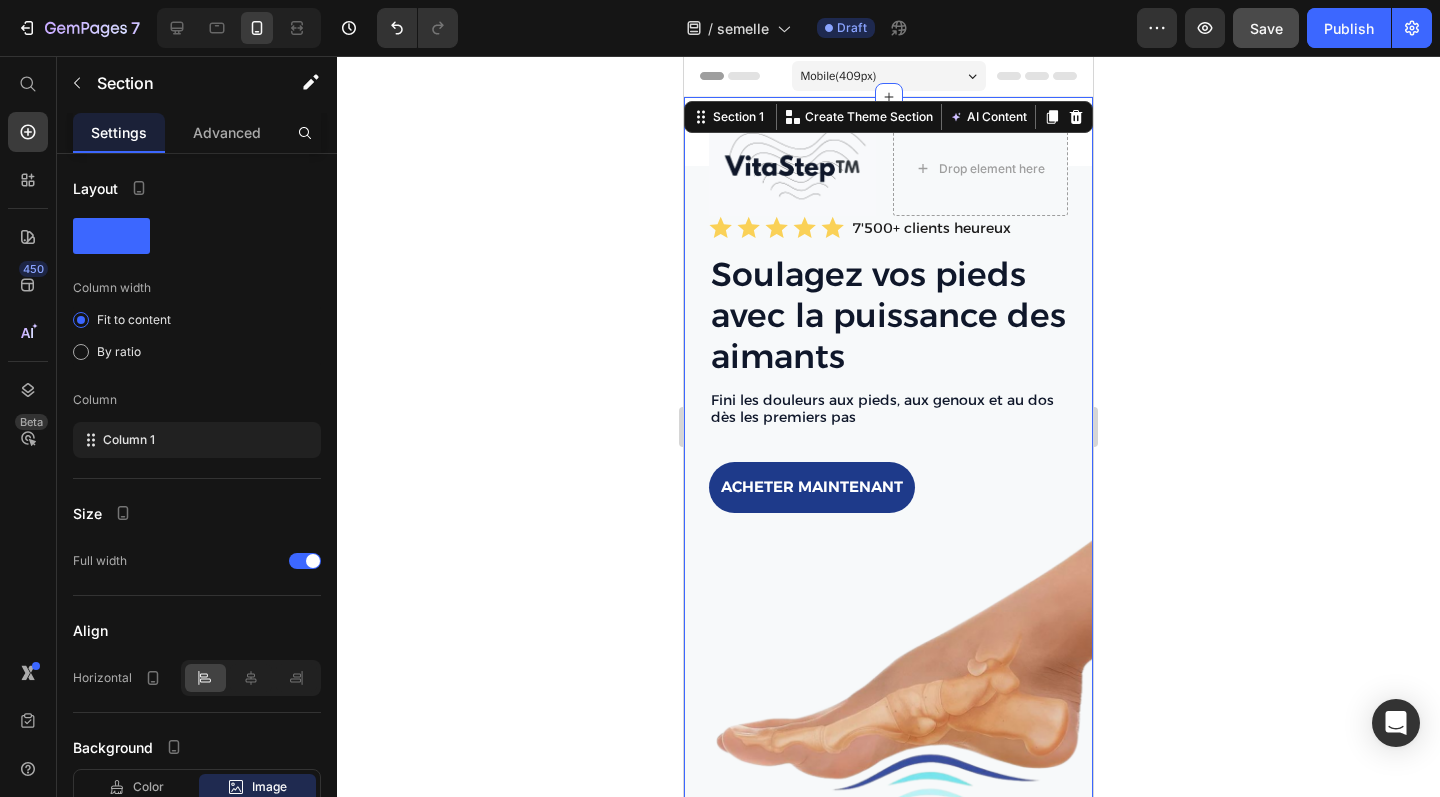 click on "Image
Drop element here Row
Icon
Icon
Icon
Icon
Icon Icon List 7'500+ clients heureux Text Block Row Soulagez vos pieds avec la puissance des aimants Heading Fini les douleurs aux pieds, aux genoux et au dos dès les premiers pas Text Block acheter maintenant Button Sleepy Text Block Row Section 1   You can create reusable sections Create Theme Section AI Content Write with GemAI What would you like to describe here? Tone and Voice Persuasive Product VitaStep™ I Semelles magnétiques Show more Generate" at bounding box center [888, 530] 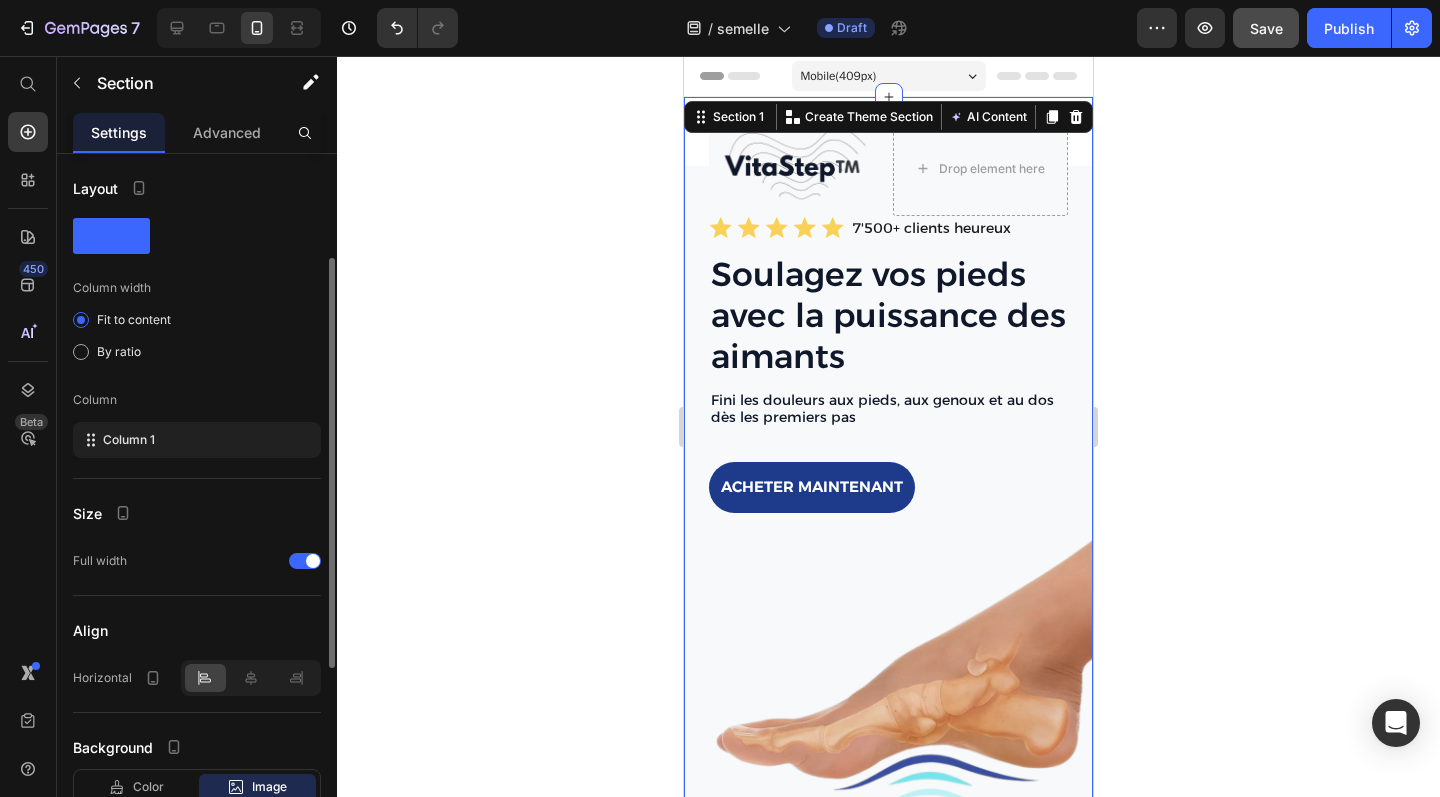 scroll, scrollTop: 493, scrollLeft: 0, axis: vertical 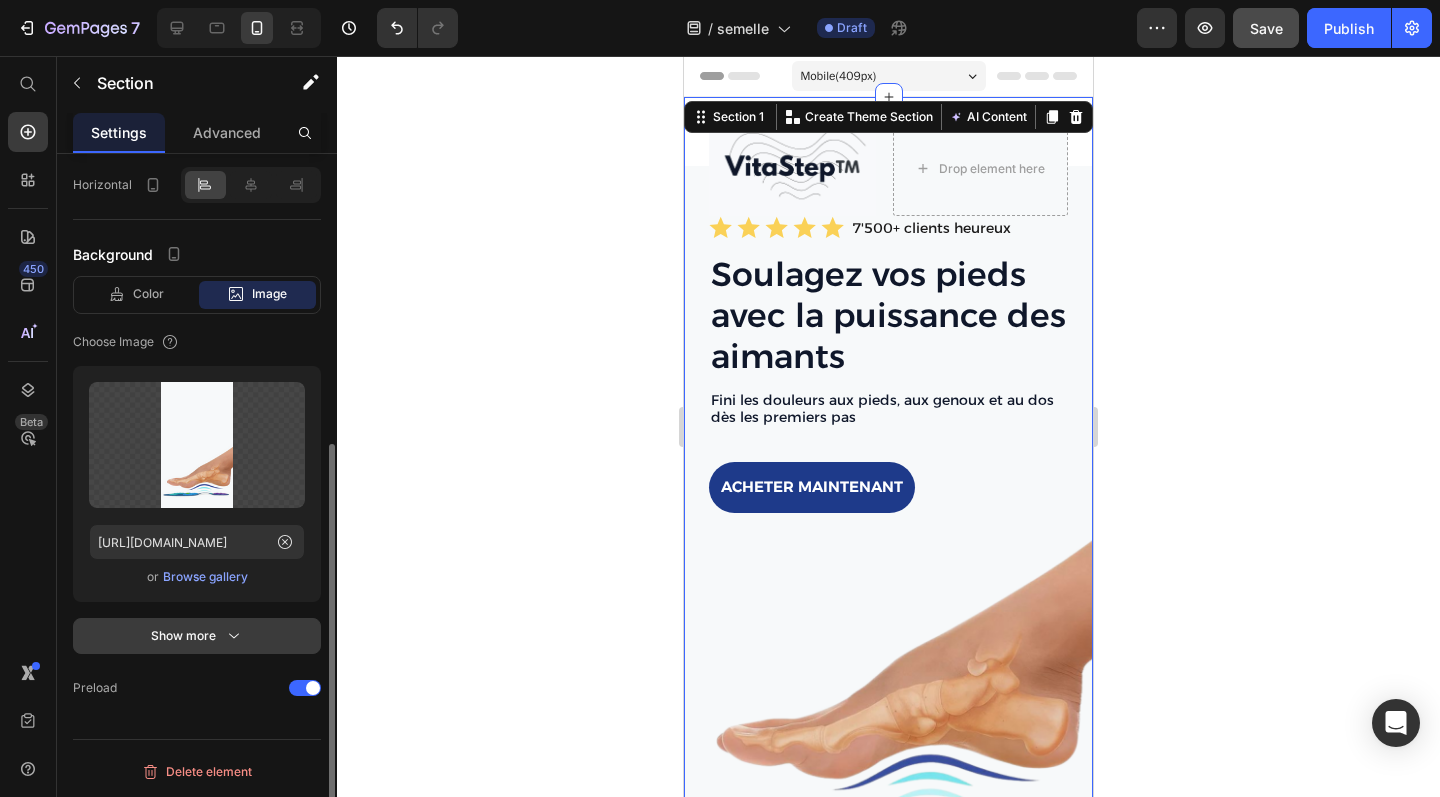 click on "Show more" at bounding box center [197, 636] 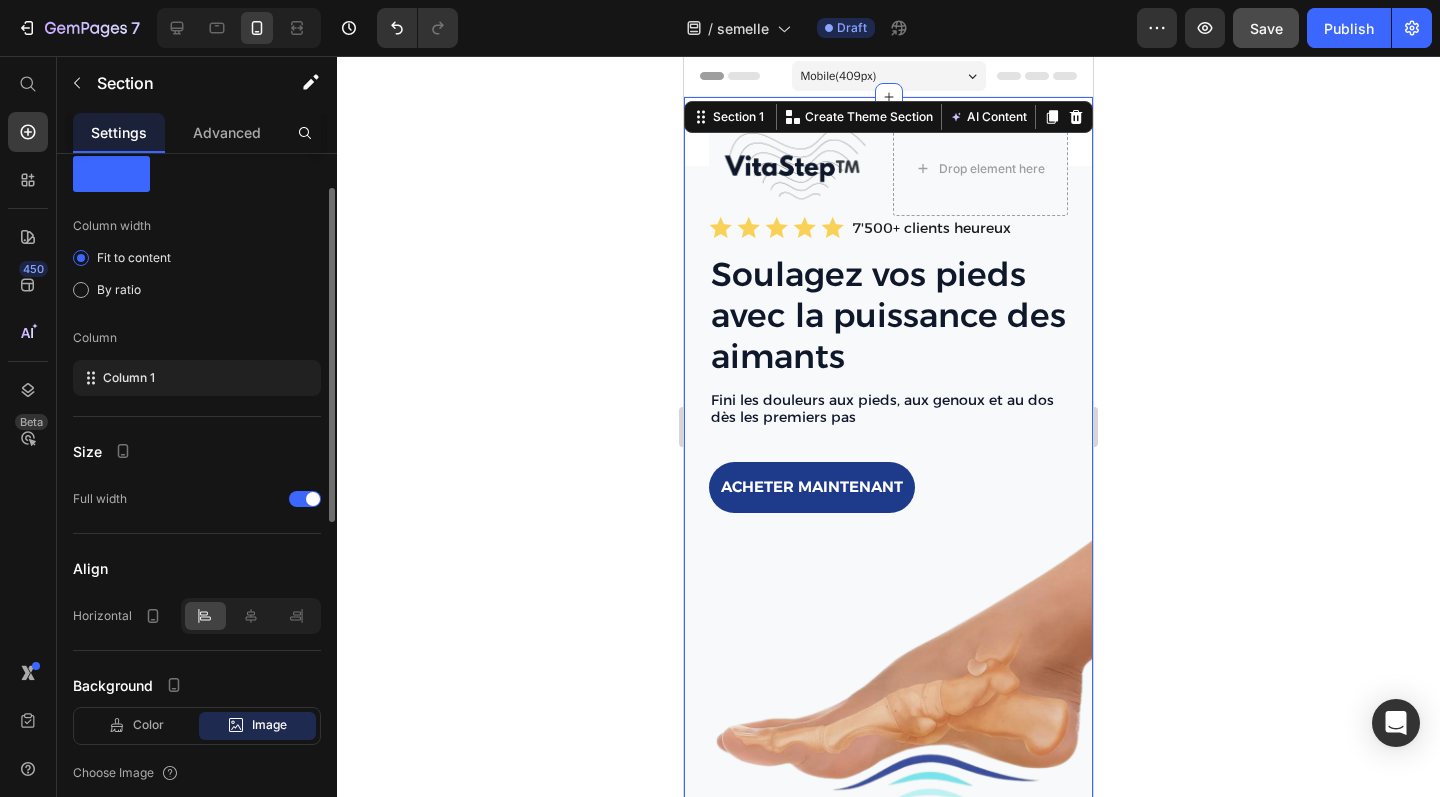 scroll, scrollTop: 71, scrollLeft: 0, axis: vertical 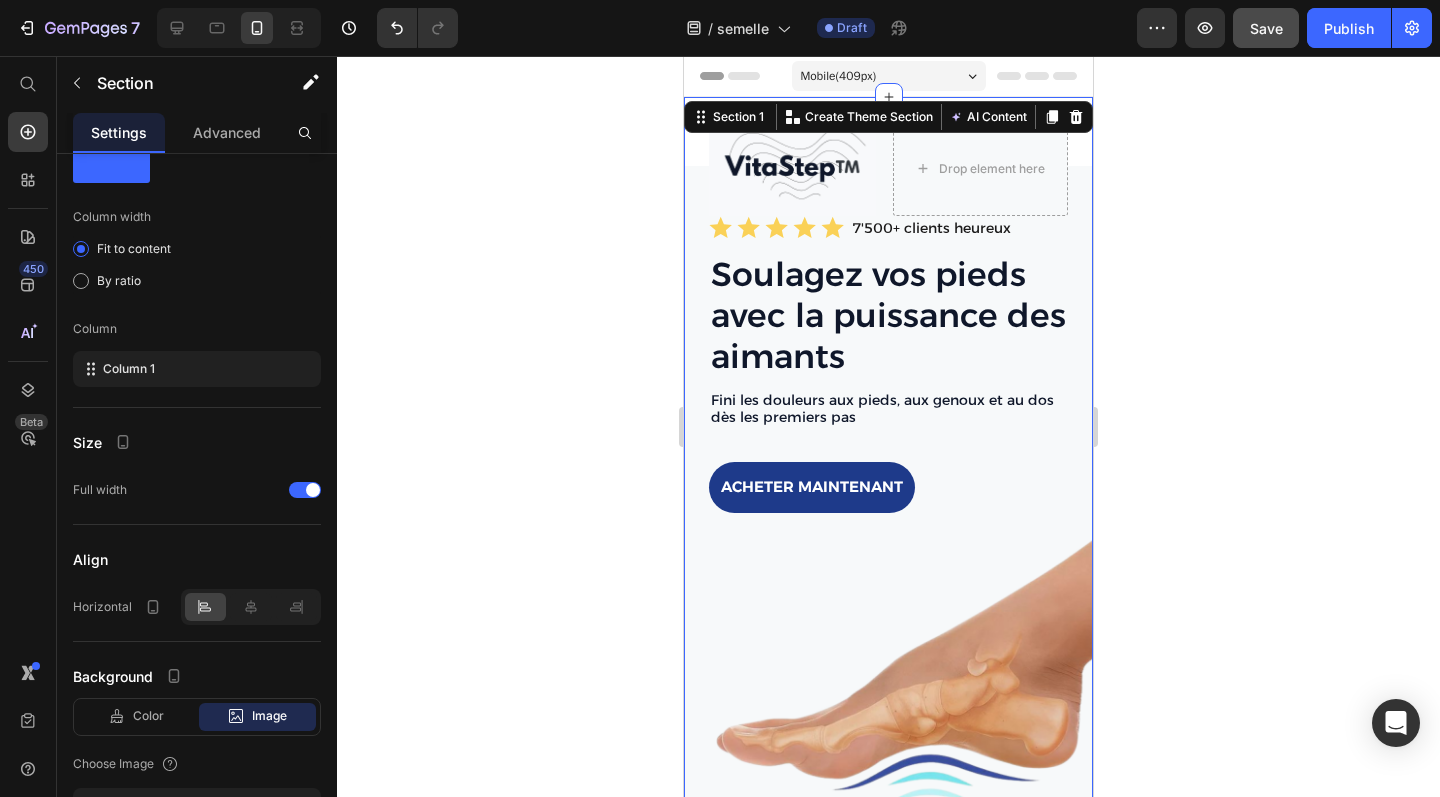 click 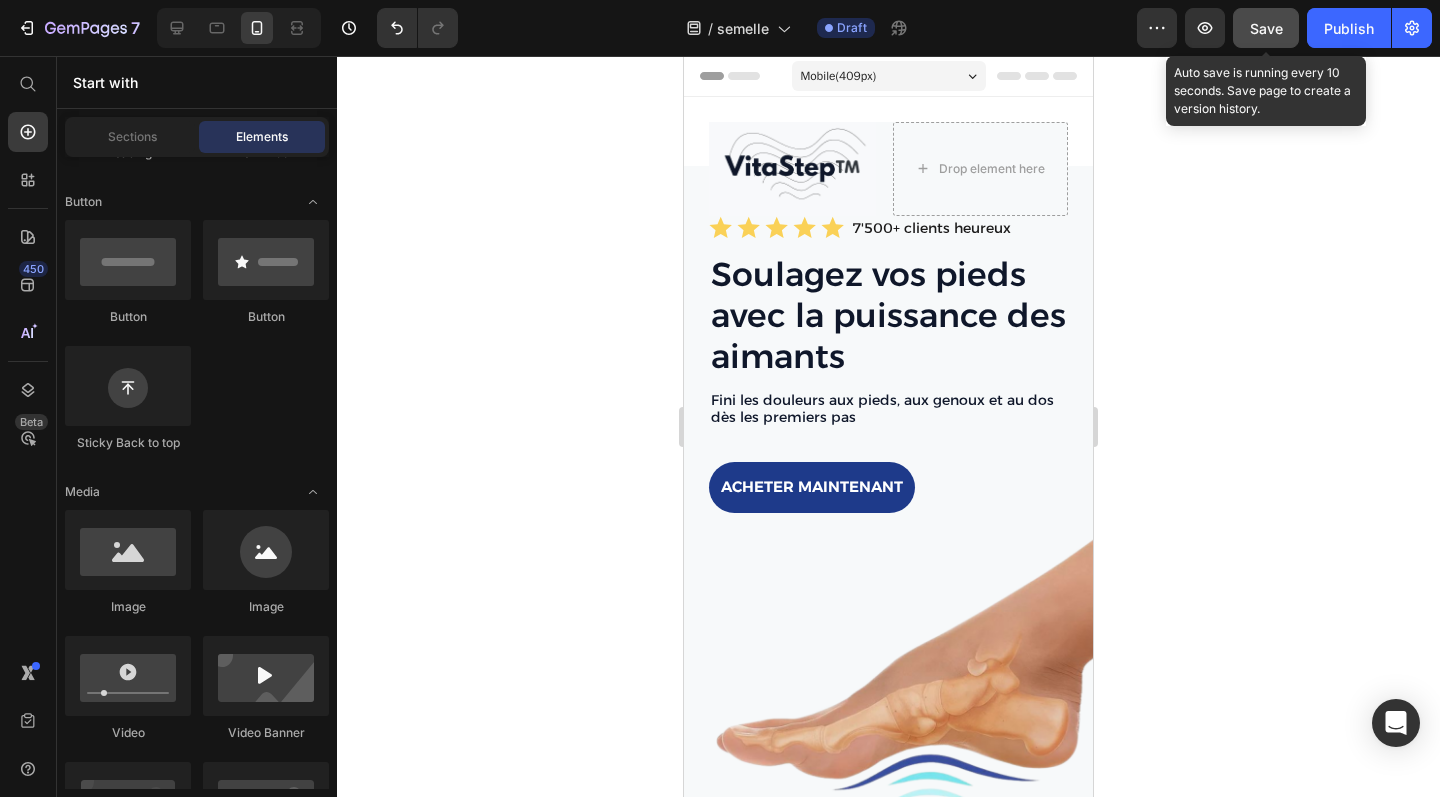 click on "Save" at bounding box center (1266, 28) 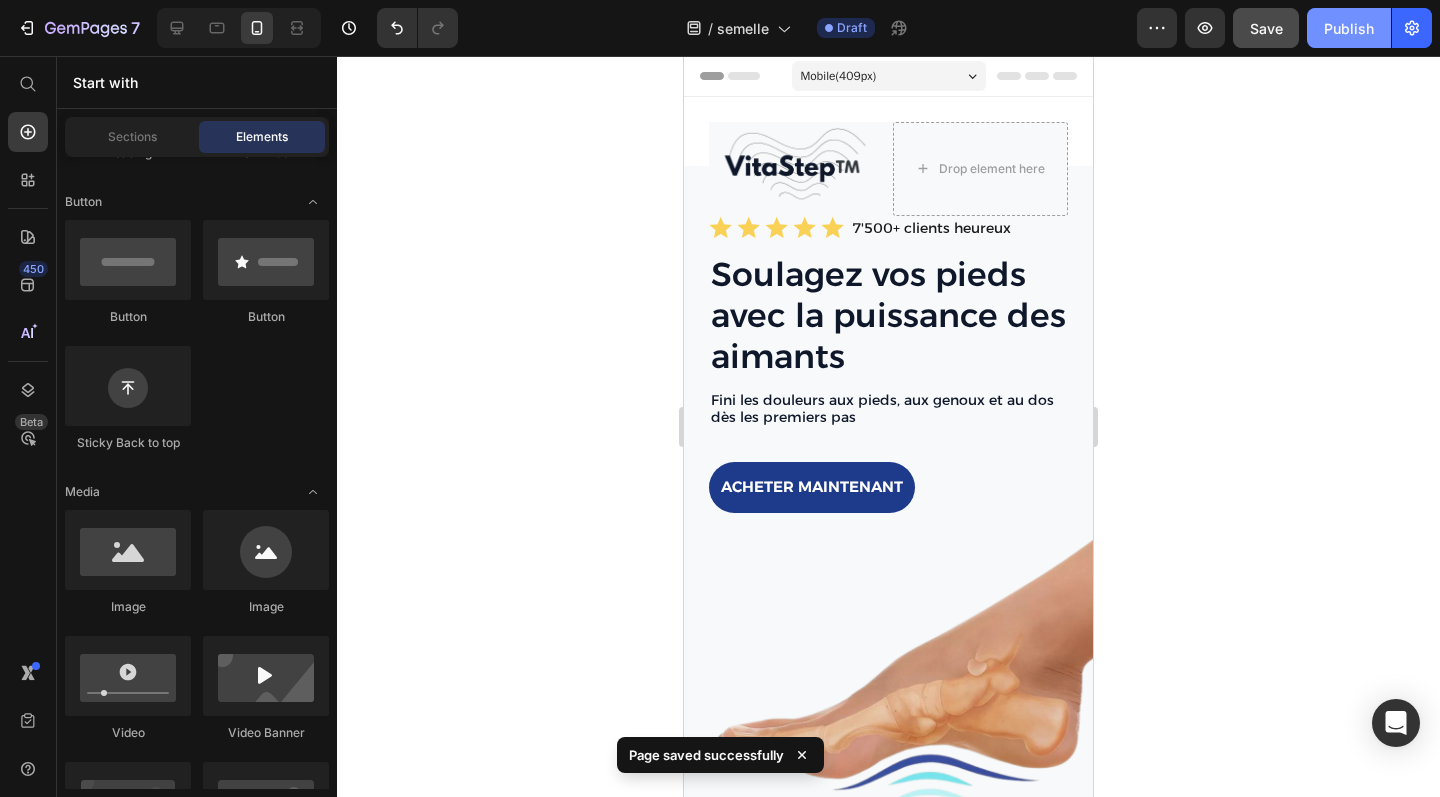 click on "Publish" at bounding box center [1349, 28] 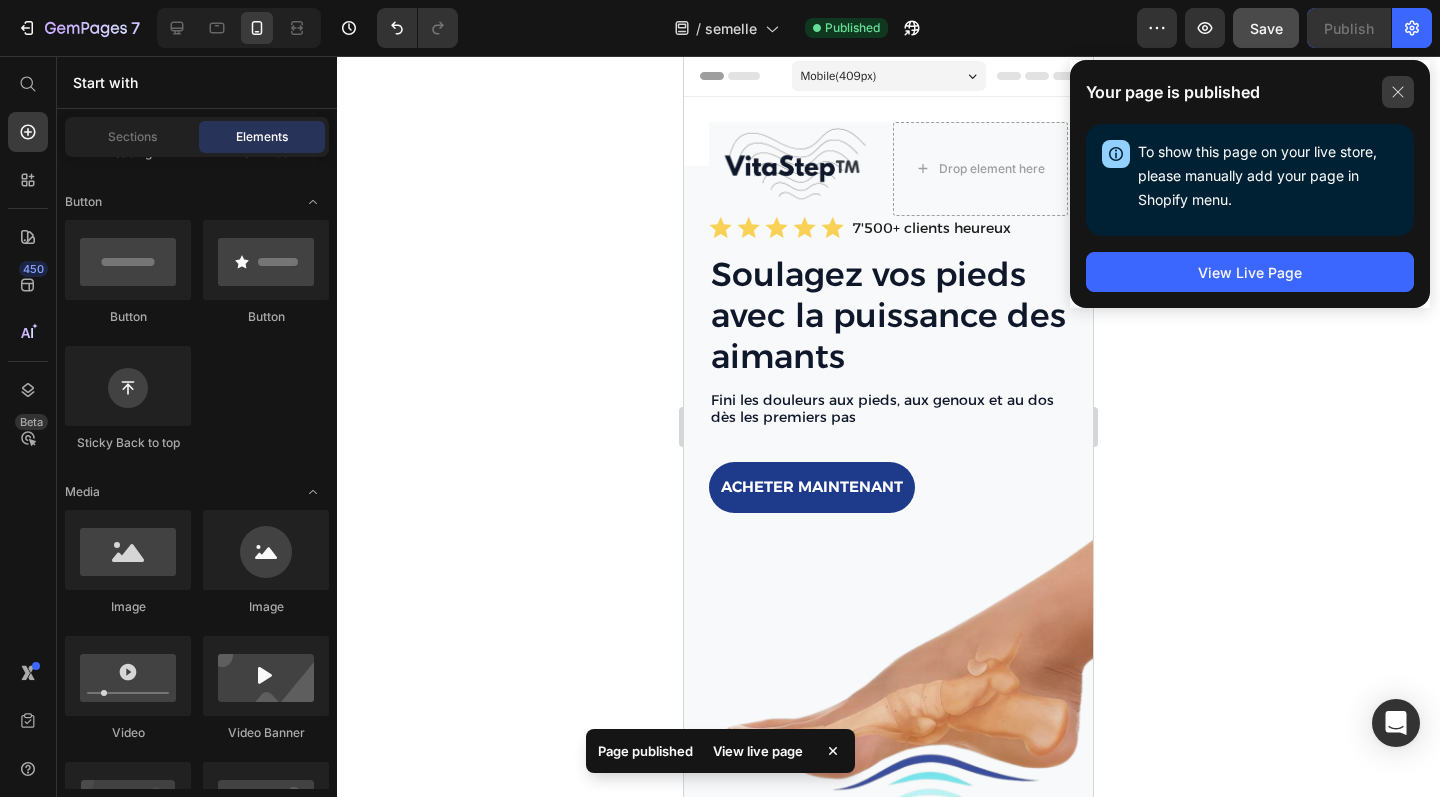 click 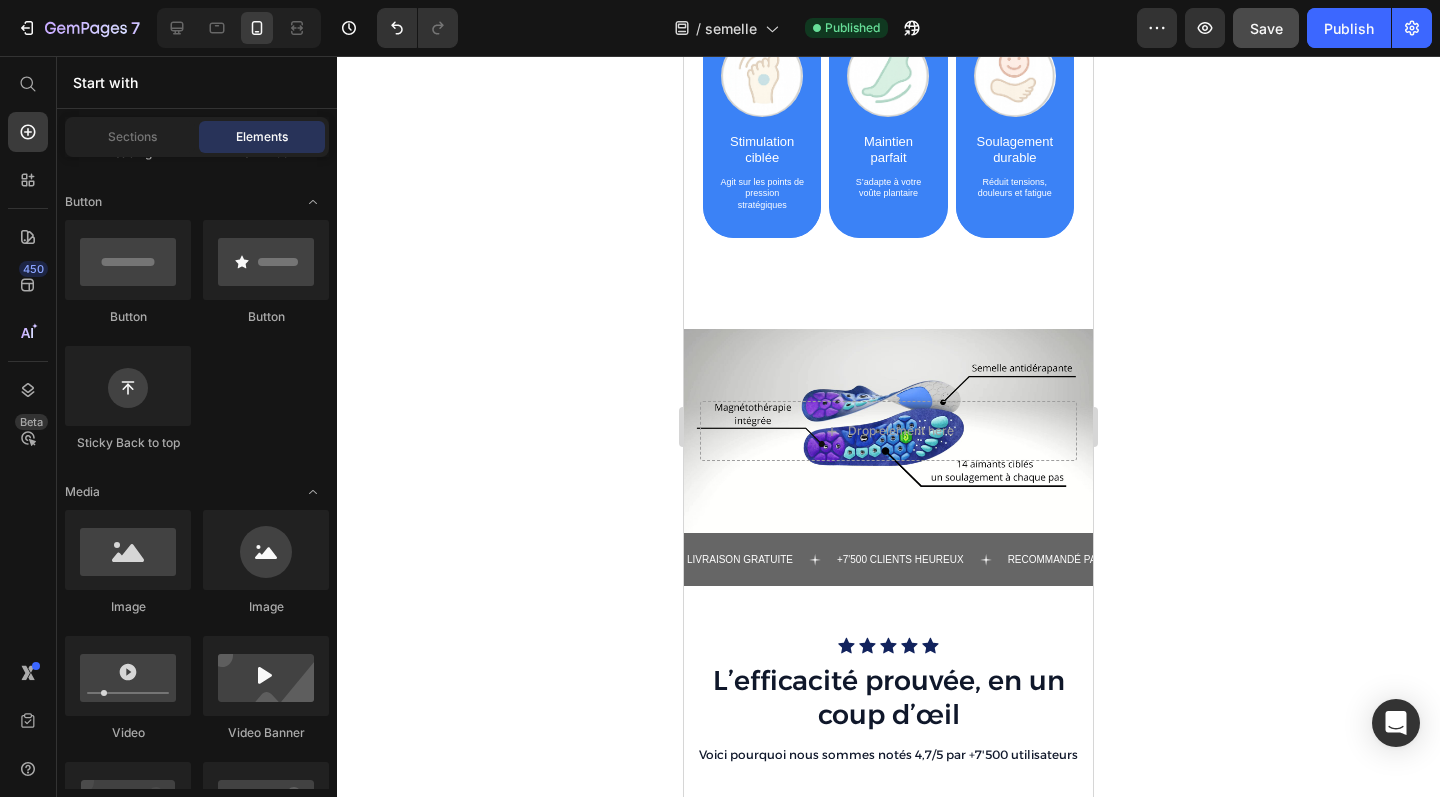 scroll, scrollTop: 1070, scrollLeft: 0, axis: vertical 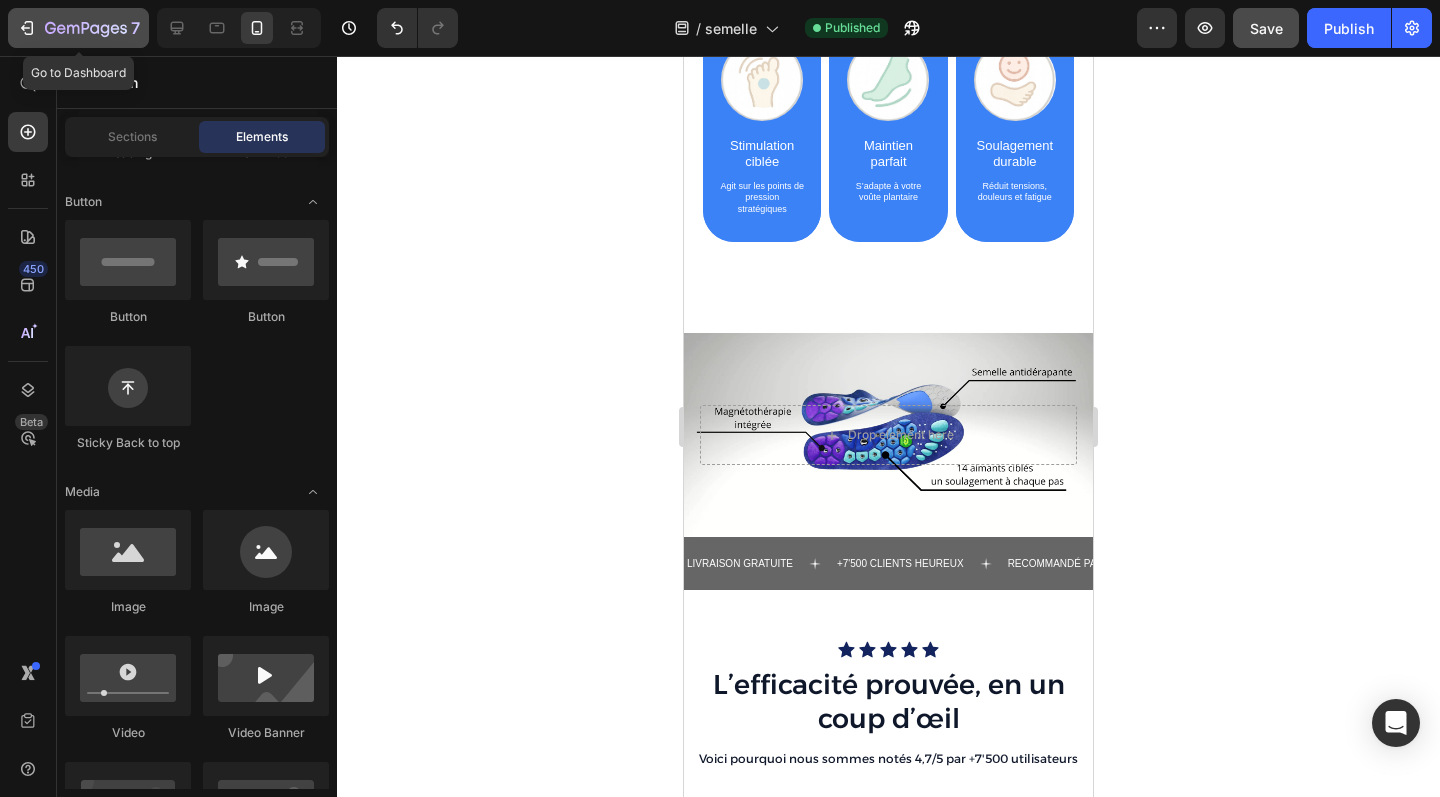 click 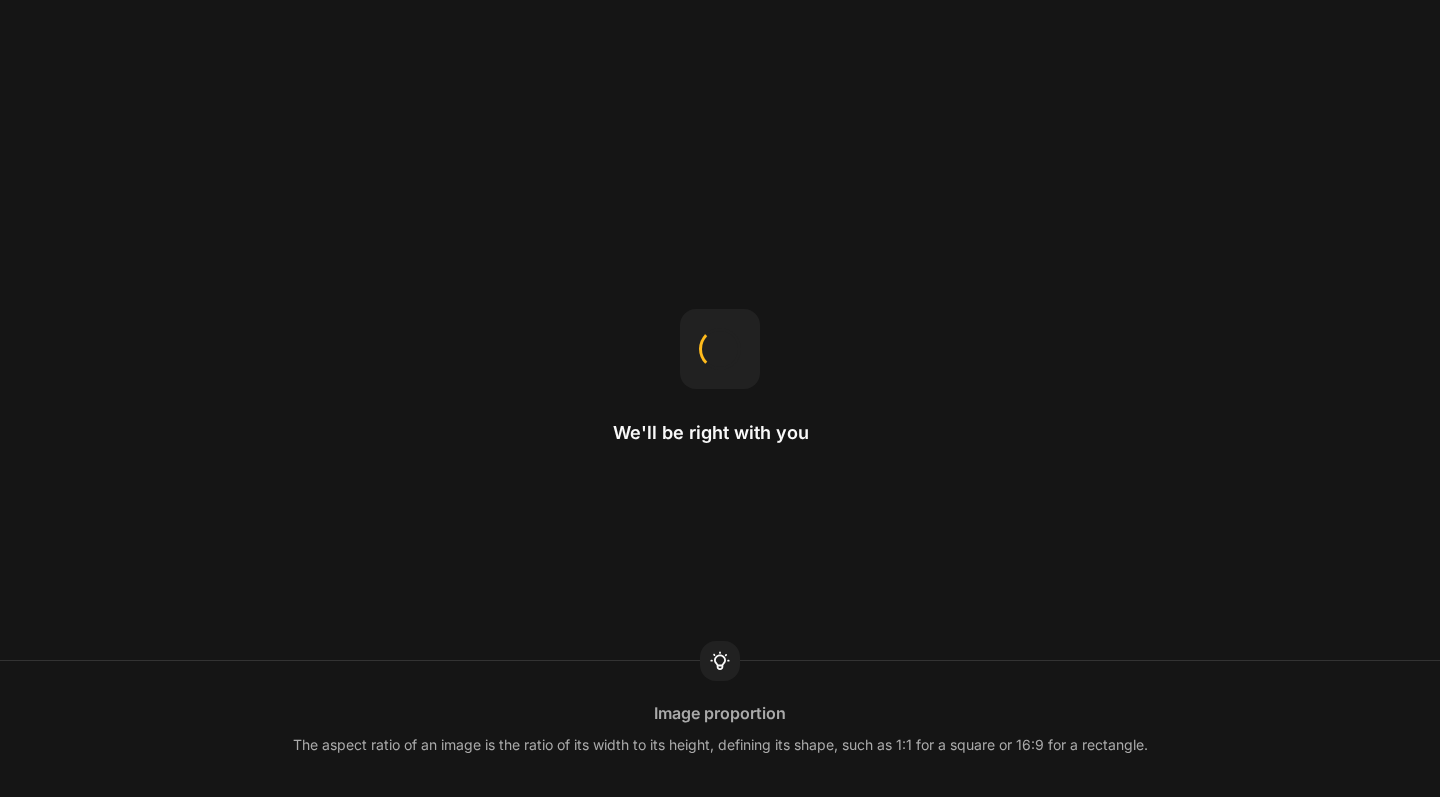 scroll, scrollTop: 0, scrollLeft: 0, axis: both 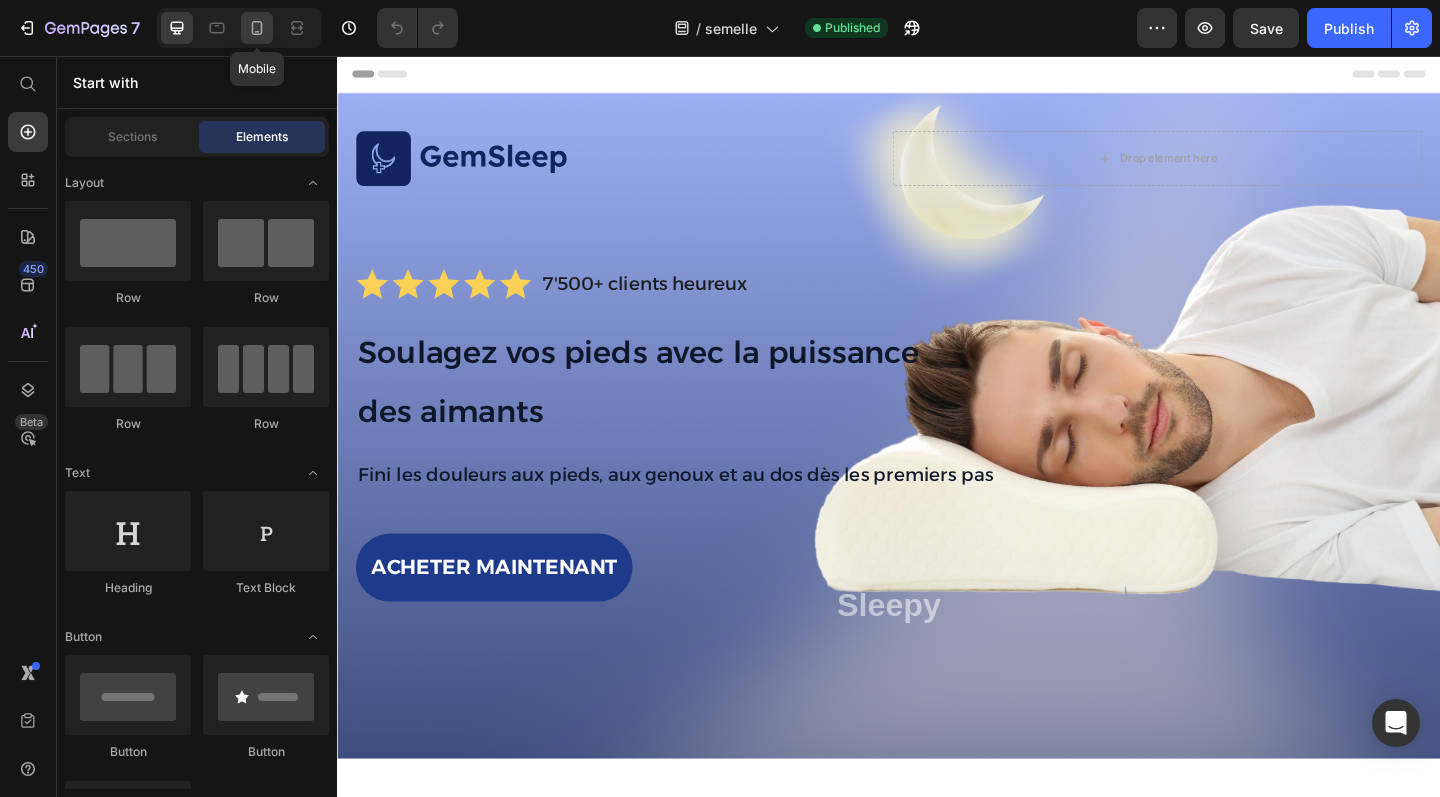 click 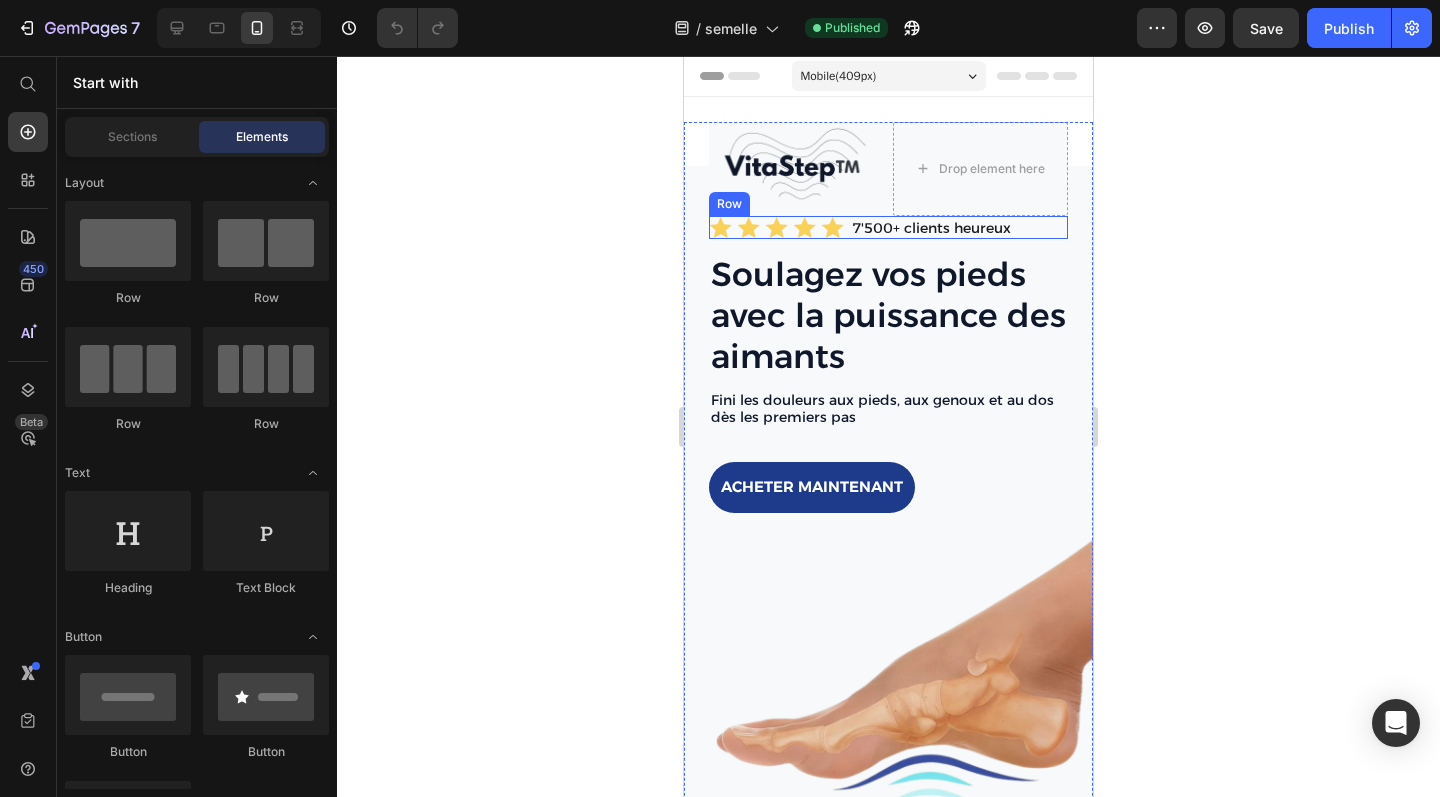click 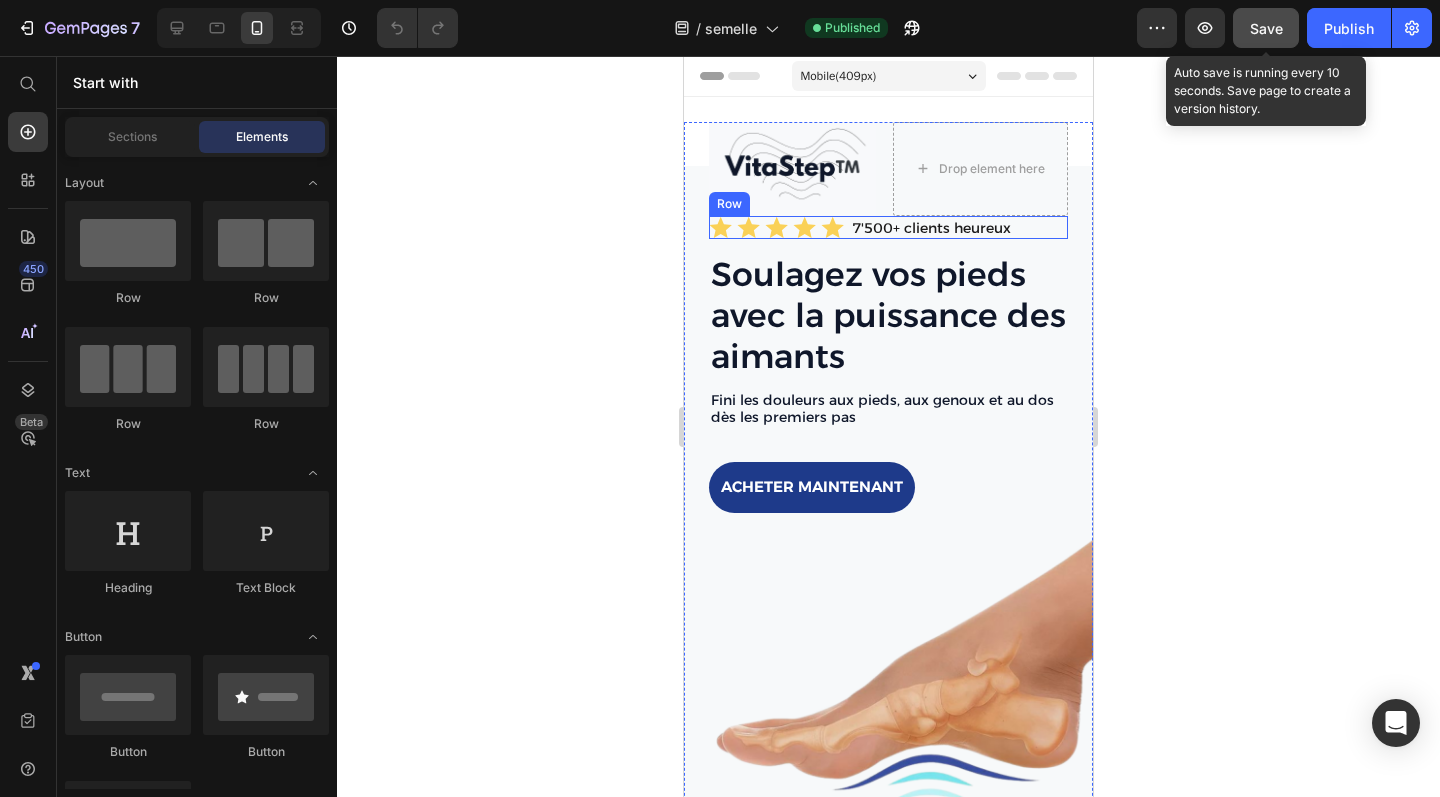 click on "Save" at bounding box center [1266, 28] 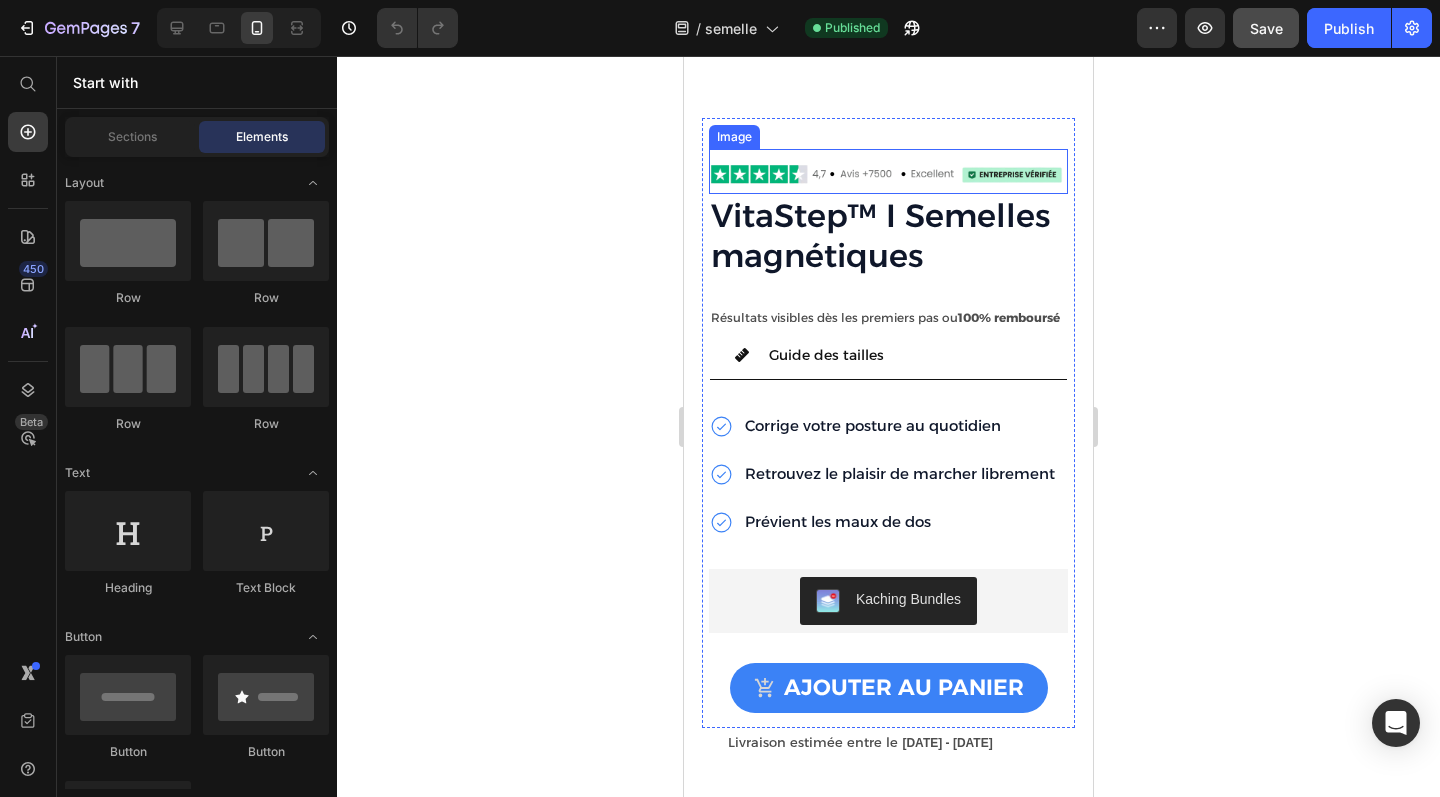 scroll, scrollTop: 3867, scrollLeft: 0, axis: vertical 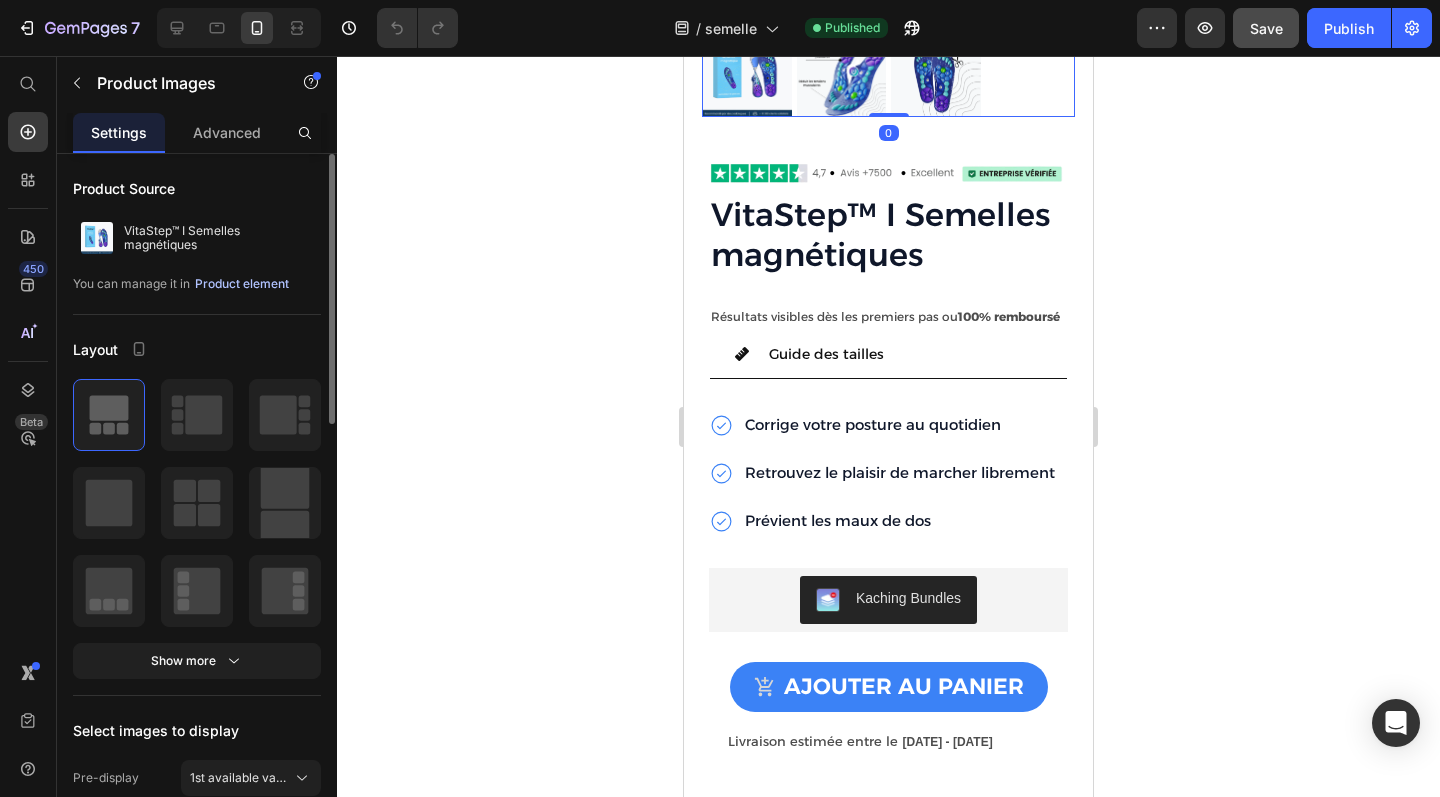 click on "Product element" at bounding box center [242, 284] 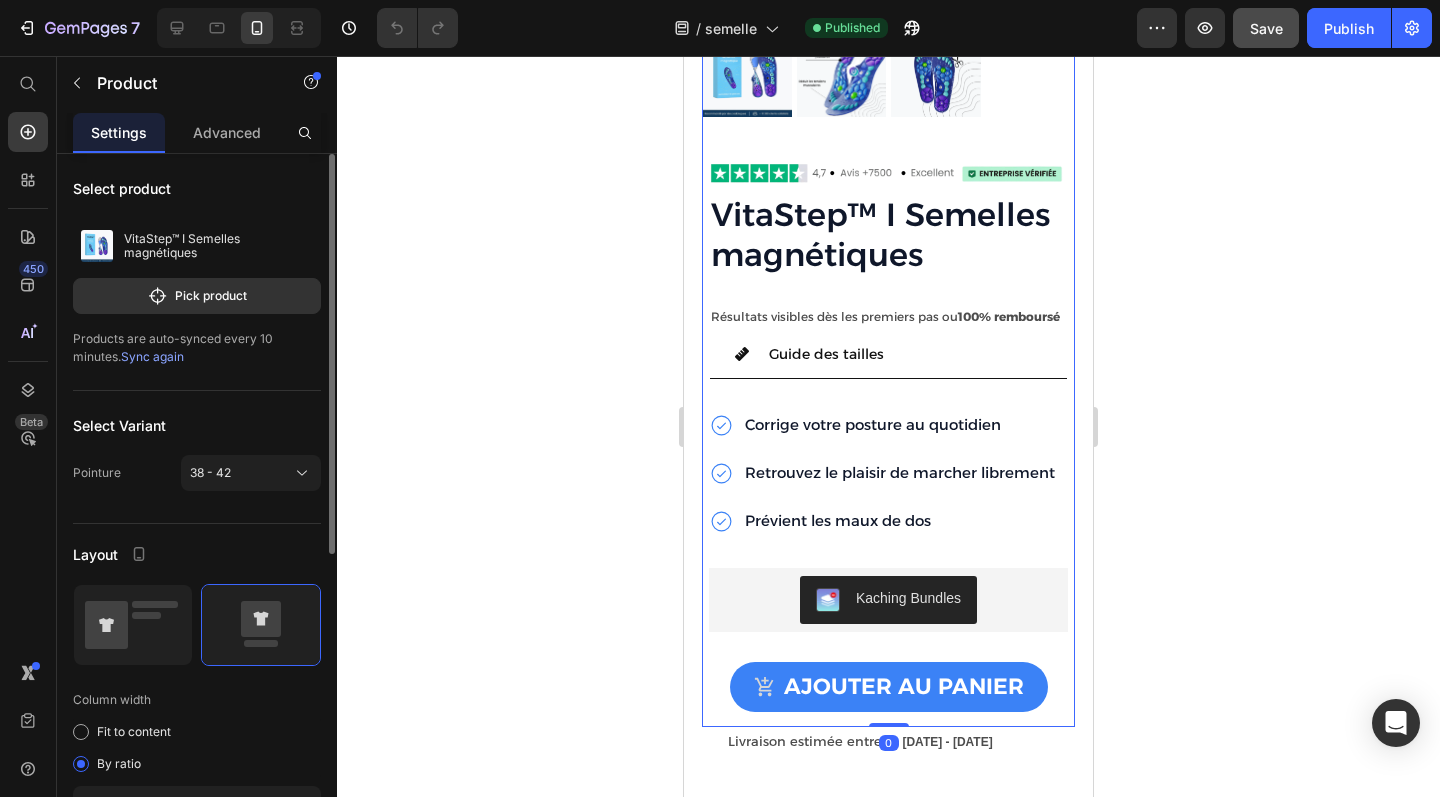 click on "Sync again" at bounding box center [152, 356] 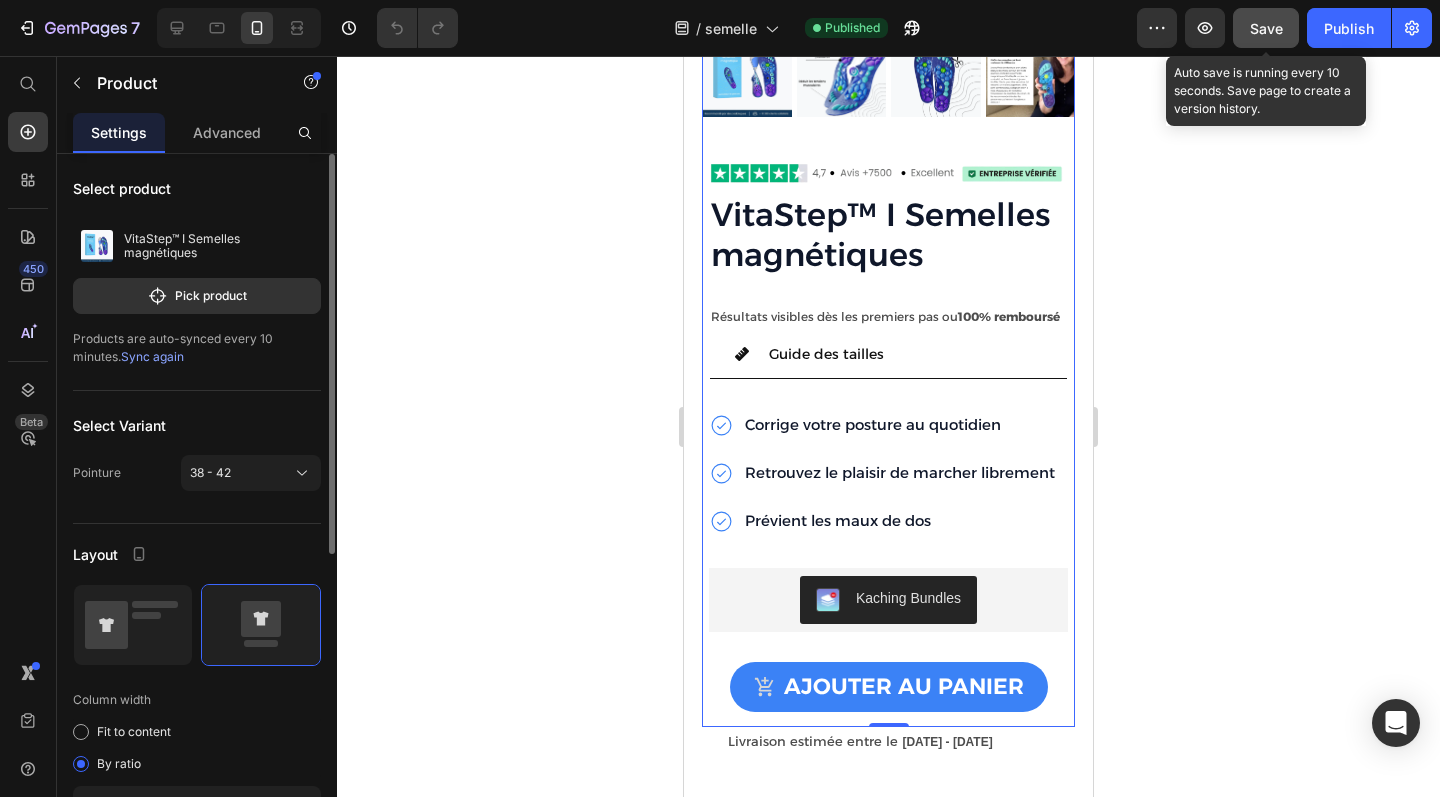 click on "Save" at bounding box center [1266, 28] 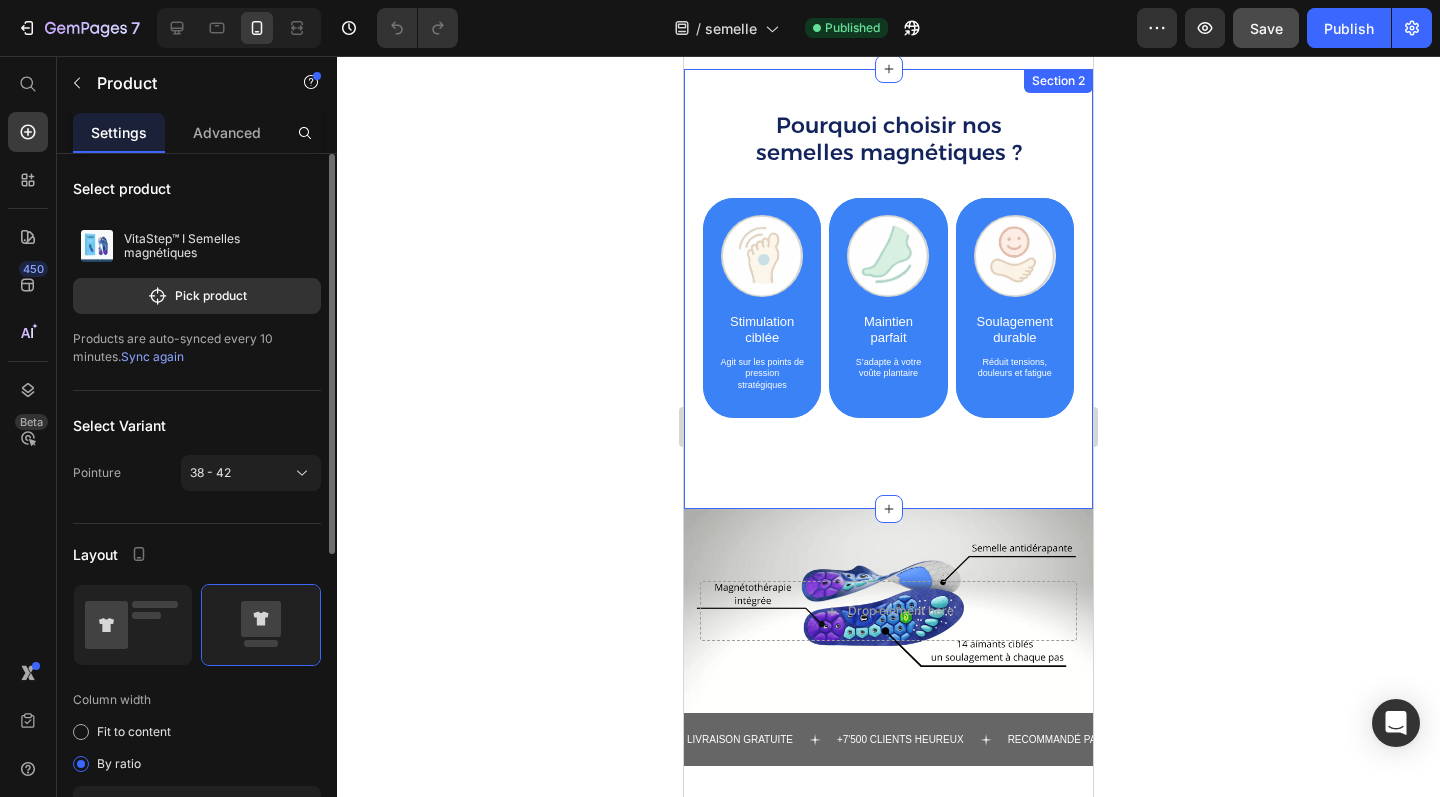scroll, scrollTop: 880, scrollLeft: 0, axis: vertical 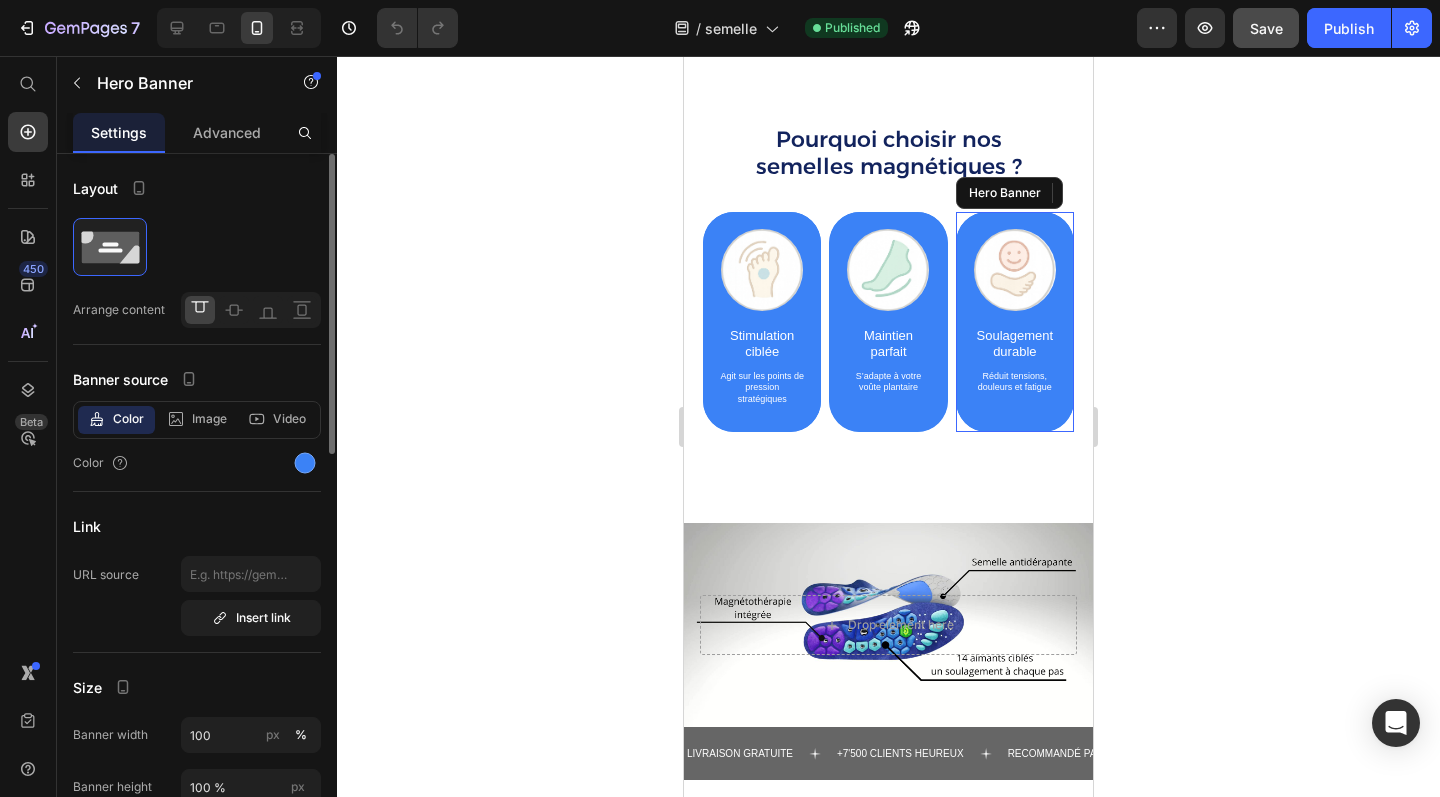 click at bounding box center (1015, 322) 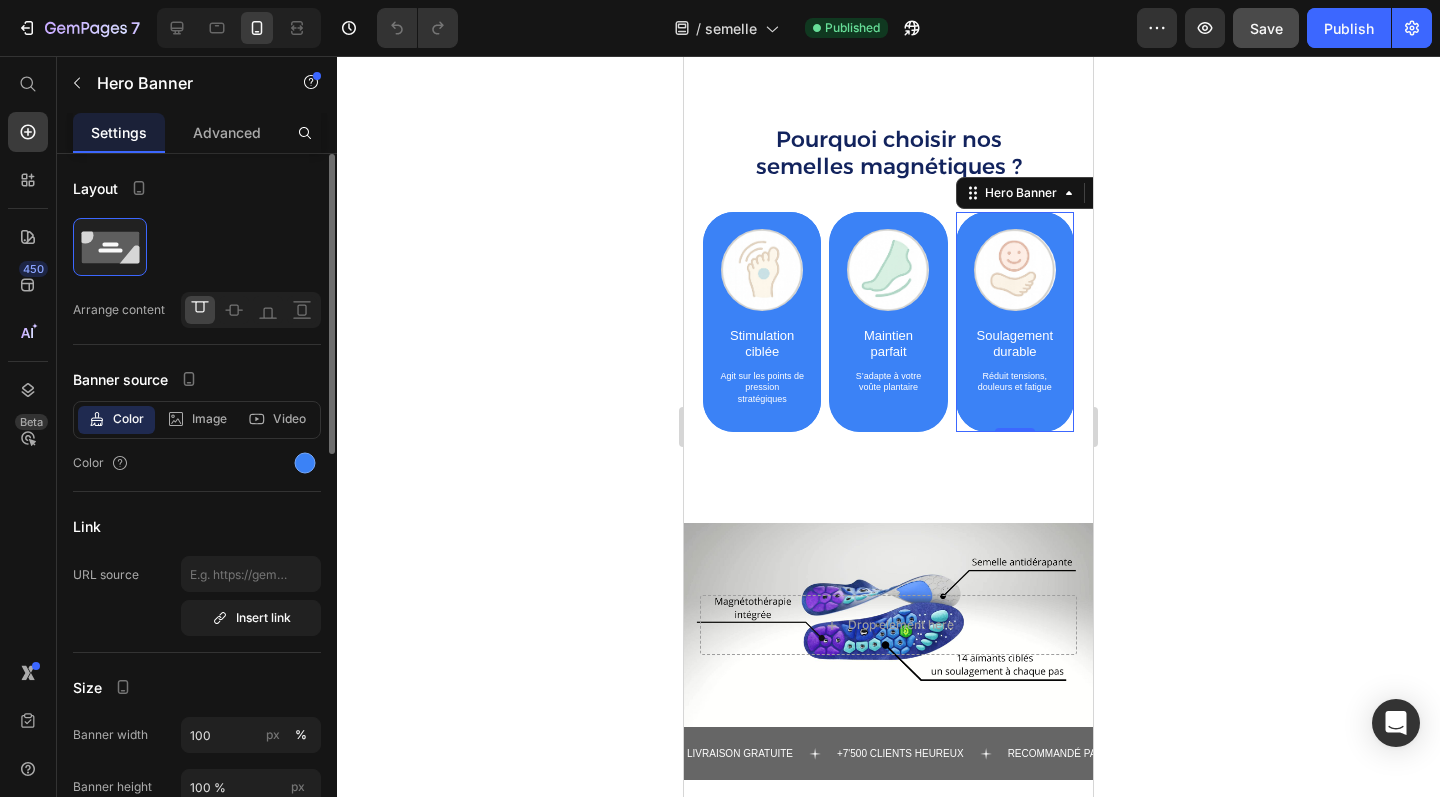 click on "Color Image Video  Color" 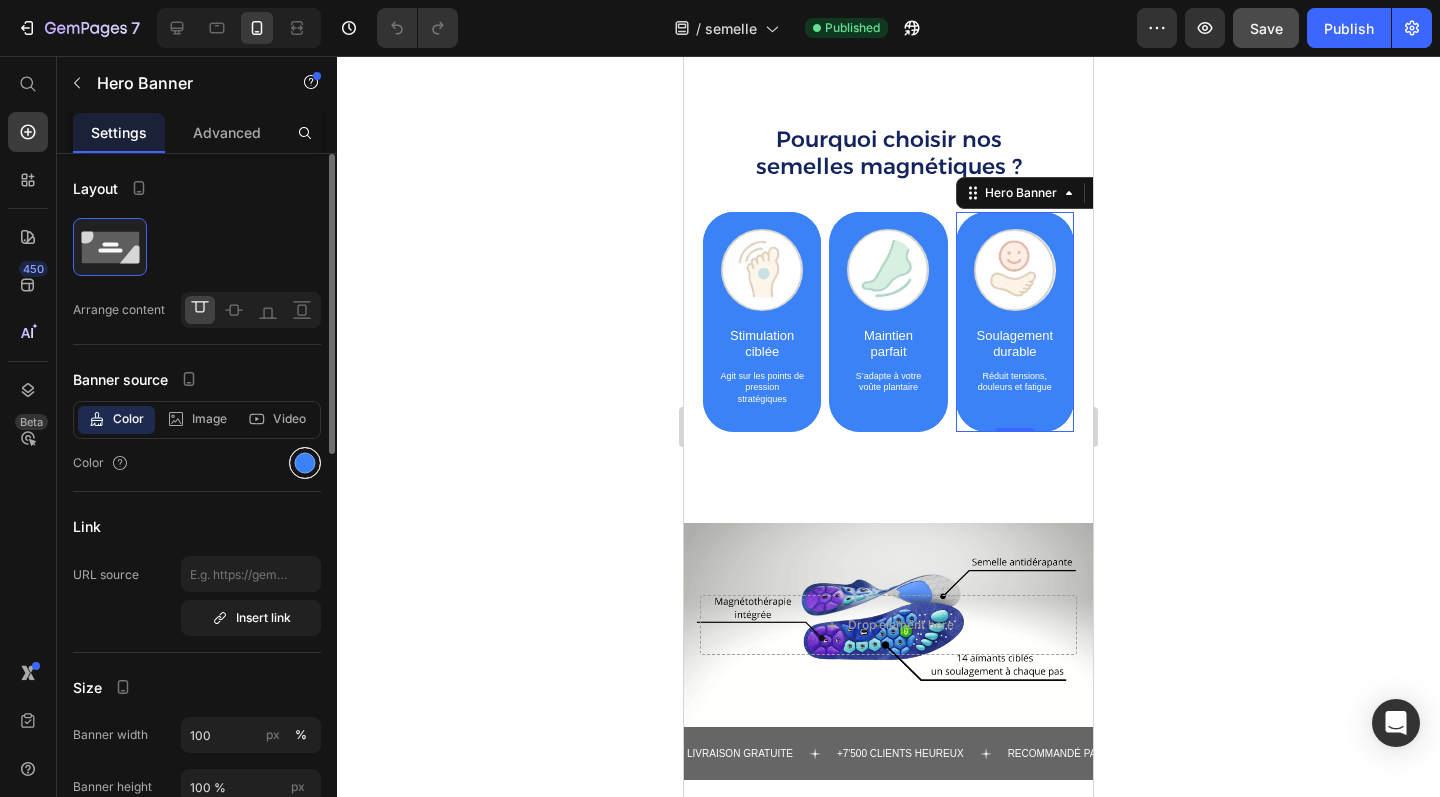 click at bounding box center [305, 463] 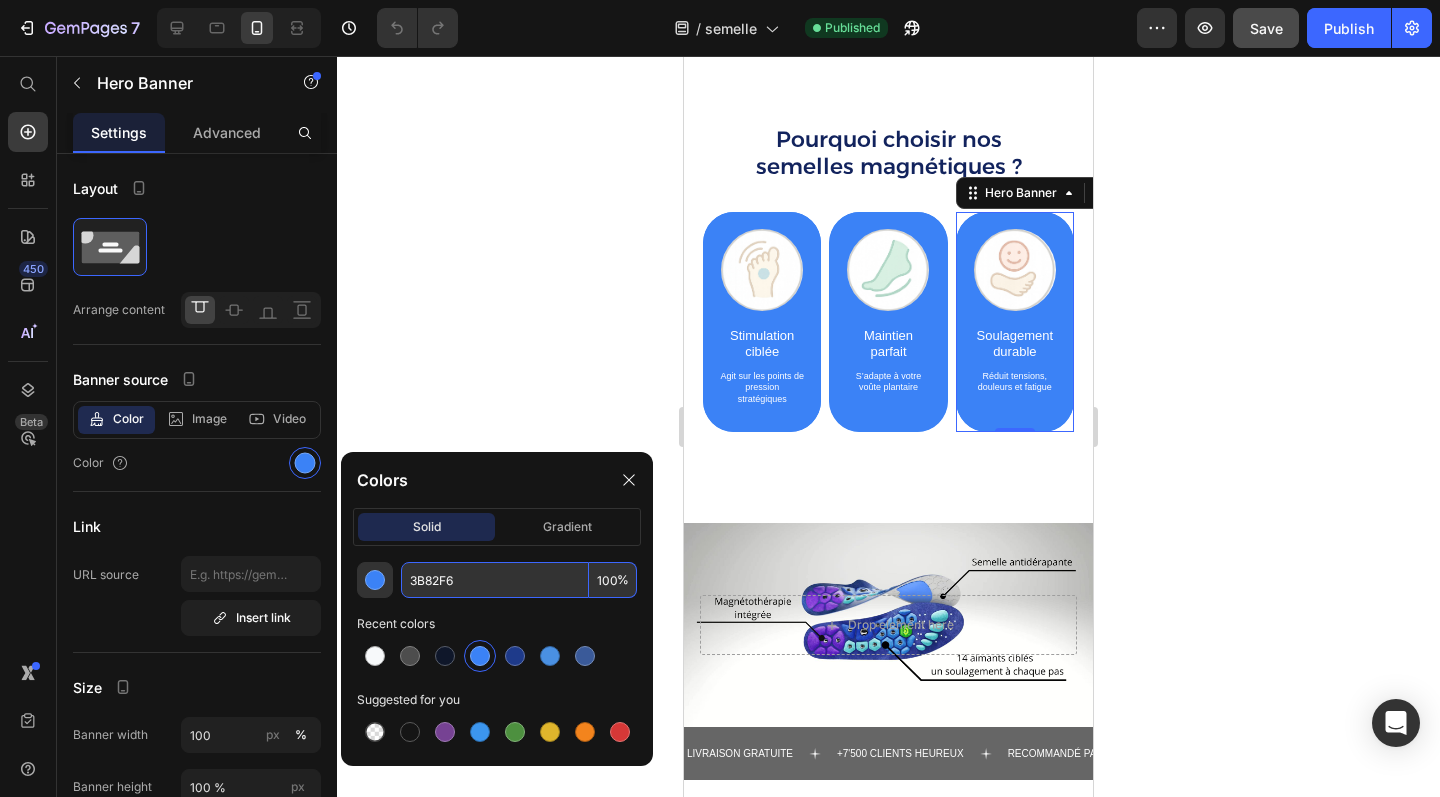 click on "3B82F6" at bounding box center [495, 580] 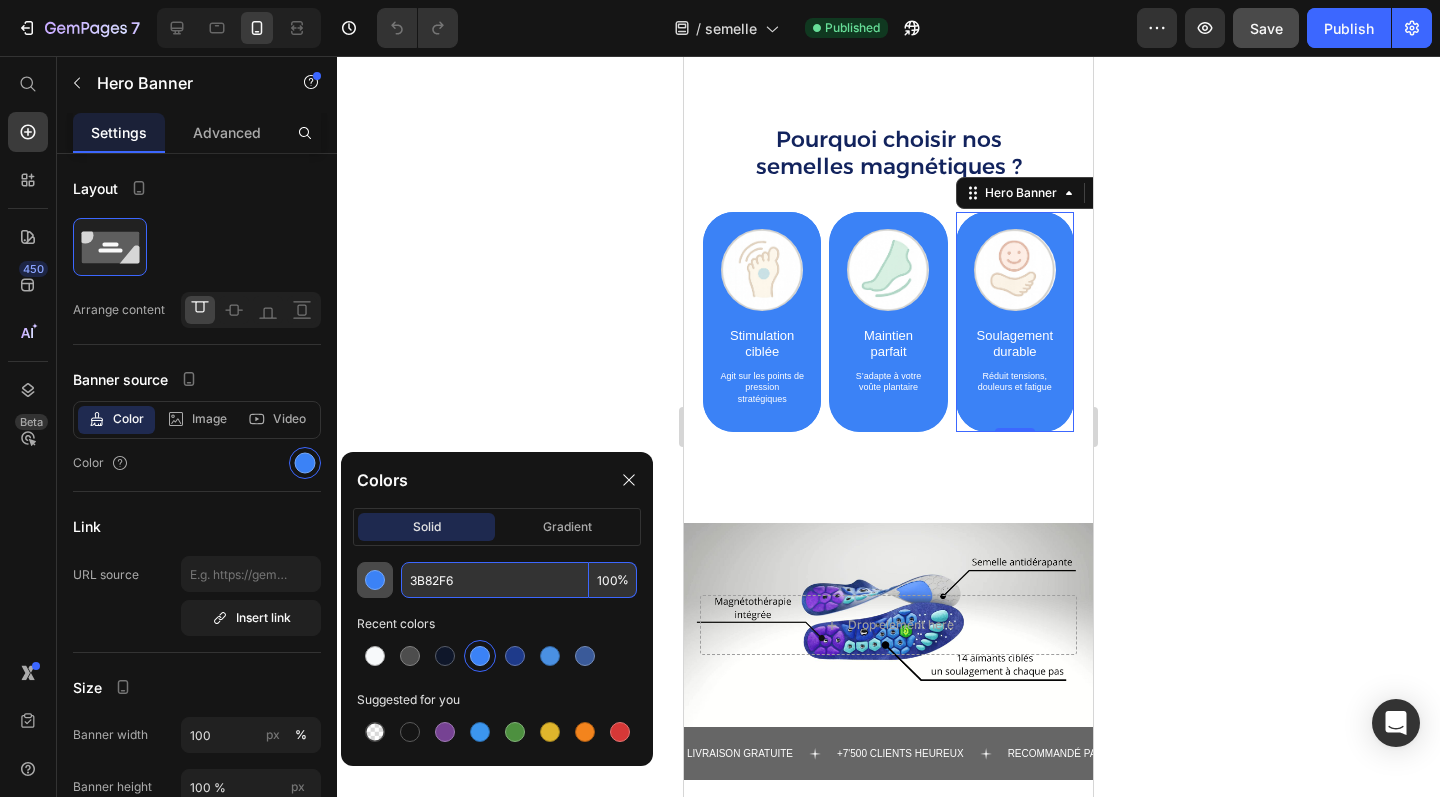 paste on "5DADE2" 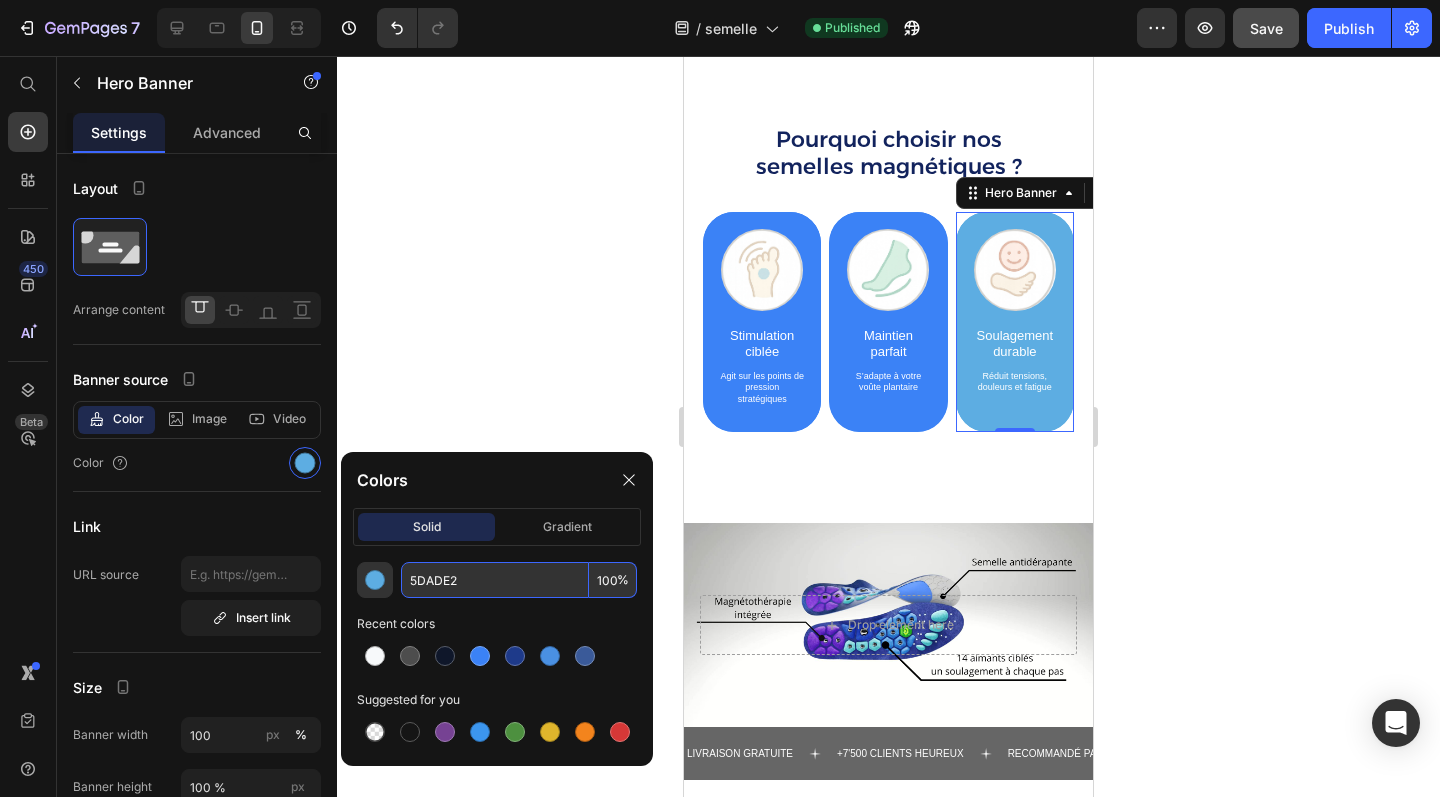 click on "5DADE2" at bounding box center [495, 580] 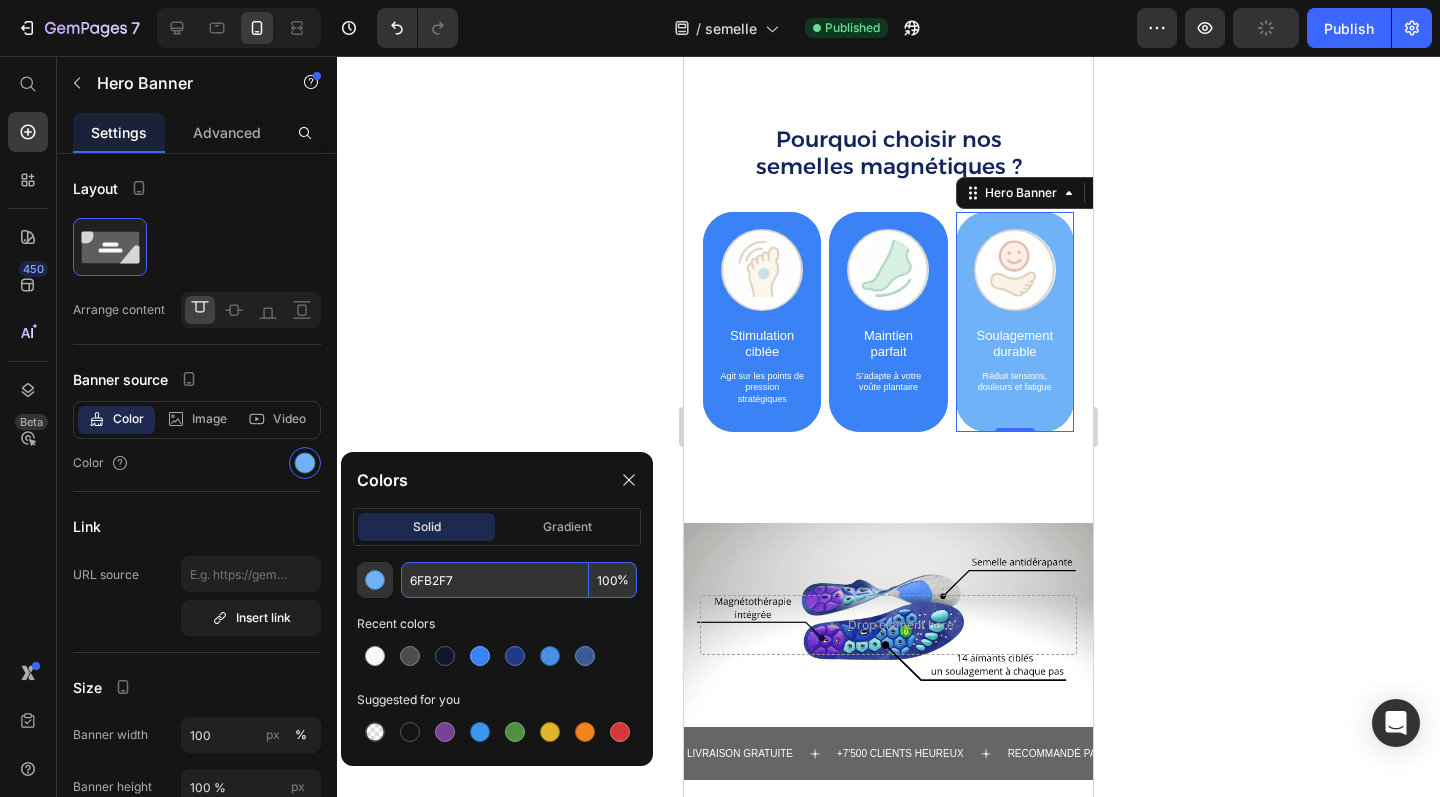 click on "6FB2F7" at bounding box center [495, 580] 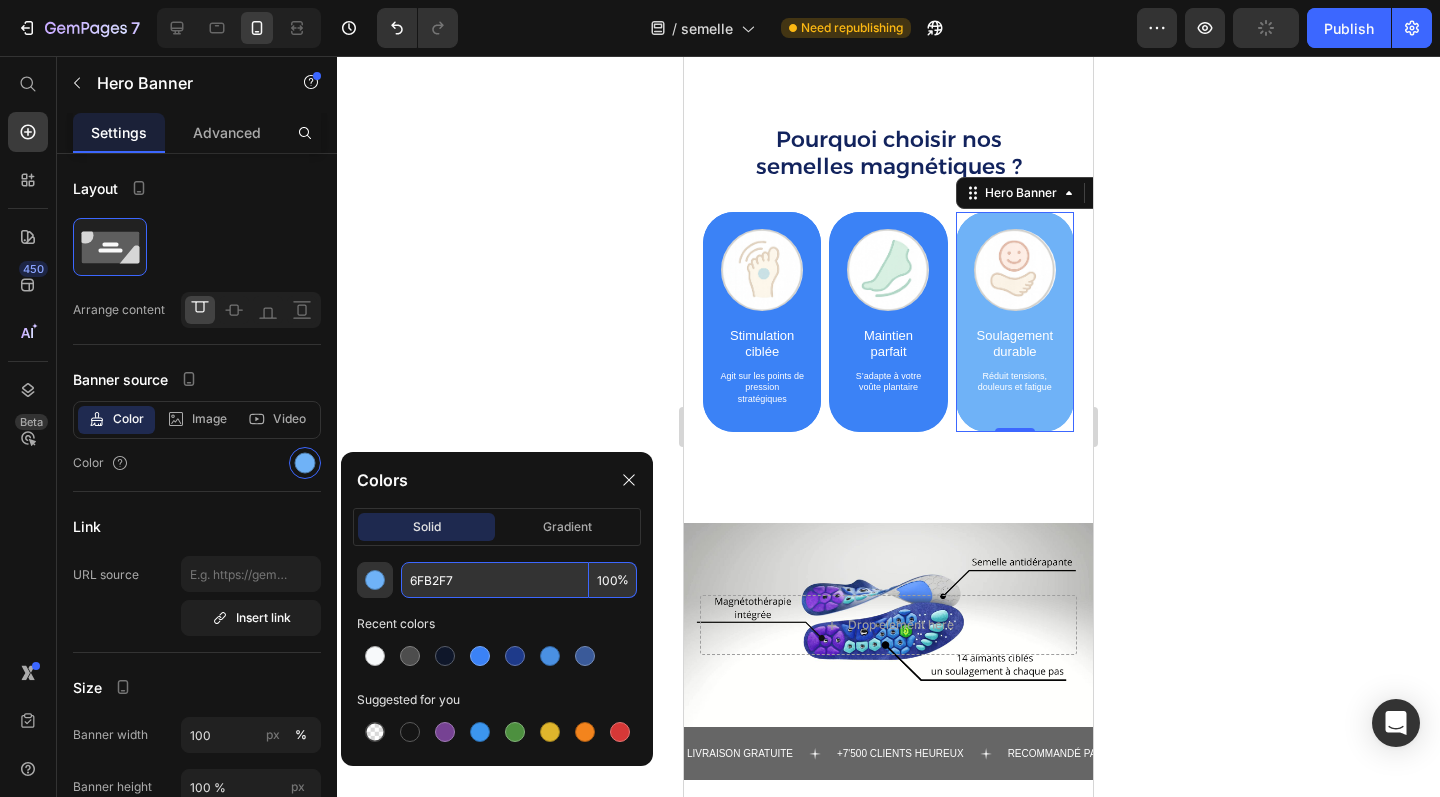 paste on "A3C9F5" 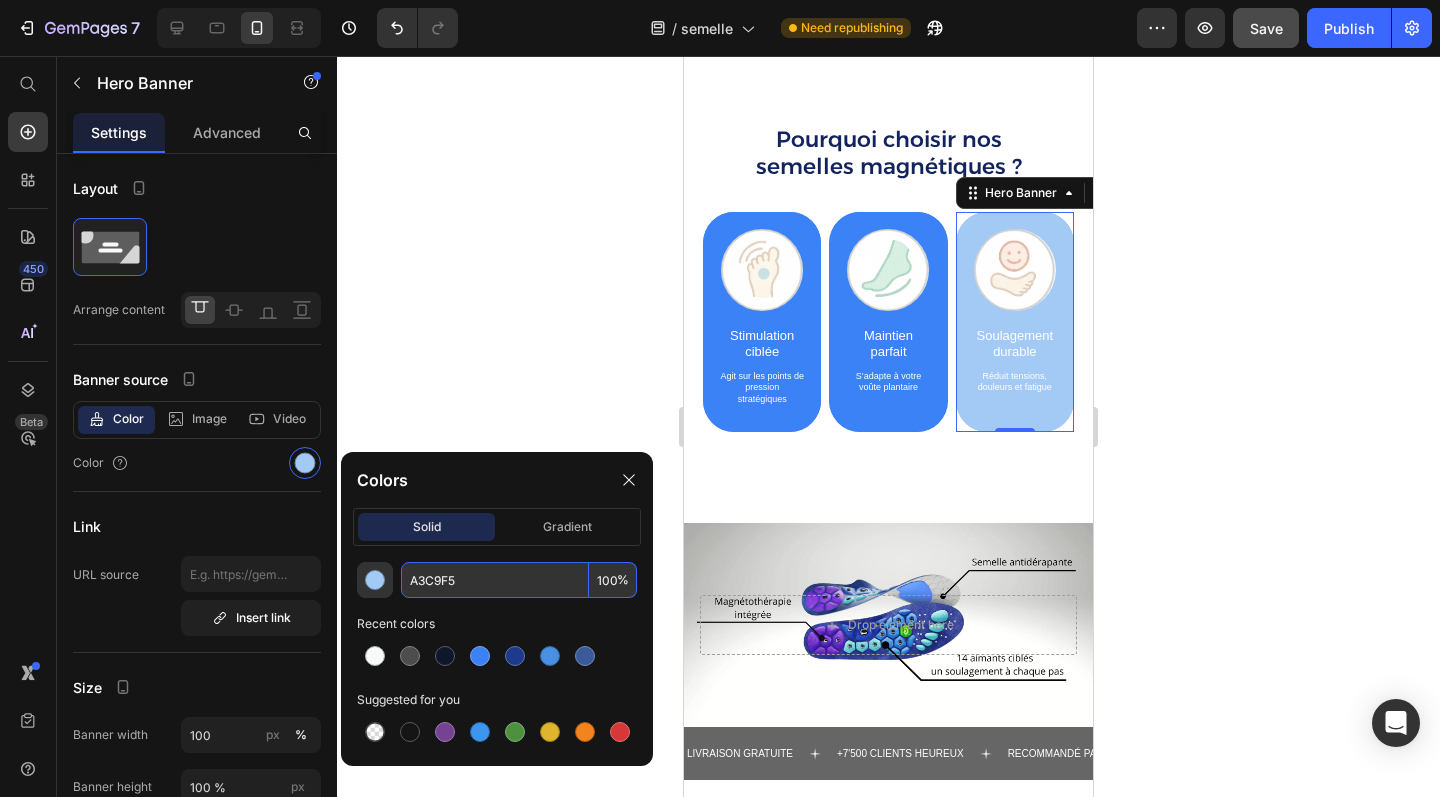 click on "A3C9F5" at bounding box center [495, 580] 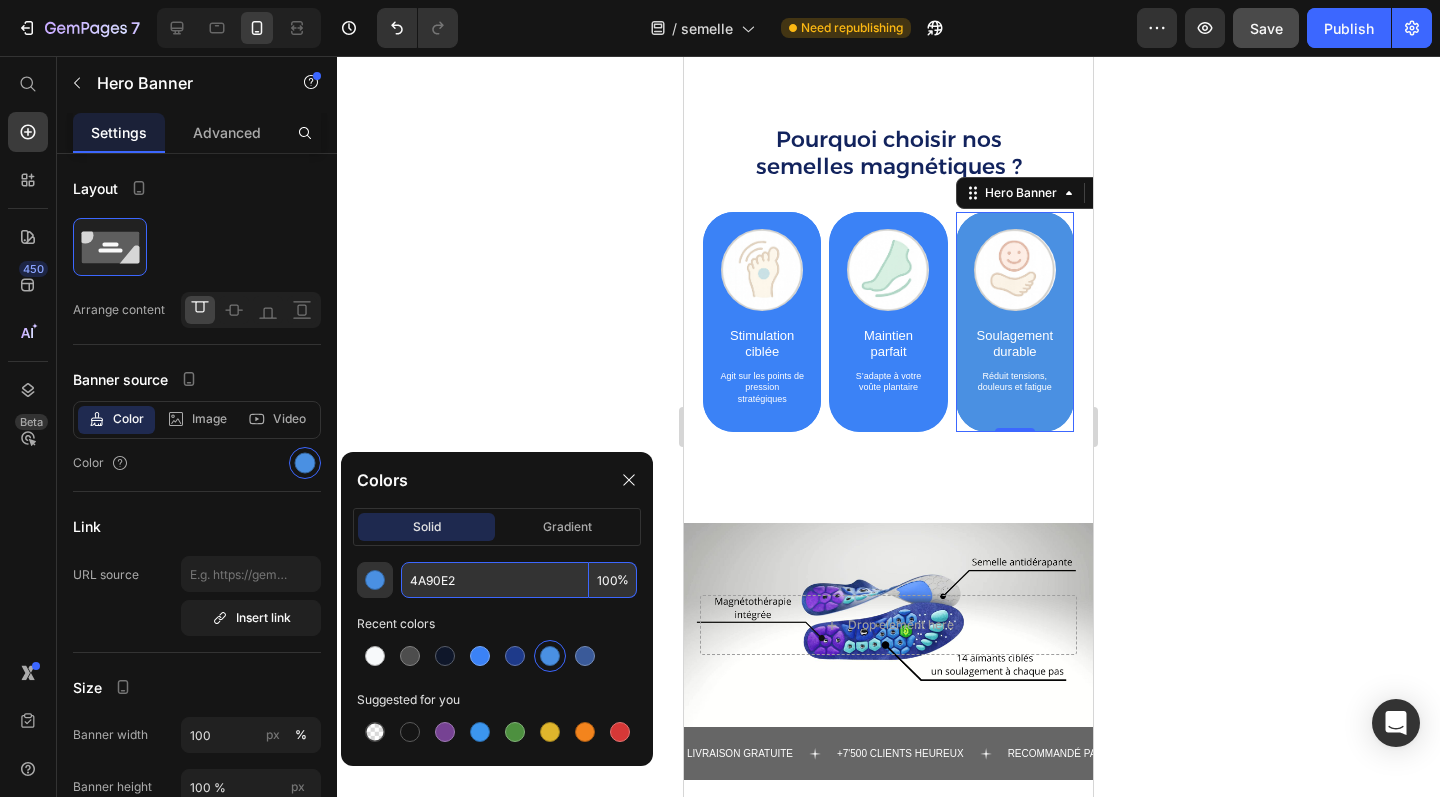 click on "4A90E2" at bounding box center [495, 580] 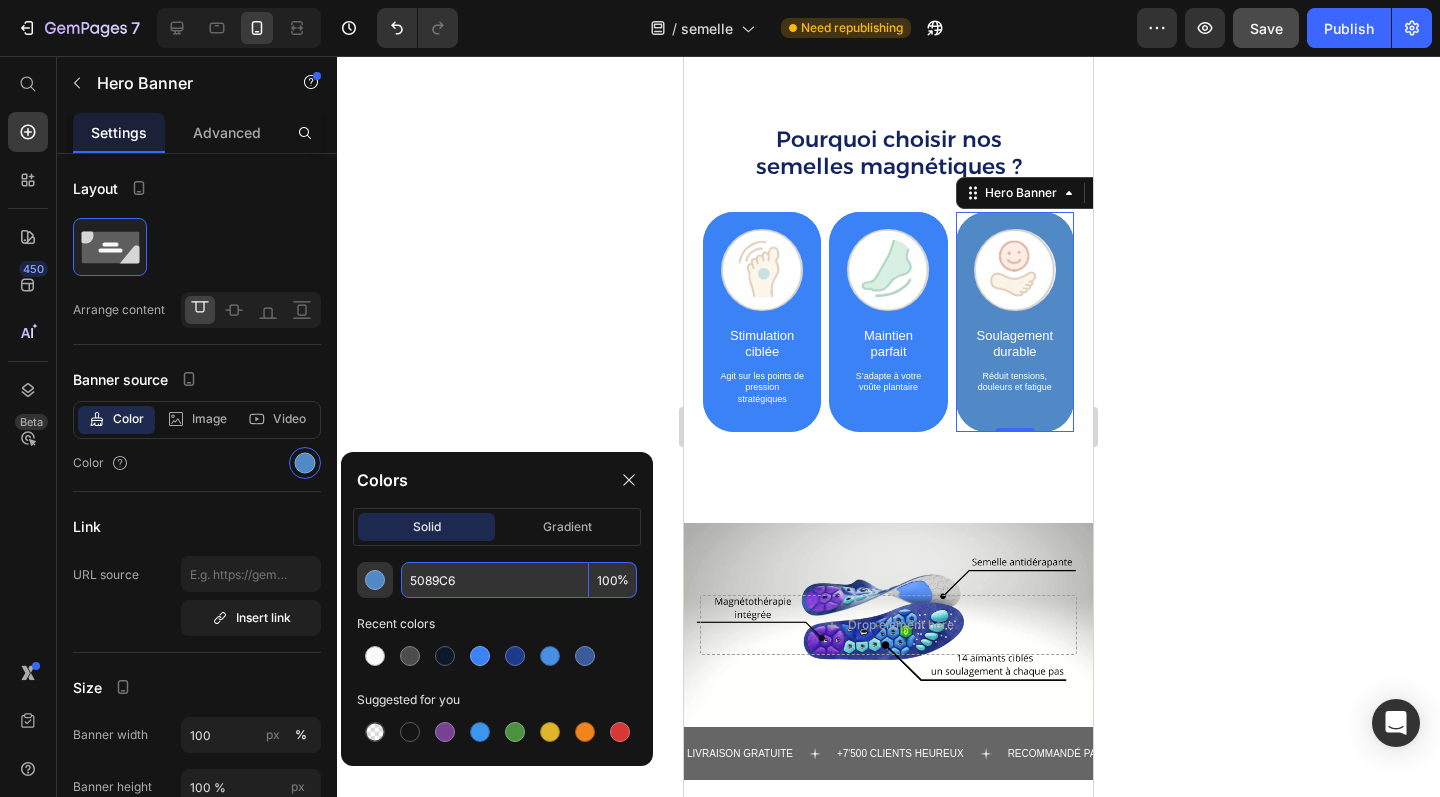 click on "5089C6" at bounding box center [495, 580] 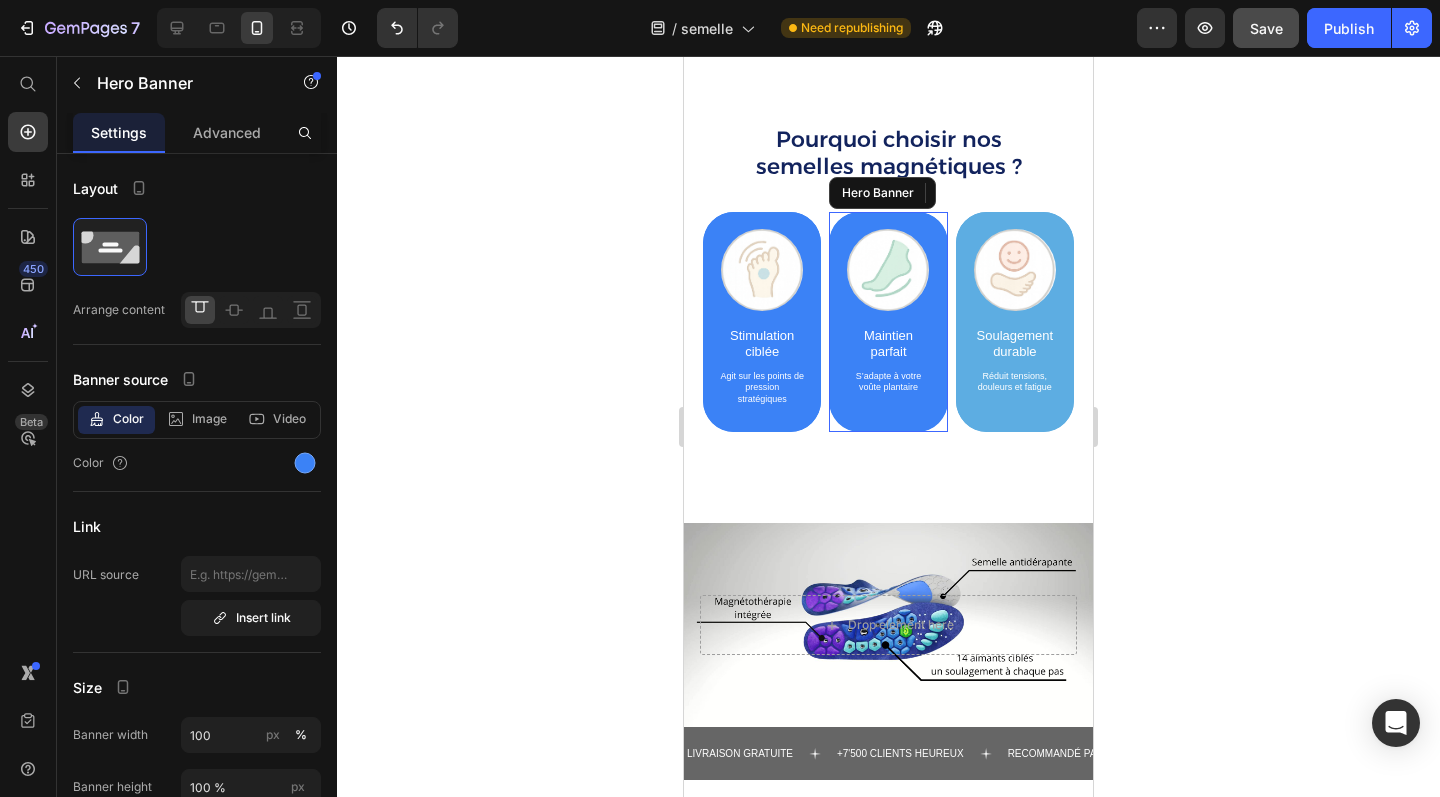 click on "Image Maintien parfait Text Block S’adapte à votre voûte plantaire Text Block" at bounding box center (888, 316) 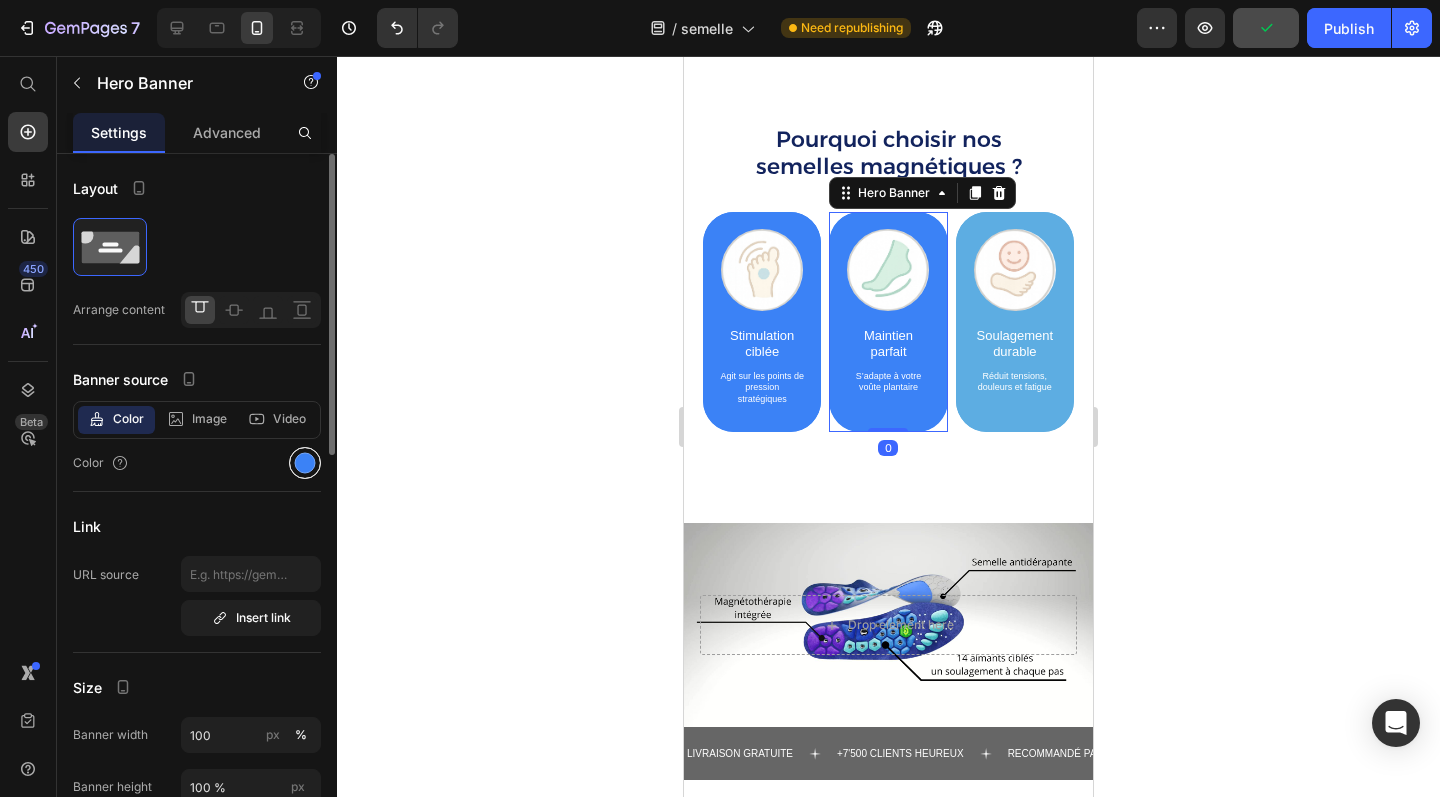 click at bounding box center [305, 463] 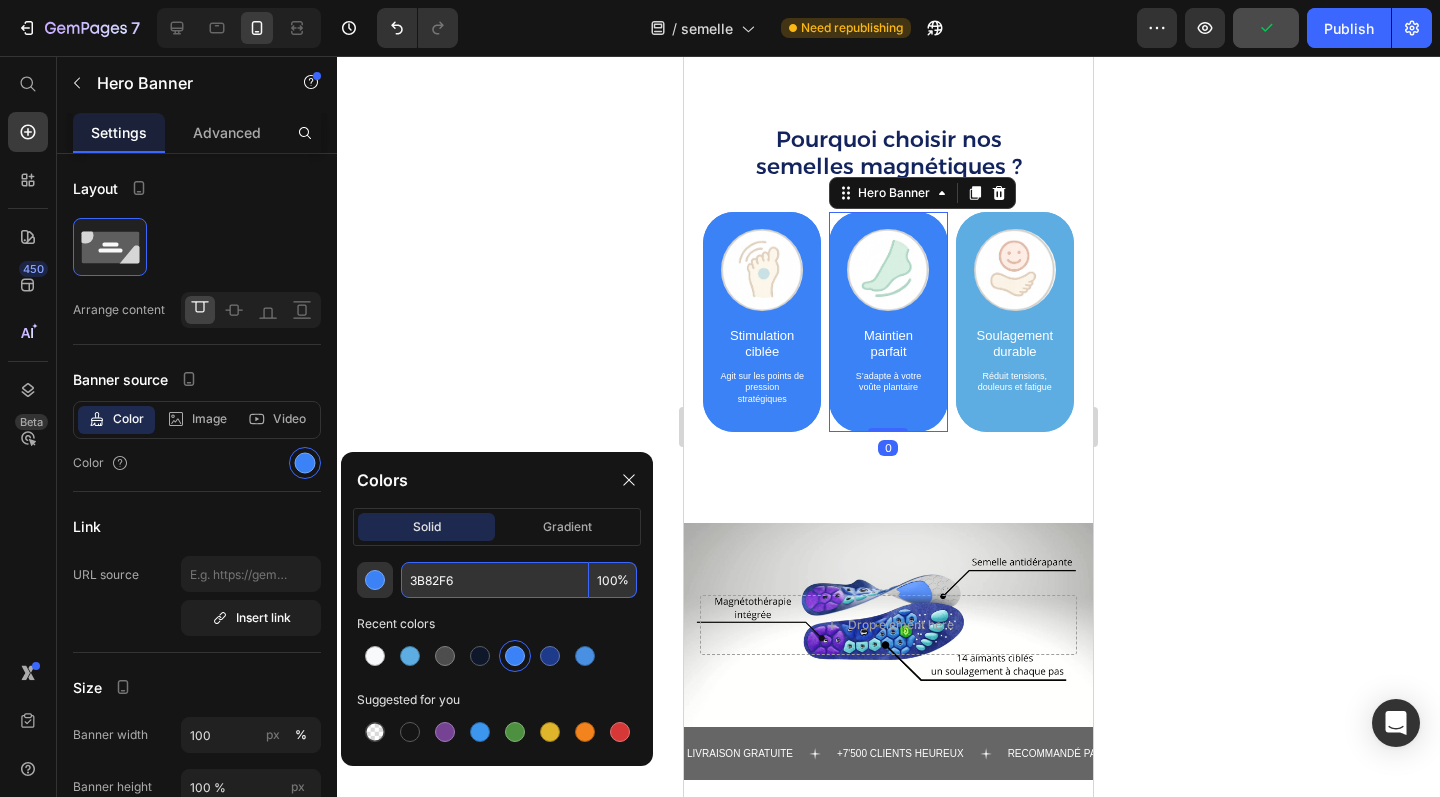 click on "3B82F6" at bounding box center (495, 580) 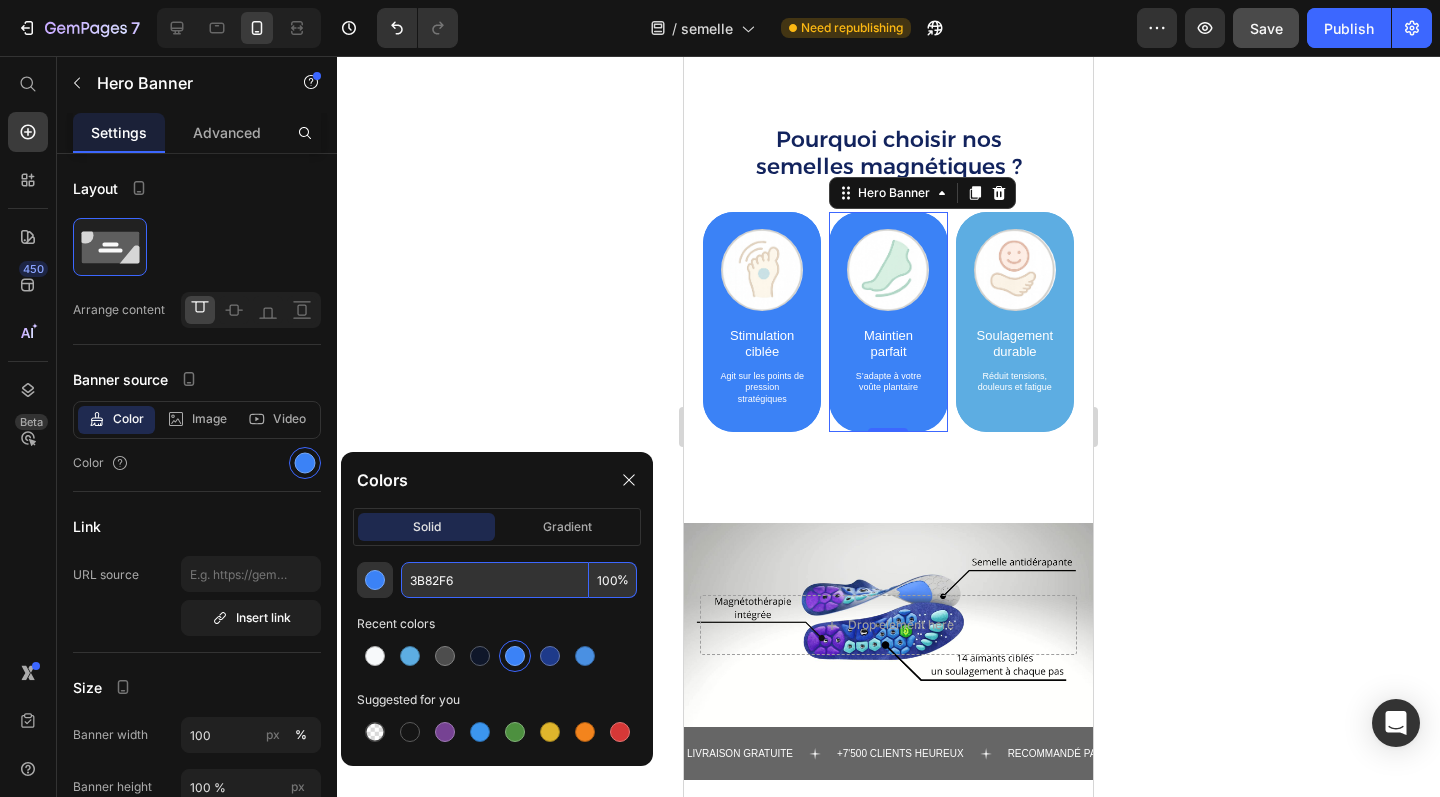 paste on "5DADE2" 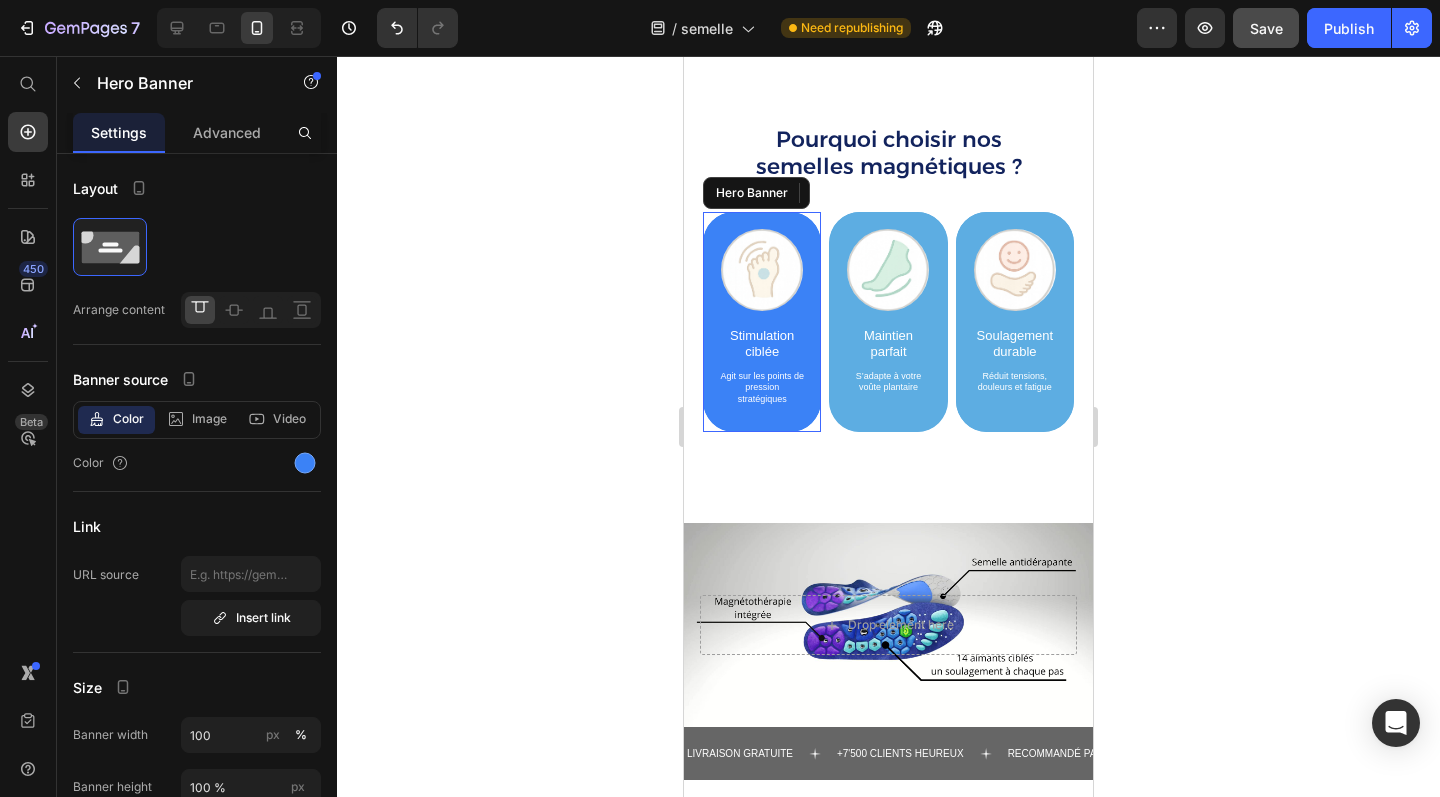click on "Image Stimulation ciblée Text Block Agit sur les points de pression stratégiques Text Block" at bounding box center (762, 322) 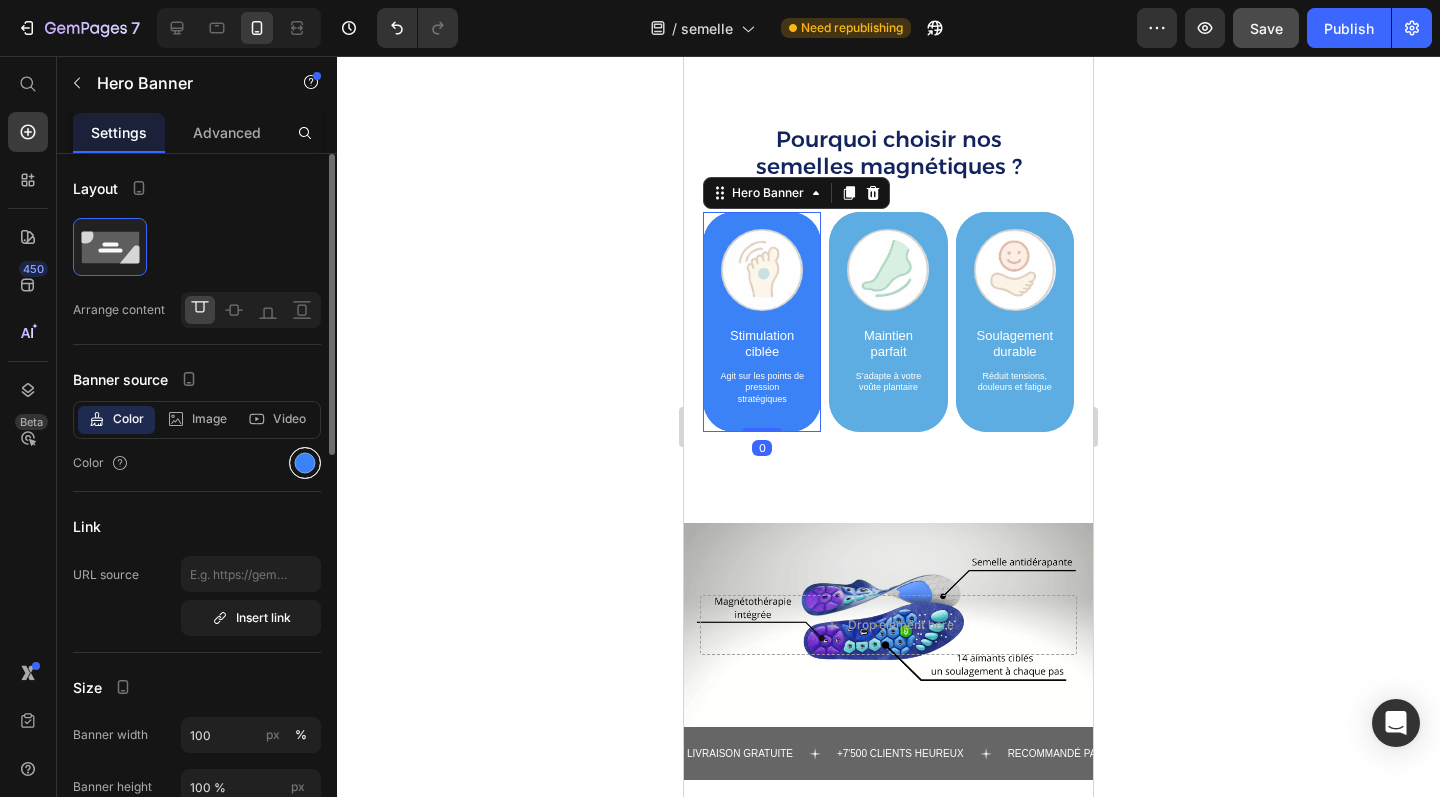 click at bounding box center (305, 463) 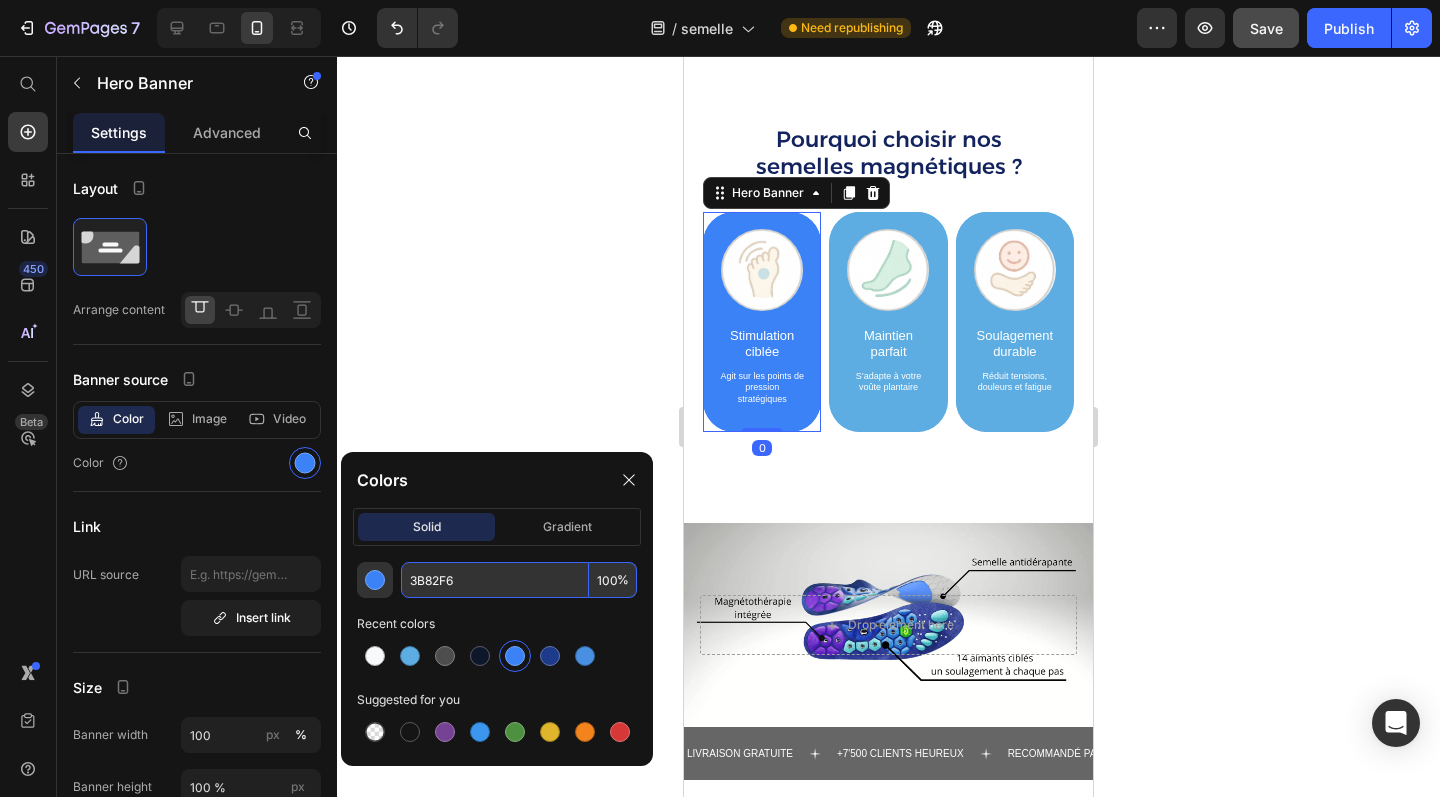 click on "3B82F6" at bounding box center [495, 580] 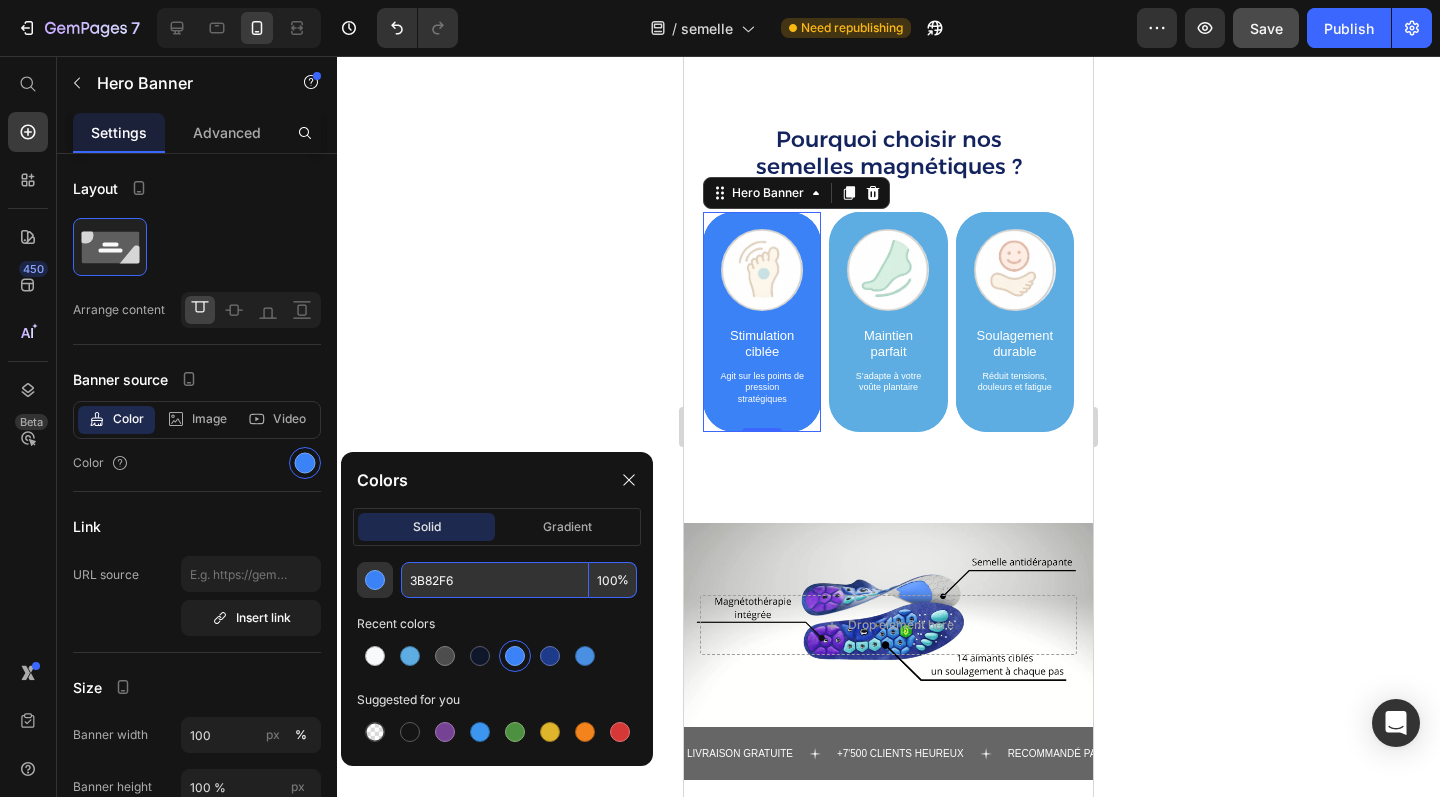 paste on "5DADE2" 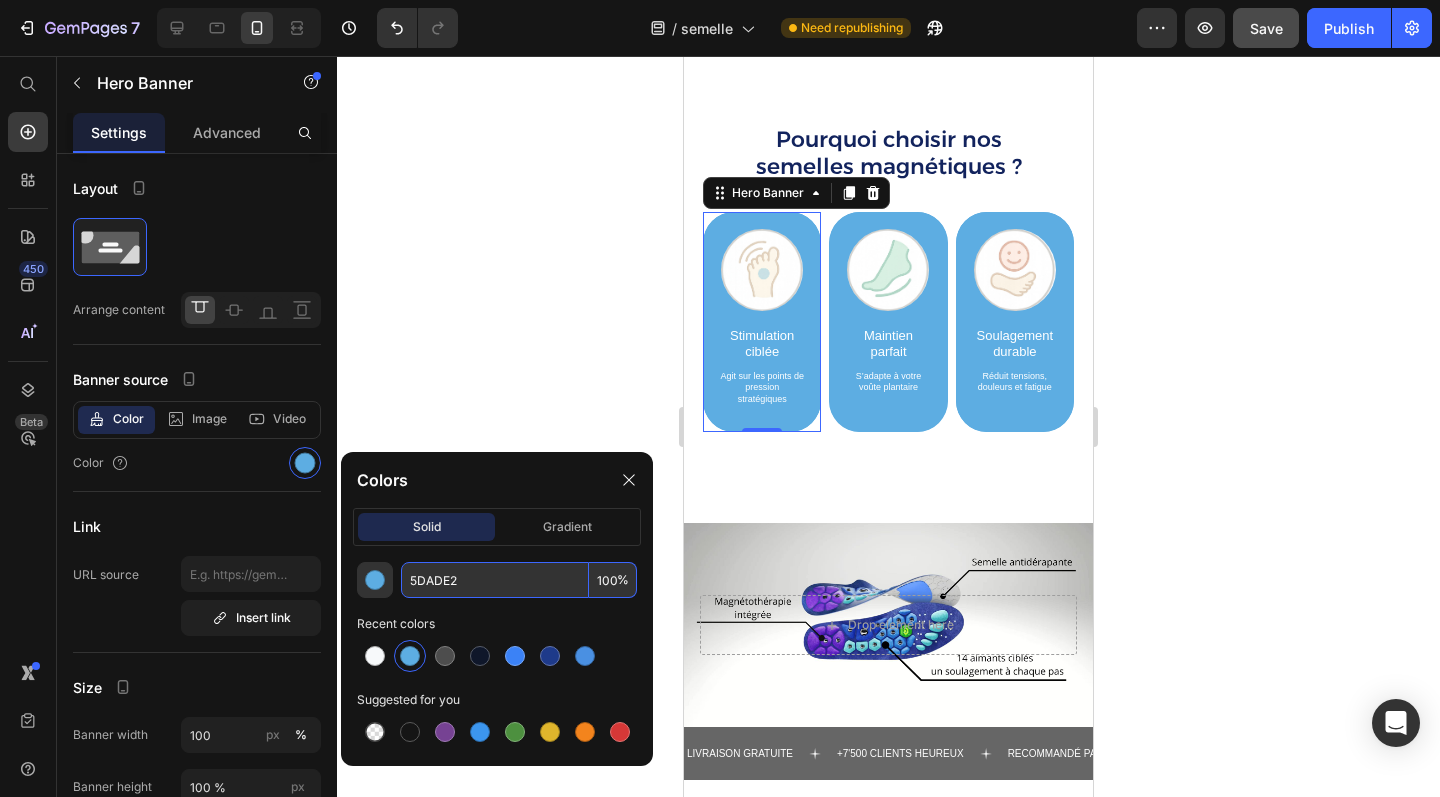 type on "5DADE2" 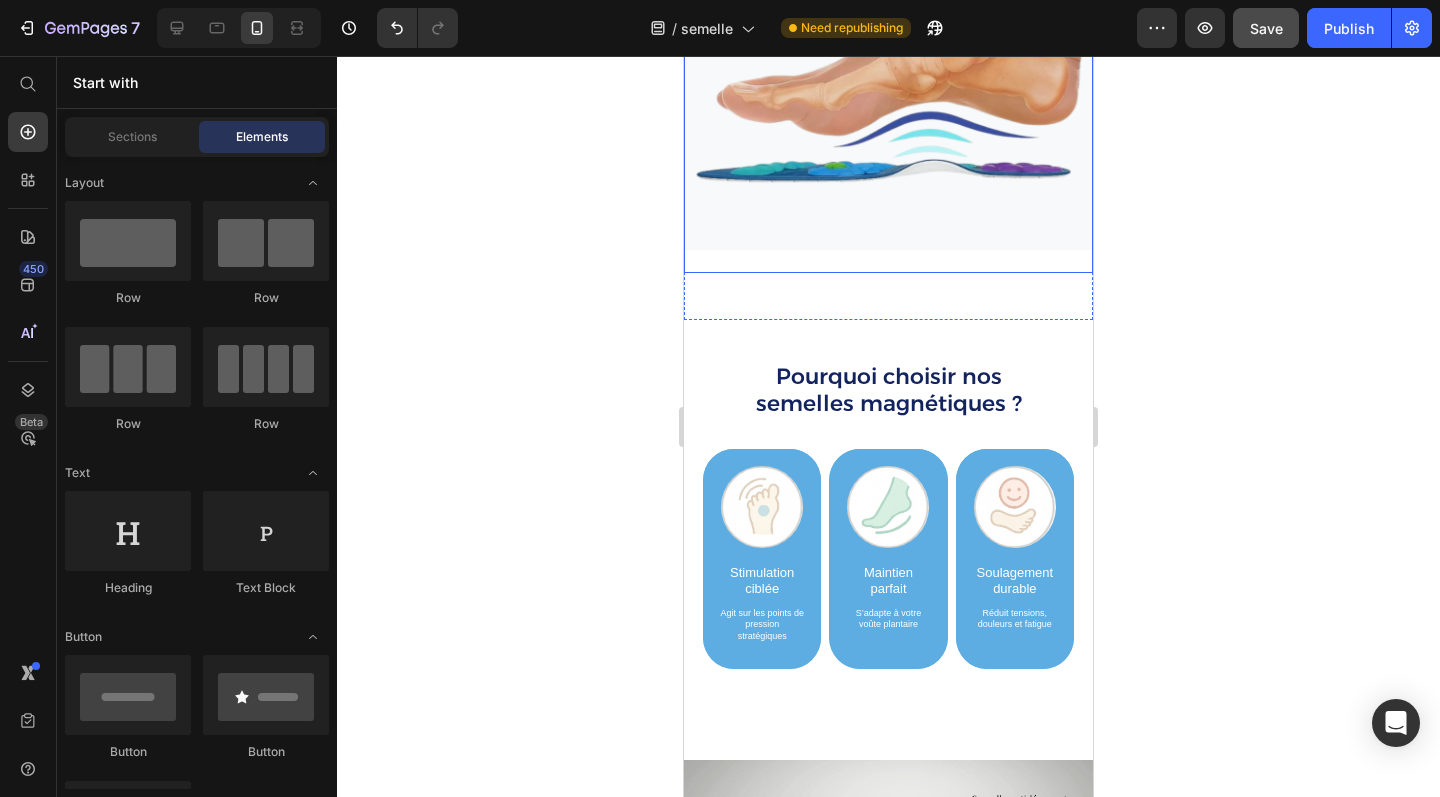 scroll, scrollTop: 640, scrollLeft: 0, axis: vertical 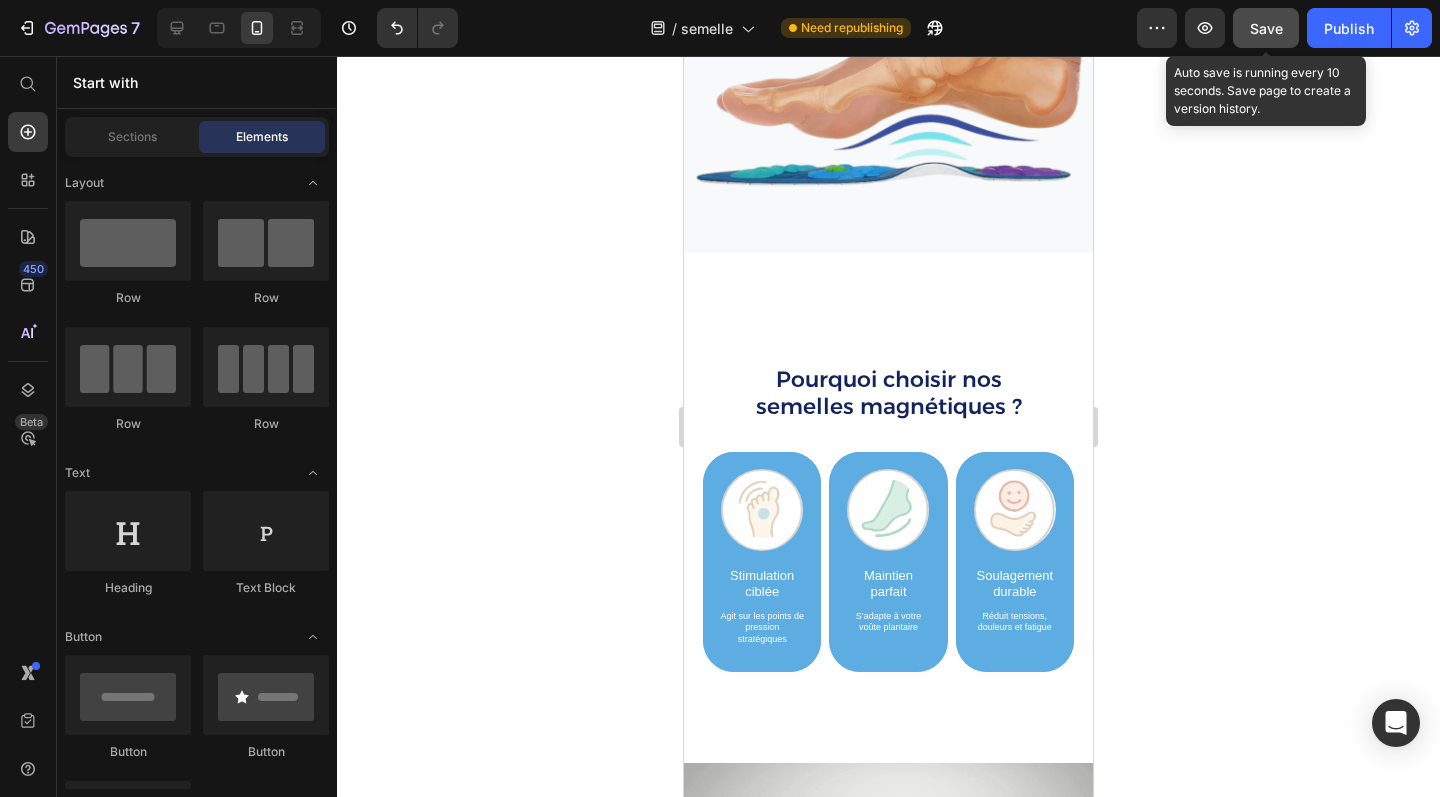 click on "Save" at bounding box center (1266, 28) 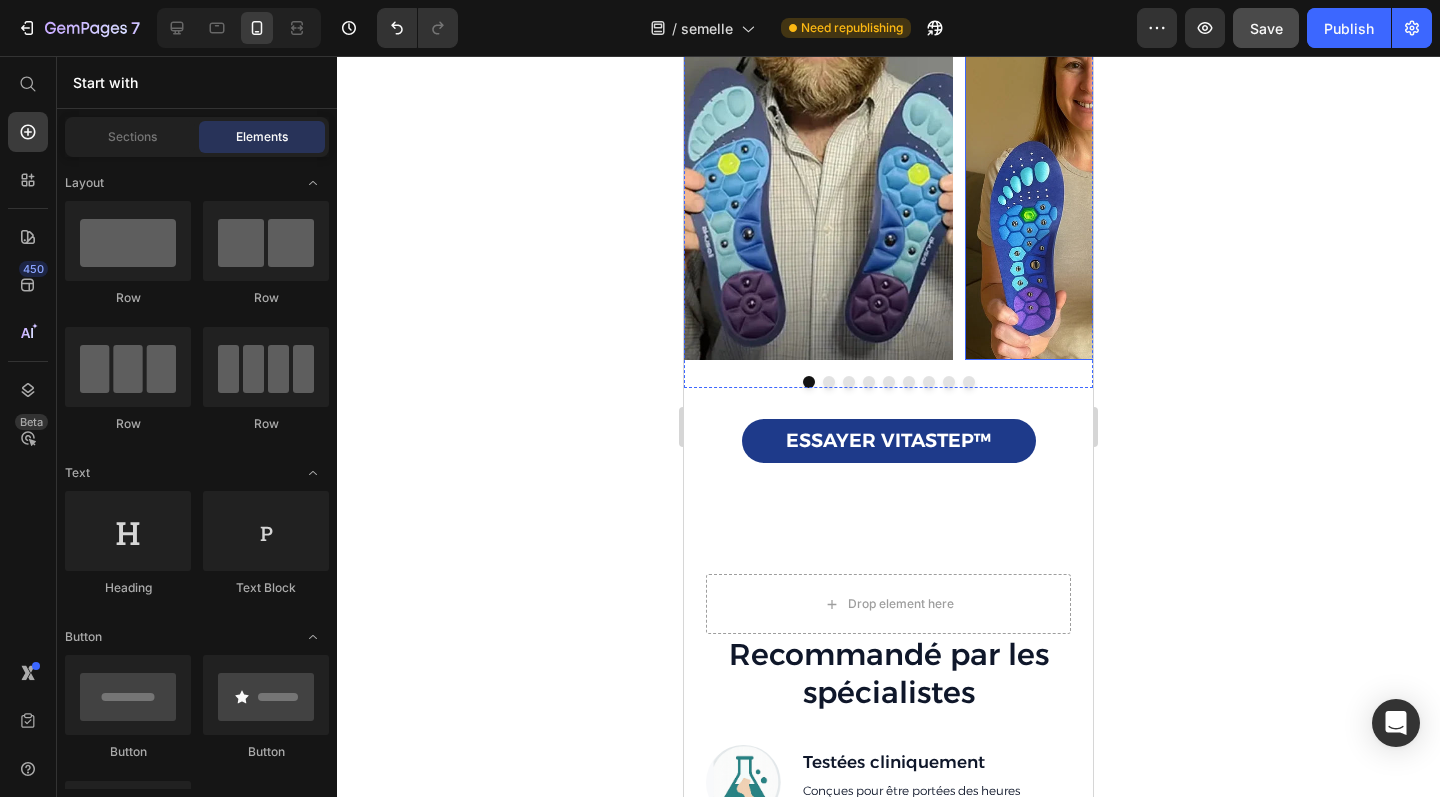 scroll, scrollTop: 1771, scrollLeft: 0, axis: vertical 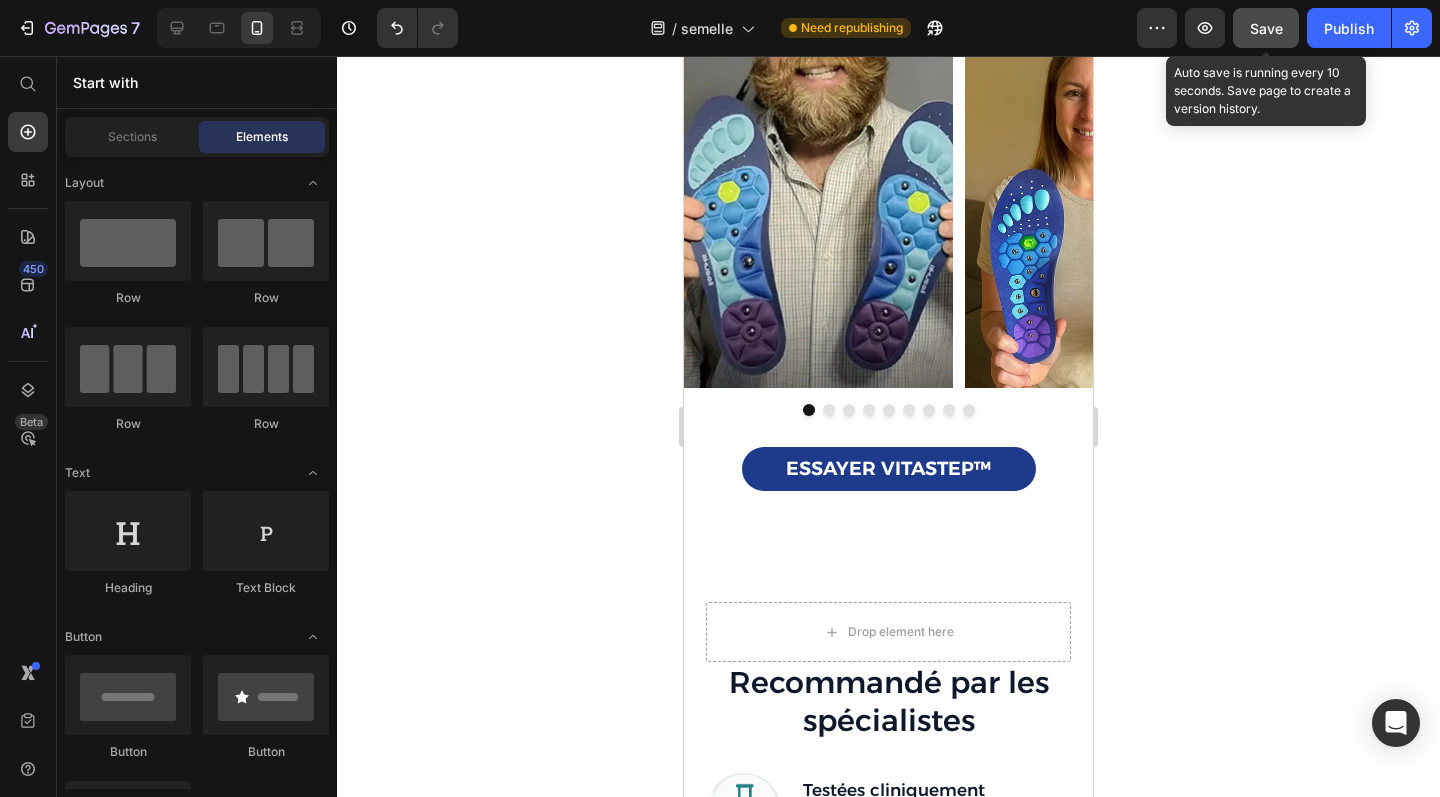 click on "Save" at bounding box center [1266, 28] 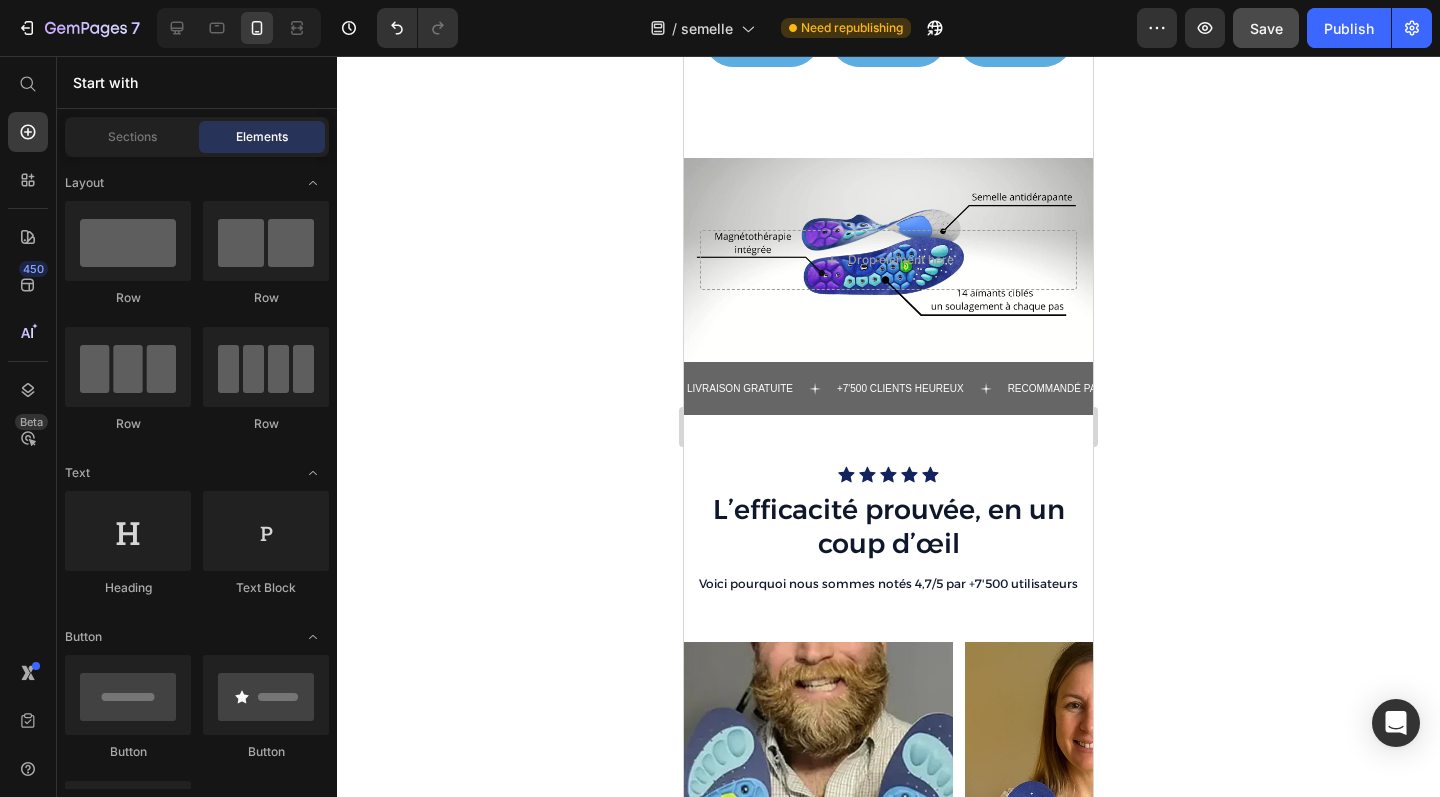scroll, scrollTop: 1228, scrollLeft: 0, axis: vertical 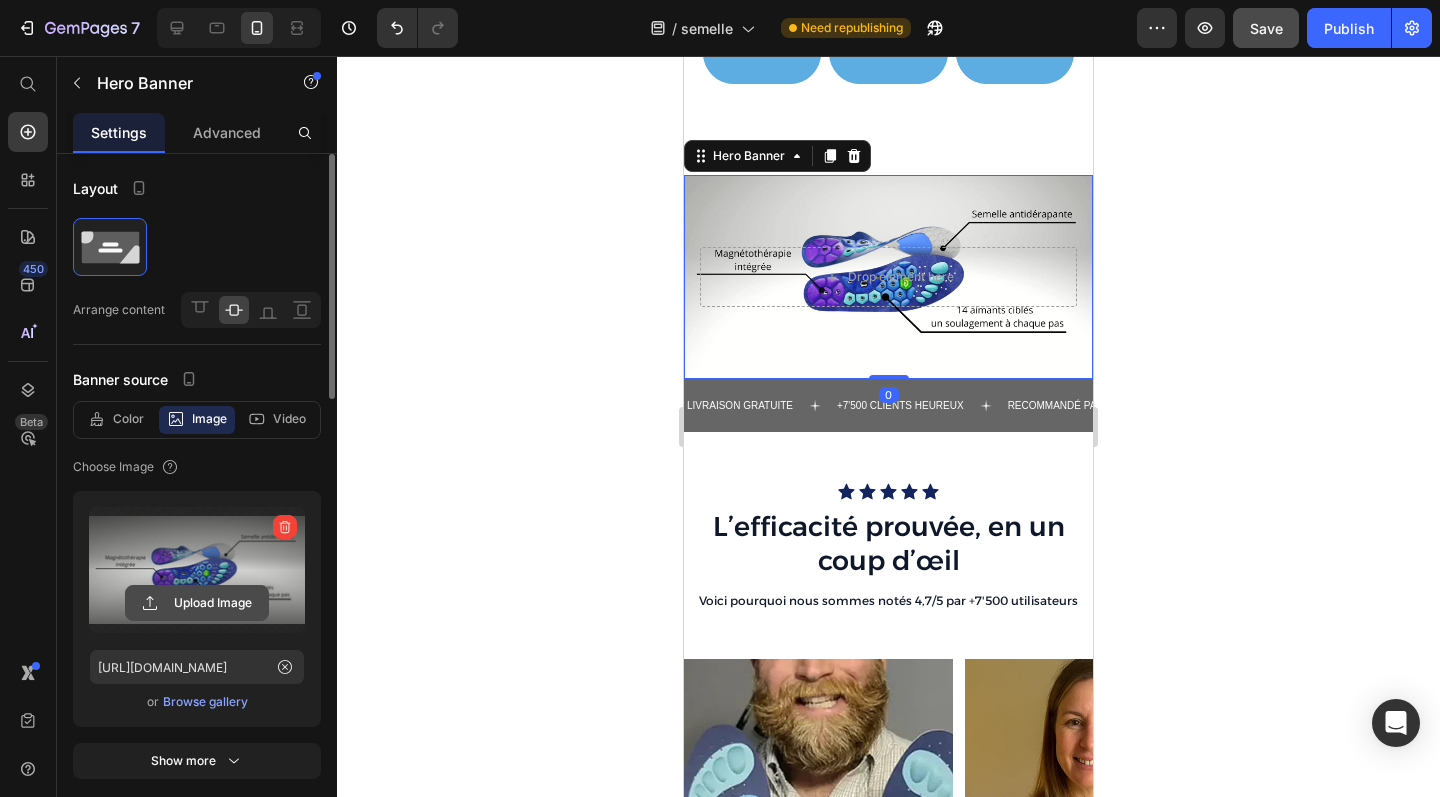 click 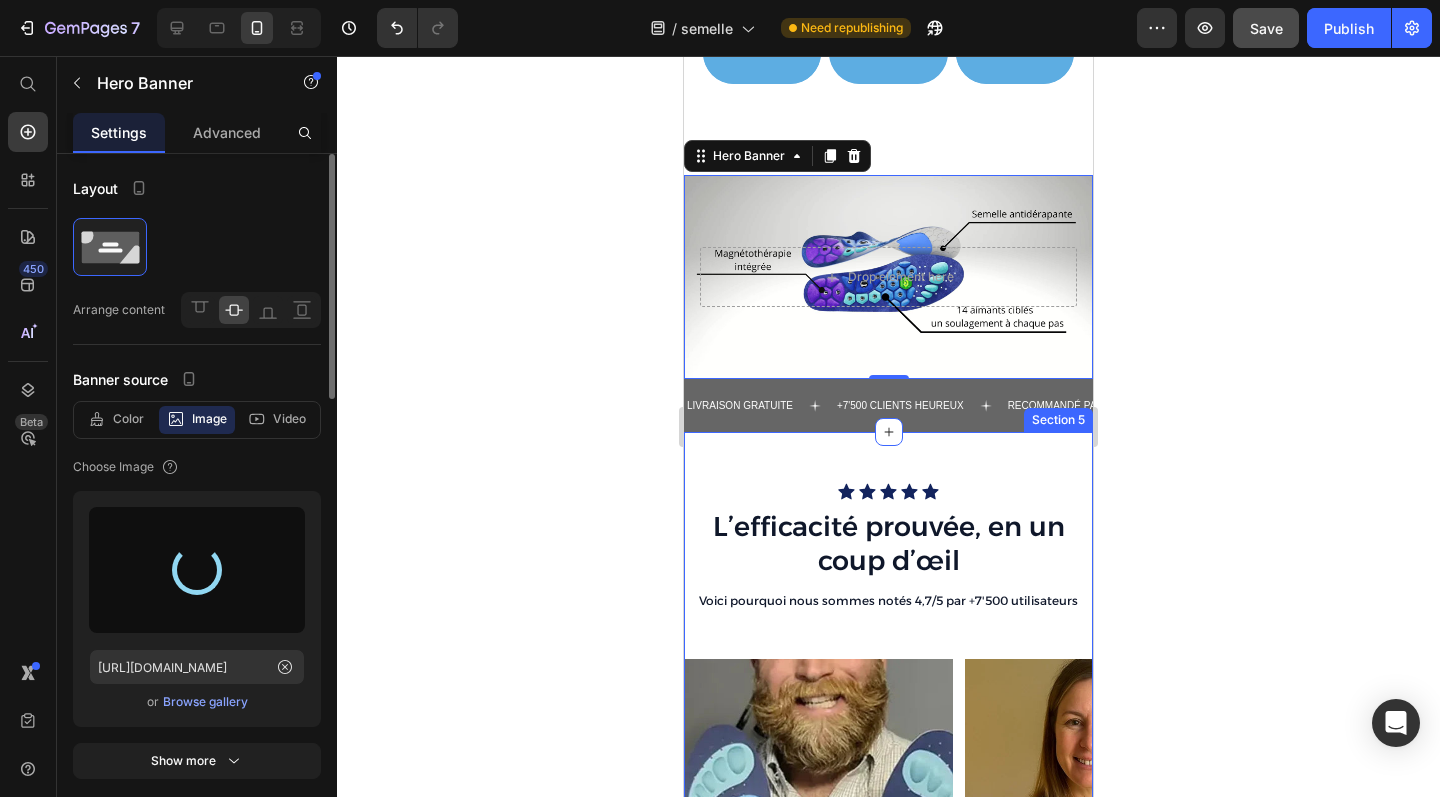 type on "https://cdn.shopify.com/s/files/1/0928/5772/9363/files/gempages_554697202753078138-5f073535-5aaa-46ca-8211-1bc63b77073c.jpg" 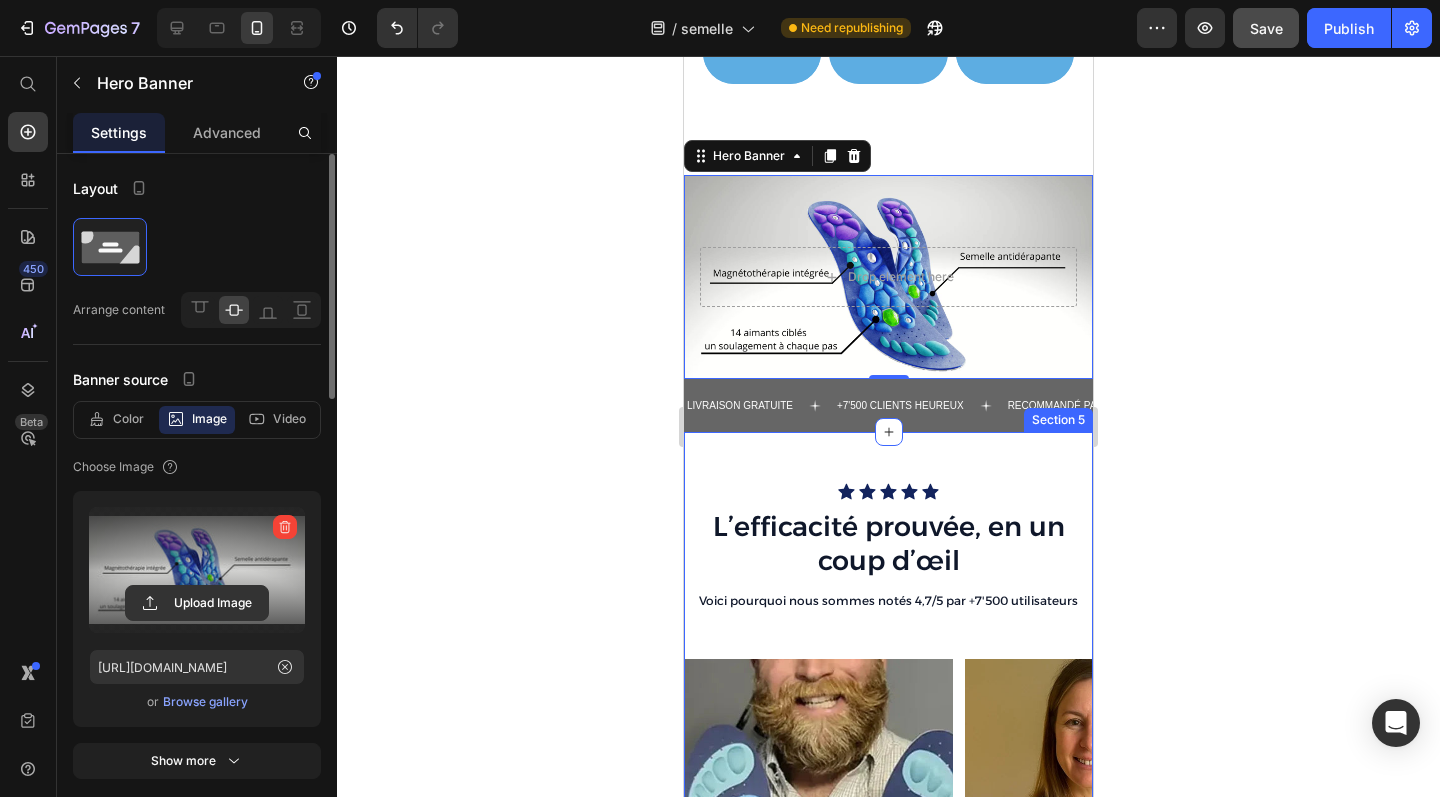 click 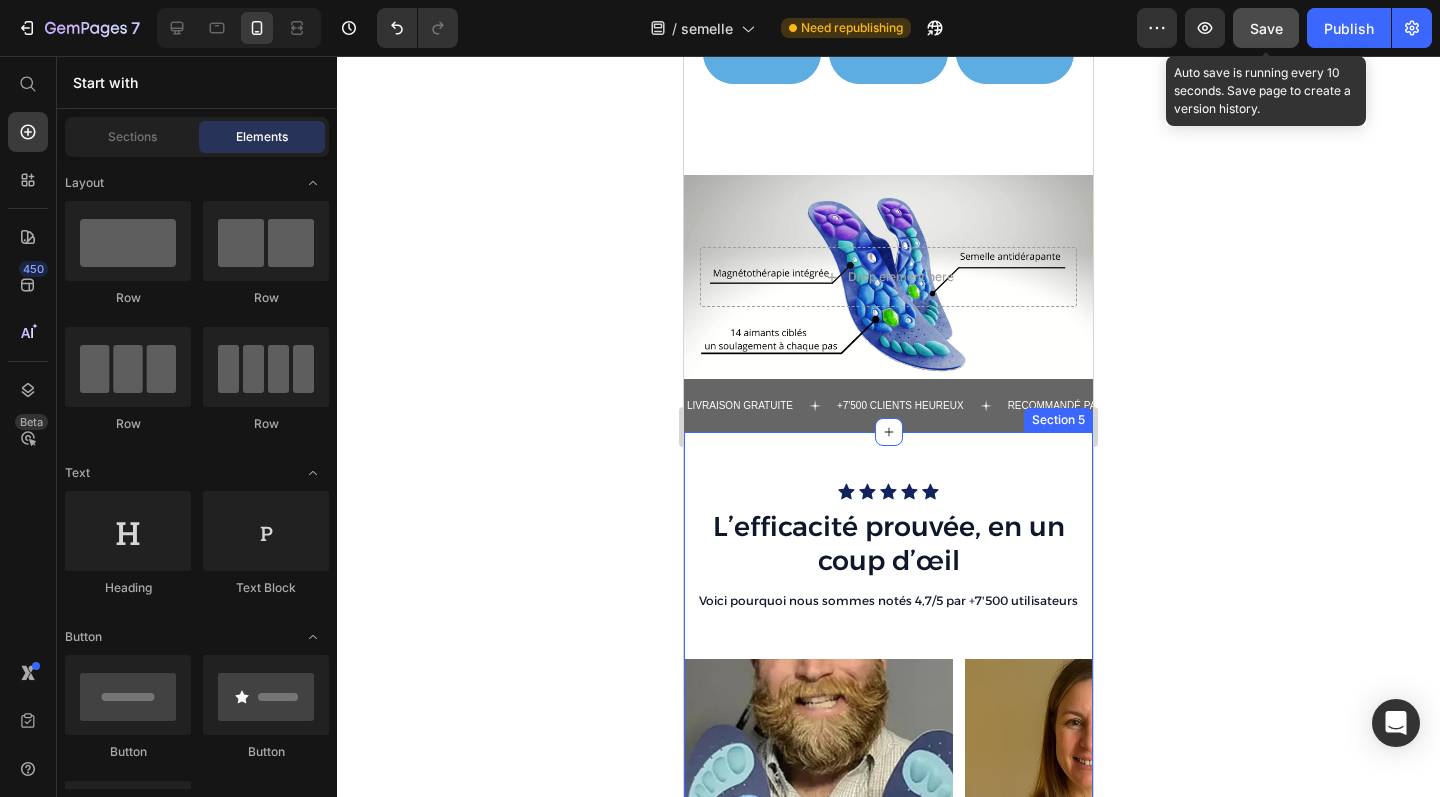 click on "Save" at bounding box center (1266, 28) 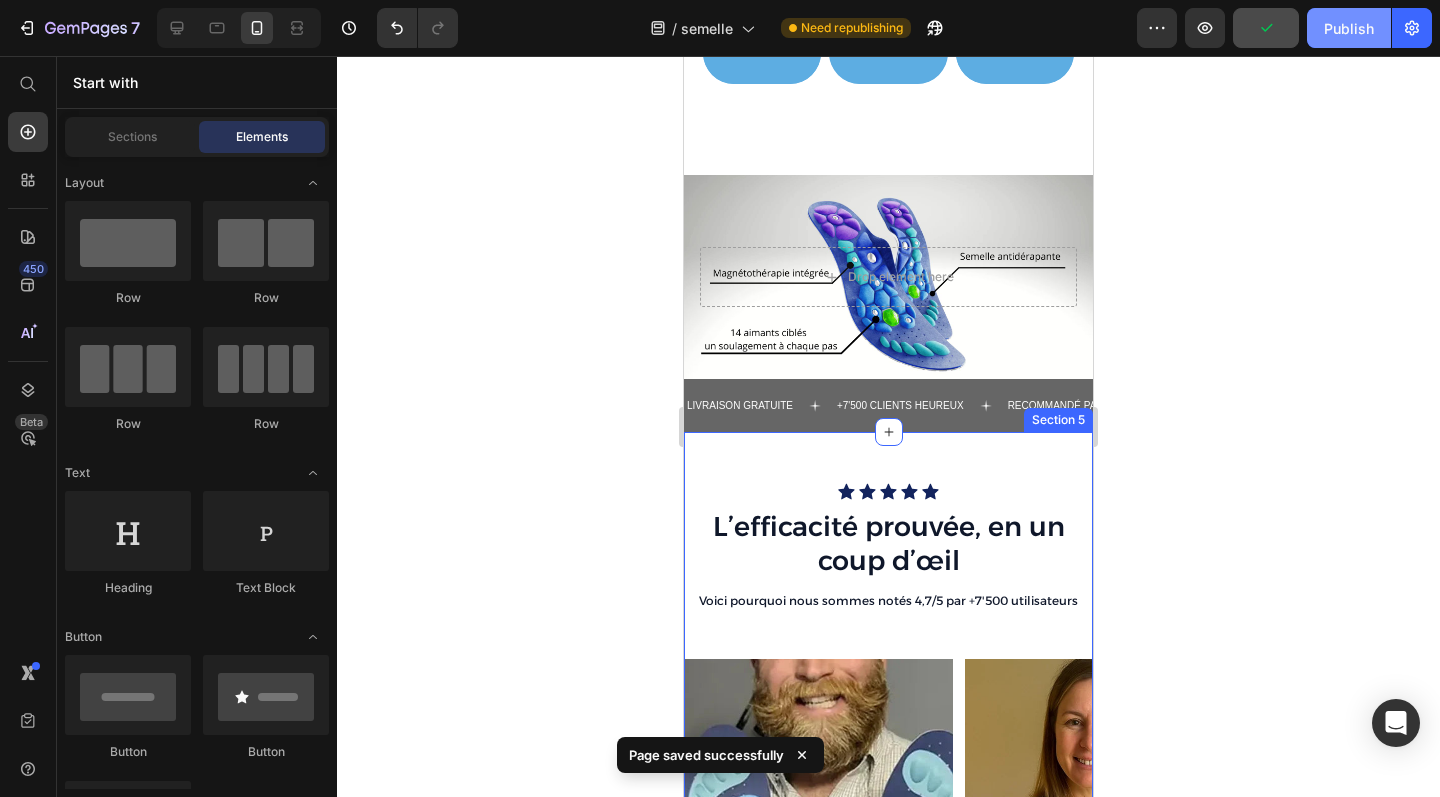 click on "Publish" at bounding box center [1349, 28] 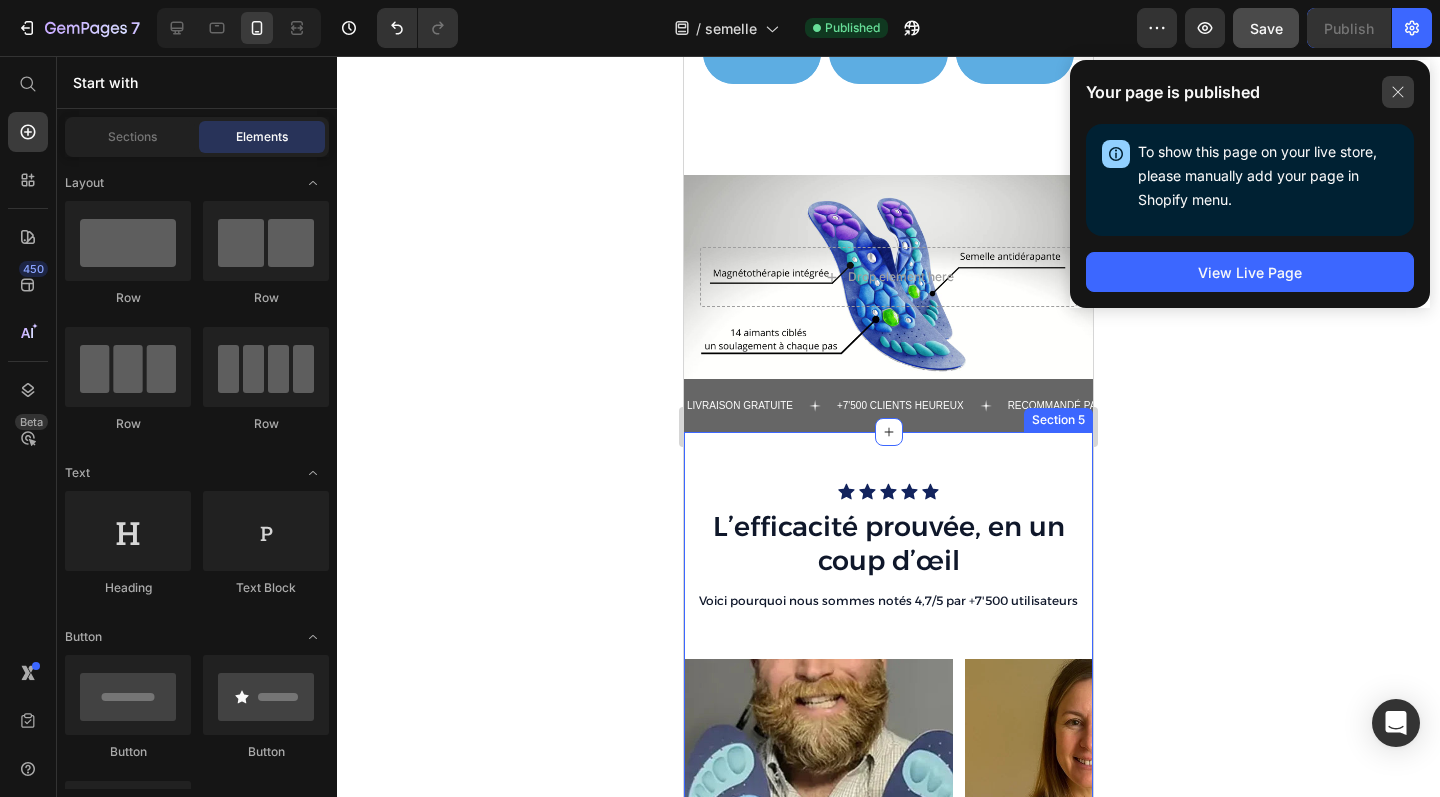 click 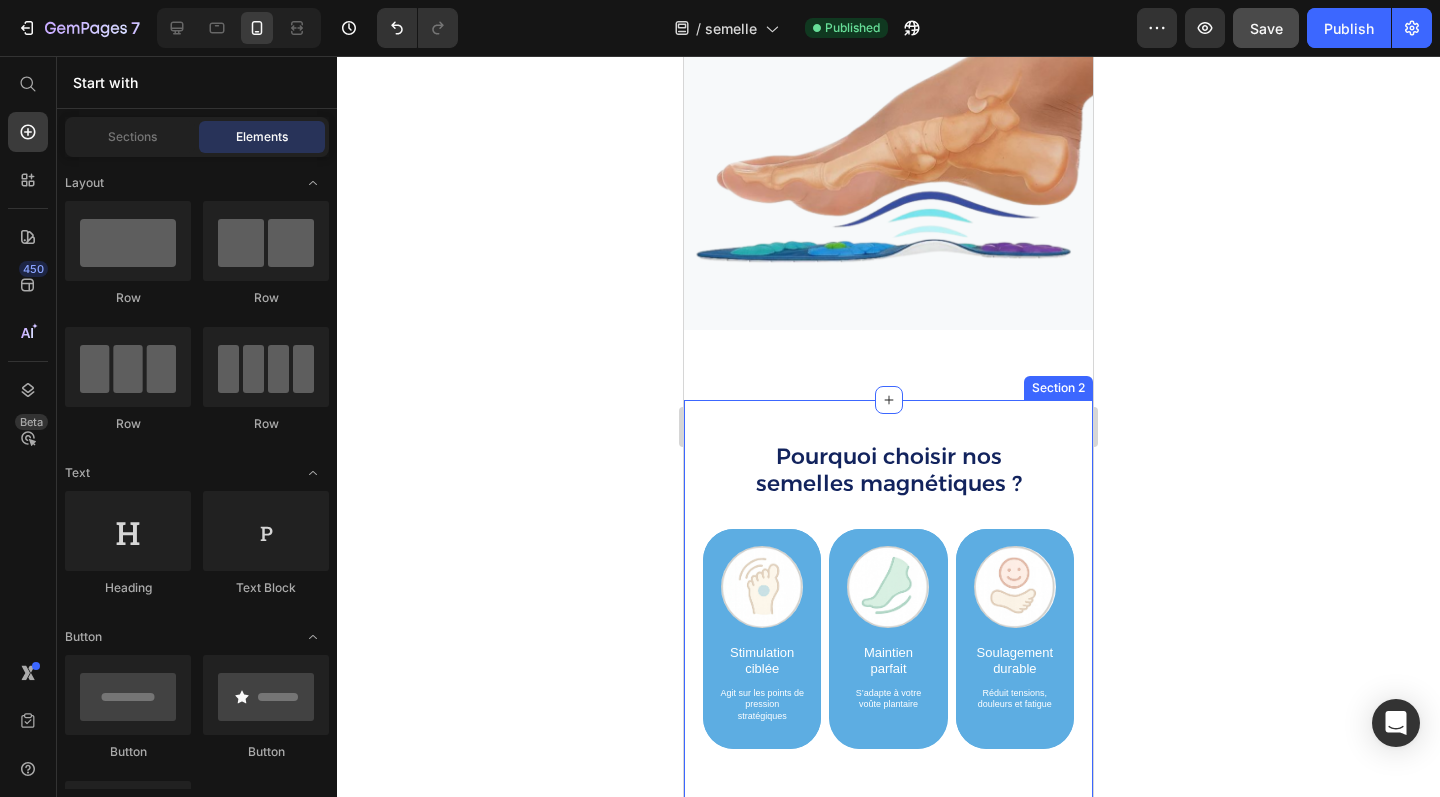 scroll, scrollTop: 586, scrollLeft: 0, axis: vertical 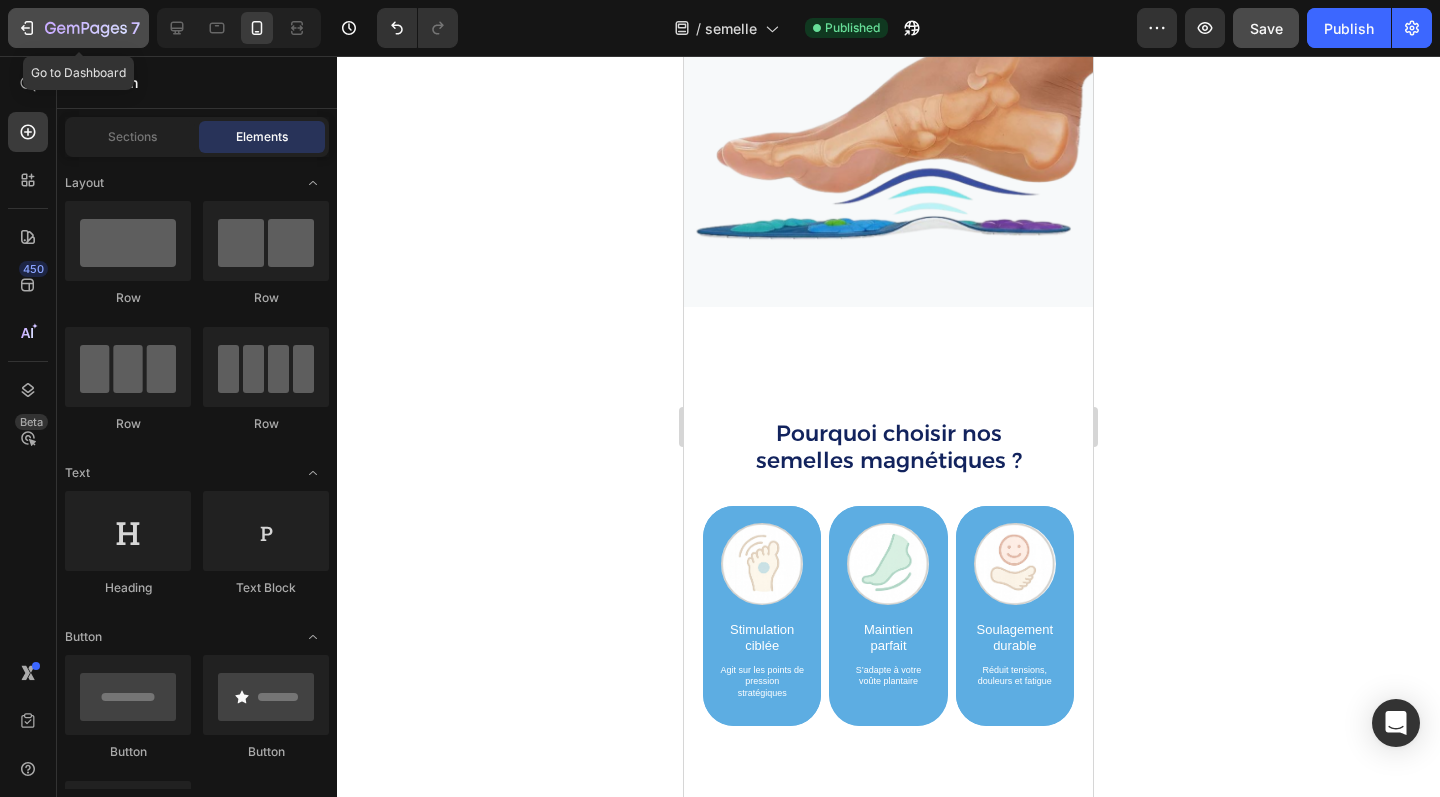 click 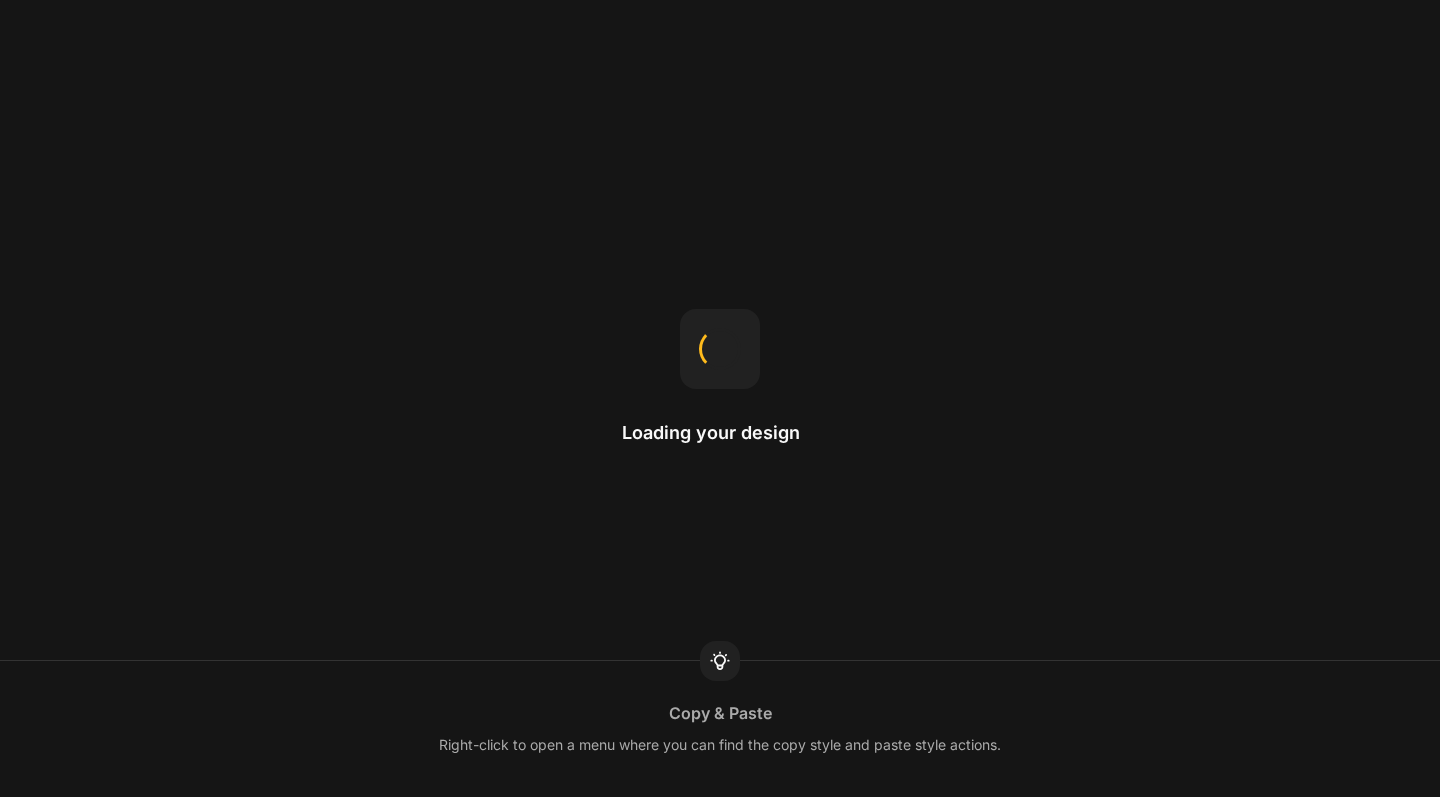 scroll, scrollTop: 0, scrollLeft: 0, axis: both 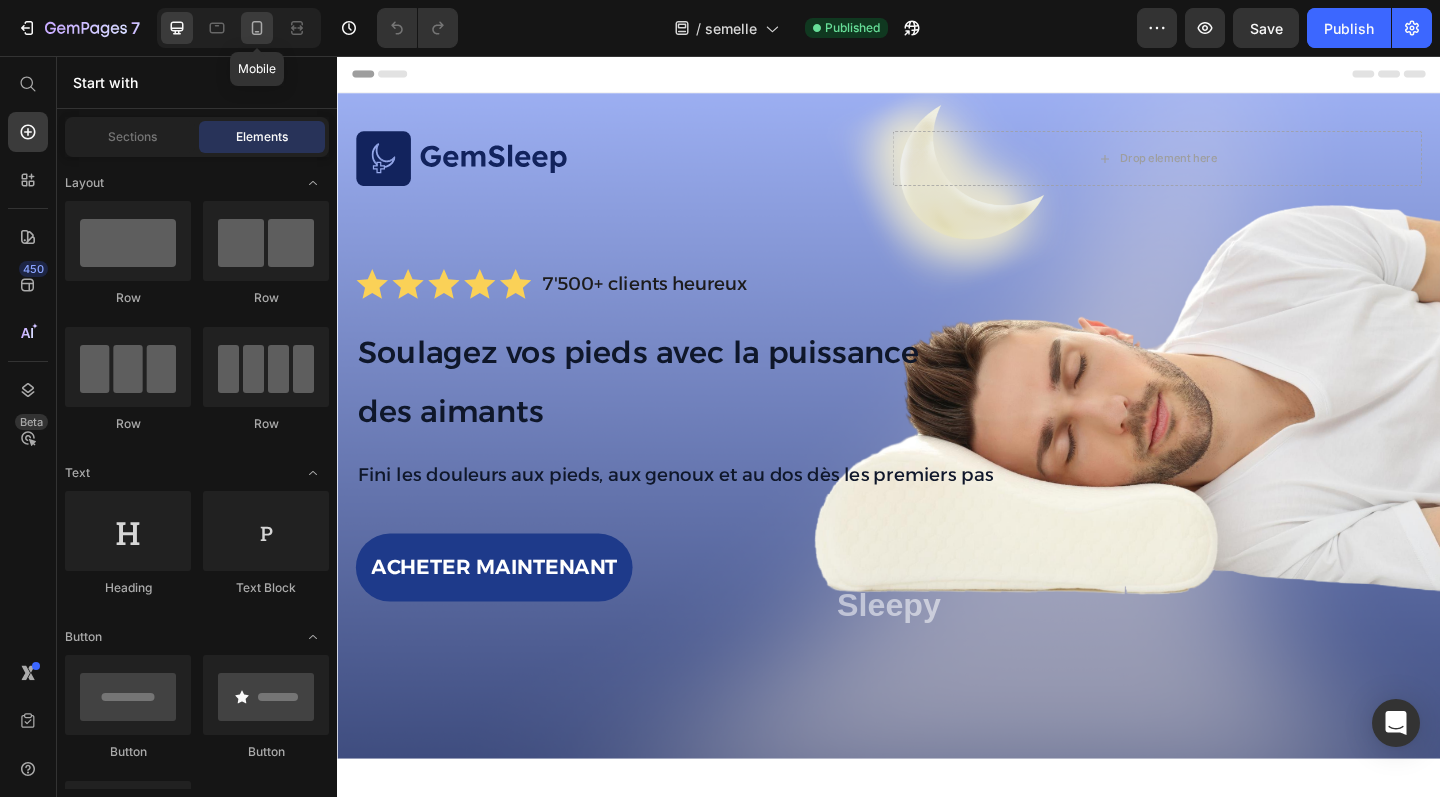 click 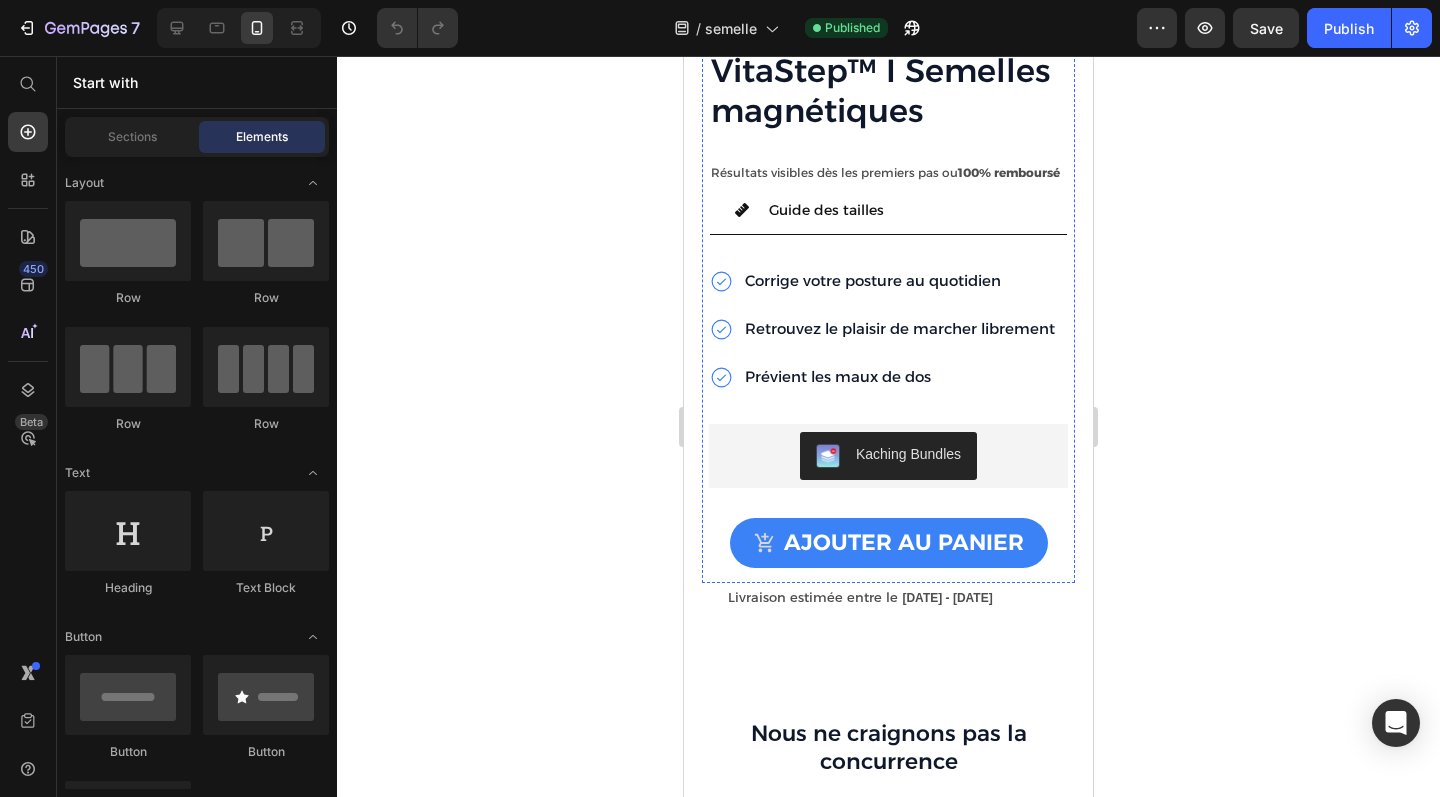 scroll, scrollTop: 4021, scrollLeft: 0, axis: vertical 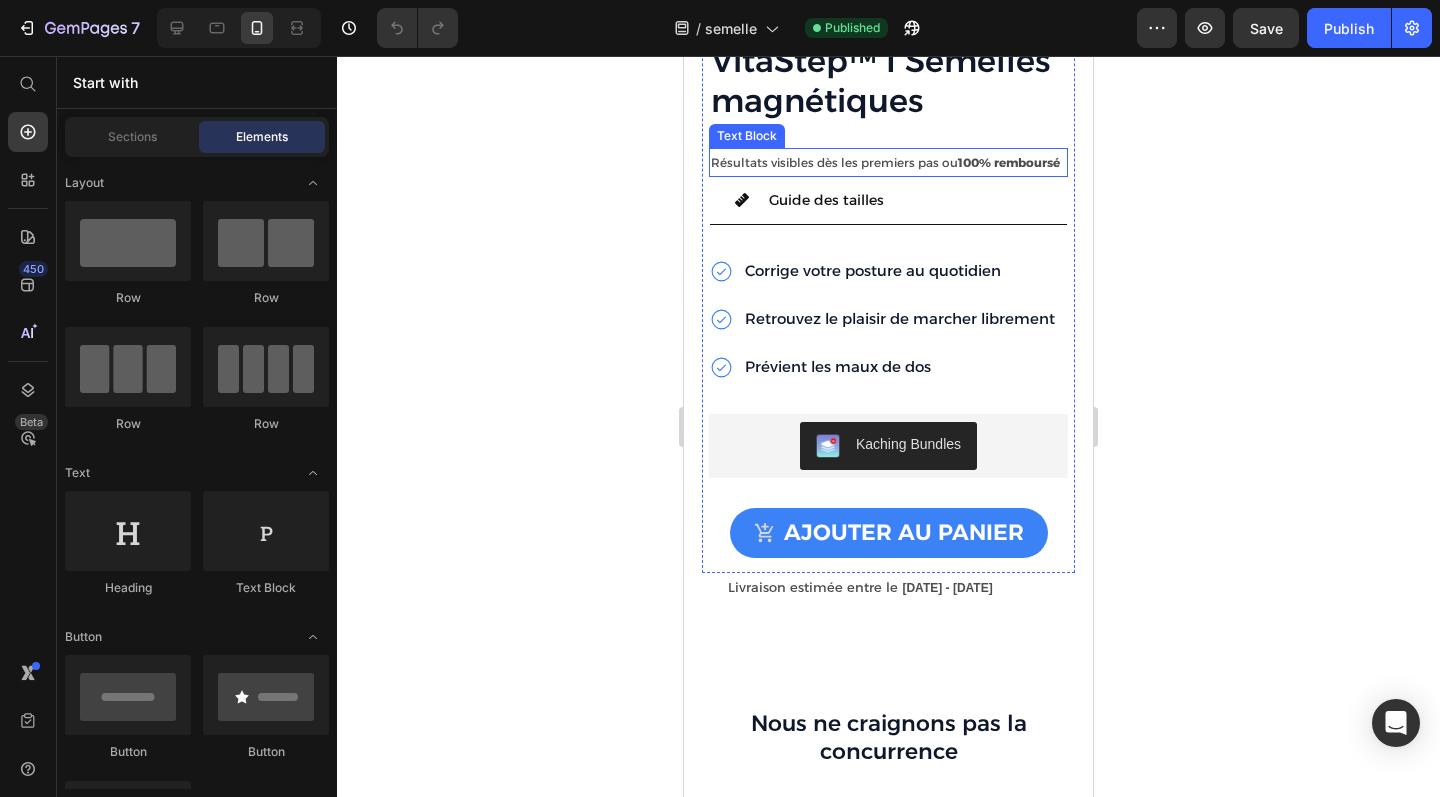 click on "Résultats visibles dès les premiers pas ou  100% remboursé" at bounding box center (885, 162) 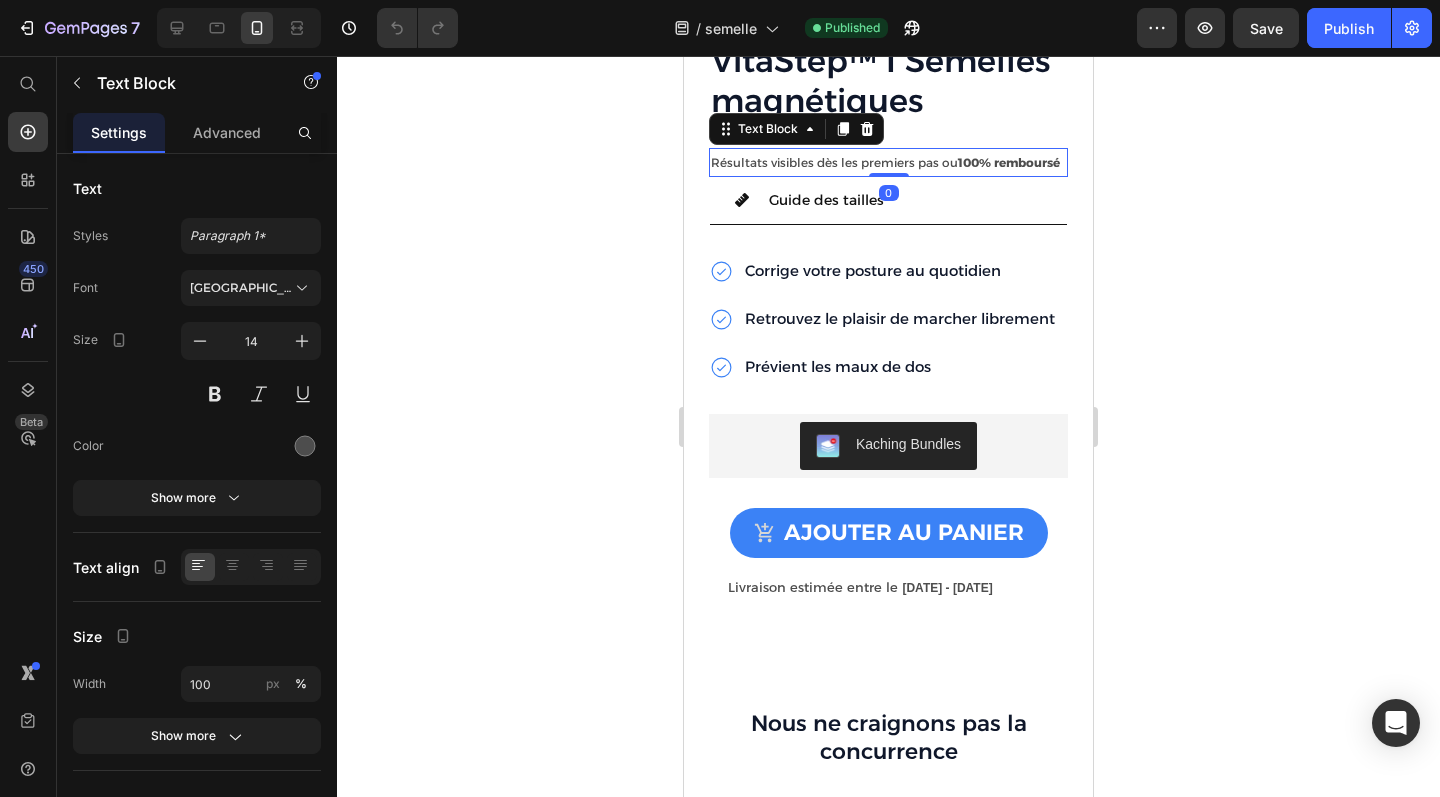click on "Résultats visibles dès les premiers pas ou  100% remboursé" at bounding box center [885, 162] 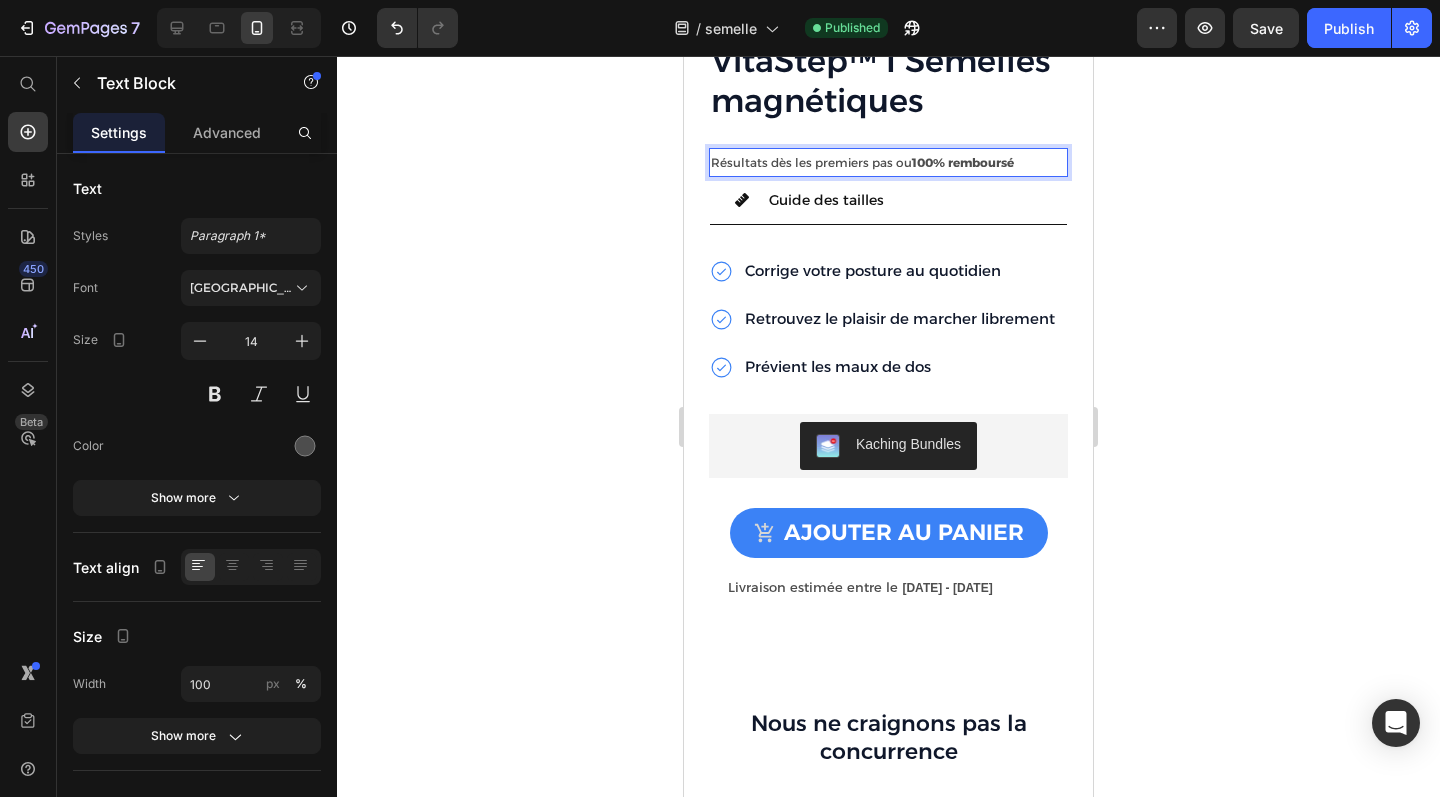 click 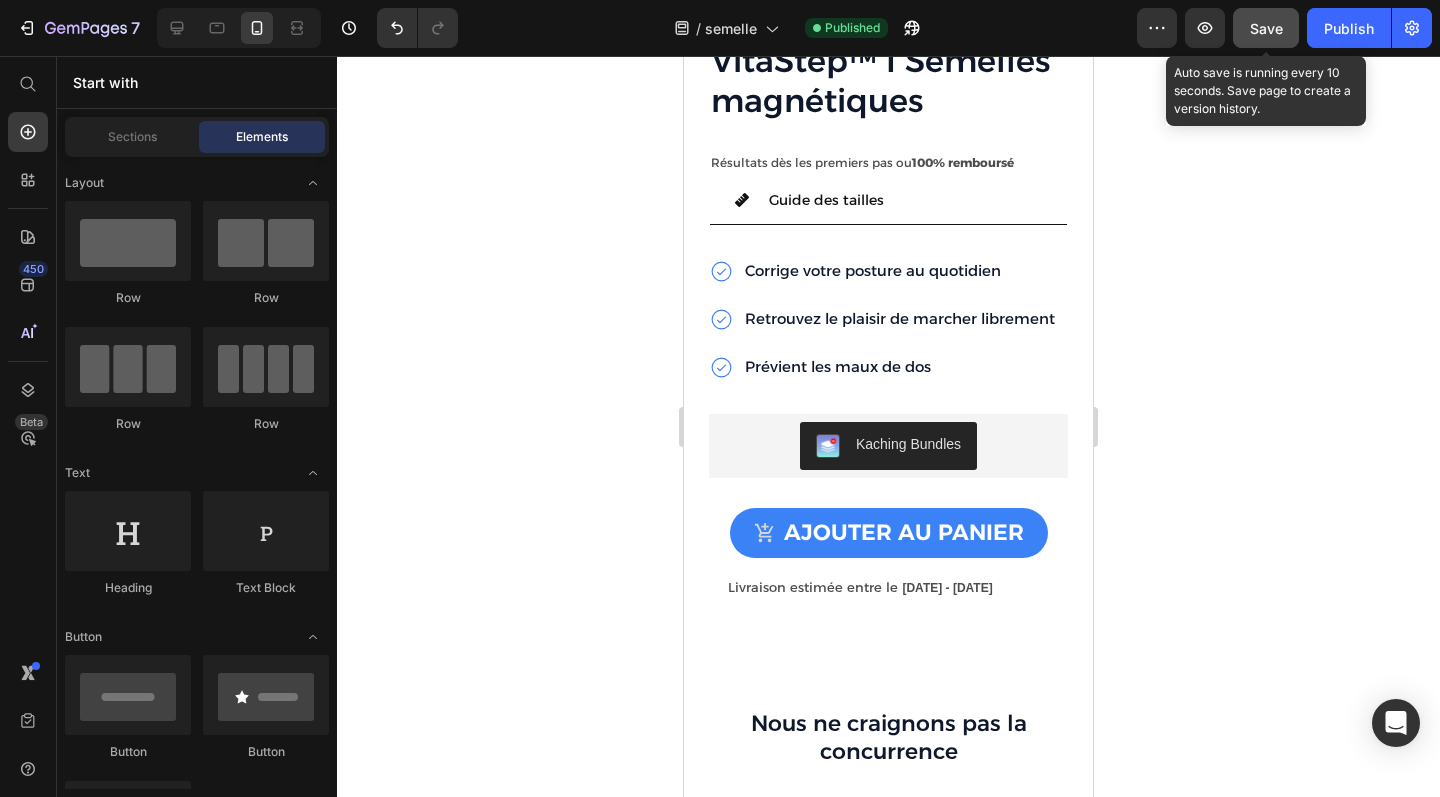 click on "Save" at bounding box center [1266, 28] 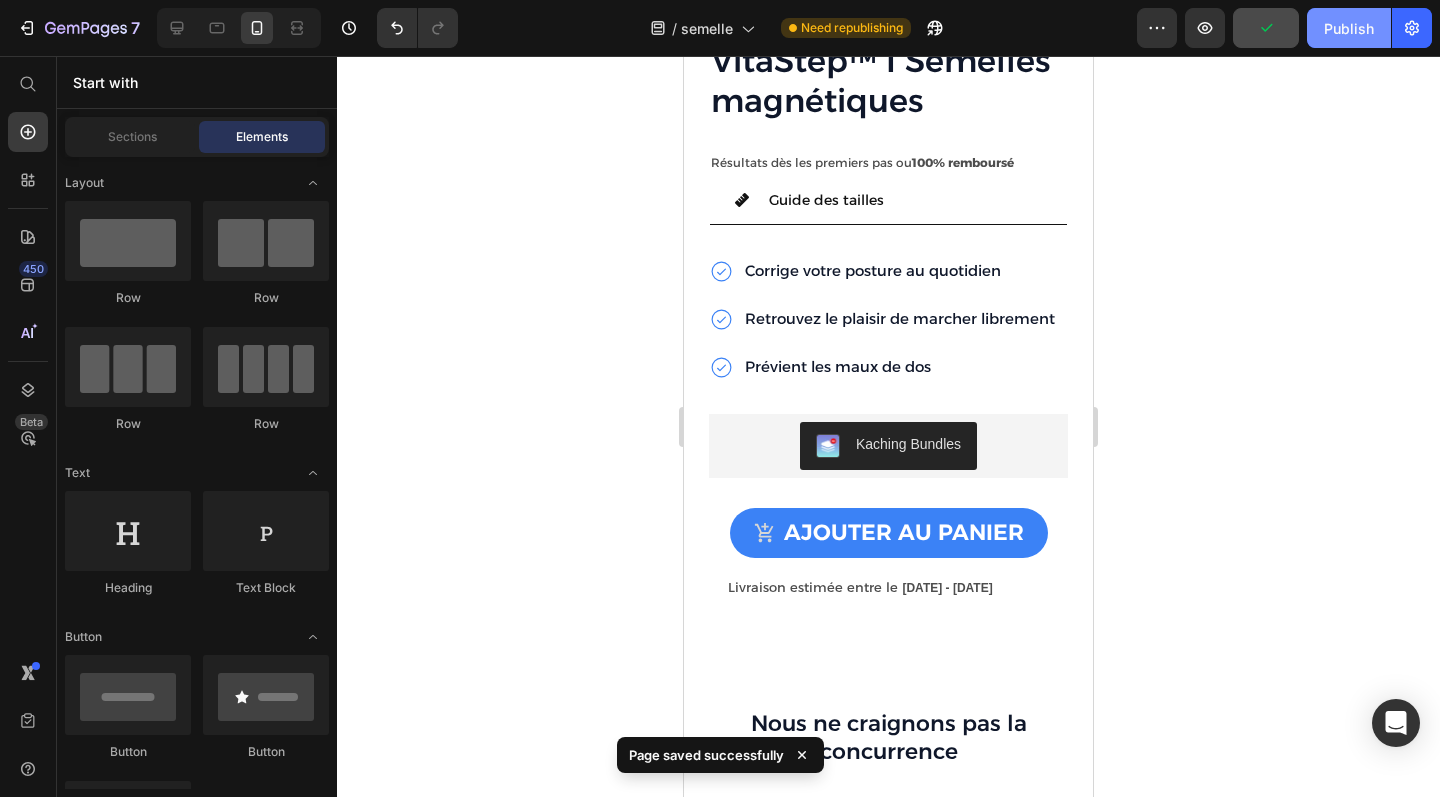 click on "Publish" at bounding box center [1349, 28] 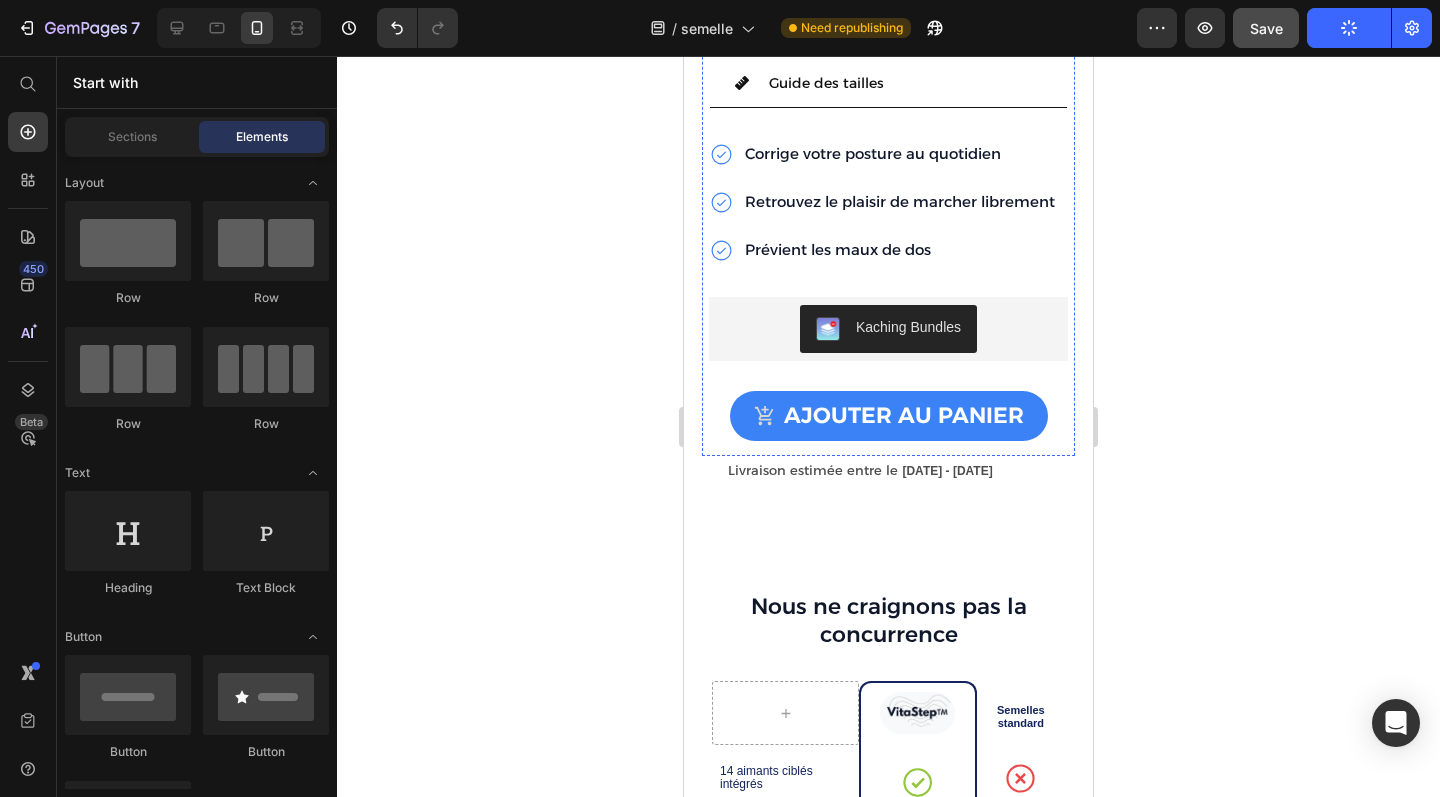 scroll, scrollTop: 4140, scrollLeft: 0, axis: vertical 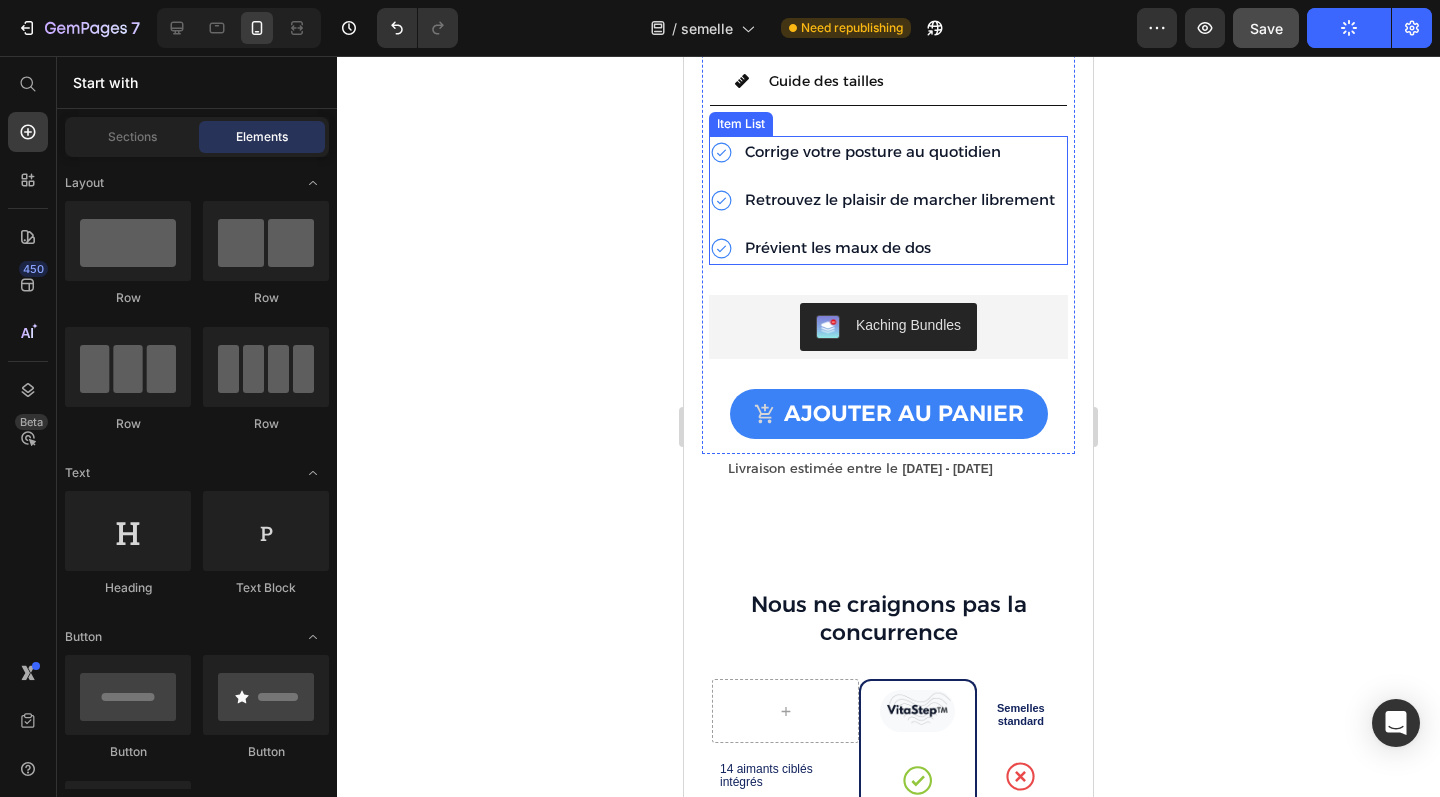 click on "Retrouvez le plaisir de marcher librement" at bounding box center (900, 199) 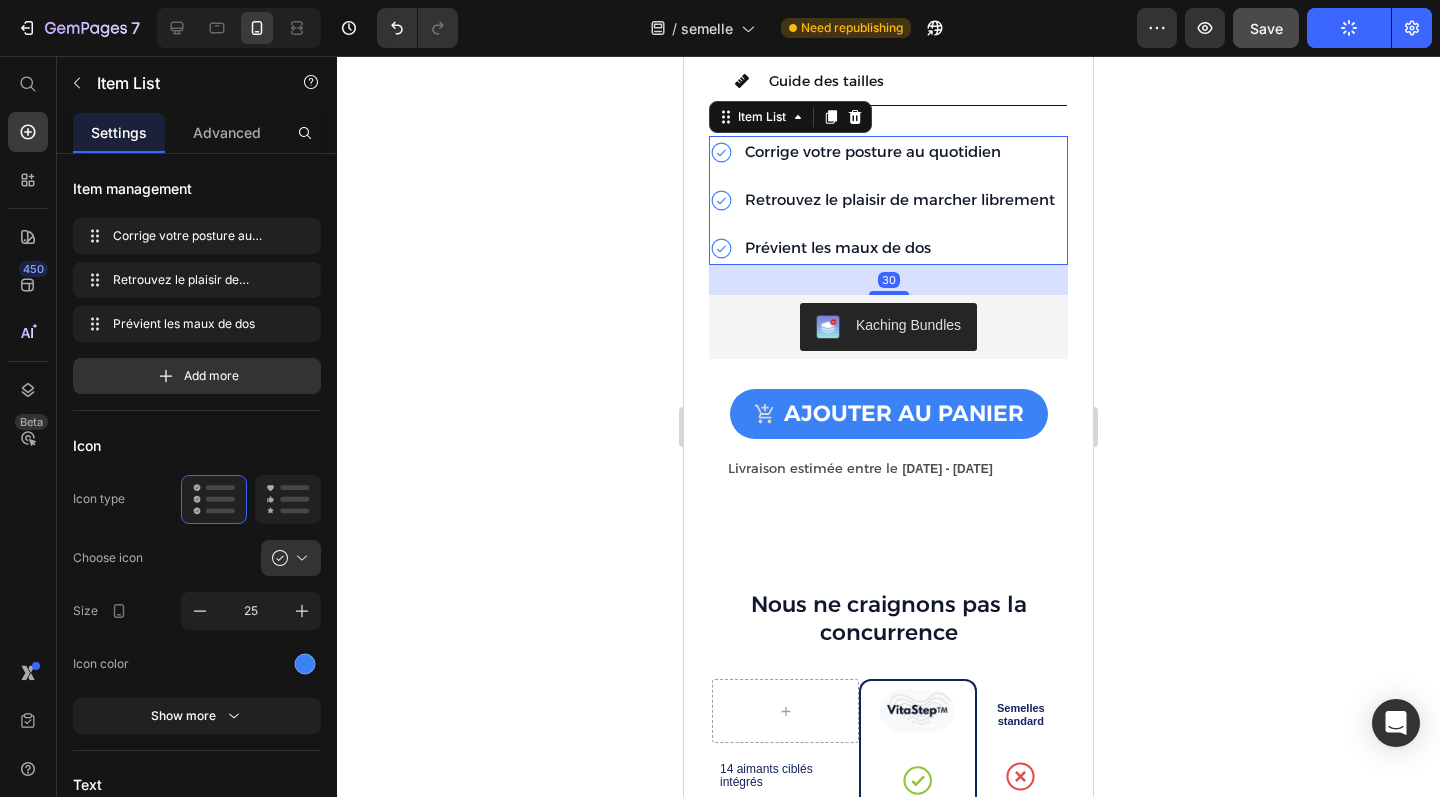 click on "Retrouvez le plaisir de marcher librement" at bounding box center (900, 199) 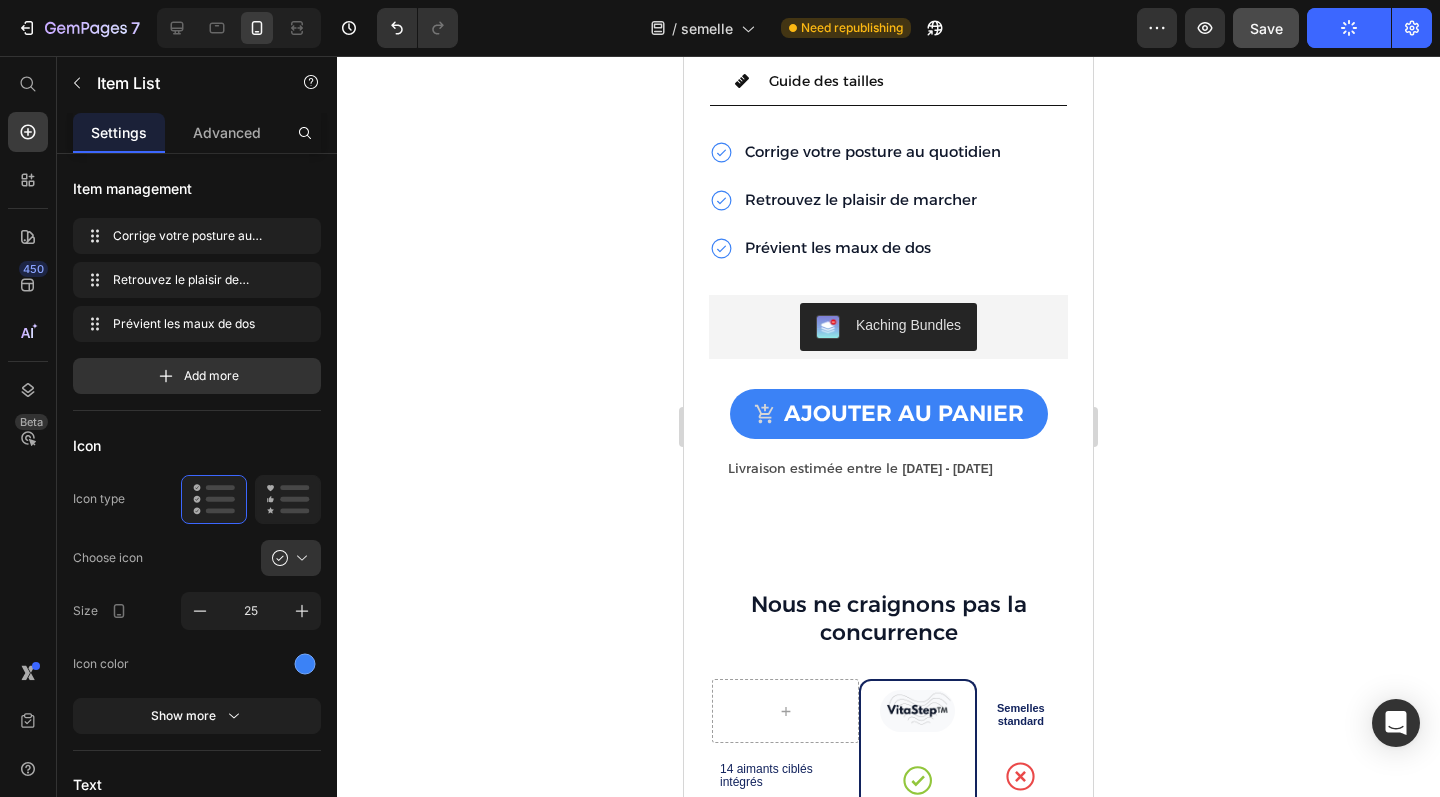 click 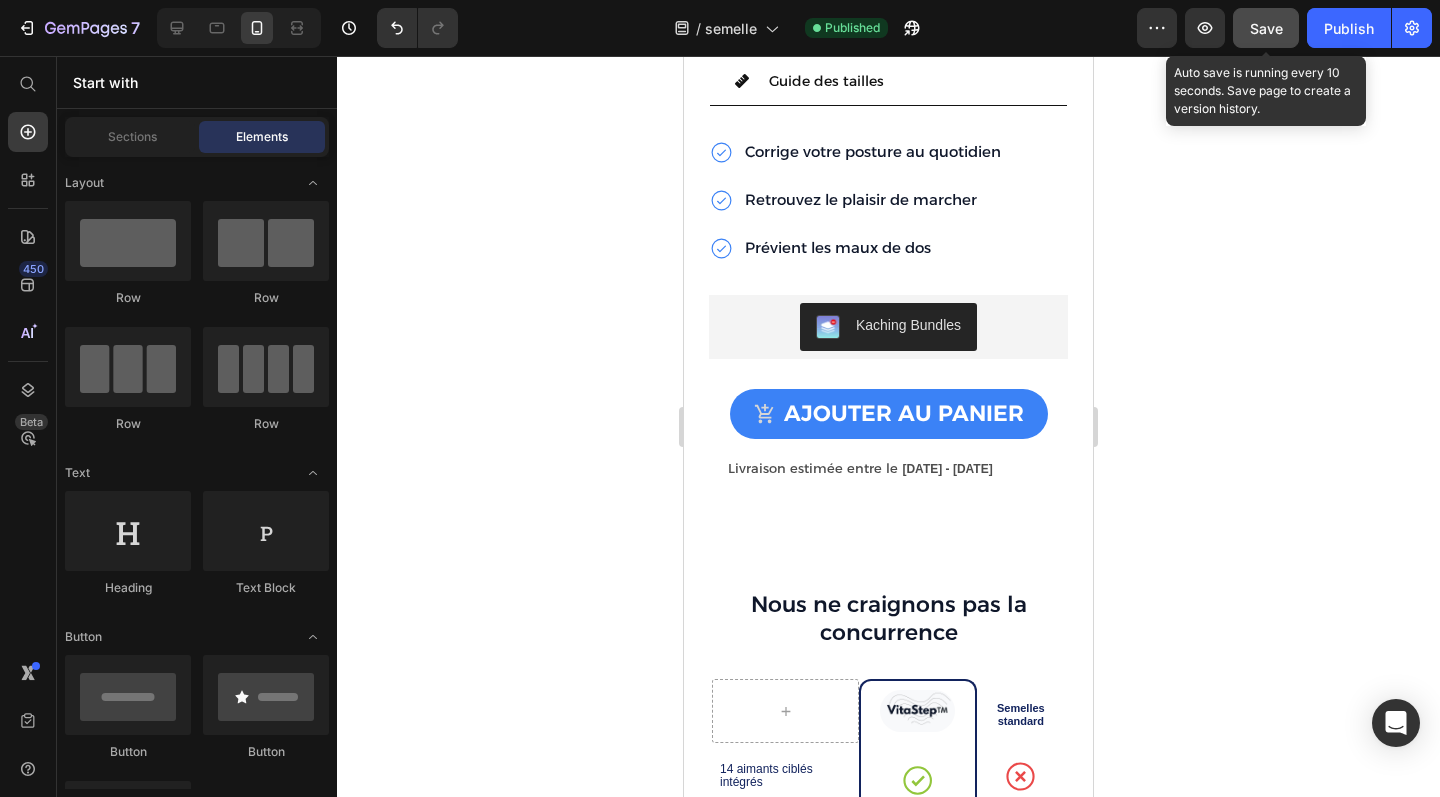 click on "Save" at bounding box center (1266, 28) 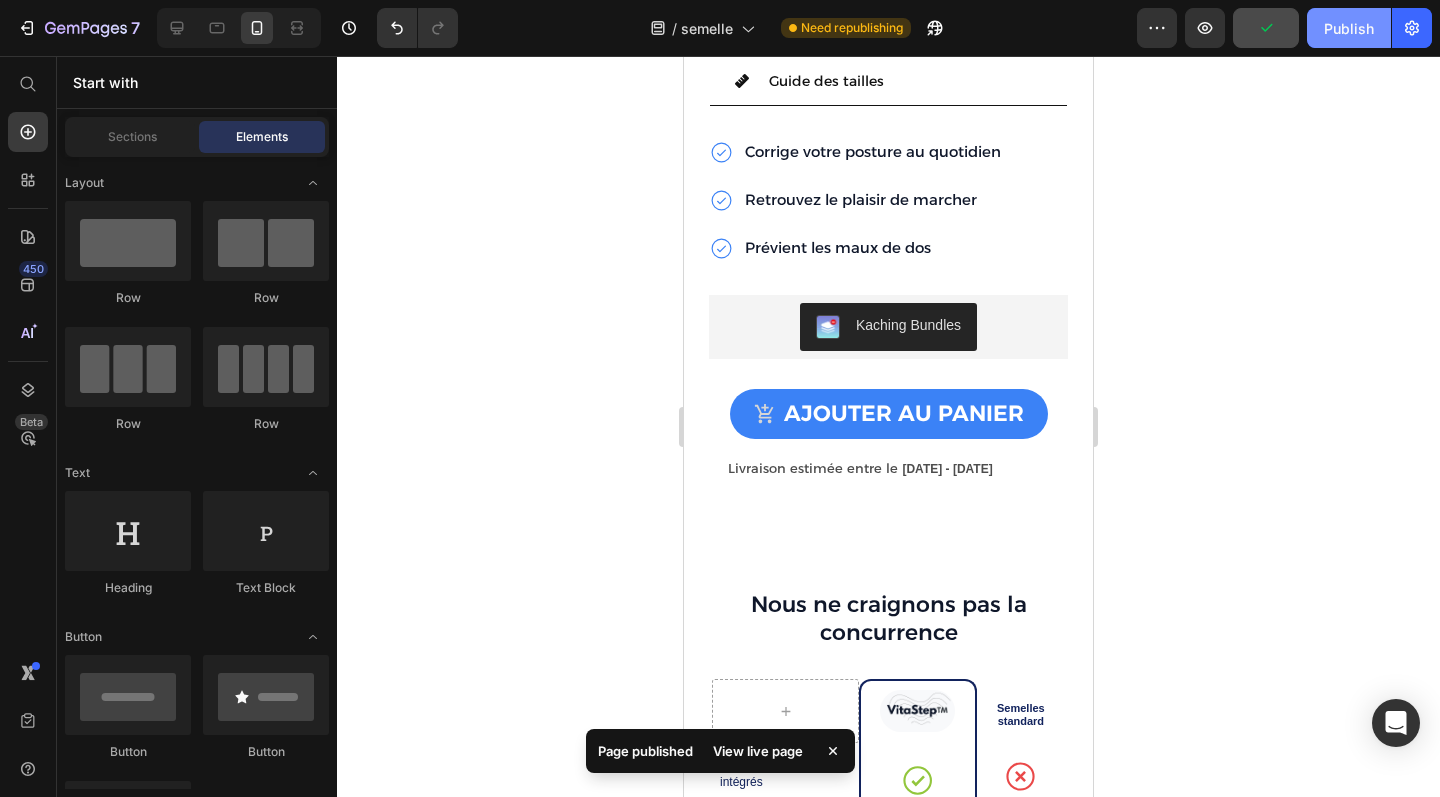 click on "Publish" at bounding box center (1349, 28) 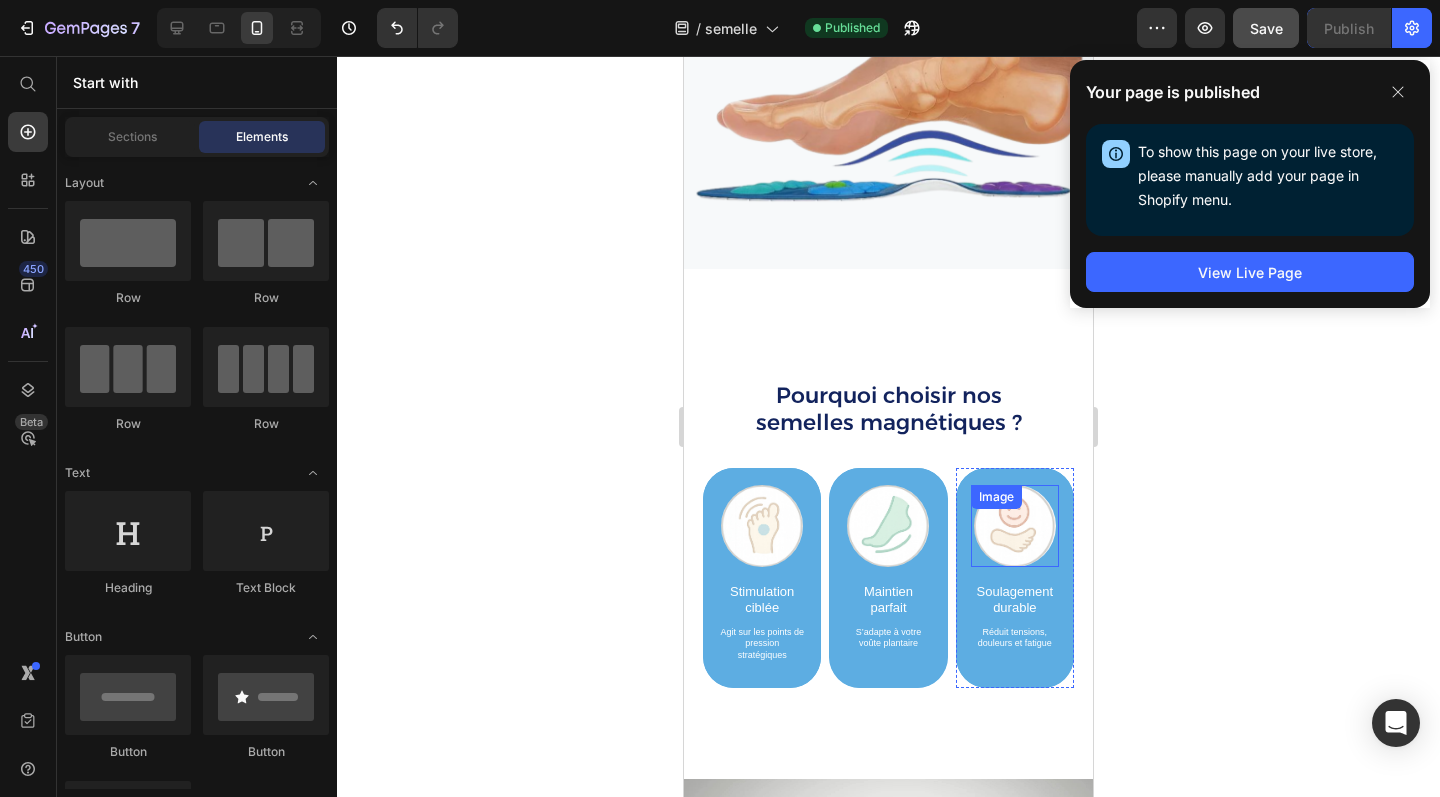 scroll, scrollTop: 670, scrollLeft: 0, axis: vertical 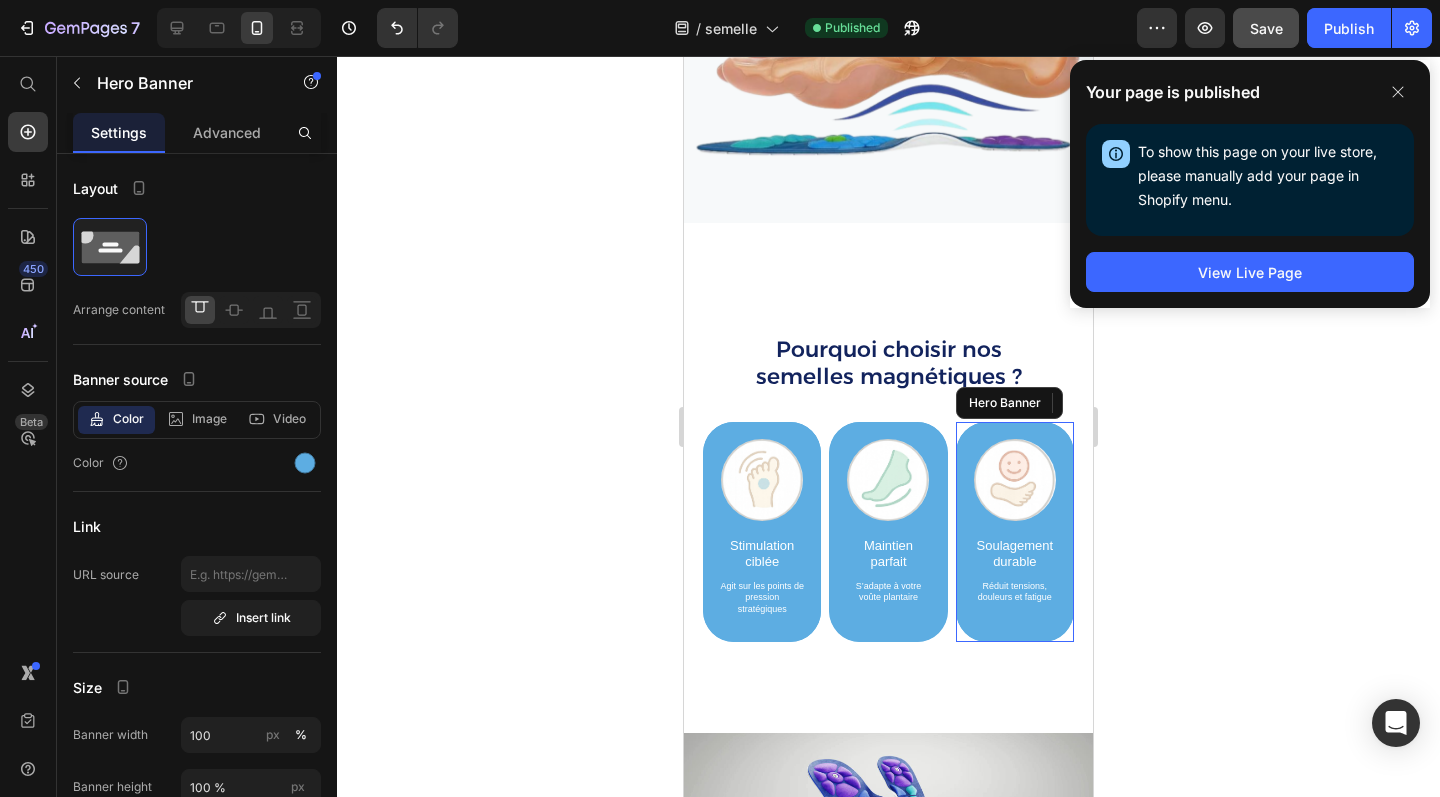 click on "Image Soulagement durable Text Block Réduit tensions, douleurs et fatigue Text Block" at bounding box center (1015, 526) 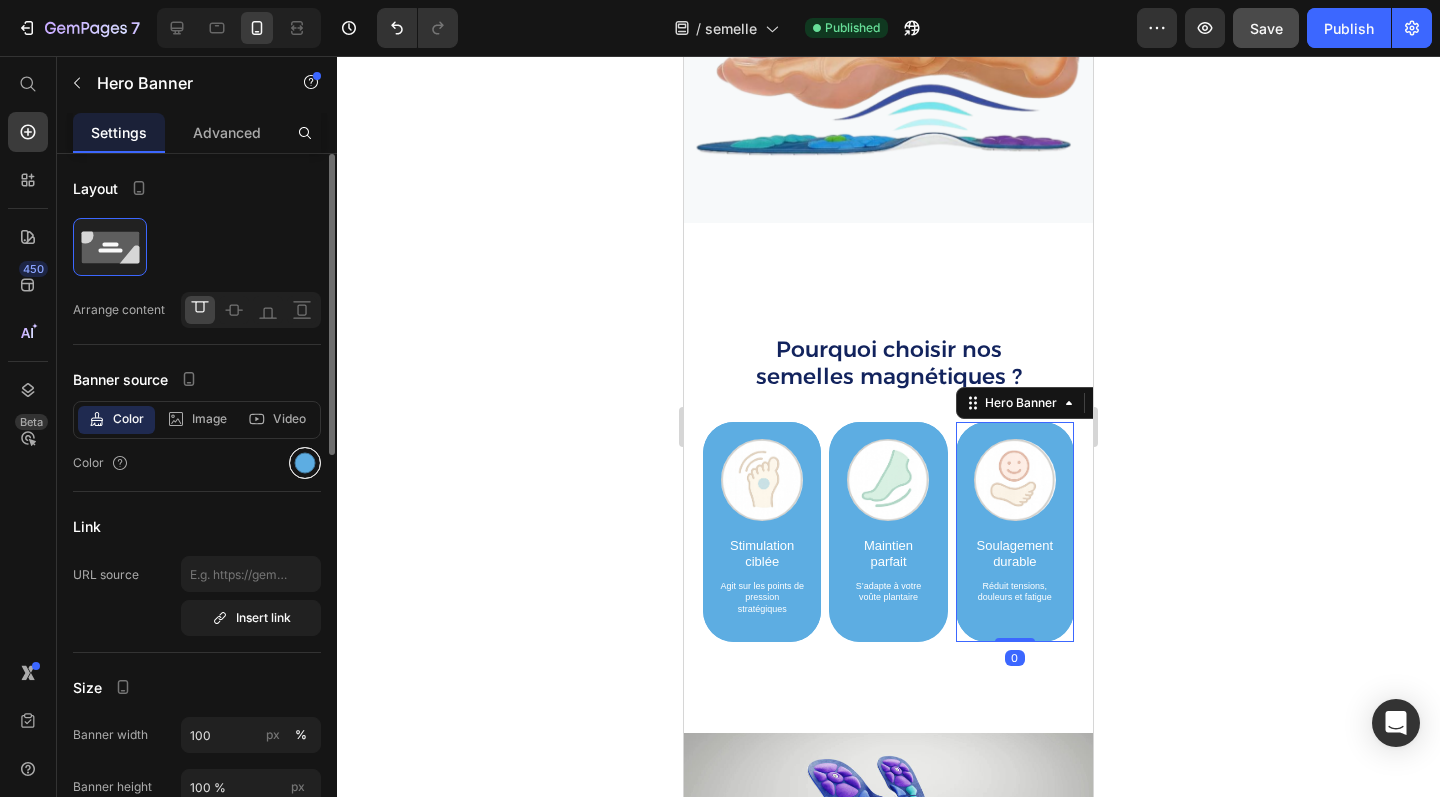 click at bounding box center (305, 463) 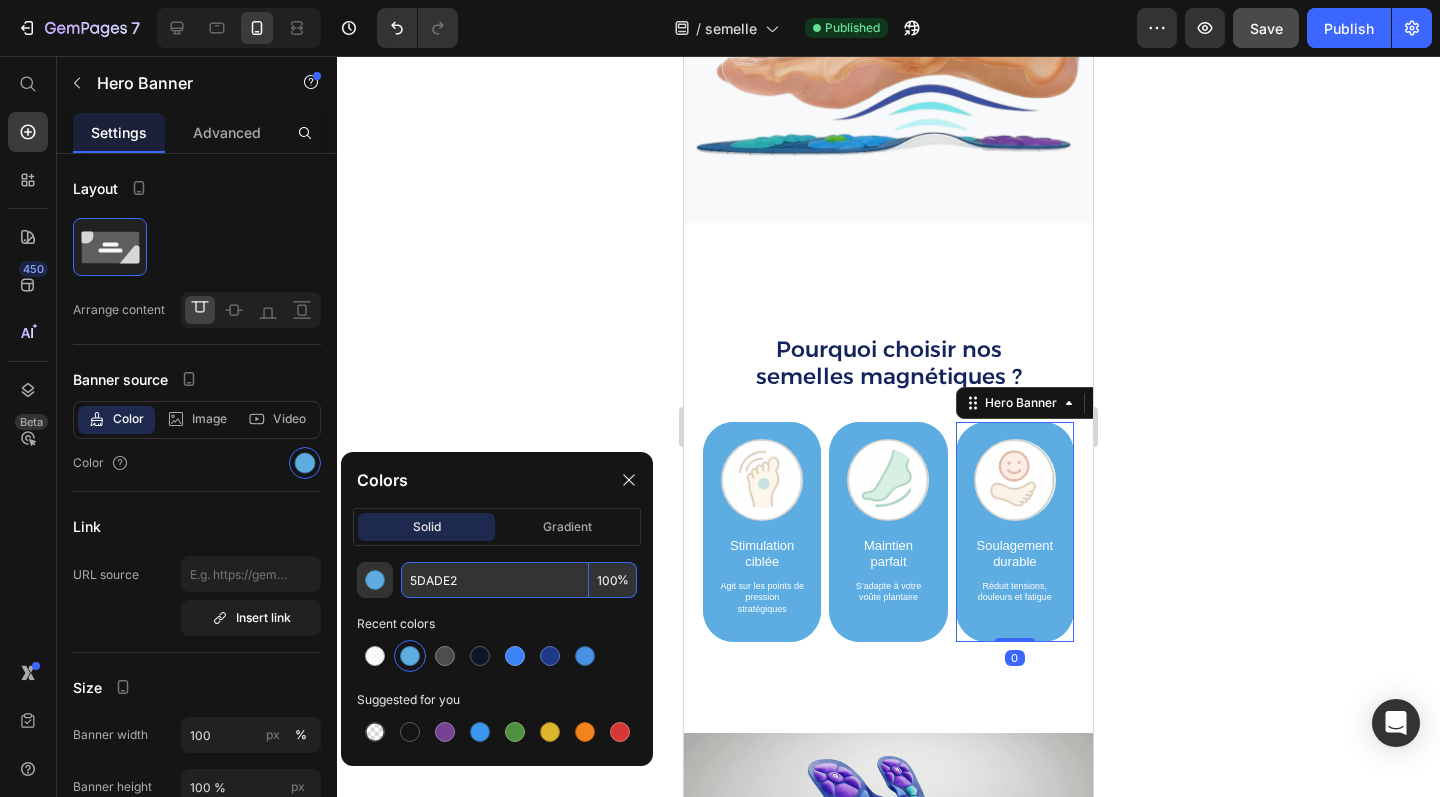 click on "5DADE2" at bounding box center [495, 580] 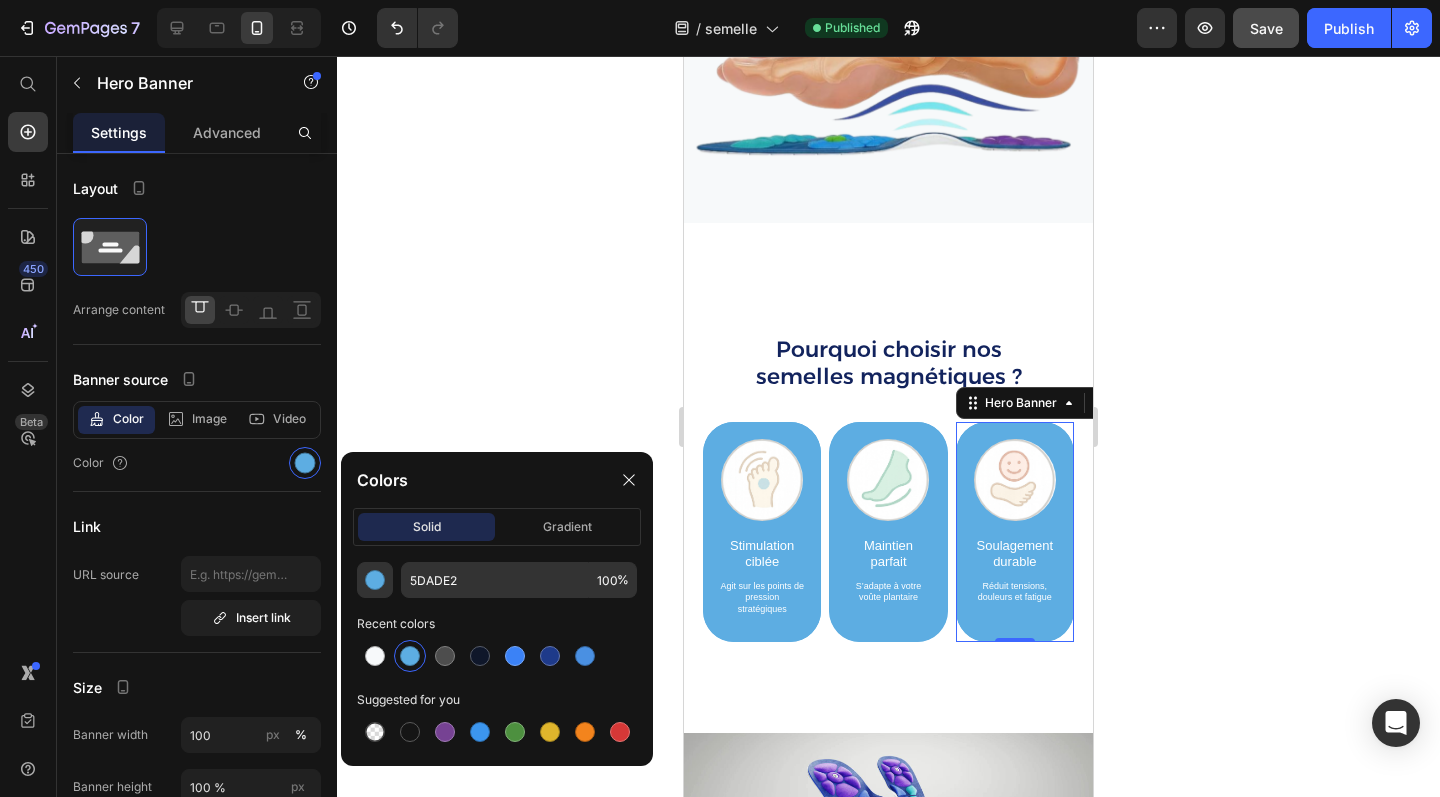 click 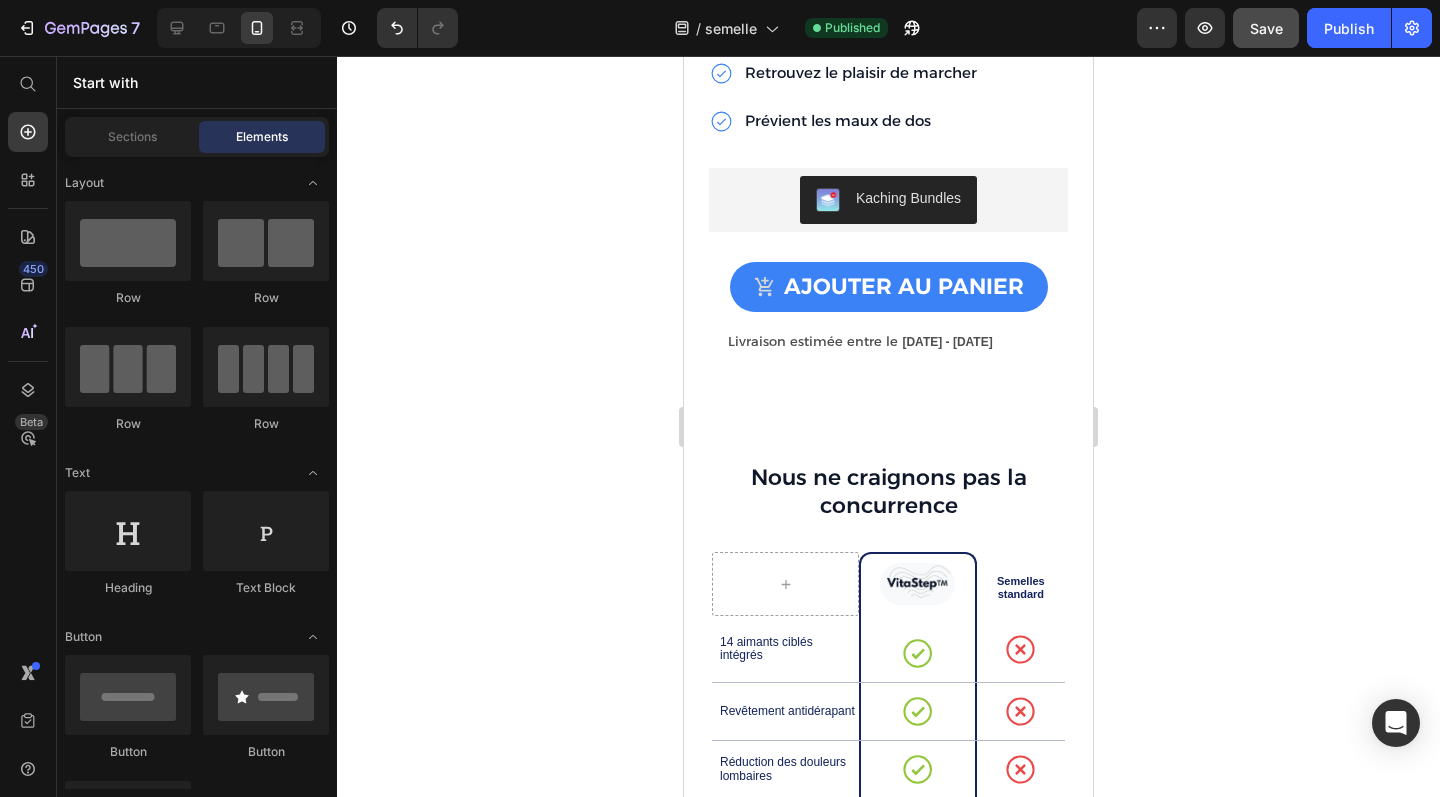 scroll, scrollTop: 4569, scrollLeft: 0, axis: vertical 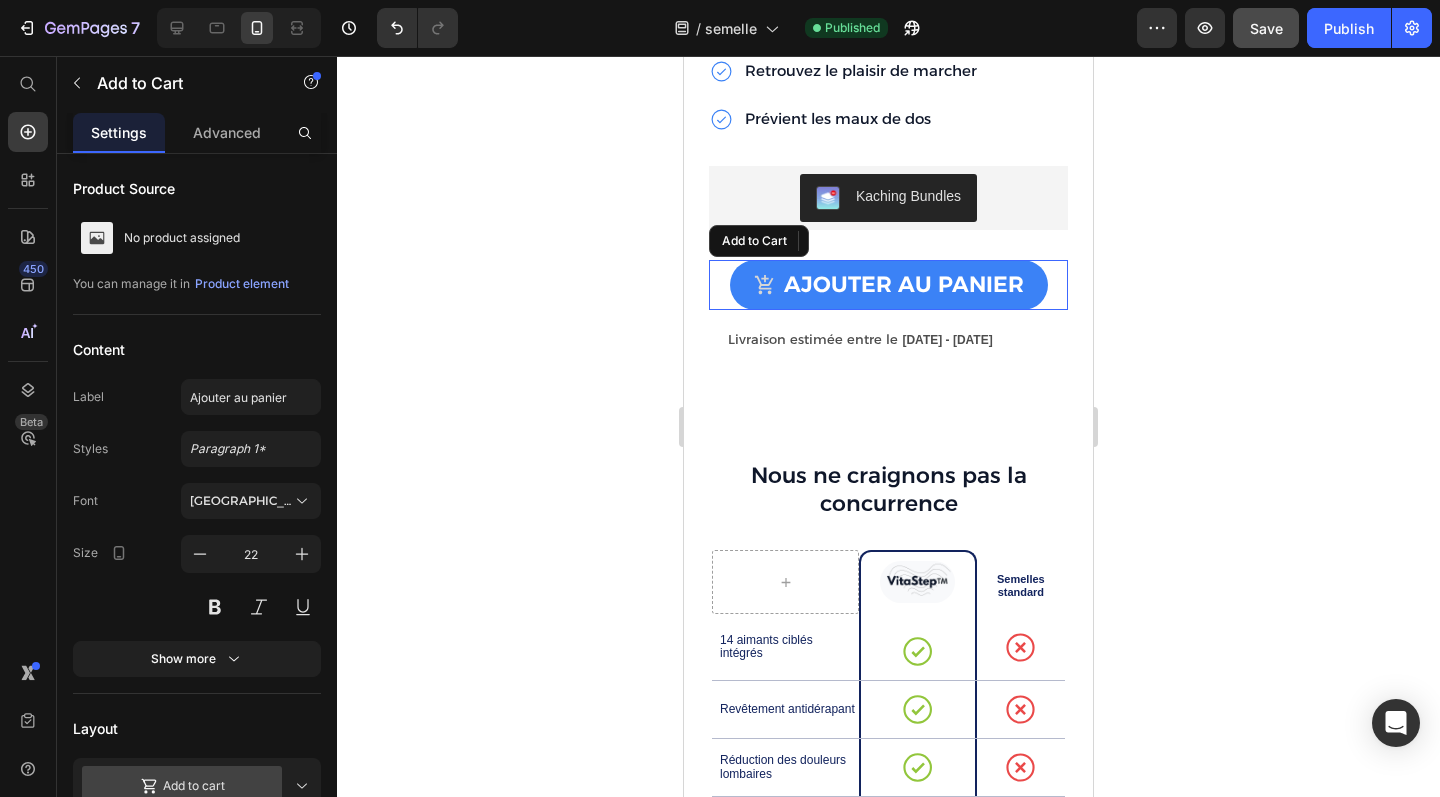 click on "Ajouter au panier Add to Cart" at bounding box center (888, 285) 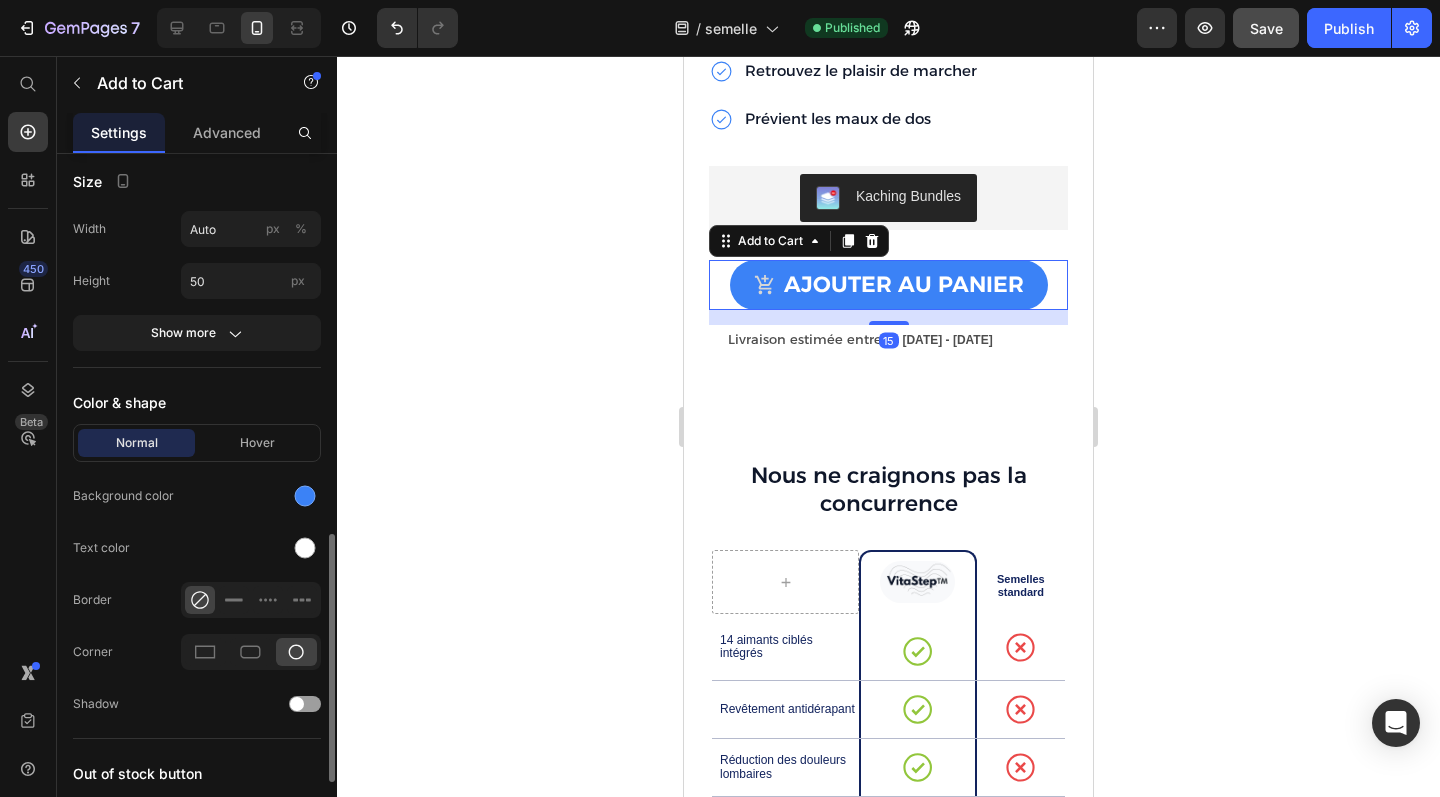 scroll, scrollTop: 1037, scrollLeft: 0, axis: vertical 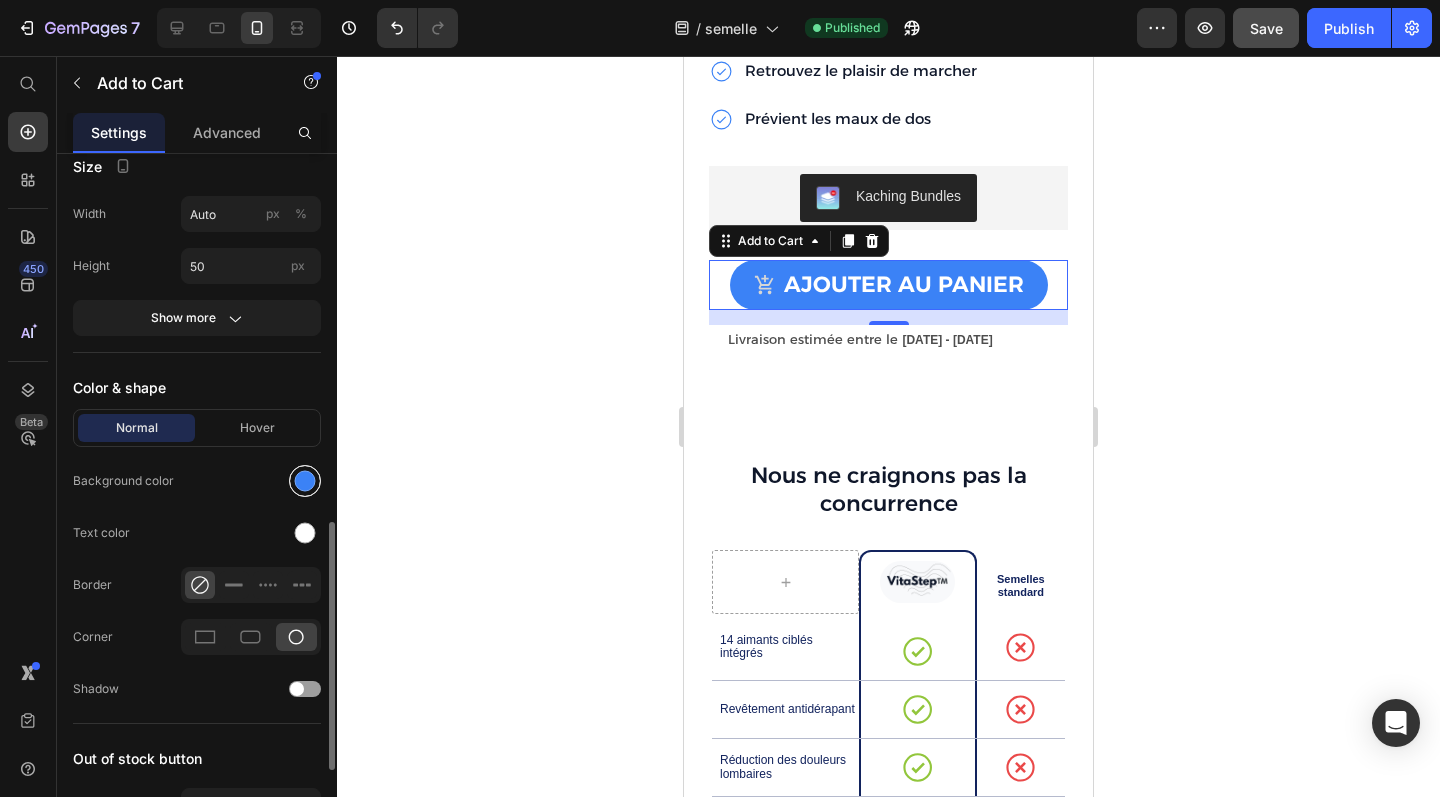 click at bounding box center (305, 481) 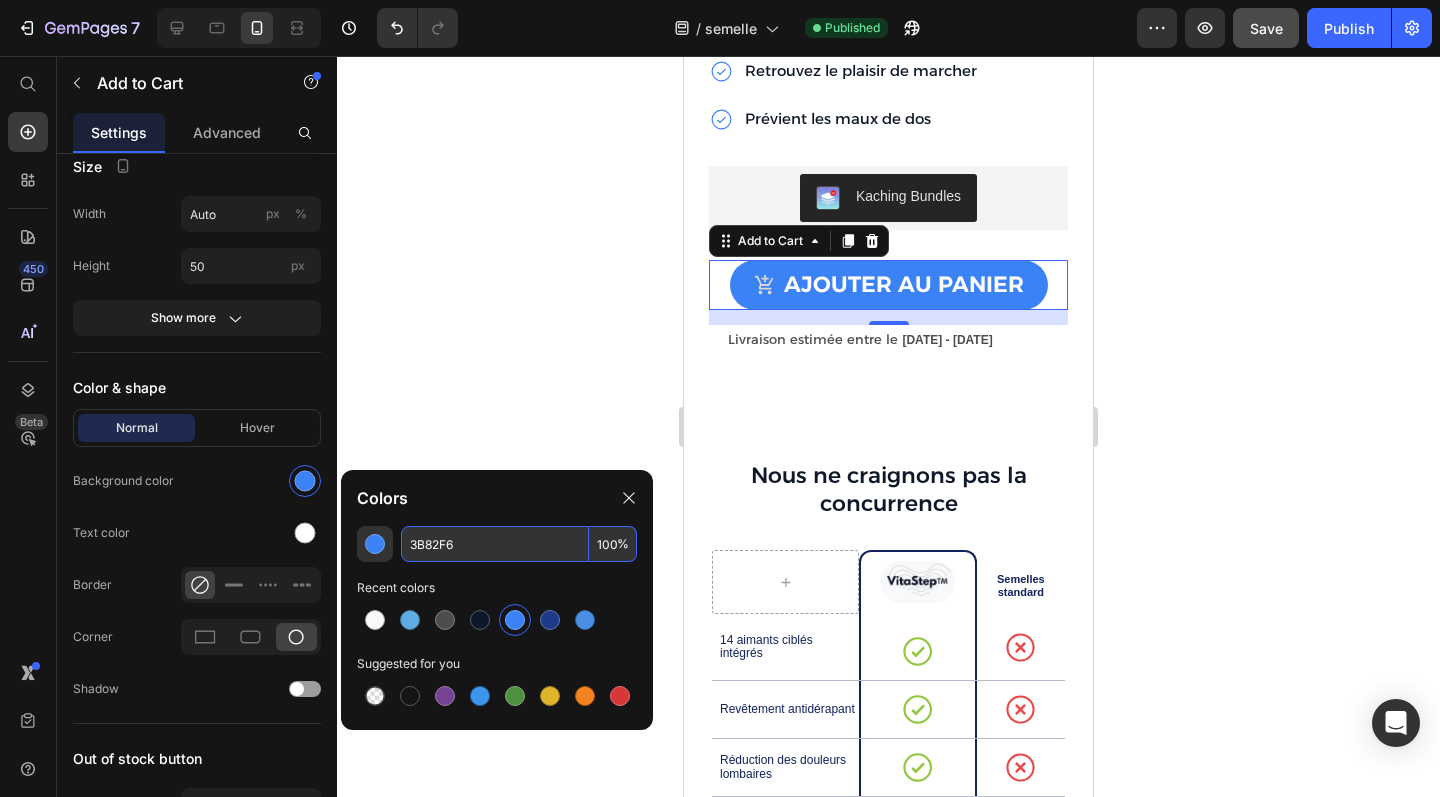 click on "3B82F6" at bounding box center [495, 544] 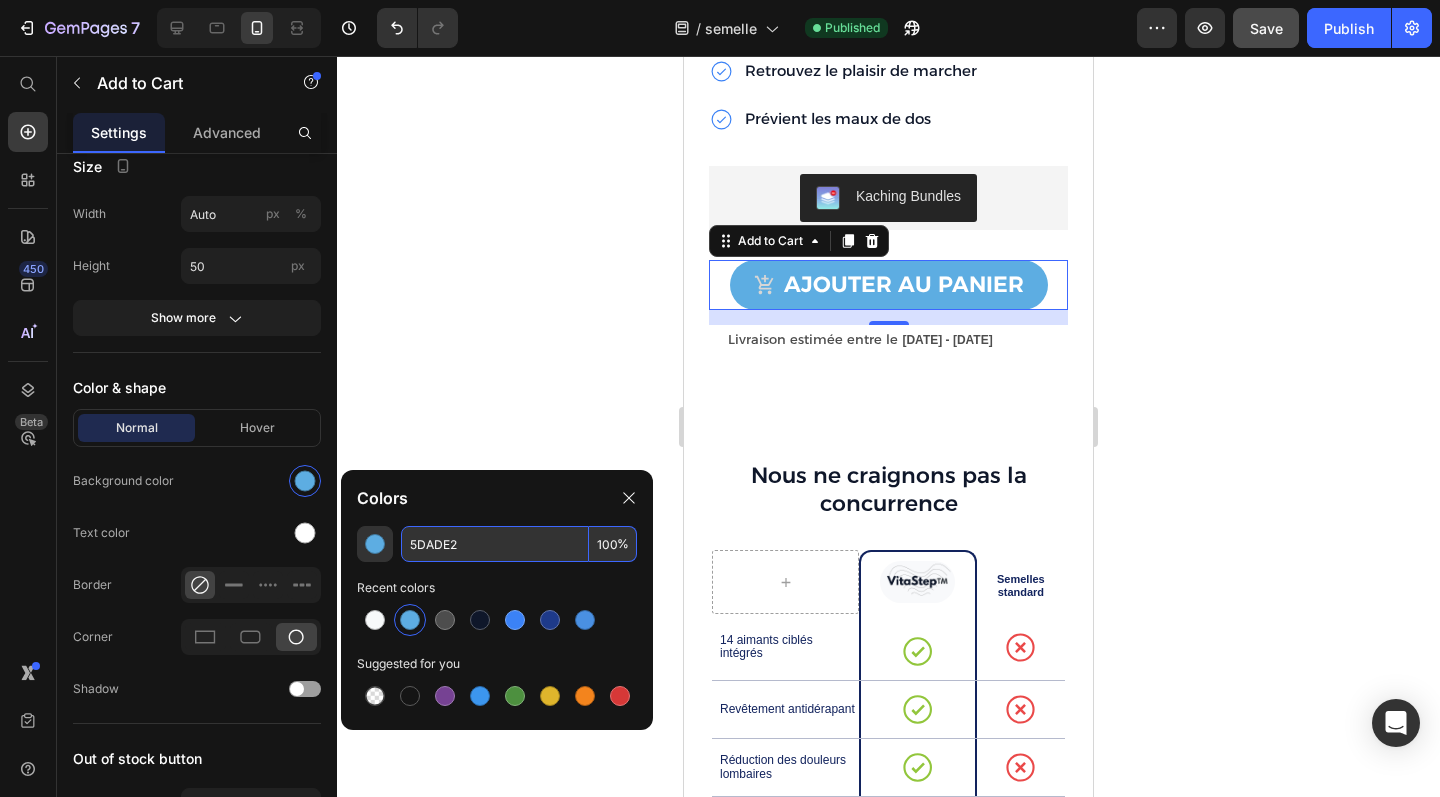 type on "5DADE2" 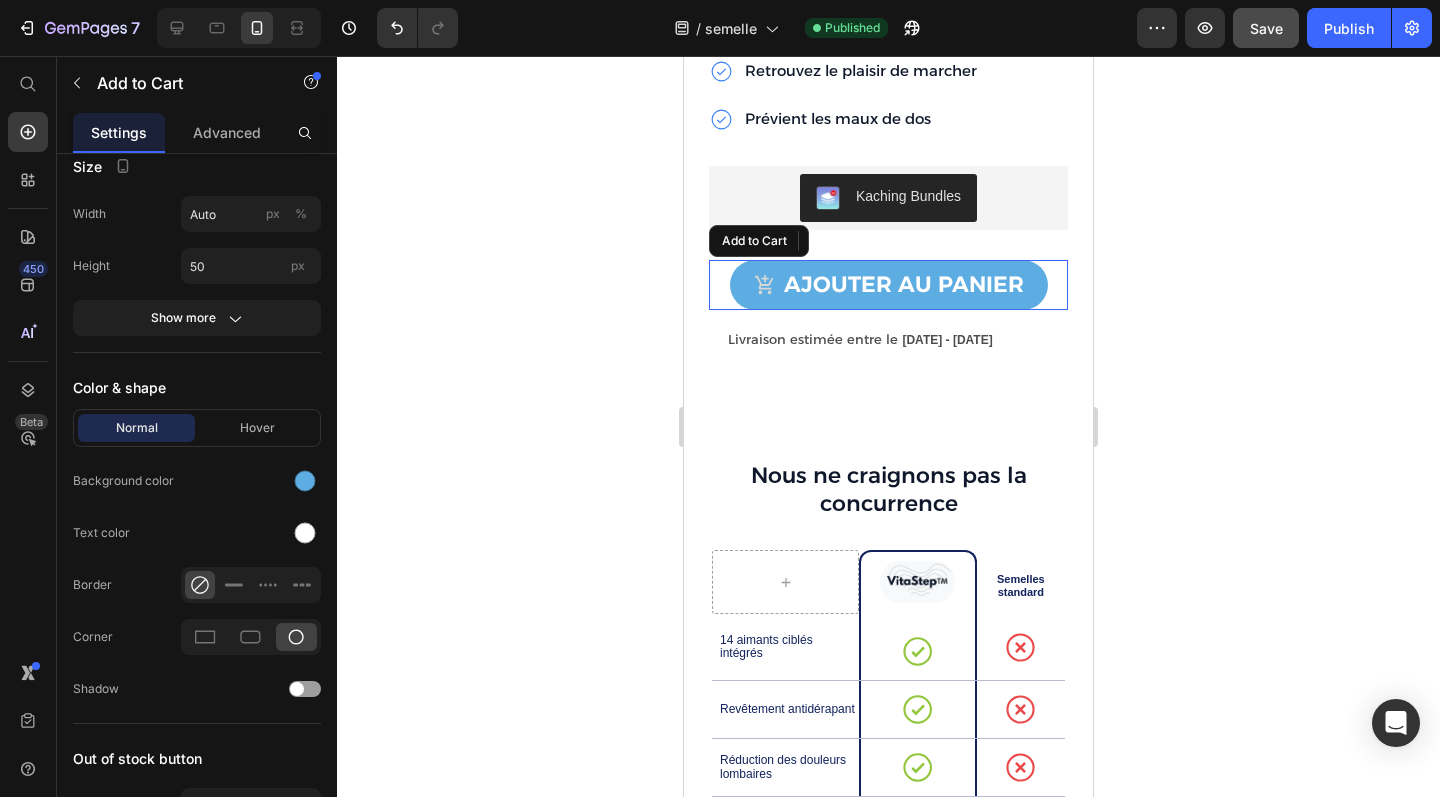 click on "Ajouter au panier Add to Cart" at bounding box center (888, 285) 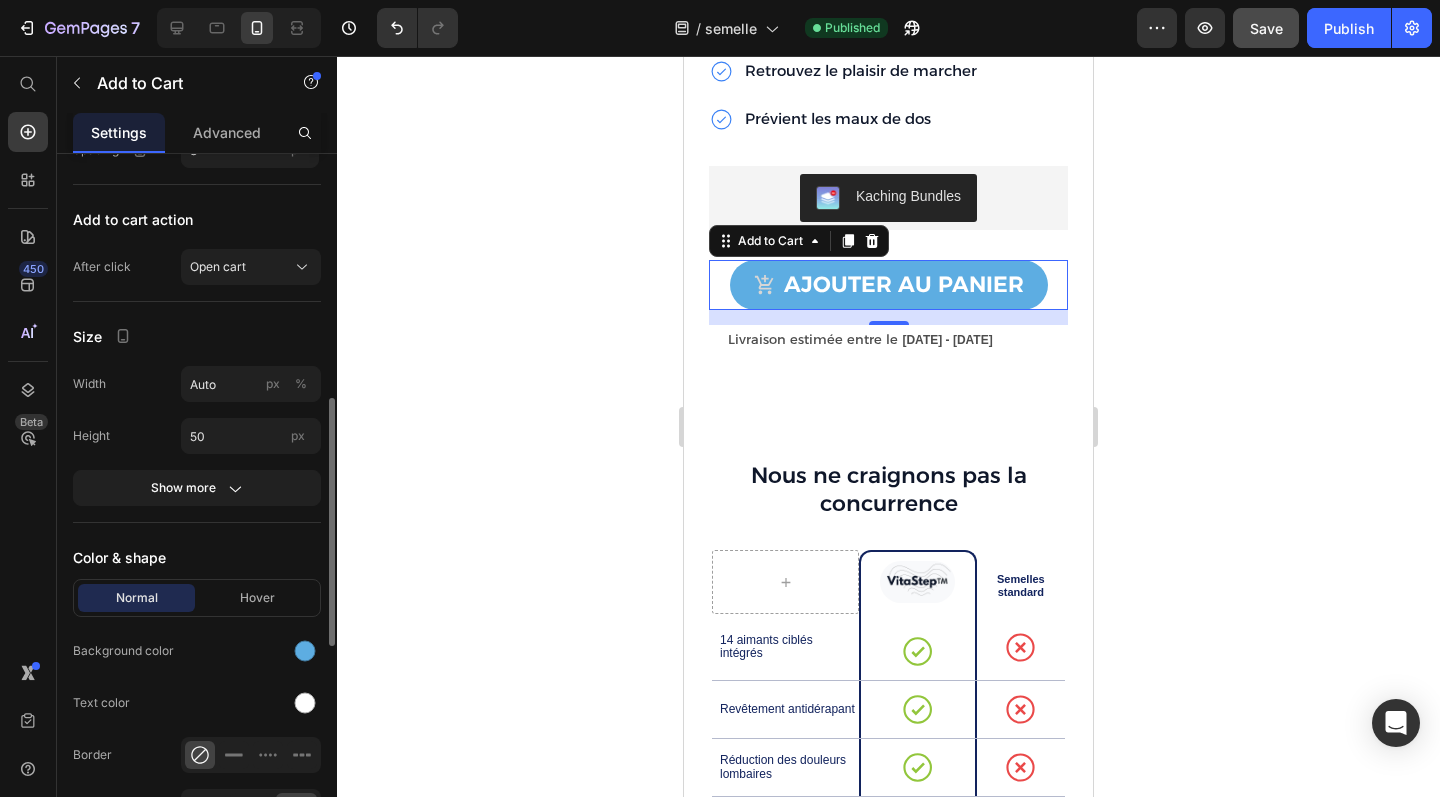 scroll, scrollTop: 812, scrollLeft: 0, axis: vertical 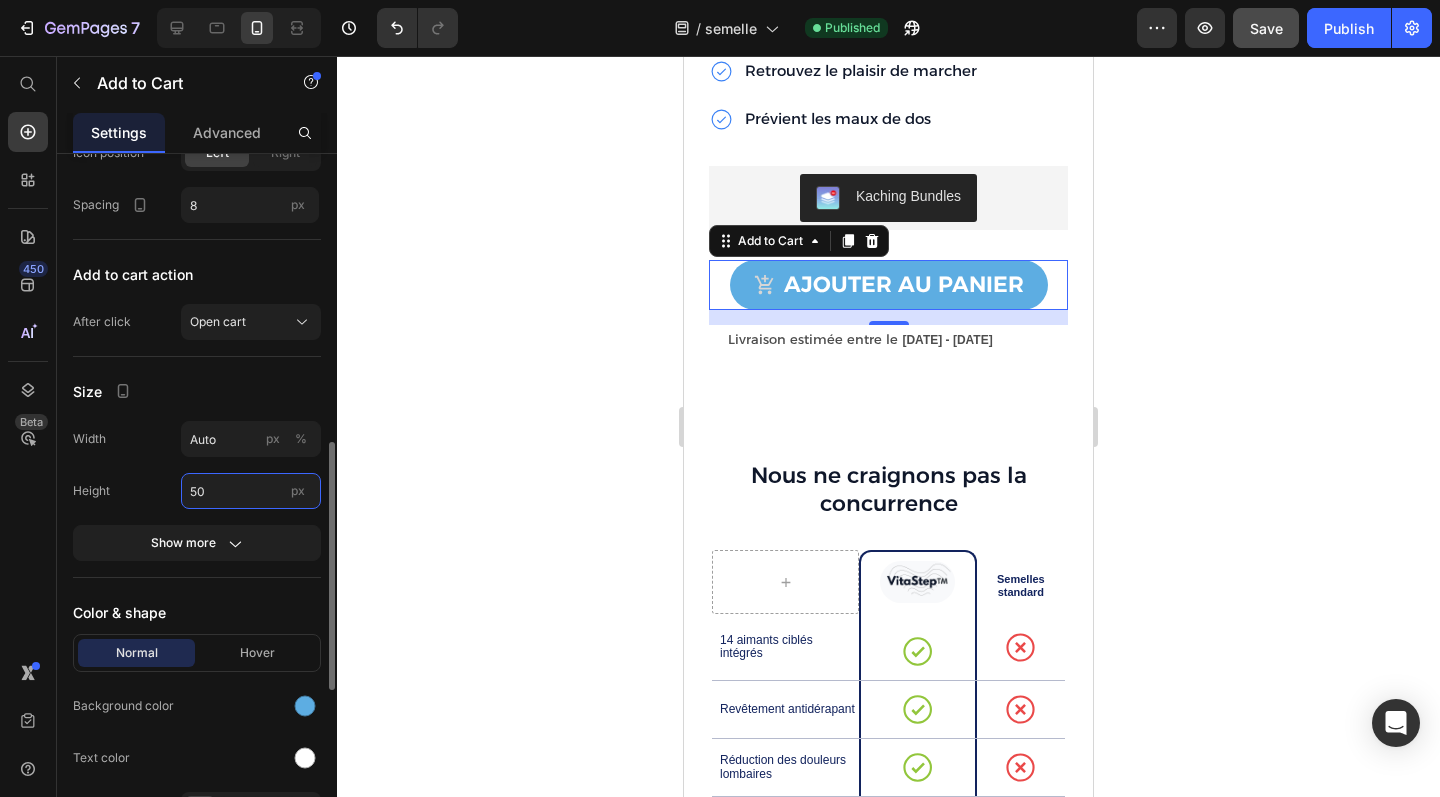 click on "50" at bounding box center (251, 491) 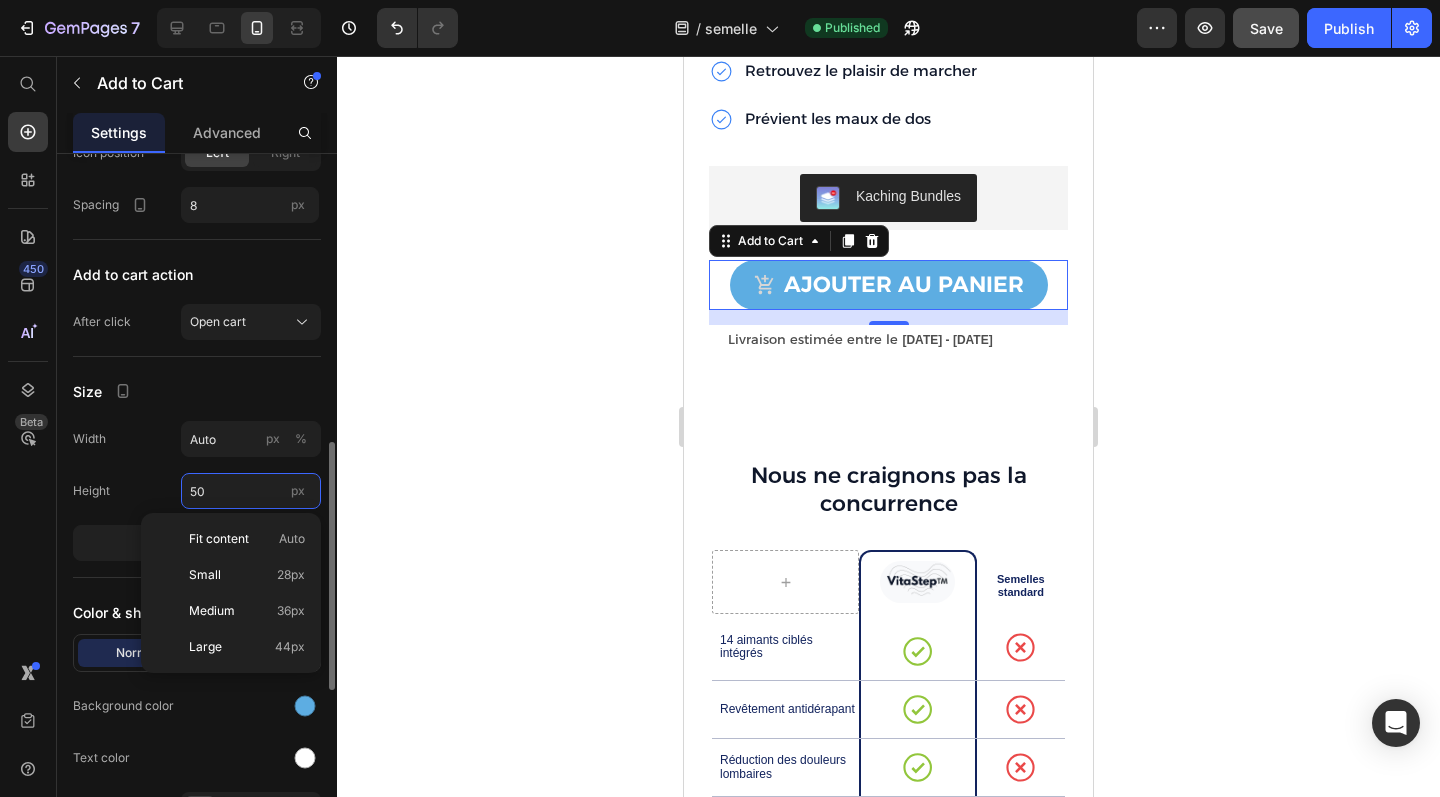 type on "5" 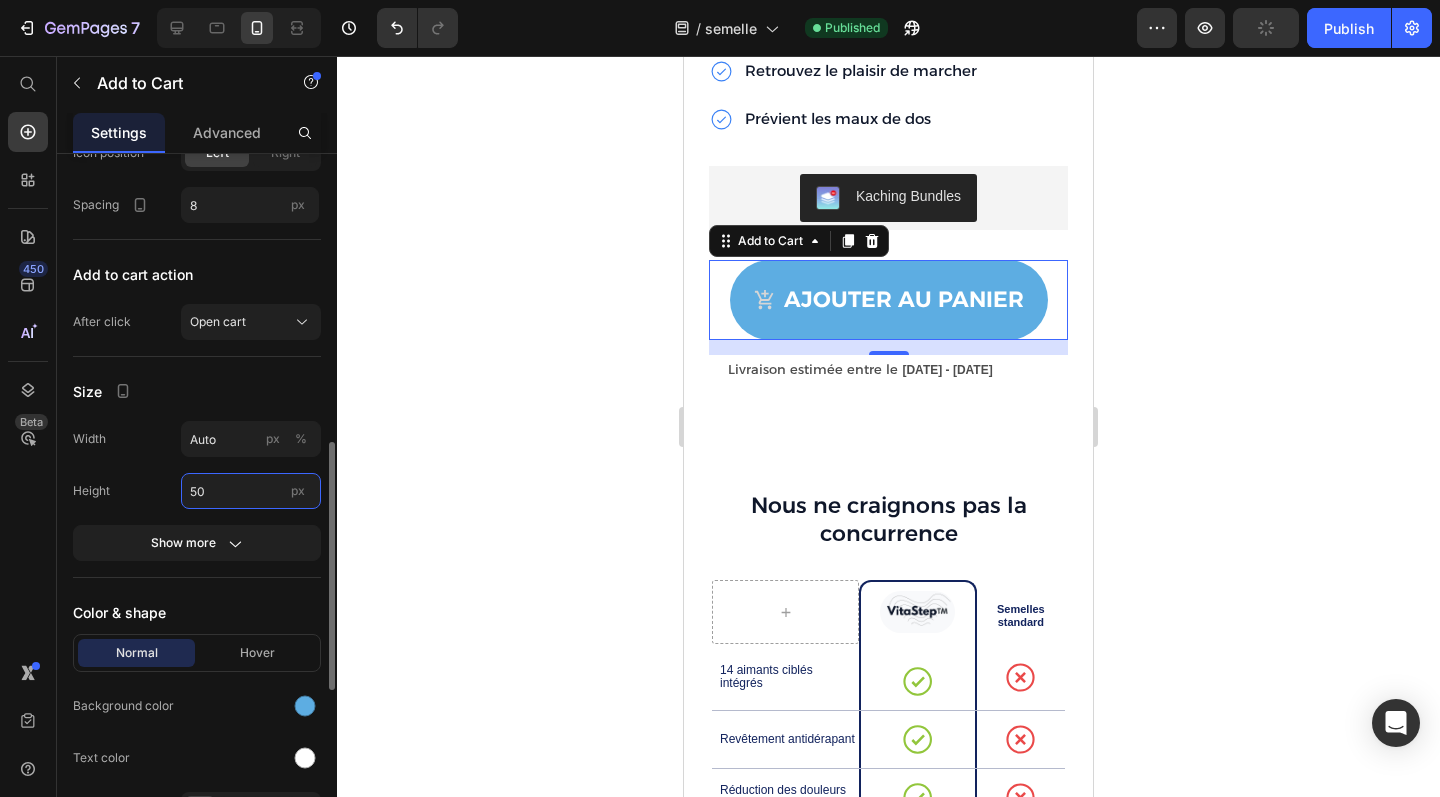 type on "5" 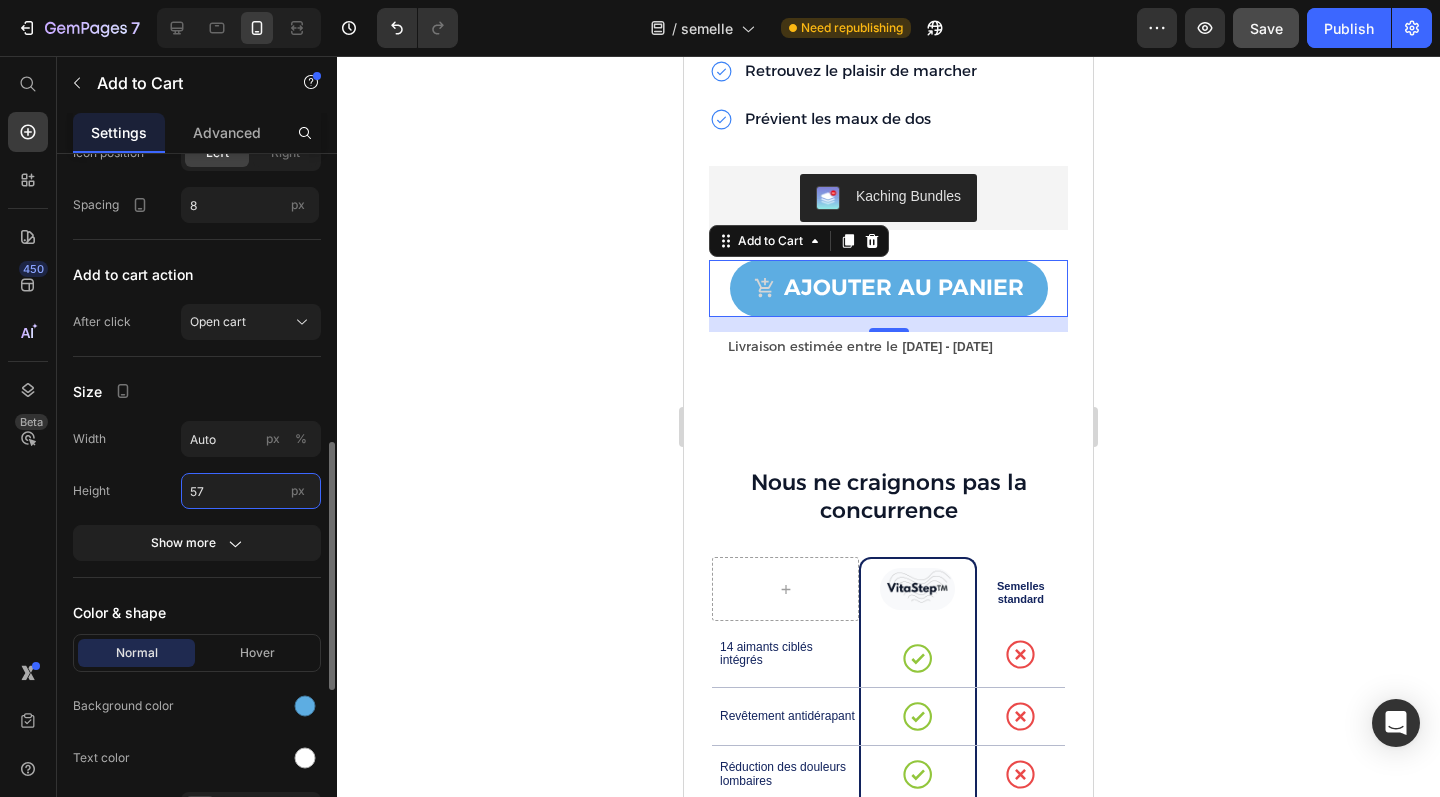 type on "5" 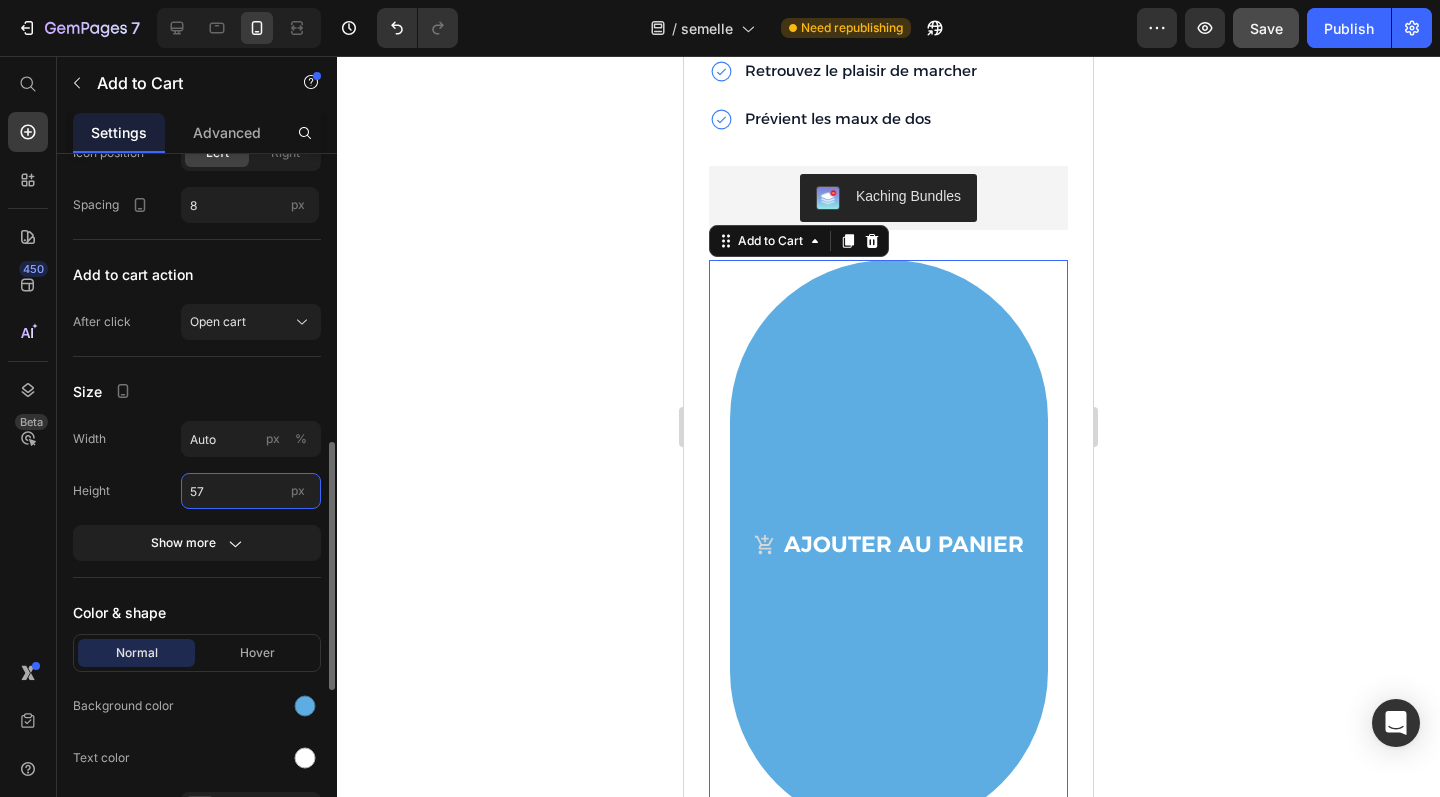 type on "5" 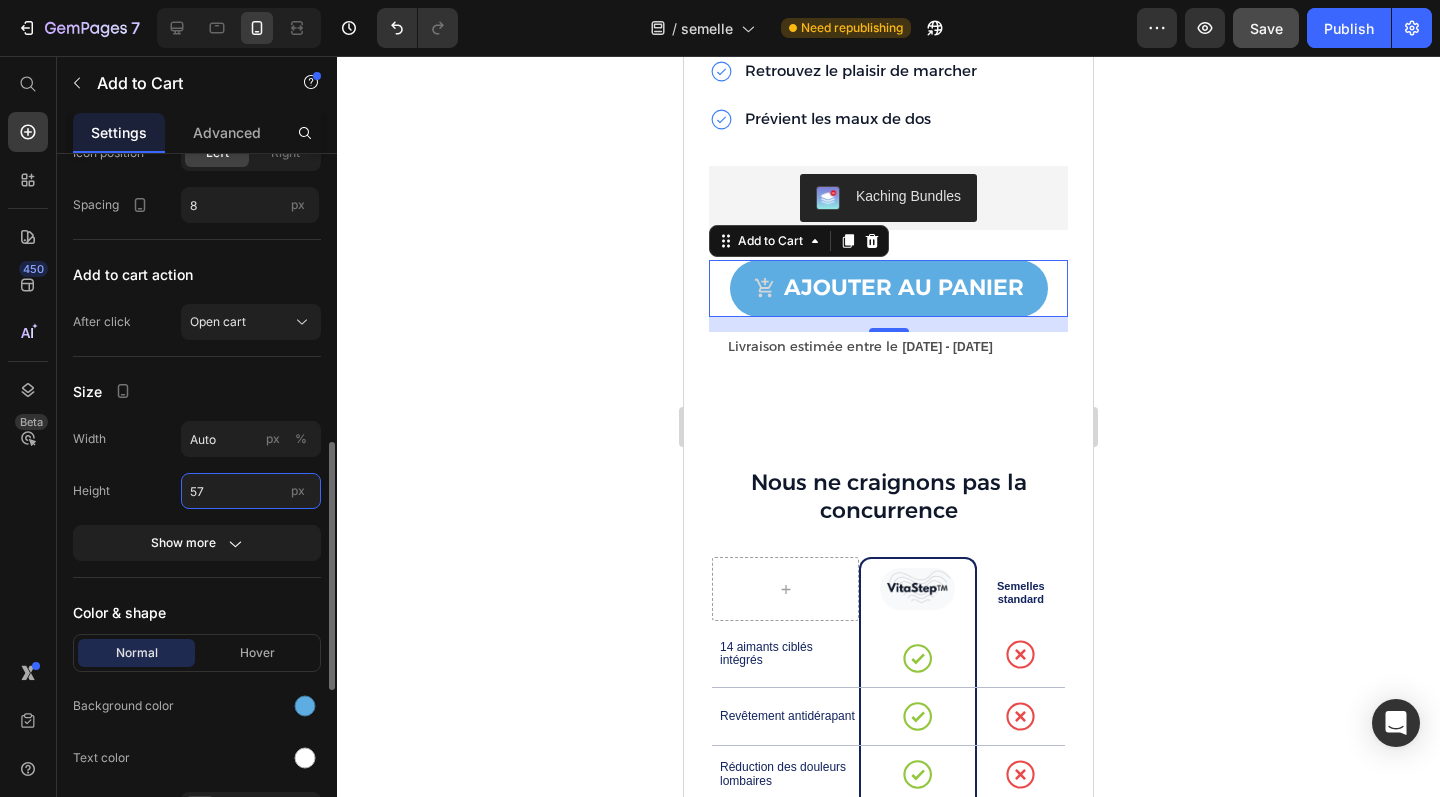 type on "5" 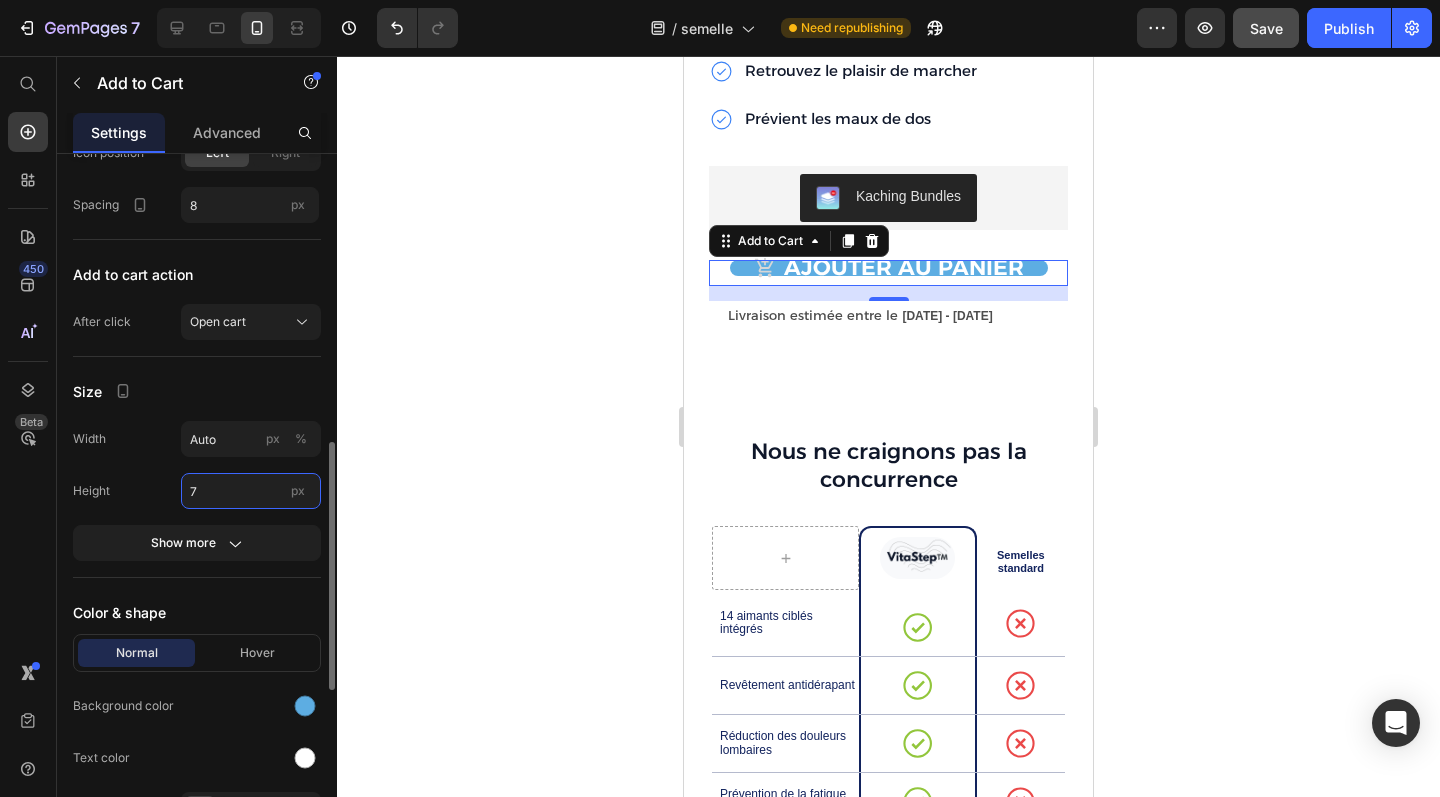 type on "70" 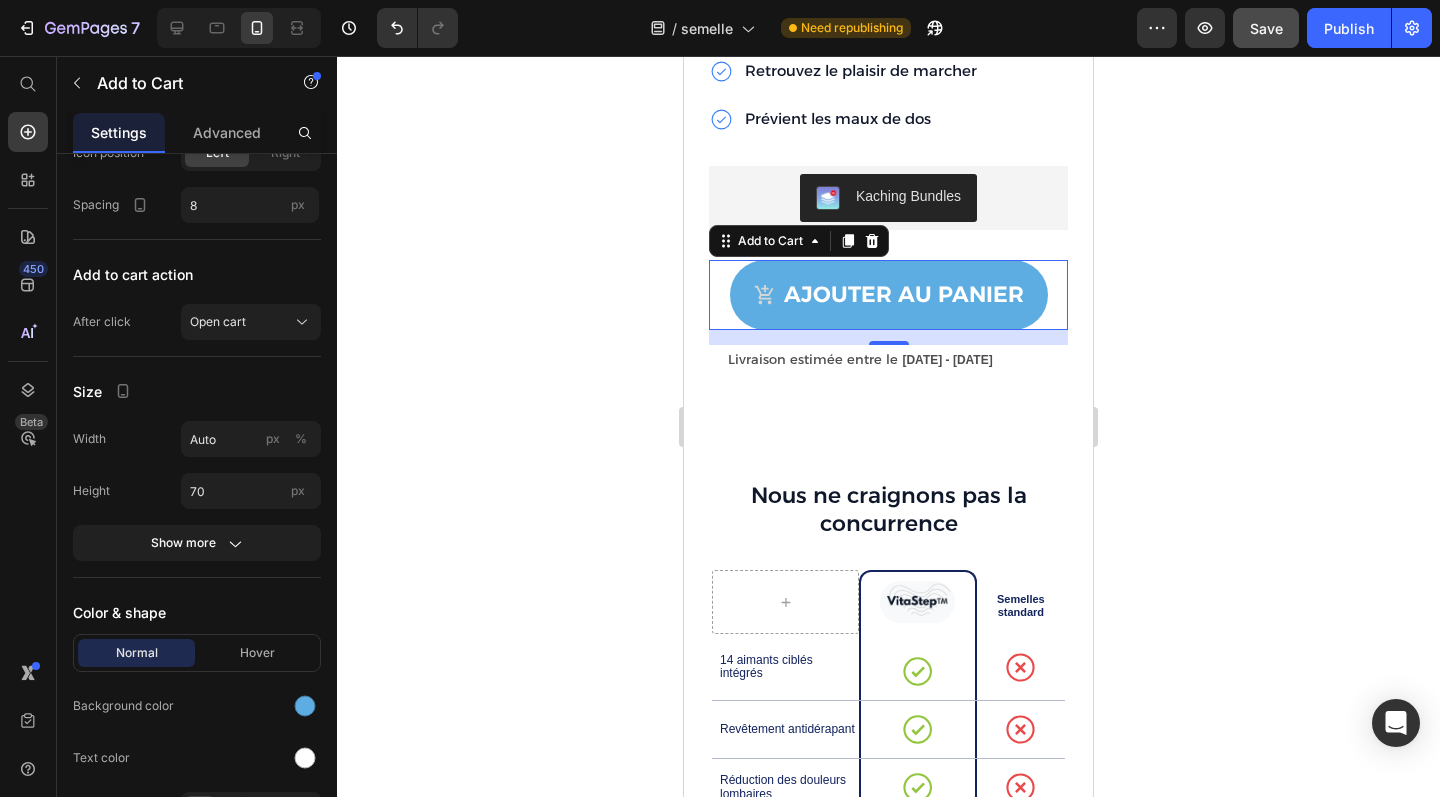 click 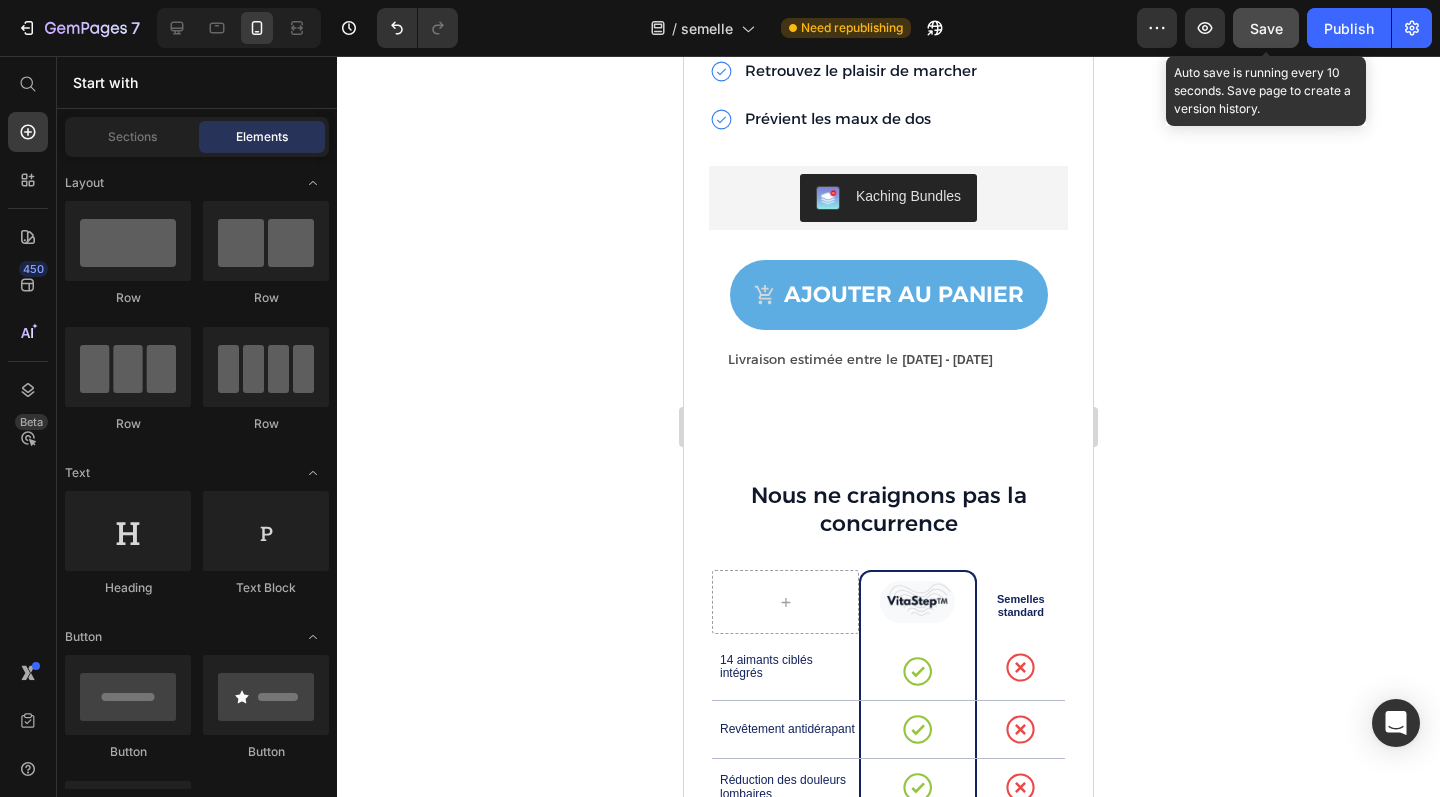 click on "Save" 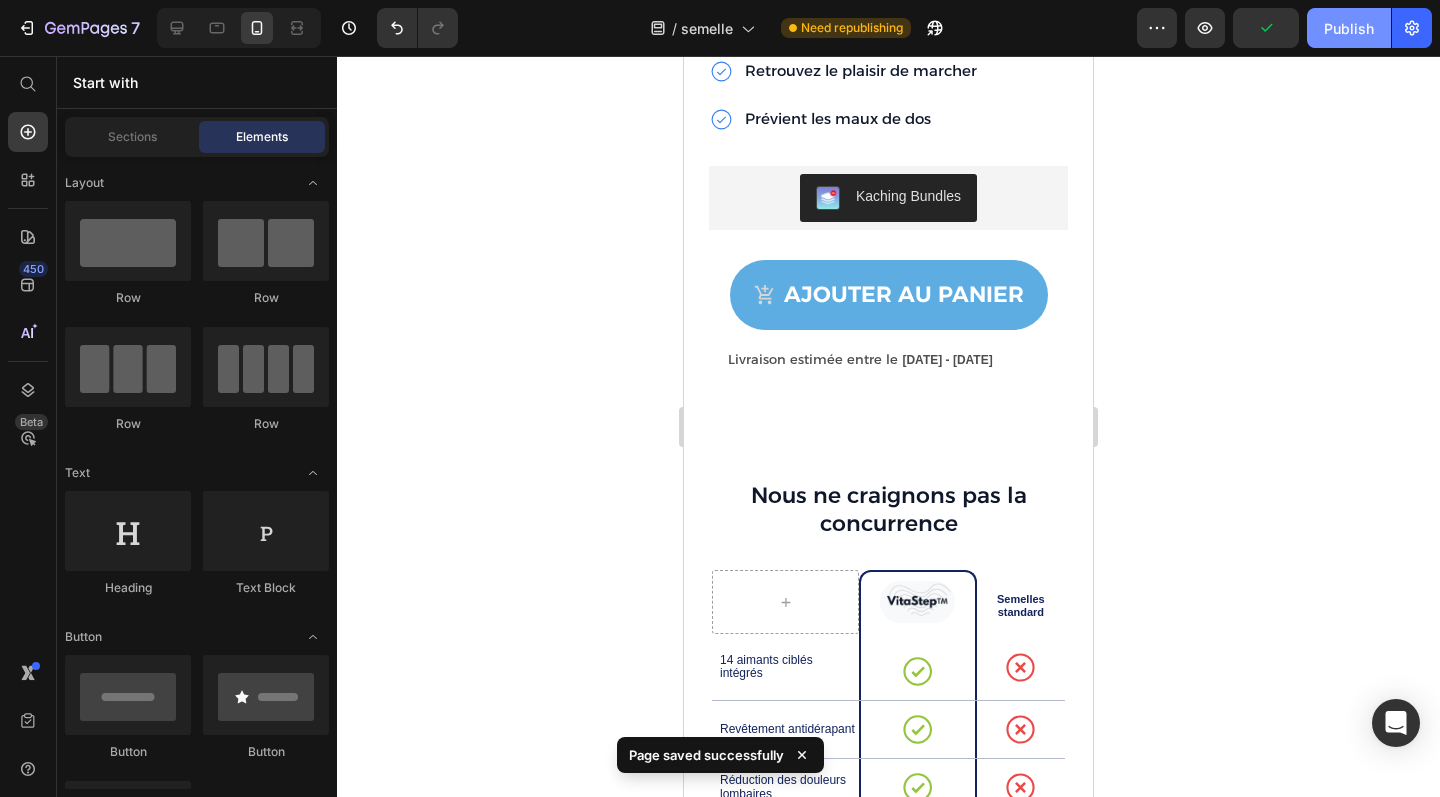 click on "Publish" at bounding box center [1349, 28] 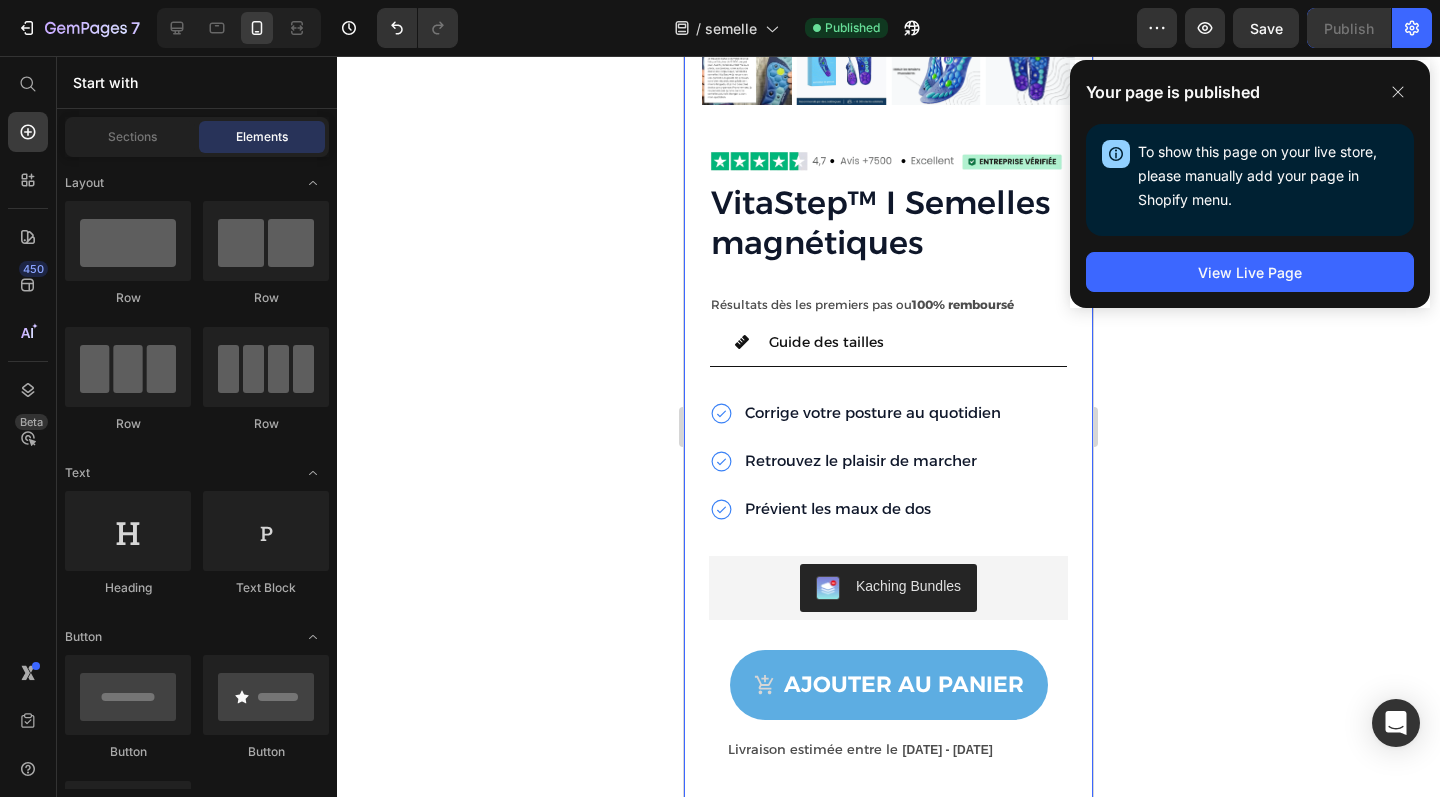 scroll, scrollTop: 4154, scrollLeft: 0, axis: vertical 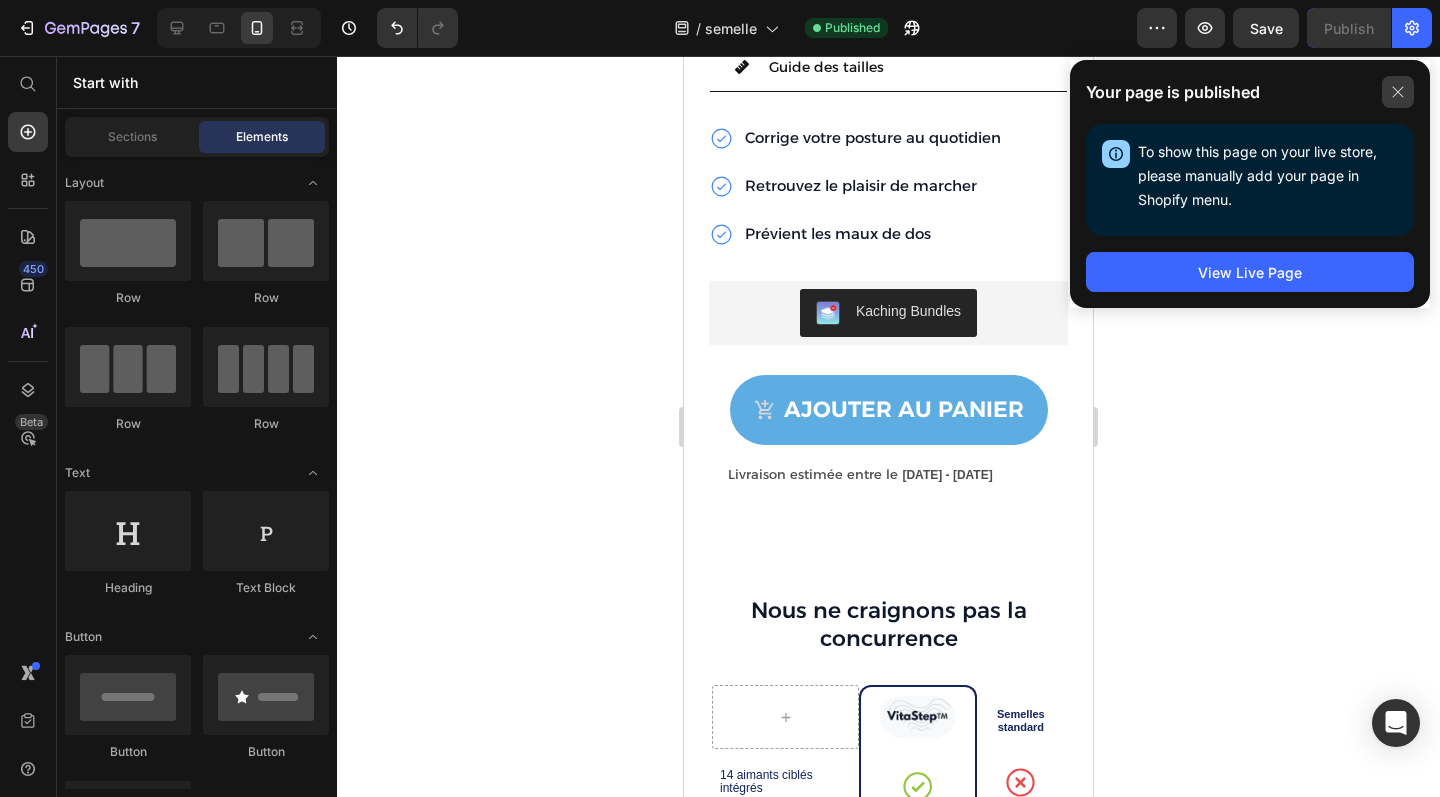 click 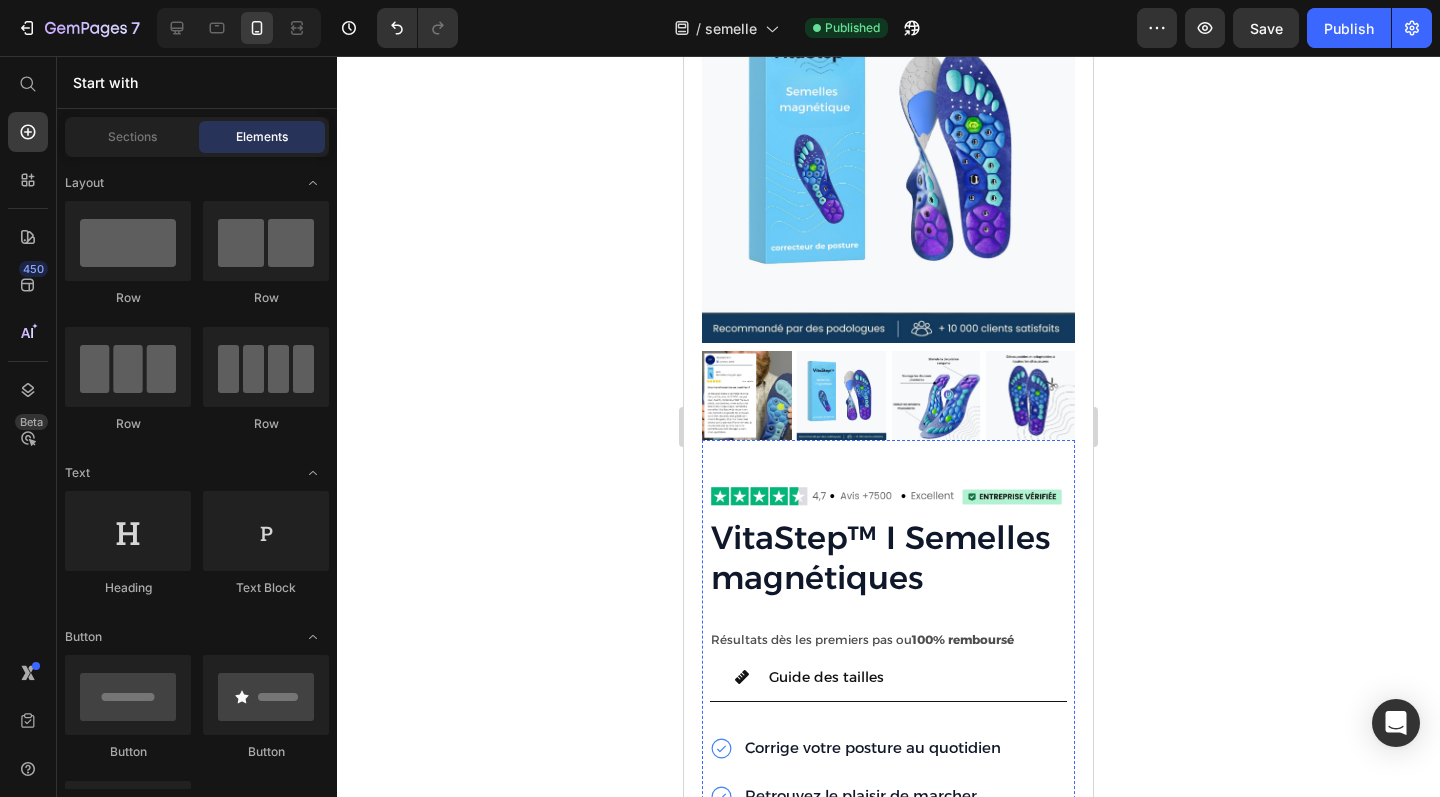 scroll, scrollTop: 3841, scrollLeft: 0, axis: vertical 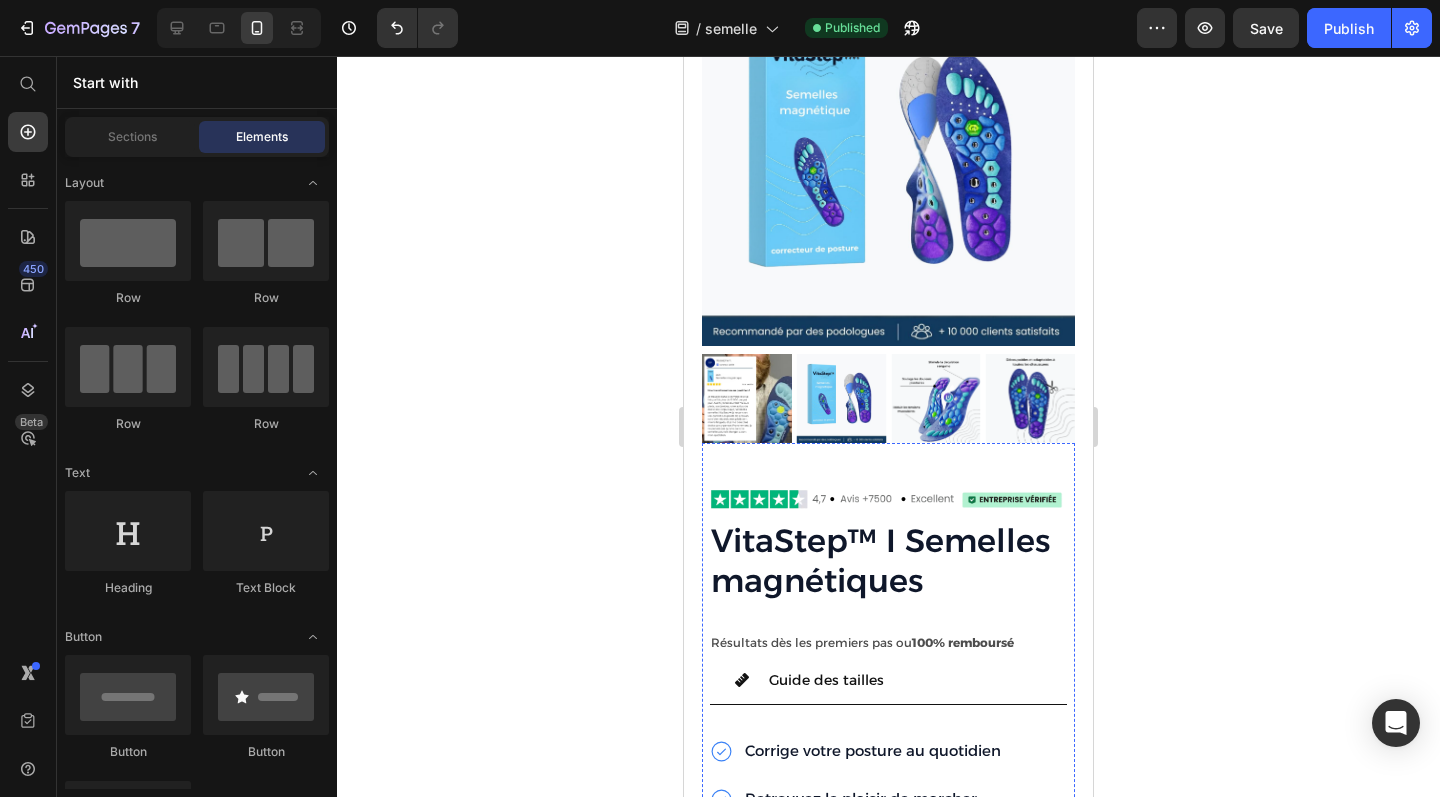 click on "Kaching Bundles" at bounding box center [888, 926] 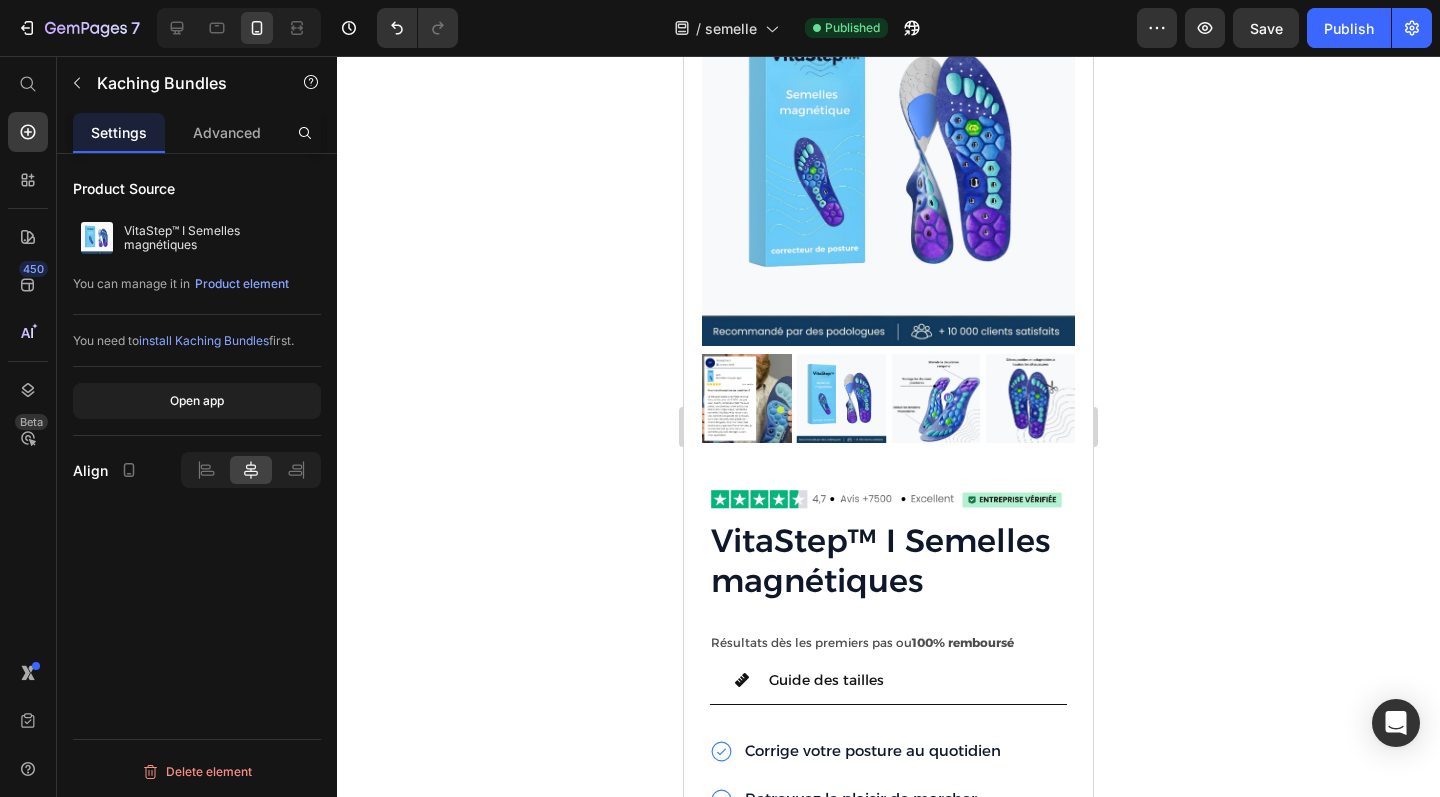 scroll, scrollTop: 0, scrollLeft: 0, axis: both 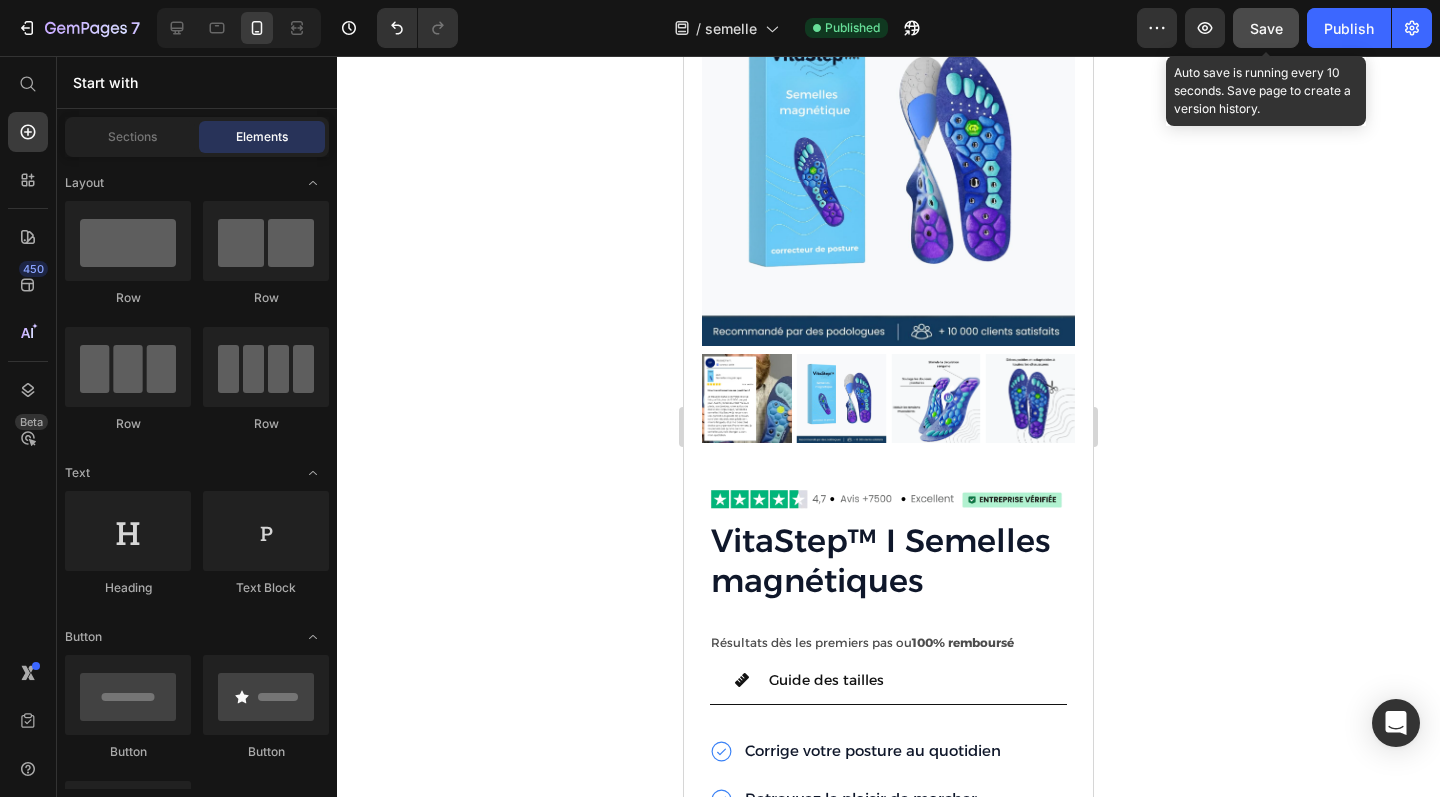 click on "Save" at bounding box center (1266, 28) 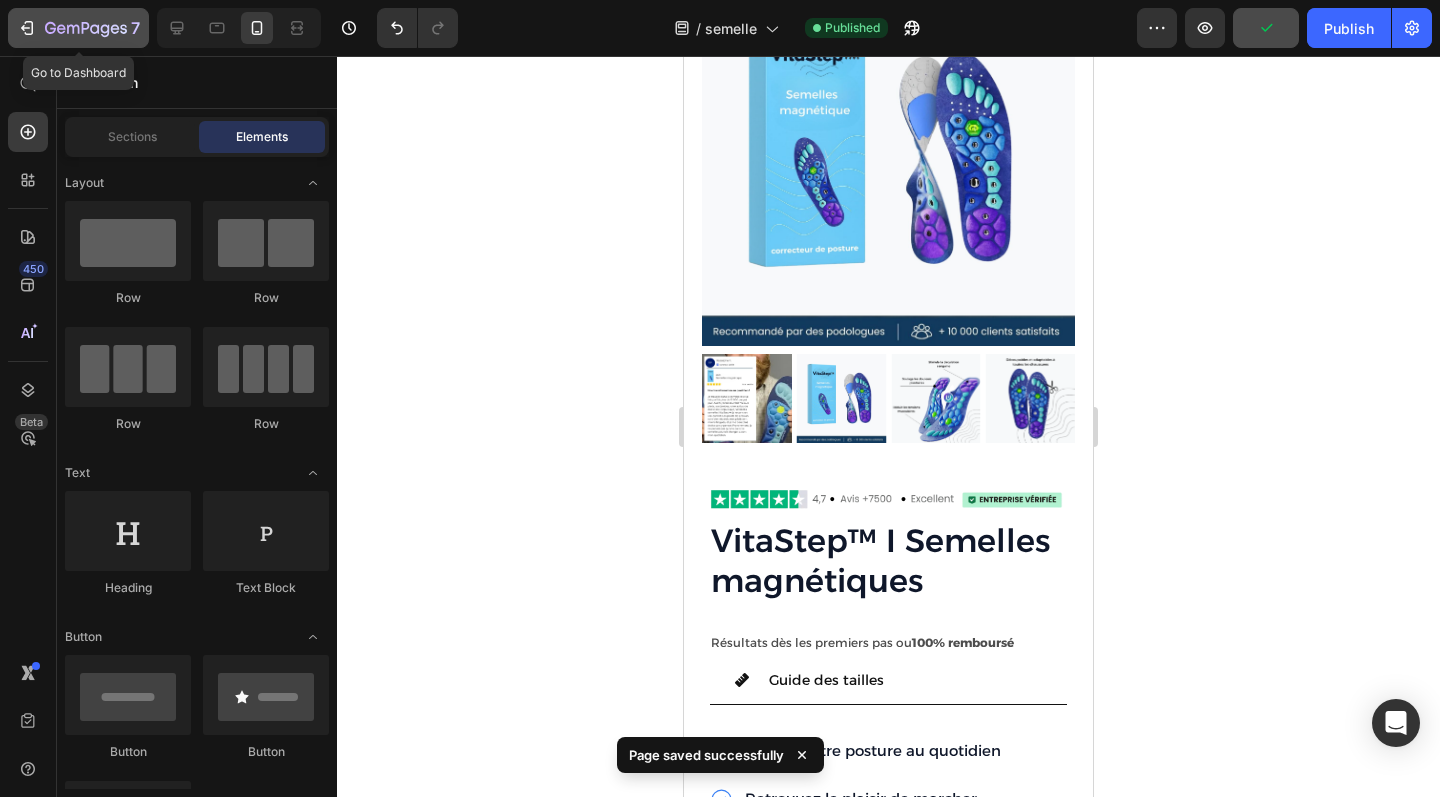 click 